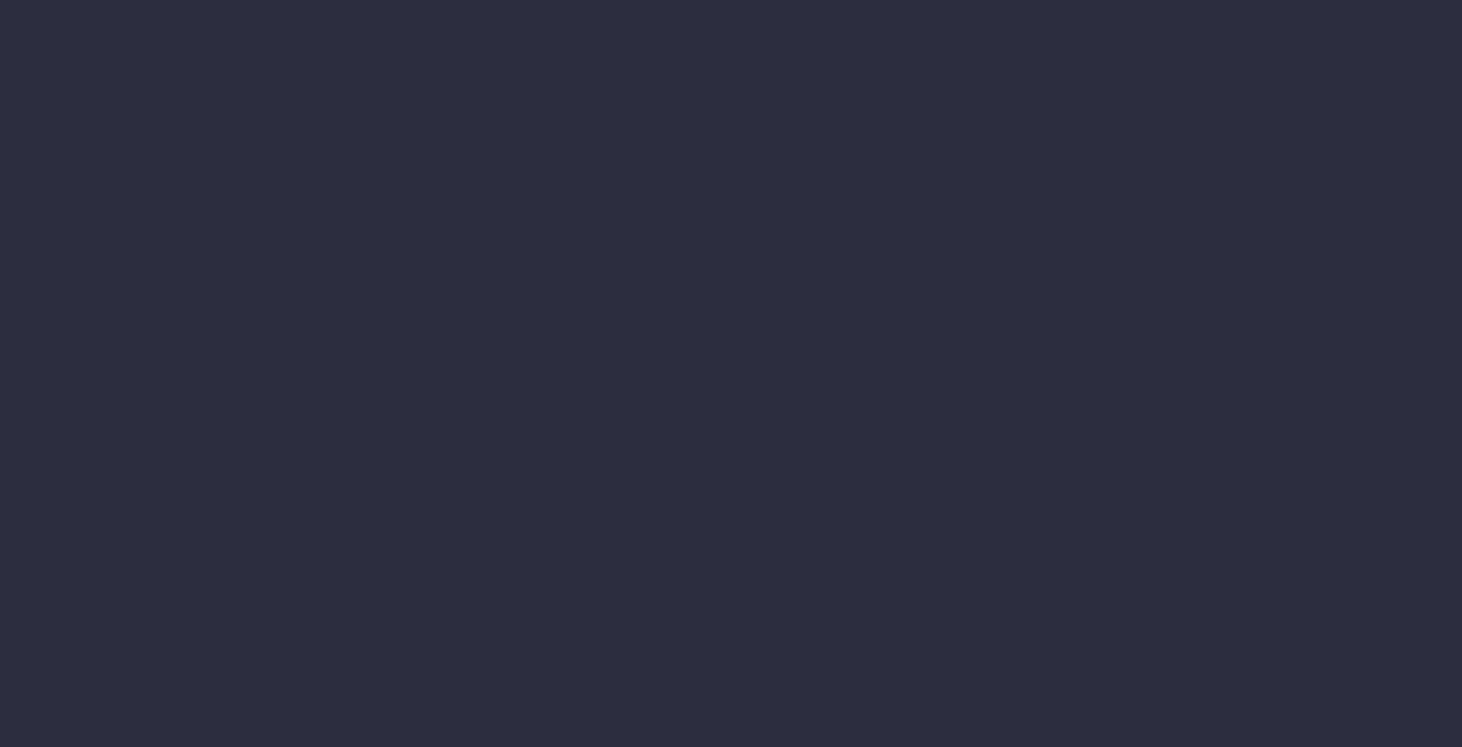 scroll, scrollTop: 0, scrollLeft: 0, axis: both 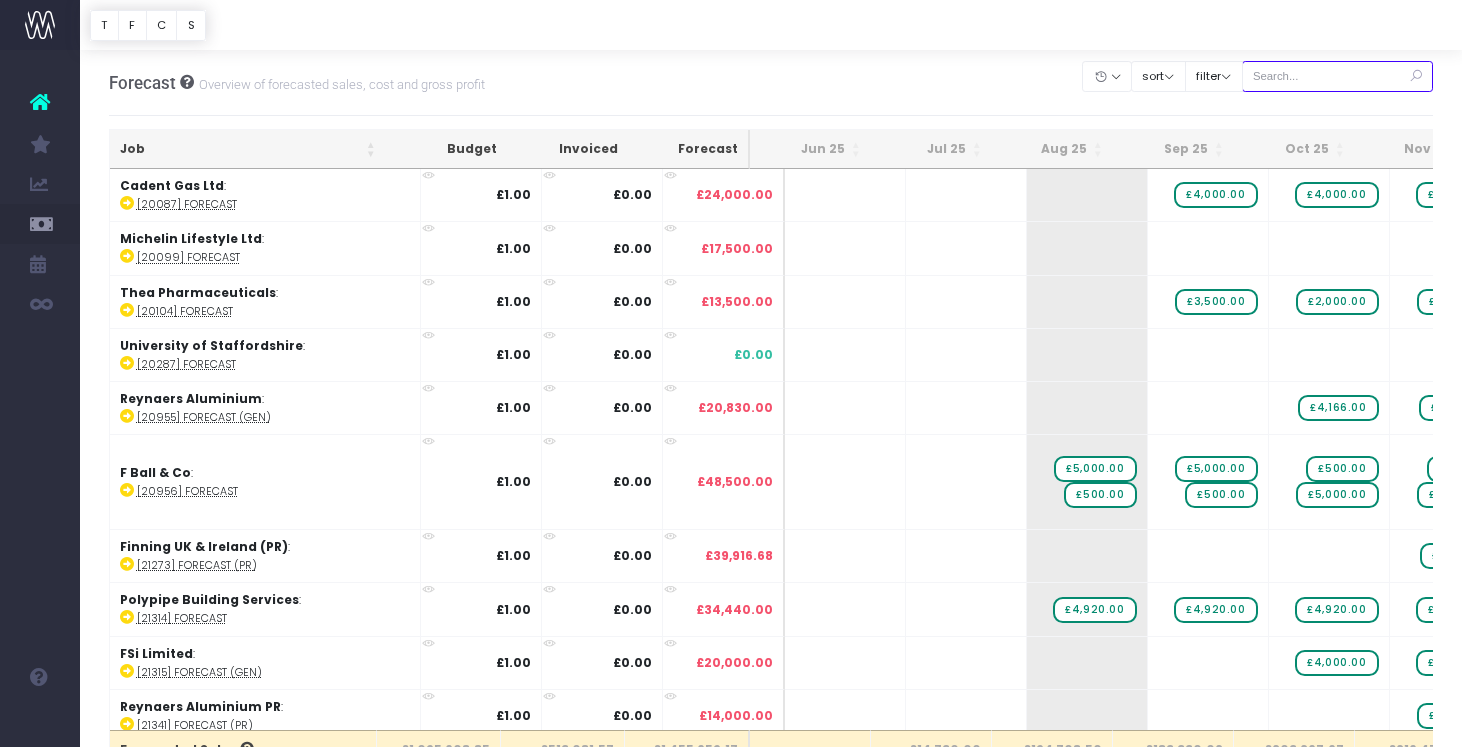 click at bounding box center [1338, 76] 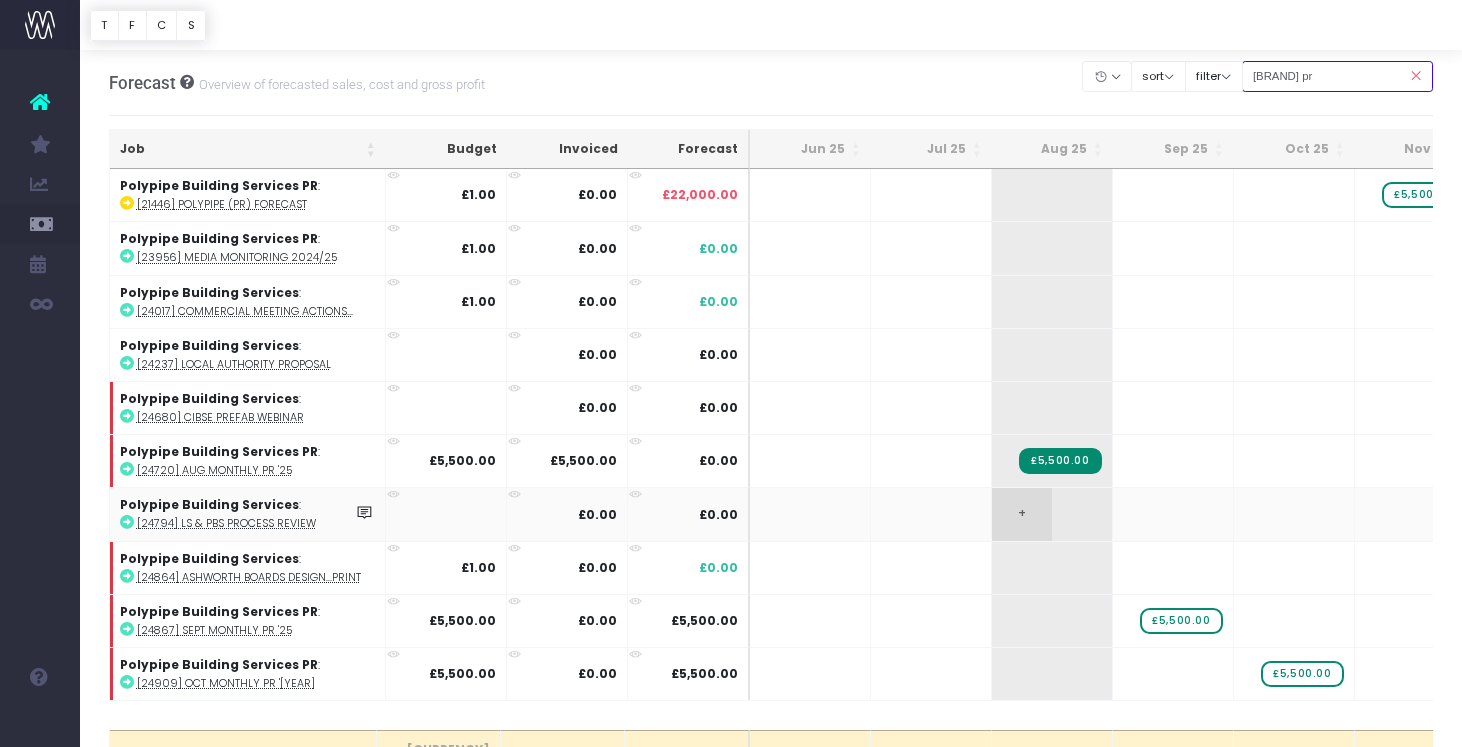 scroll, scrollTop: 0, scrollLeft: 178, axis: horizontal 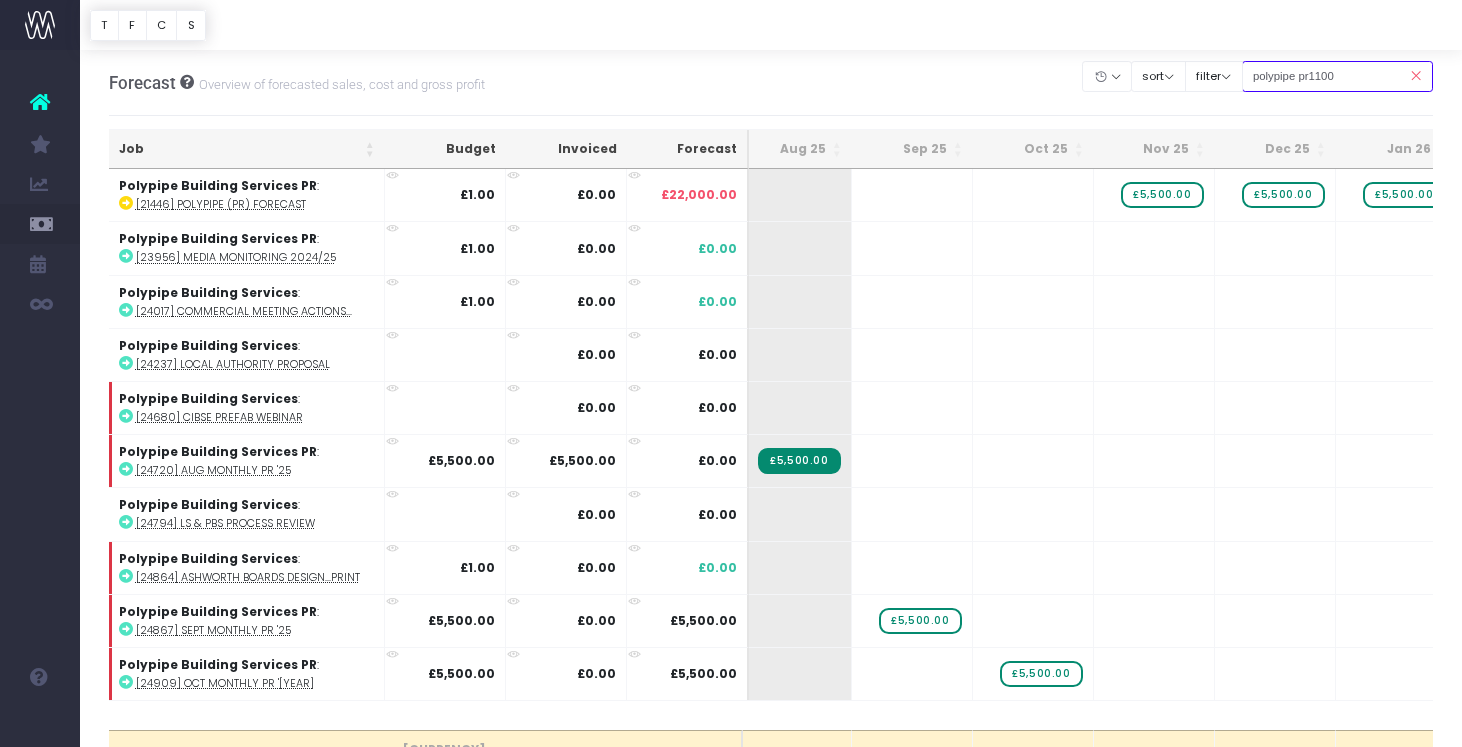 type on "polypipe pr1100" 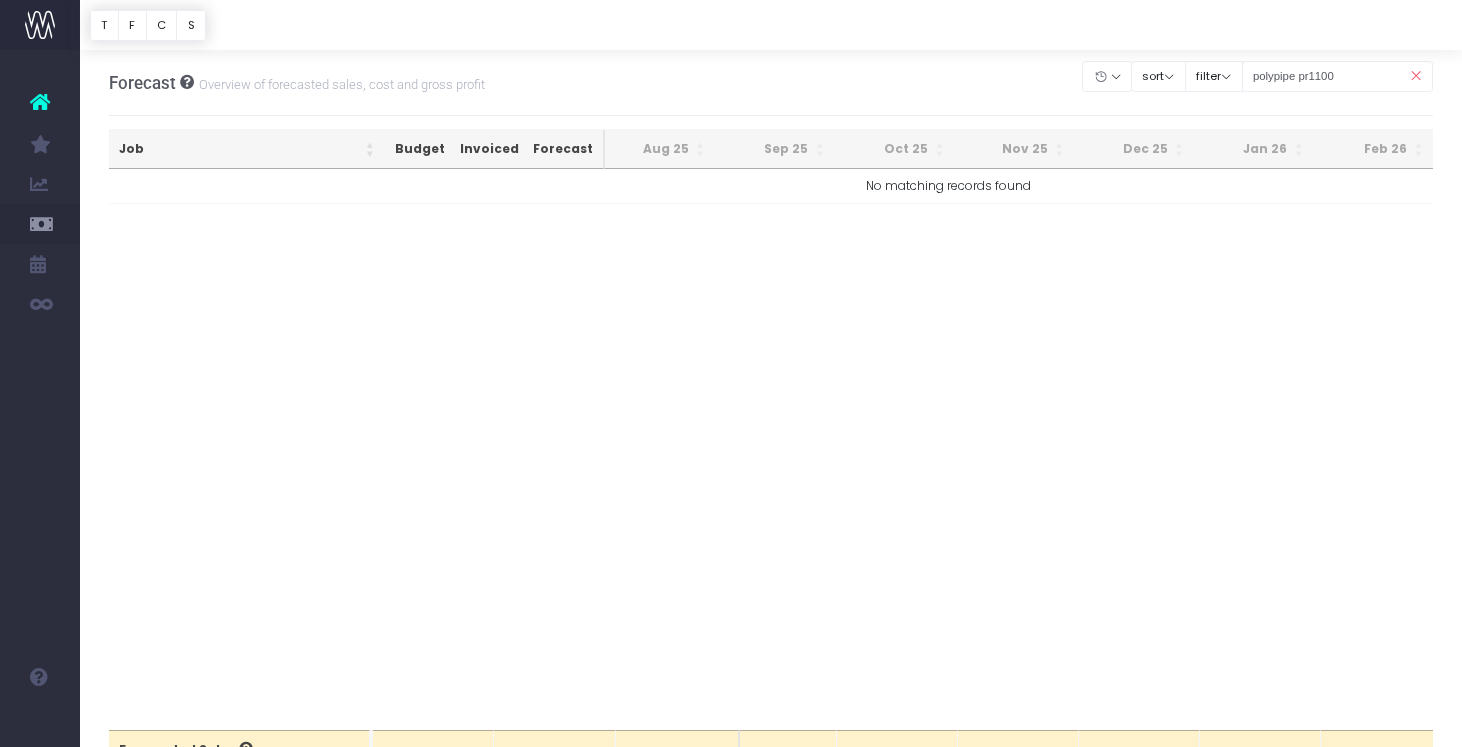 click at bounding box center (1415, 76) 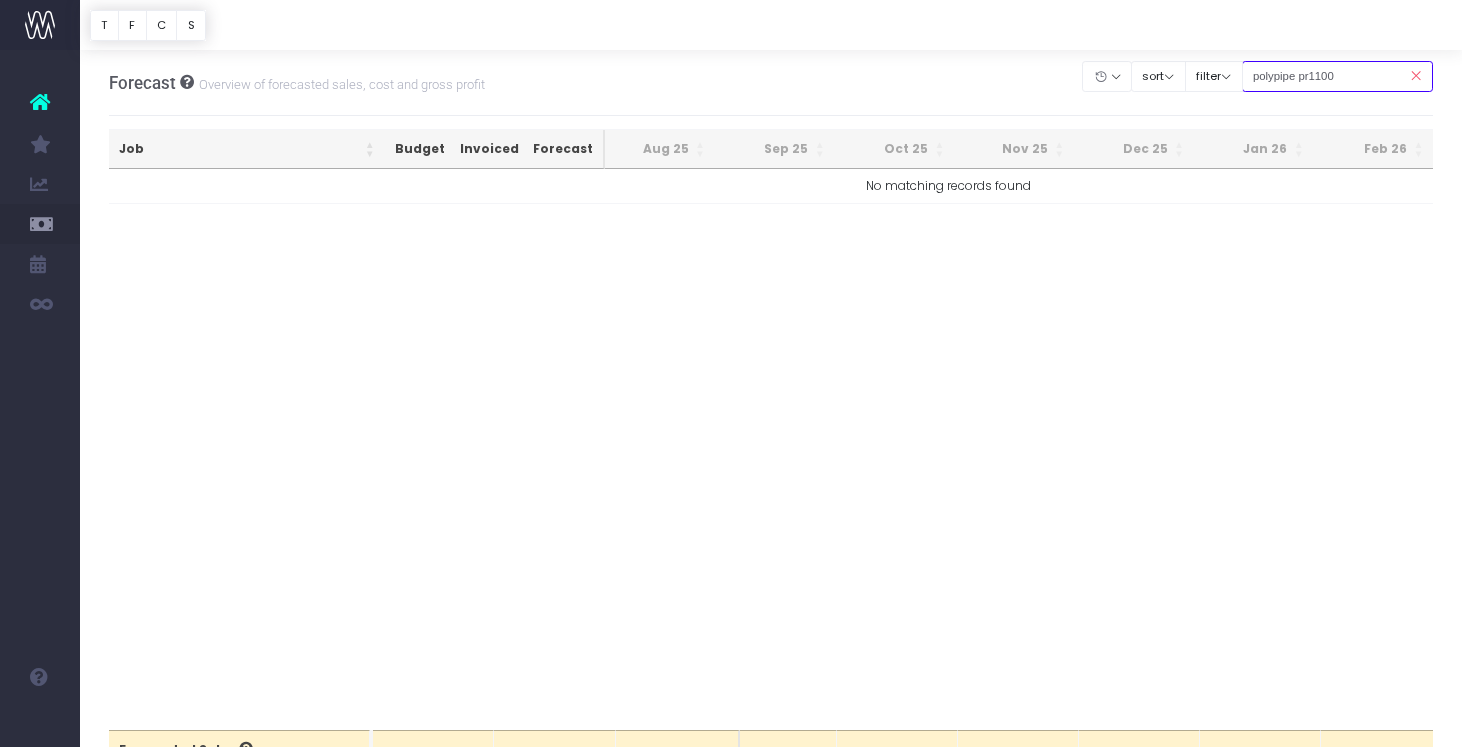 click on "polypipe pr1100" at bounding box center (1338, 76) 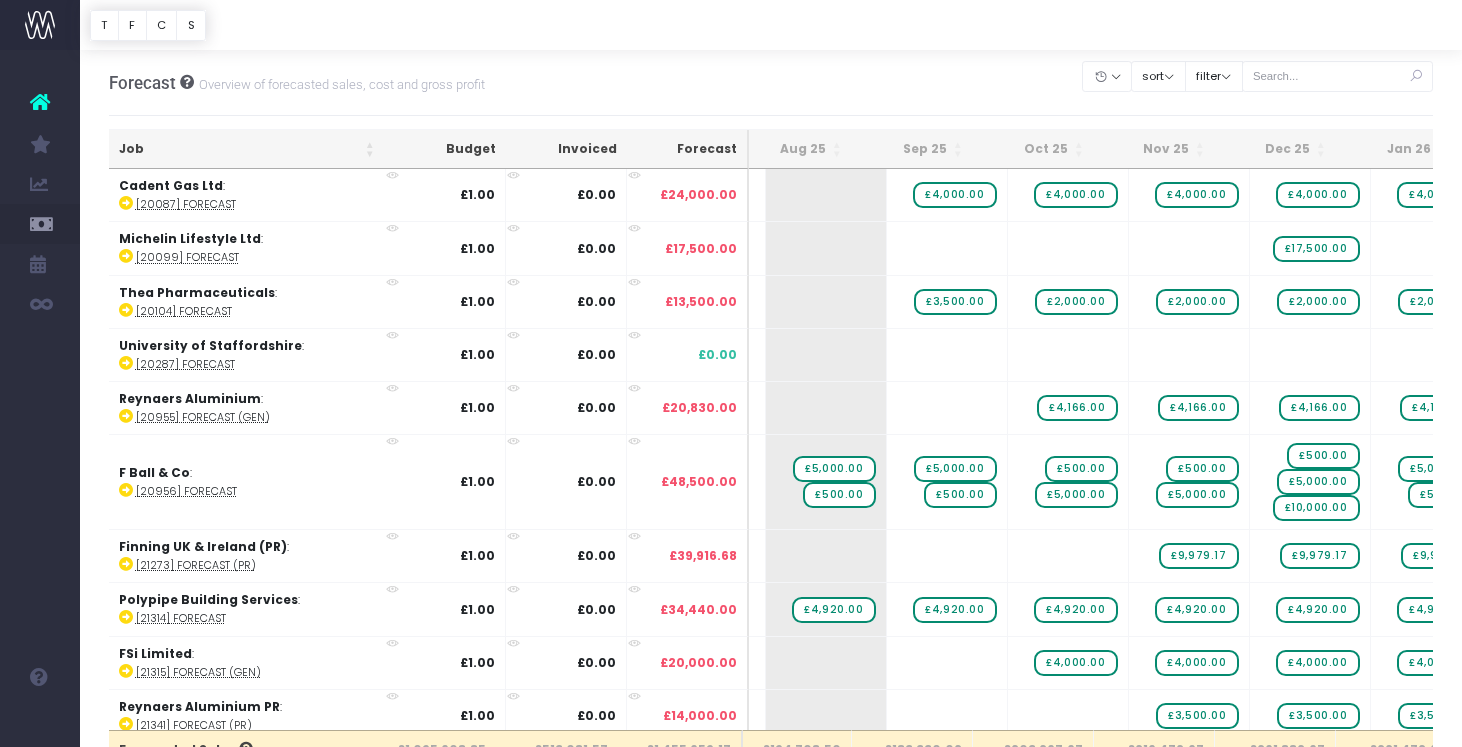click at bounding box center [1415, 76] 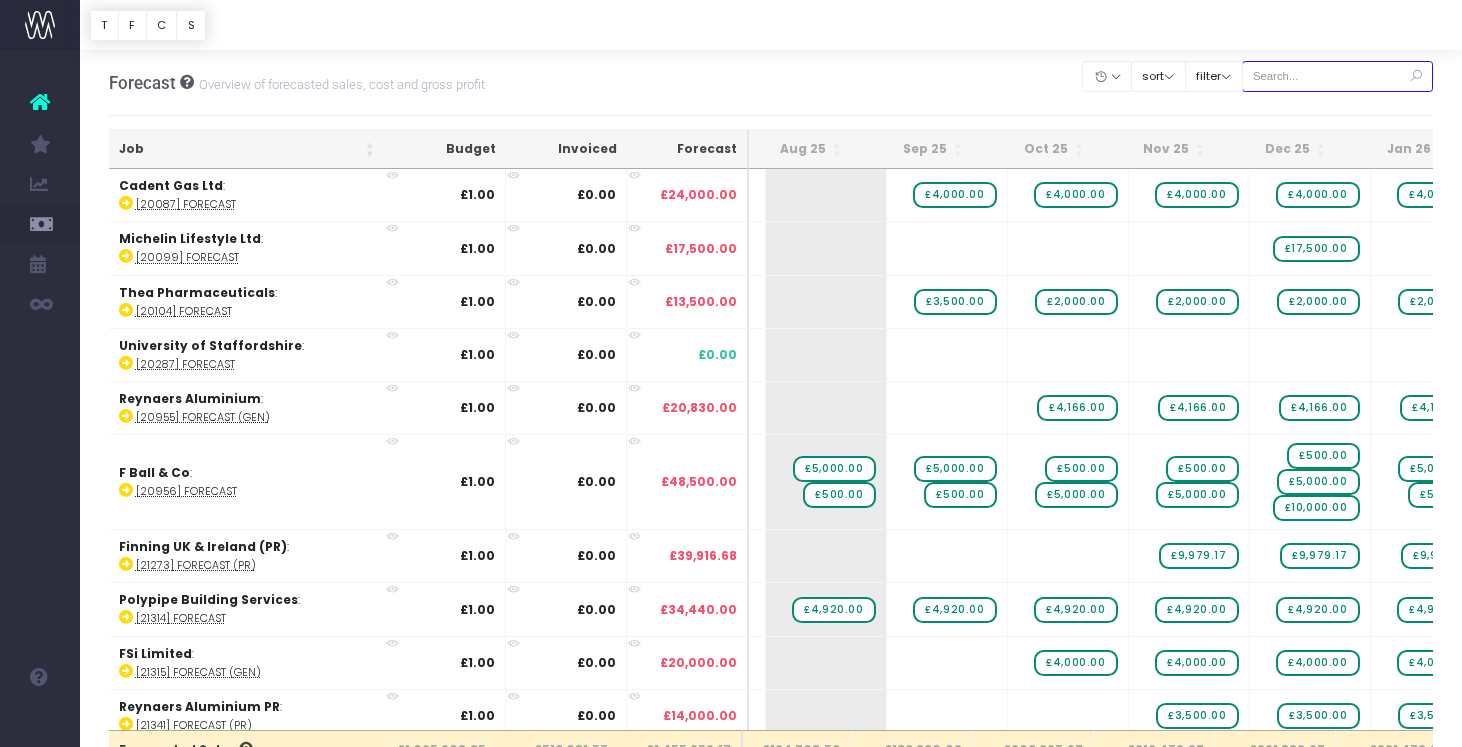 click at bounding box center [1338, 76] 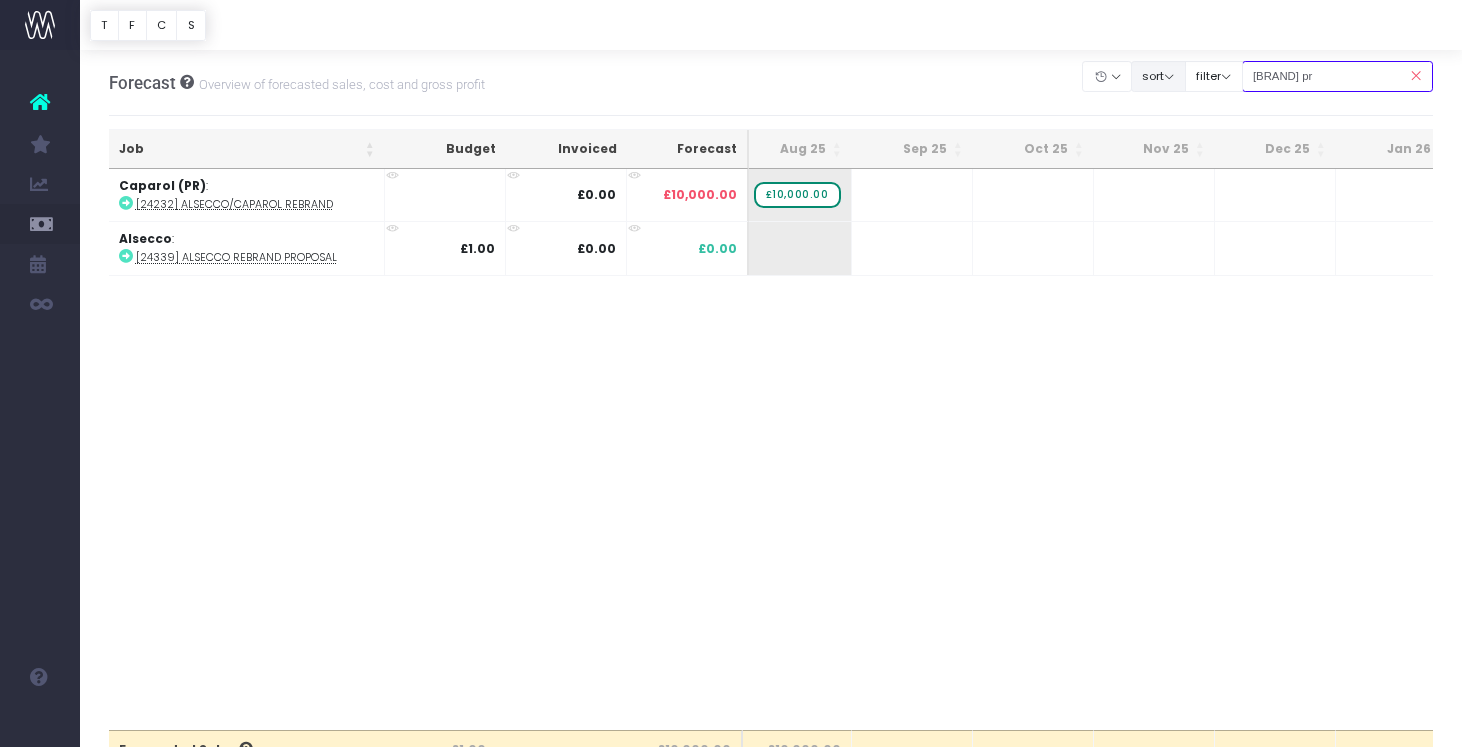 drag, startPoint x: 1345, startPoint y: 74, endPoint x: 1182, endPoint y: 73, distance: 163.00307 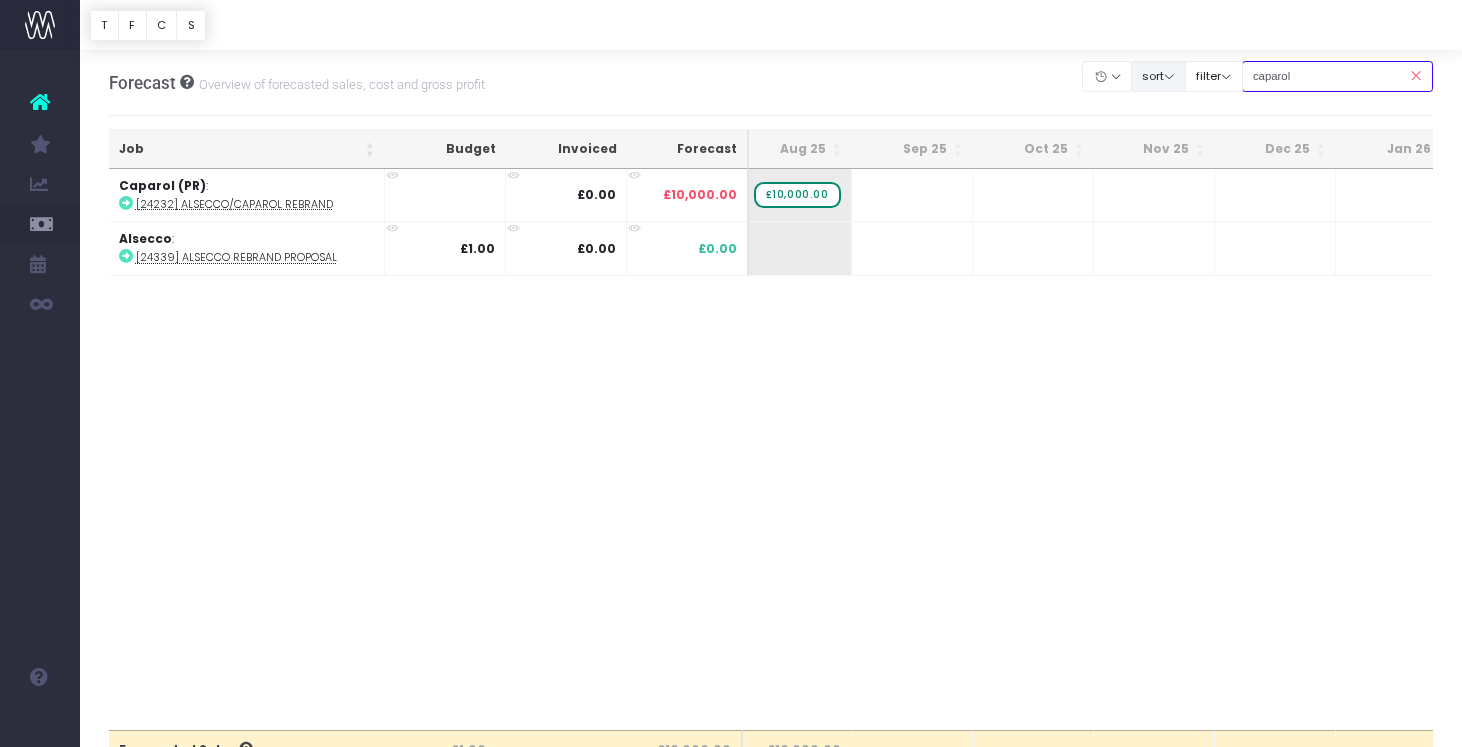 type on "caparol" 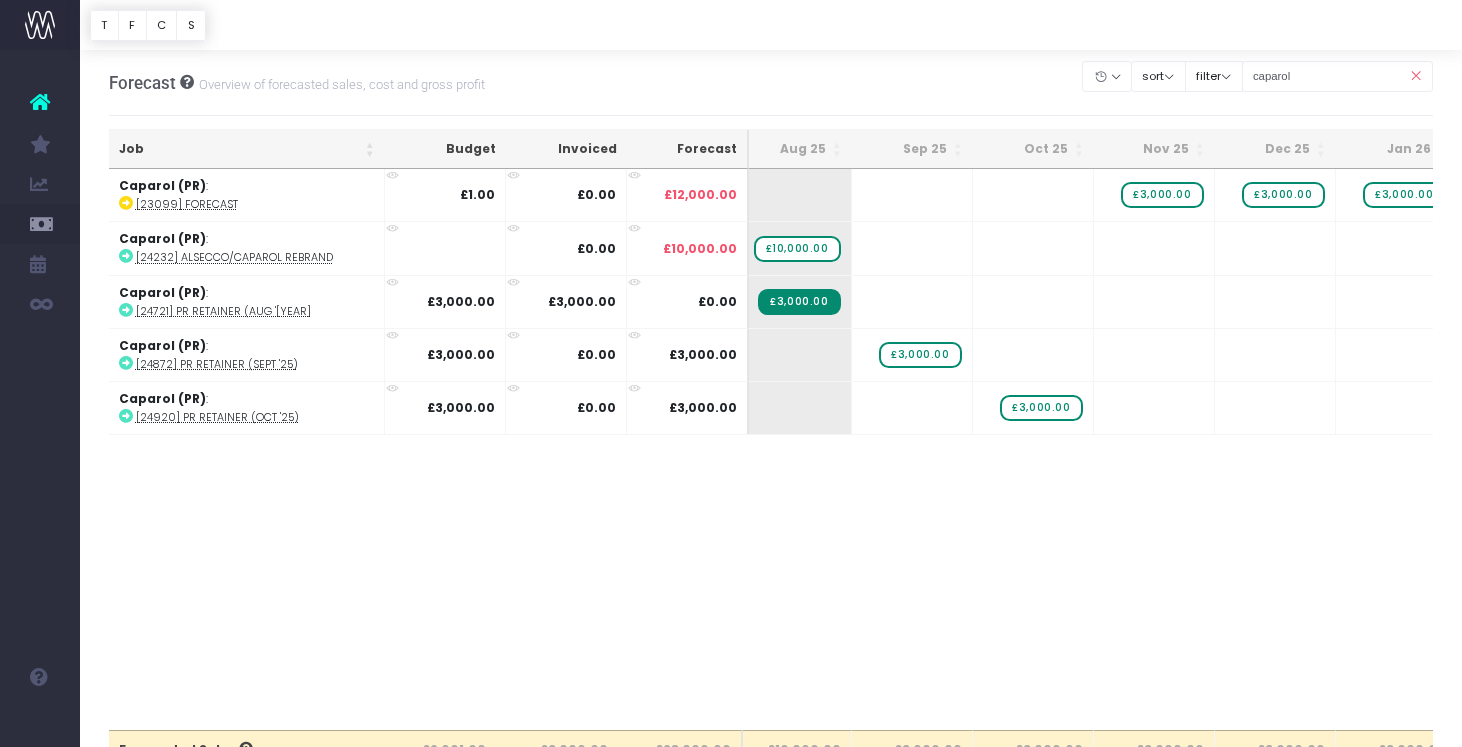 click at bounding box center [1415, 76] 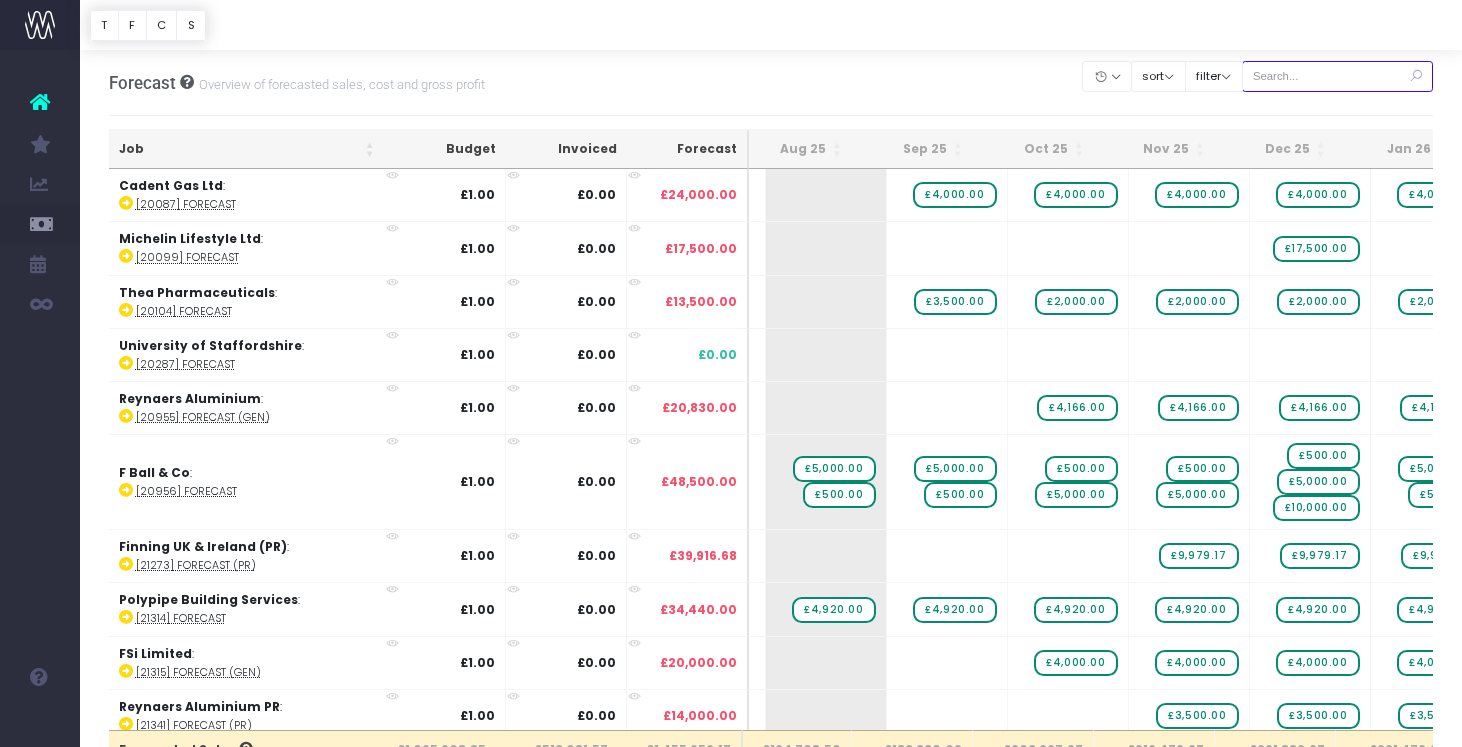 click at bounding box center [1338, 76] 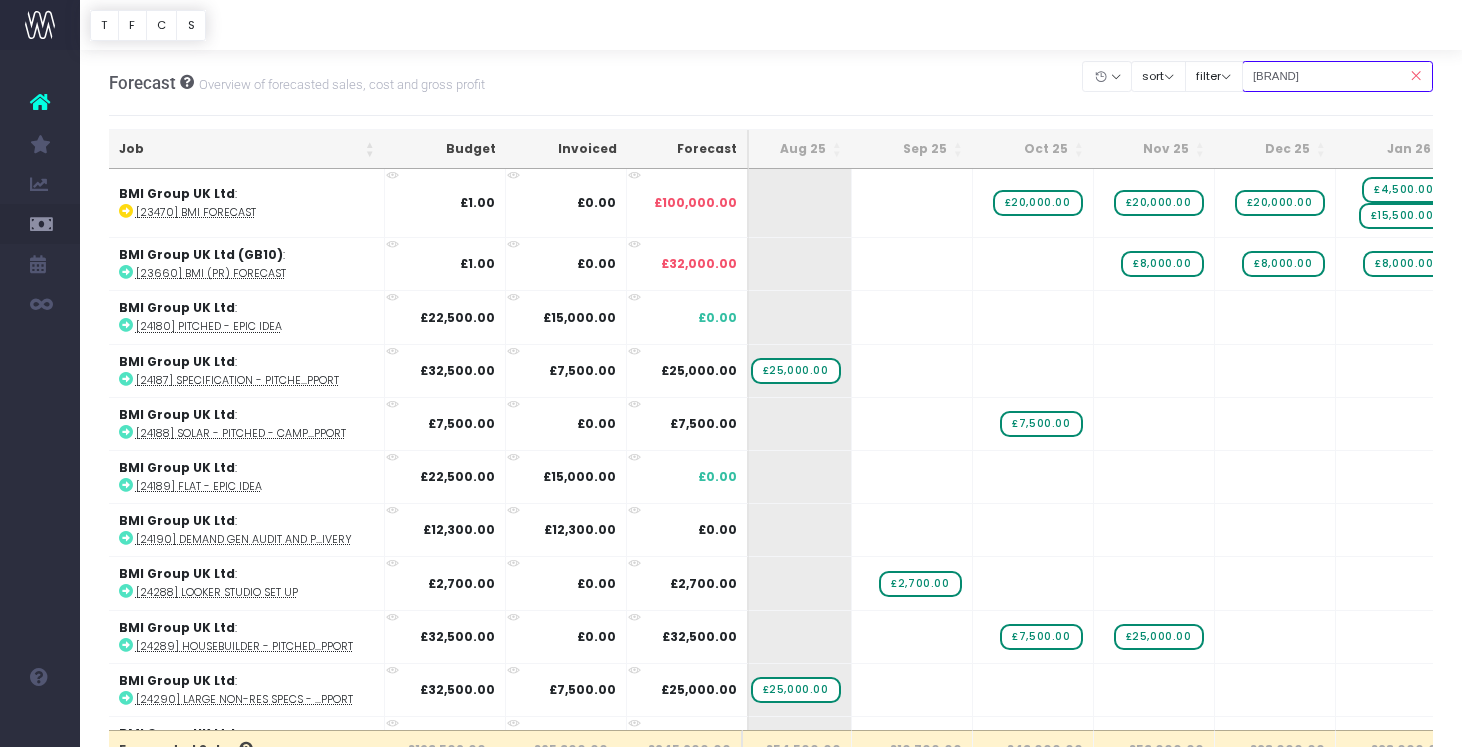 type on "bmi pr" 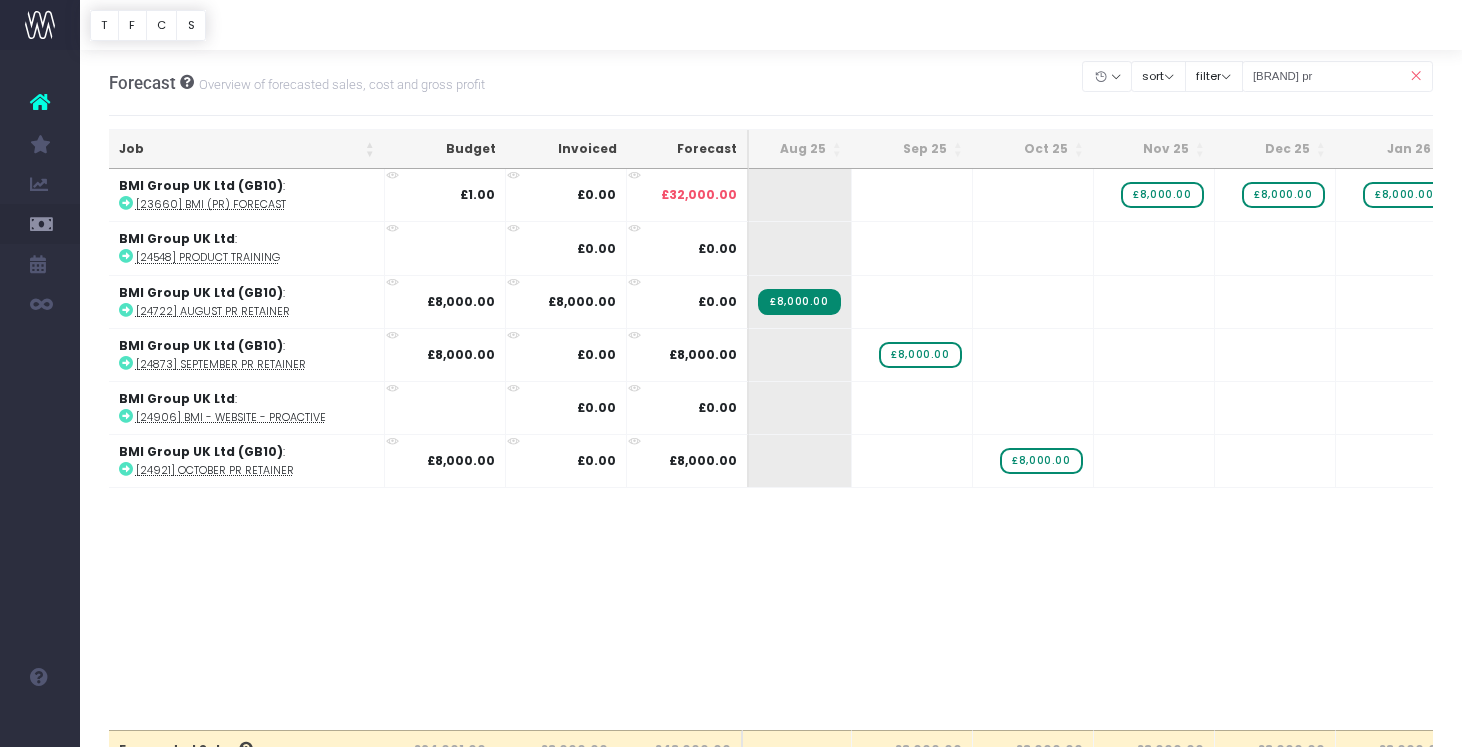 click at bounding box center (1415, 76) 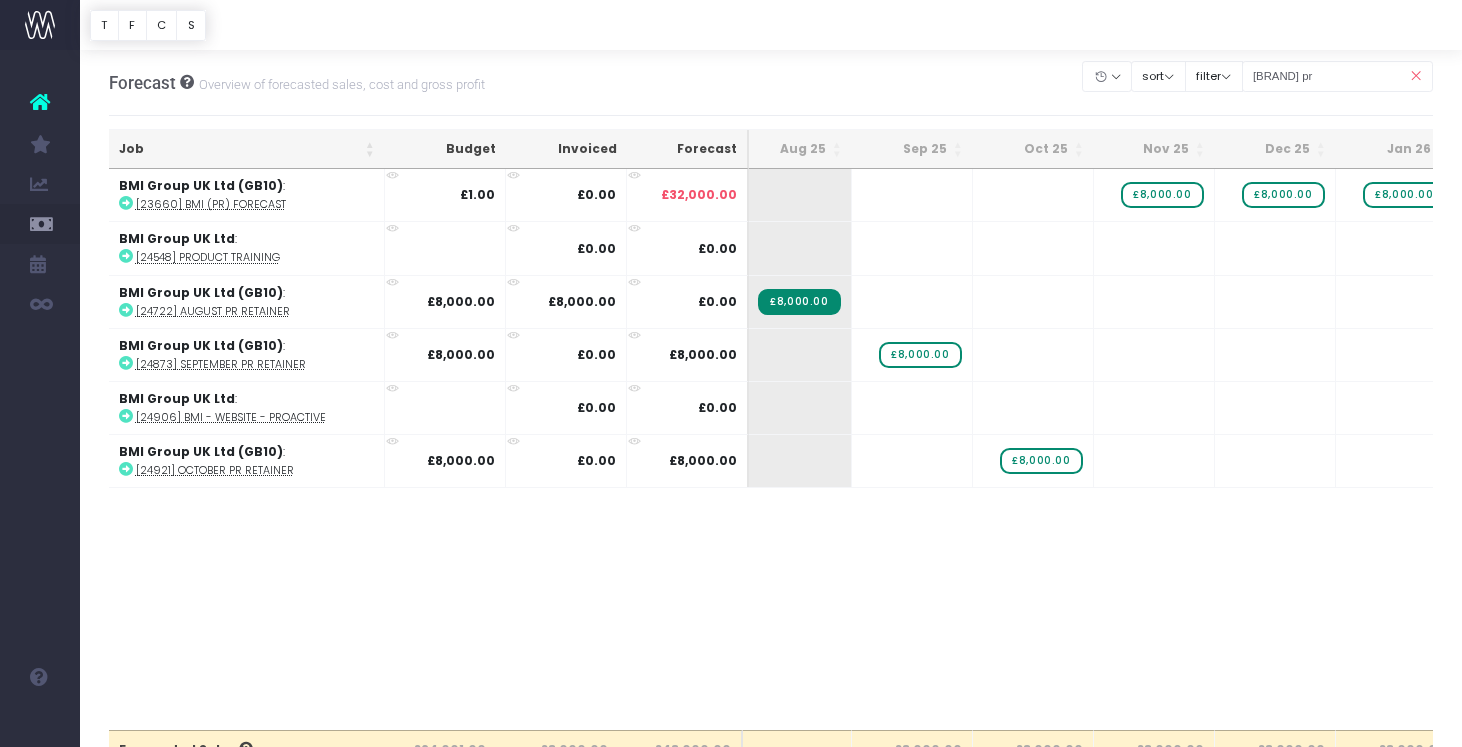 click at bounding box center [1415, 76] 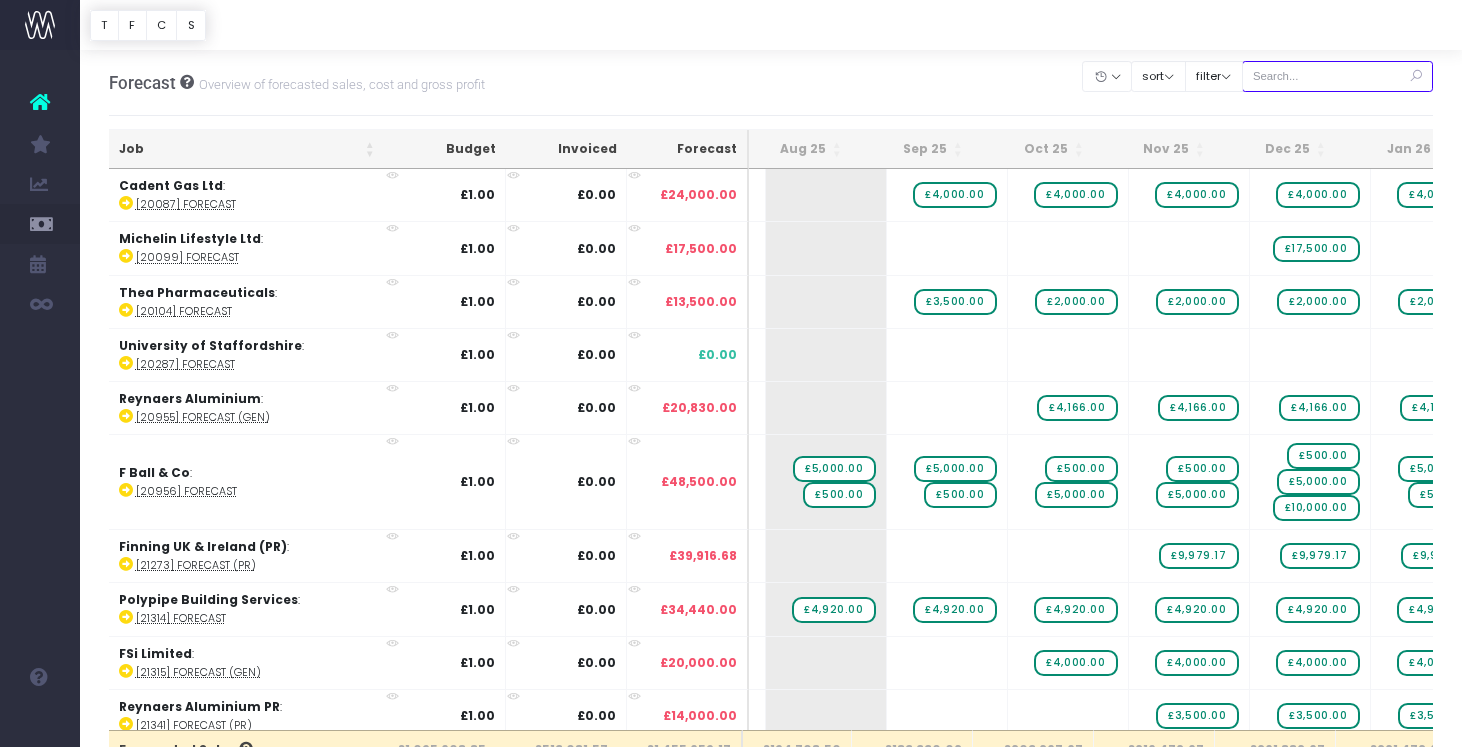 click at bounding box center [1338, 76] 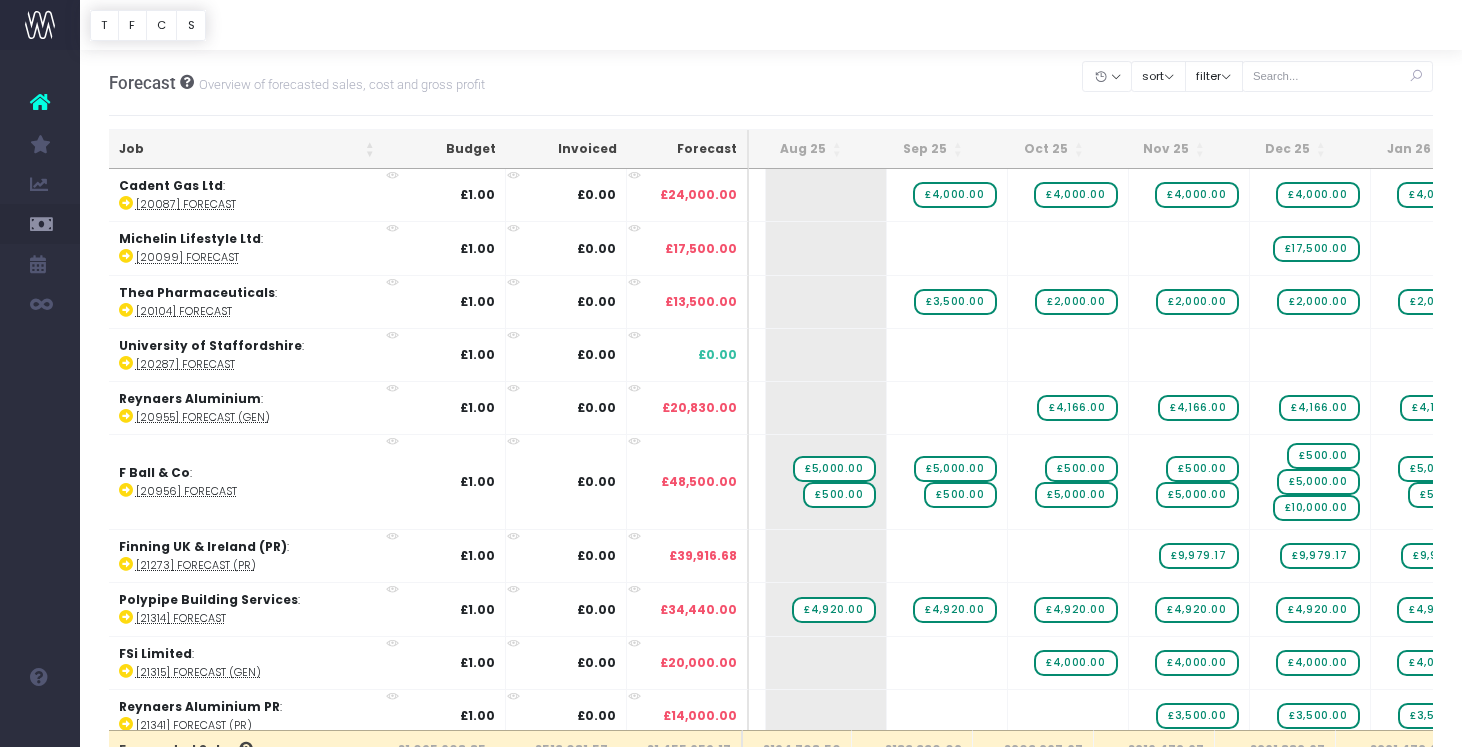 click at bounding box center [1415, 76] 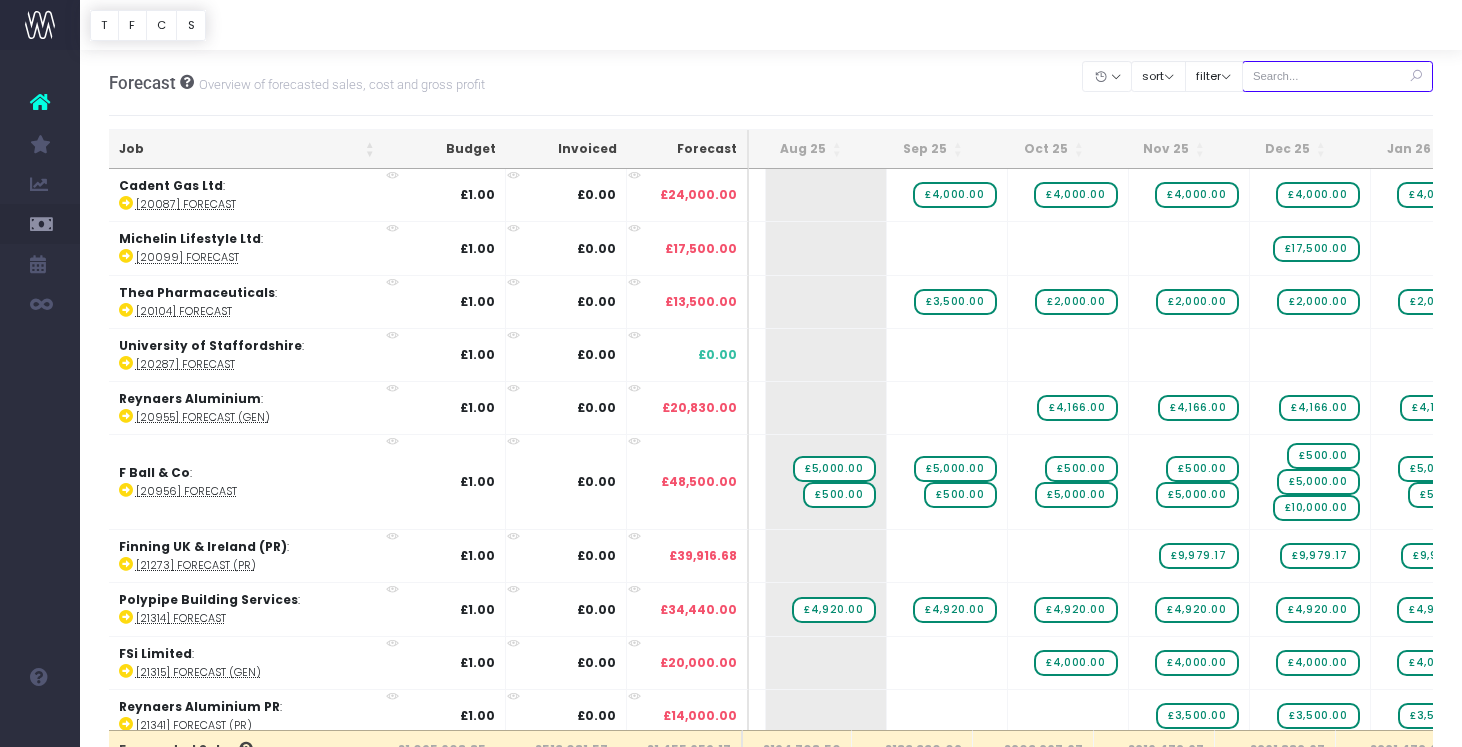 click at bounding box center [1338, 76] 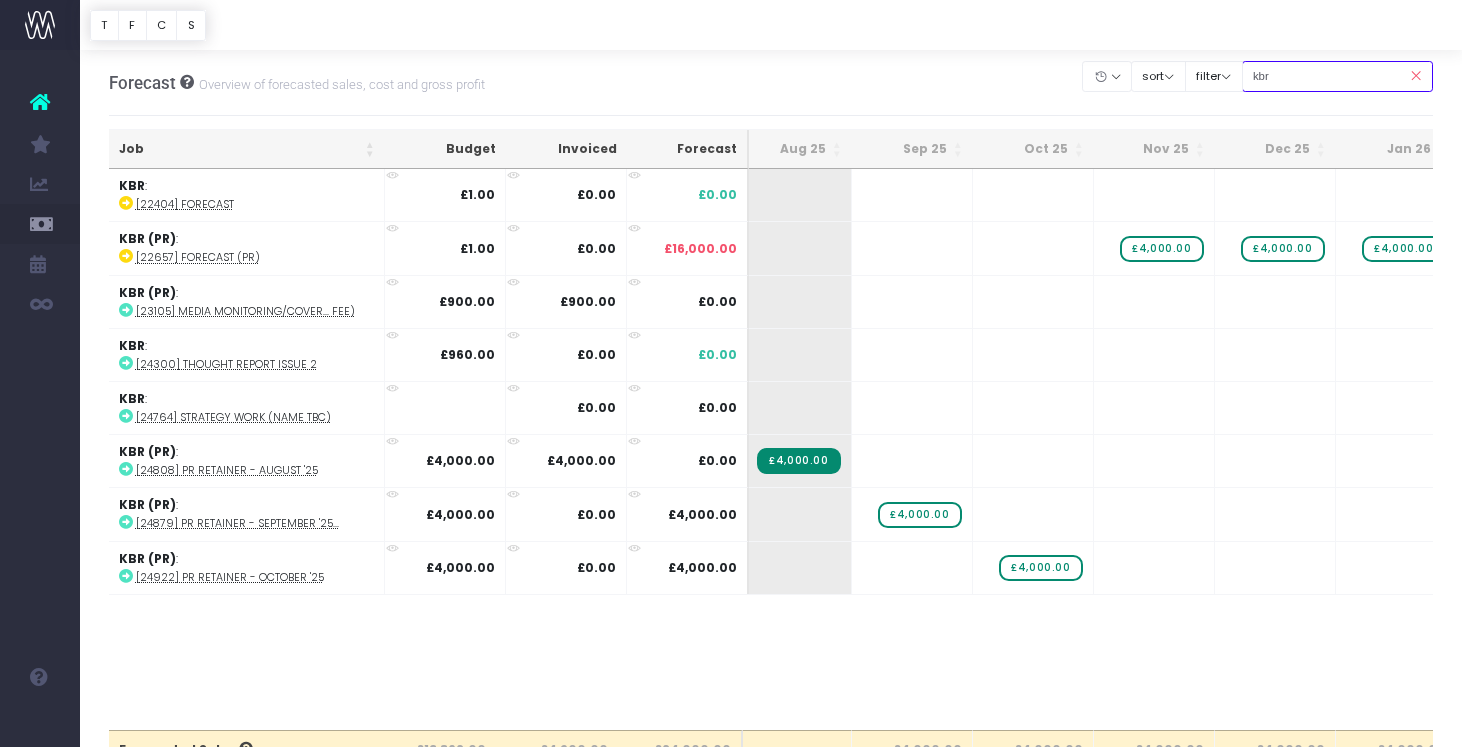 type on "kbr" 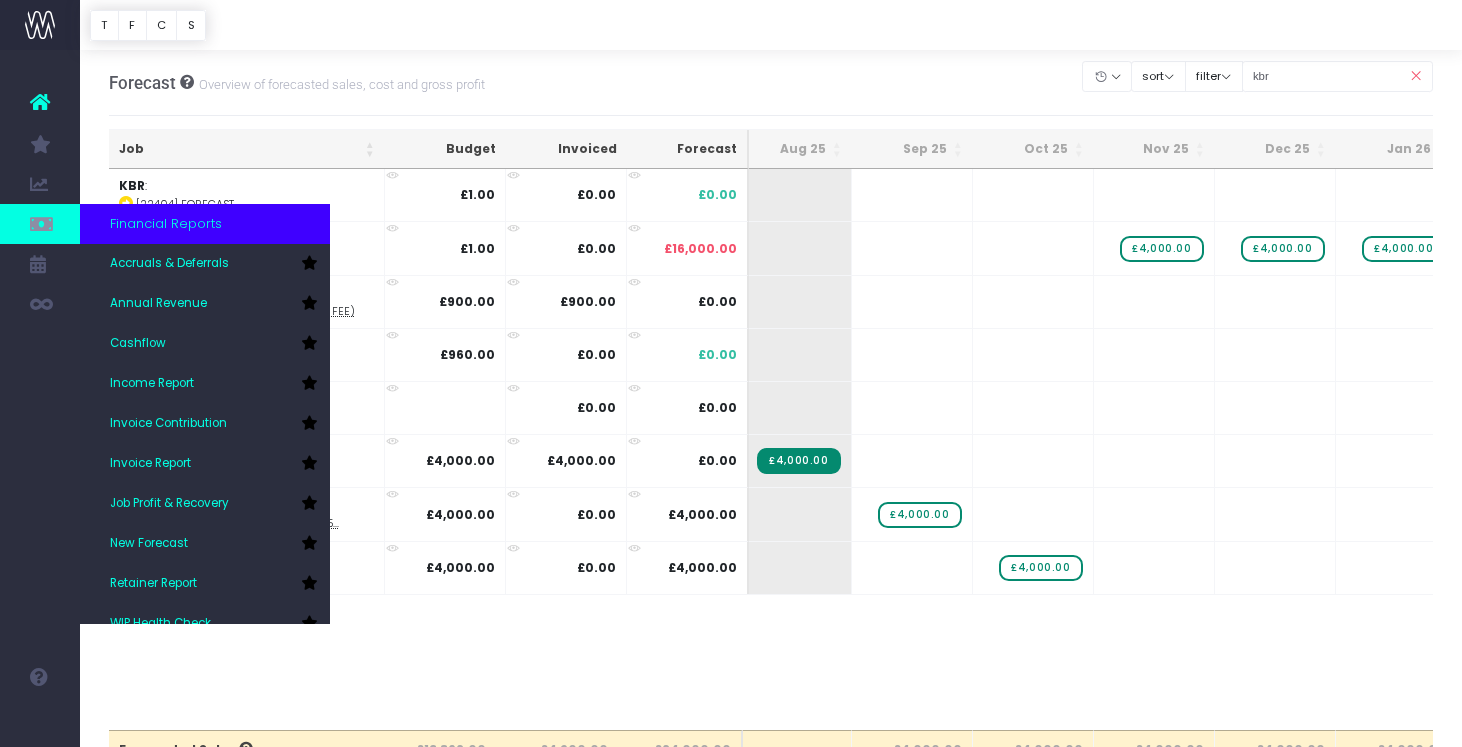 click at bounding box center (40, 224) 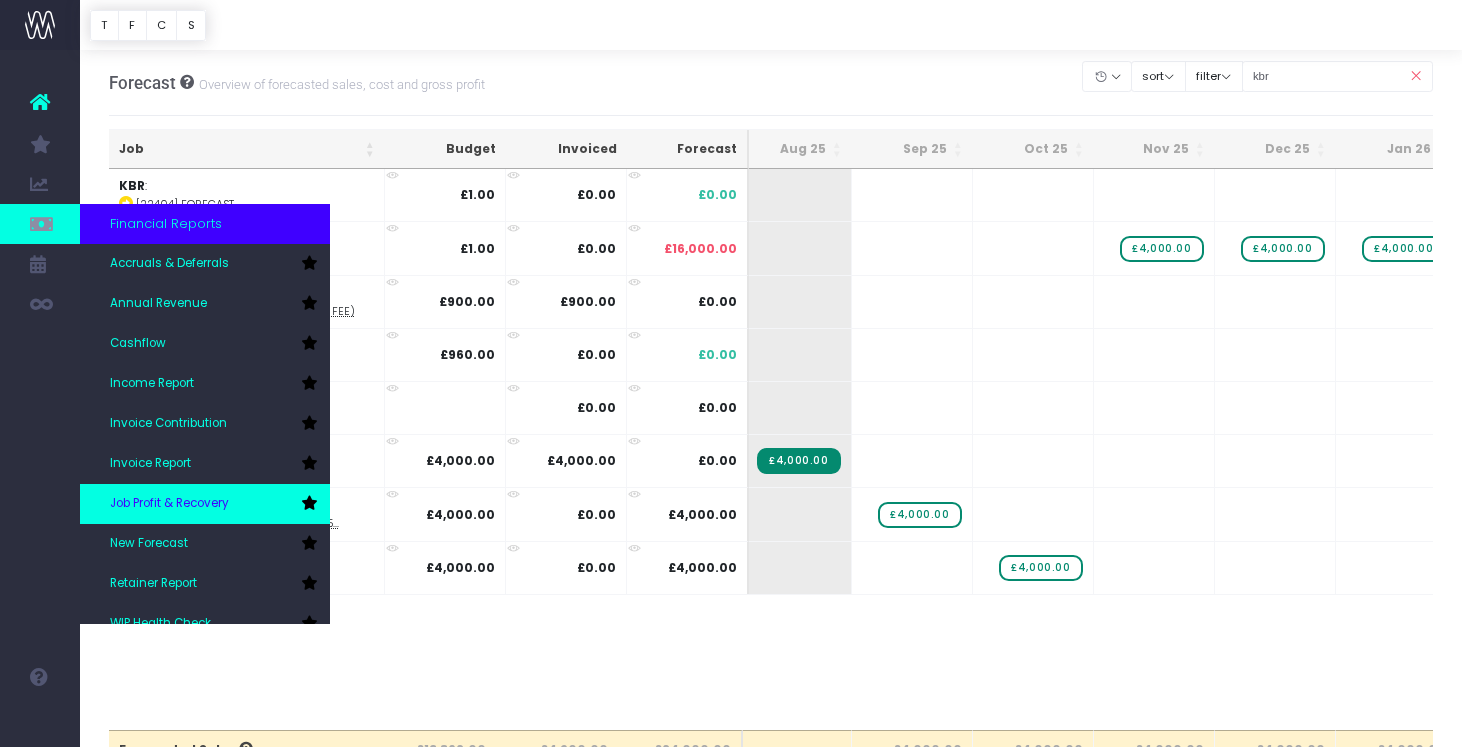 click on "Job Profit & Recovery" at bounding box center [169, 504] 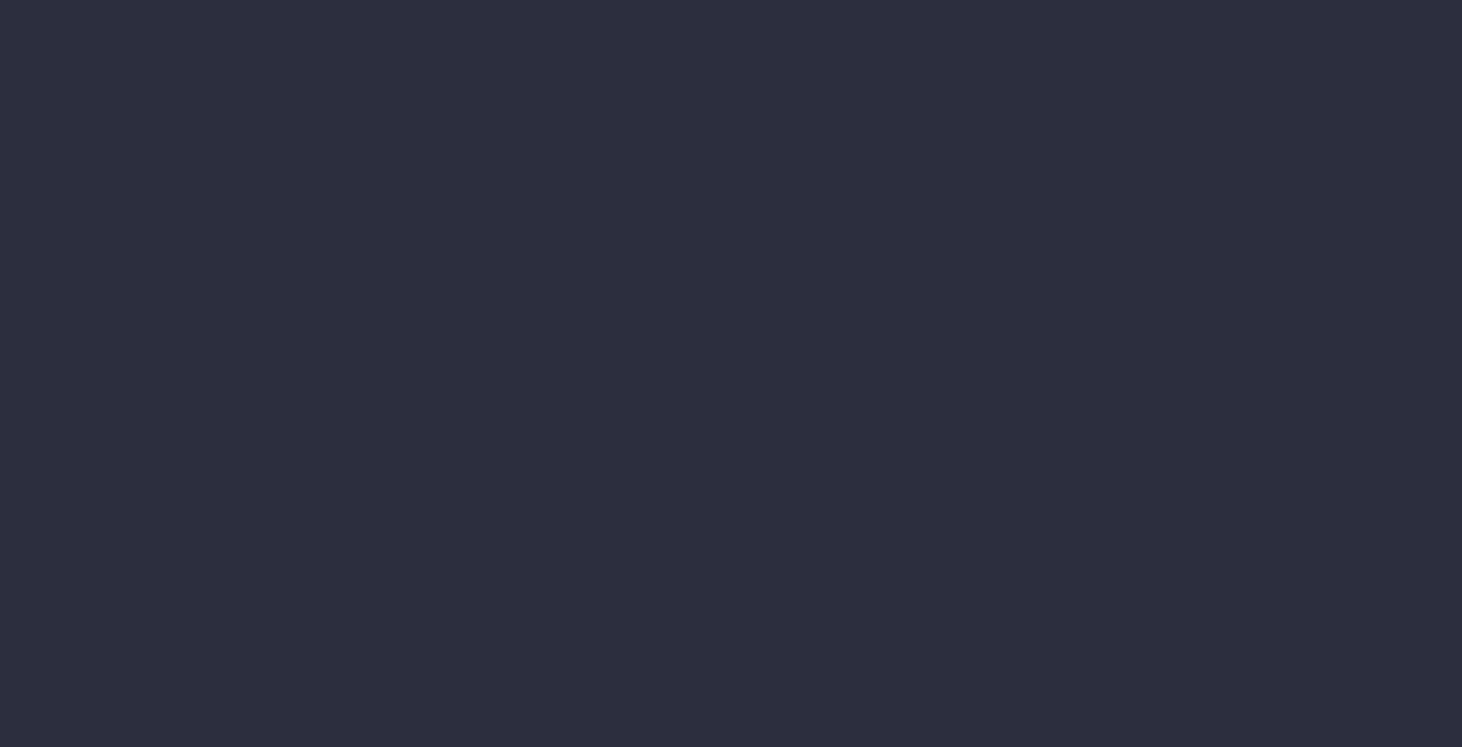 scroll, scrollTop: 0, scrollLeft: 0, axis: both 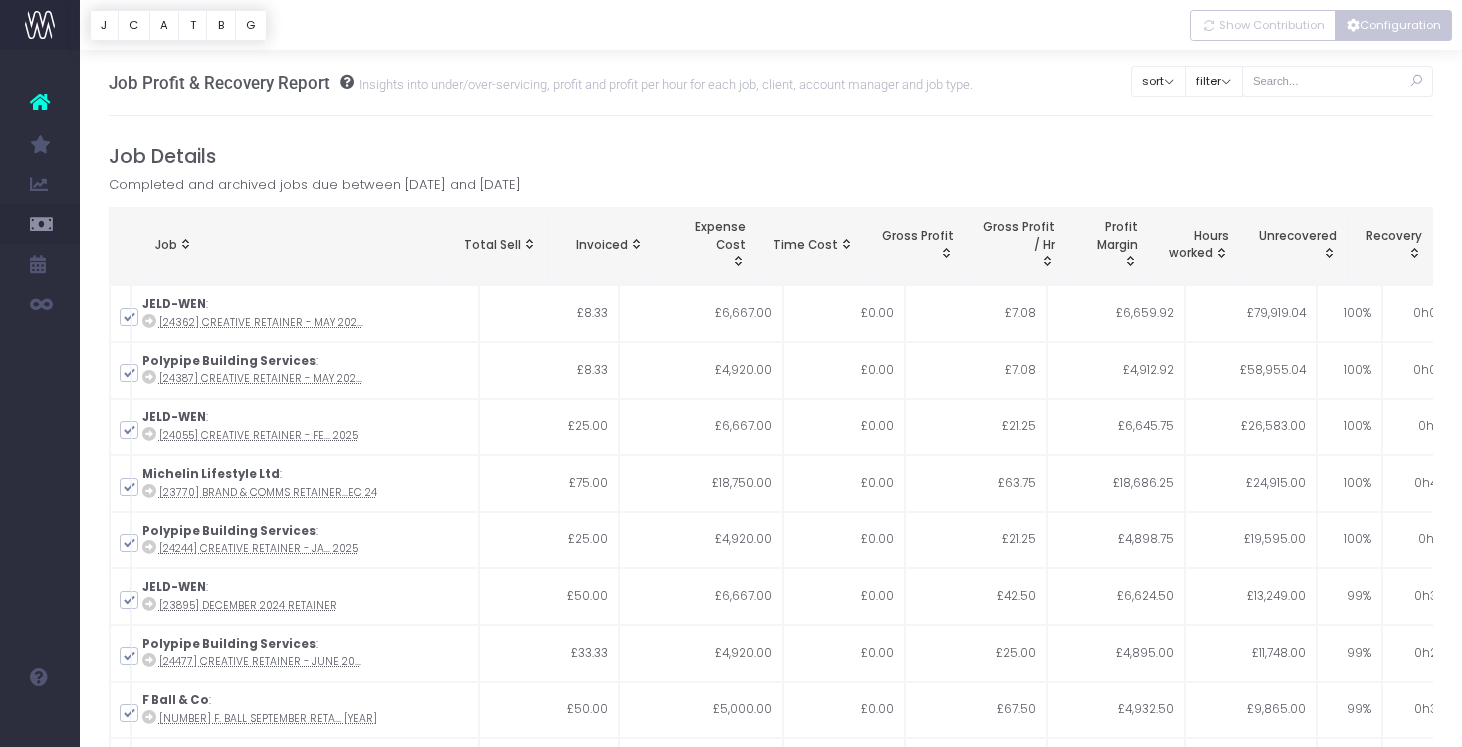 click on "Configuration" at bounding box center [1393, 25] 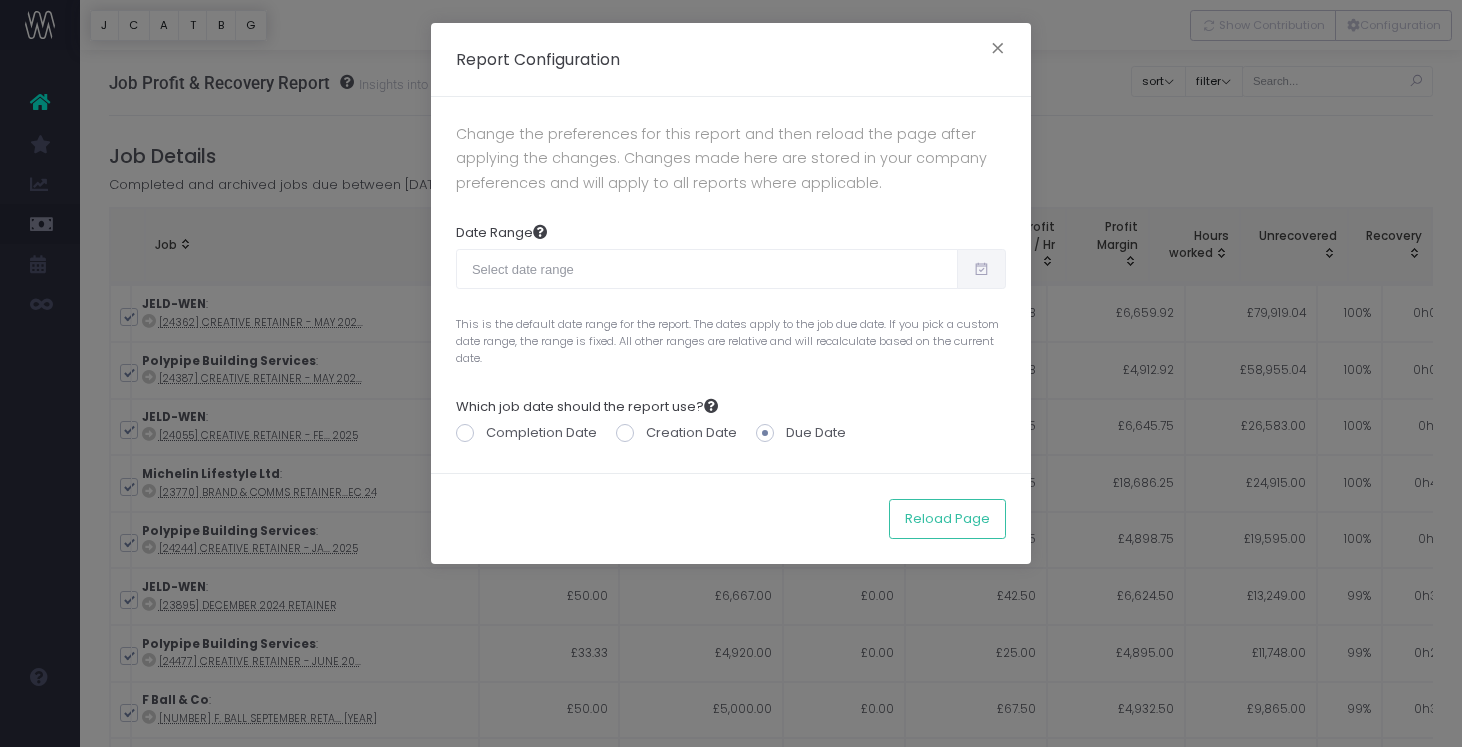 click at bounding box center (981, 269) 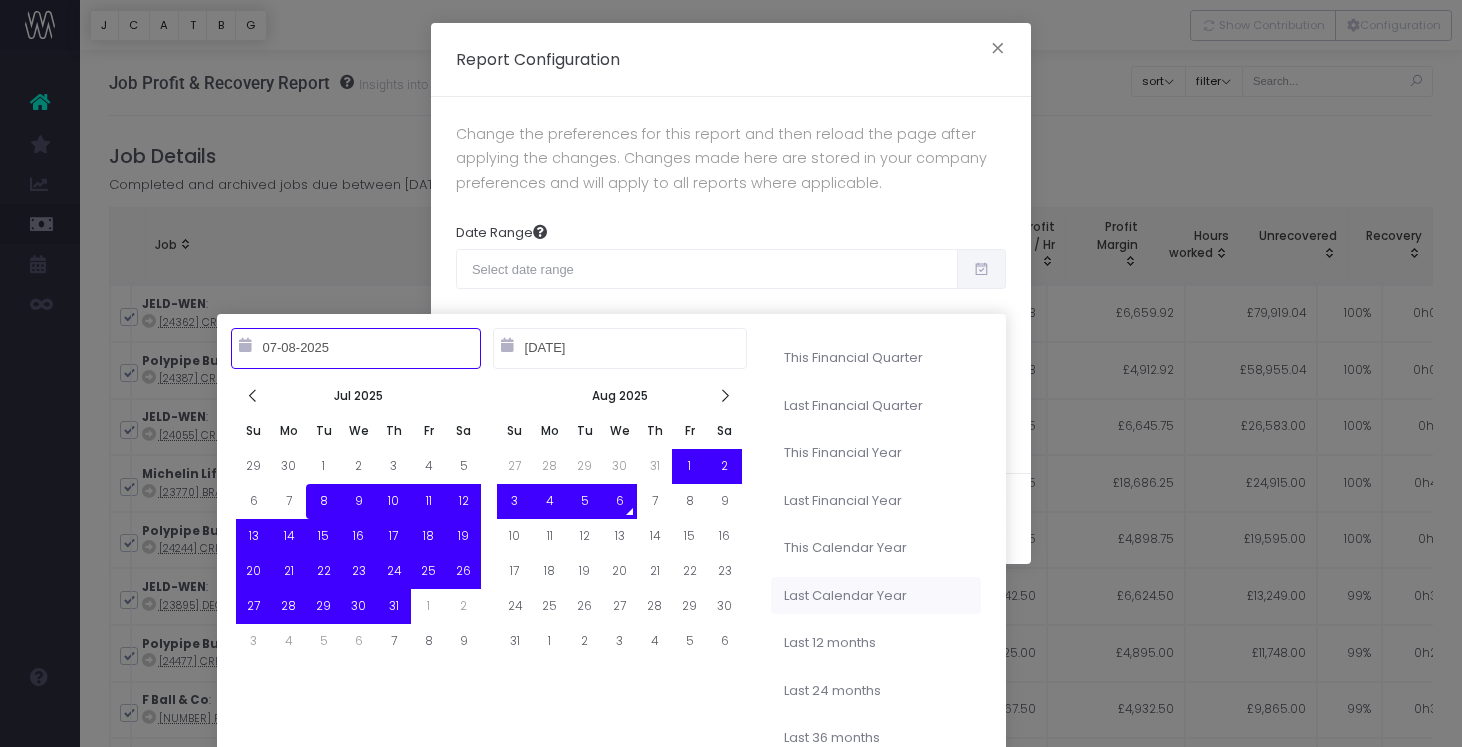 type on "01-01-2023" 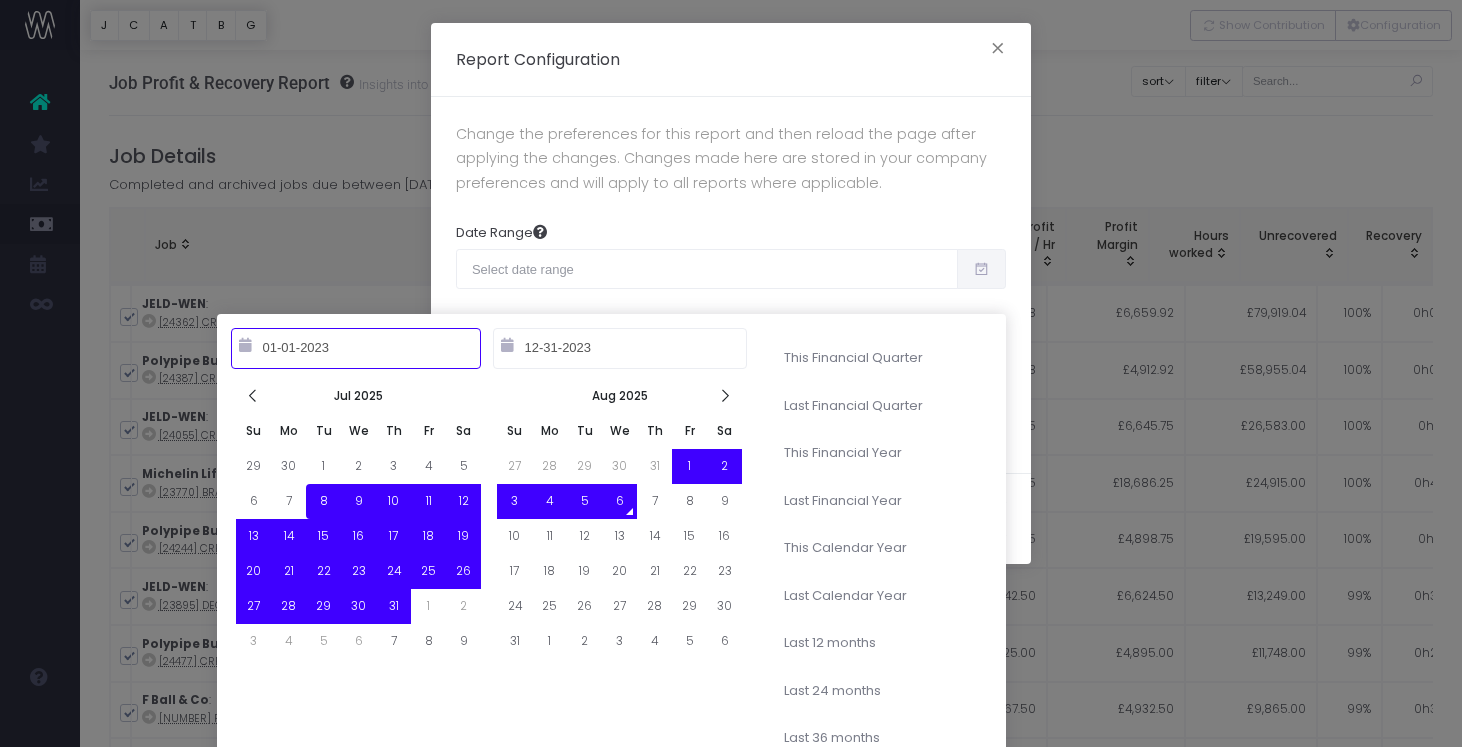 type on "[DATE]" 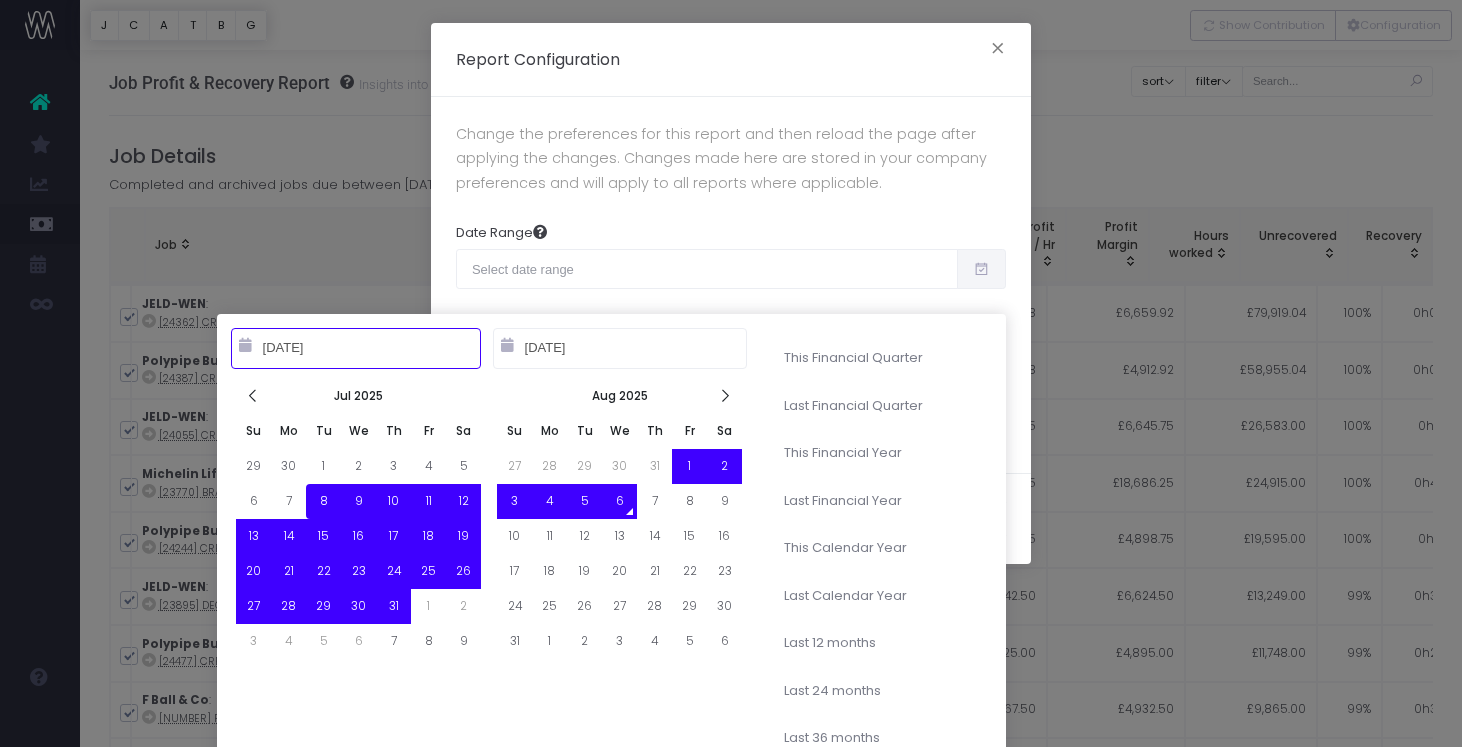 type on "07-08-2025" 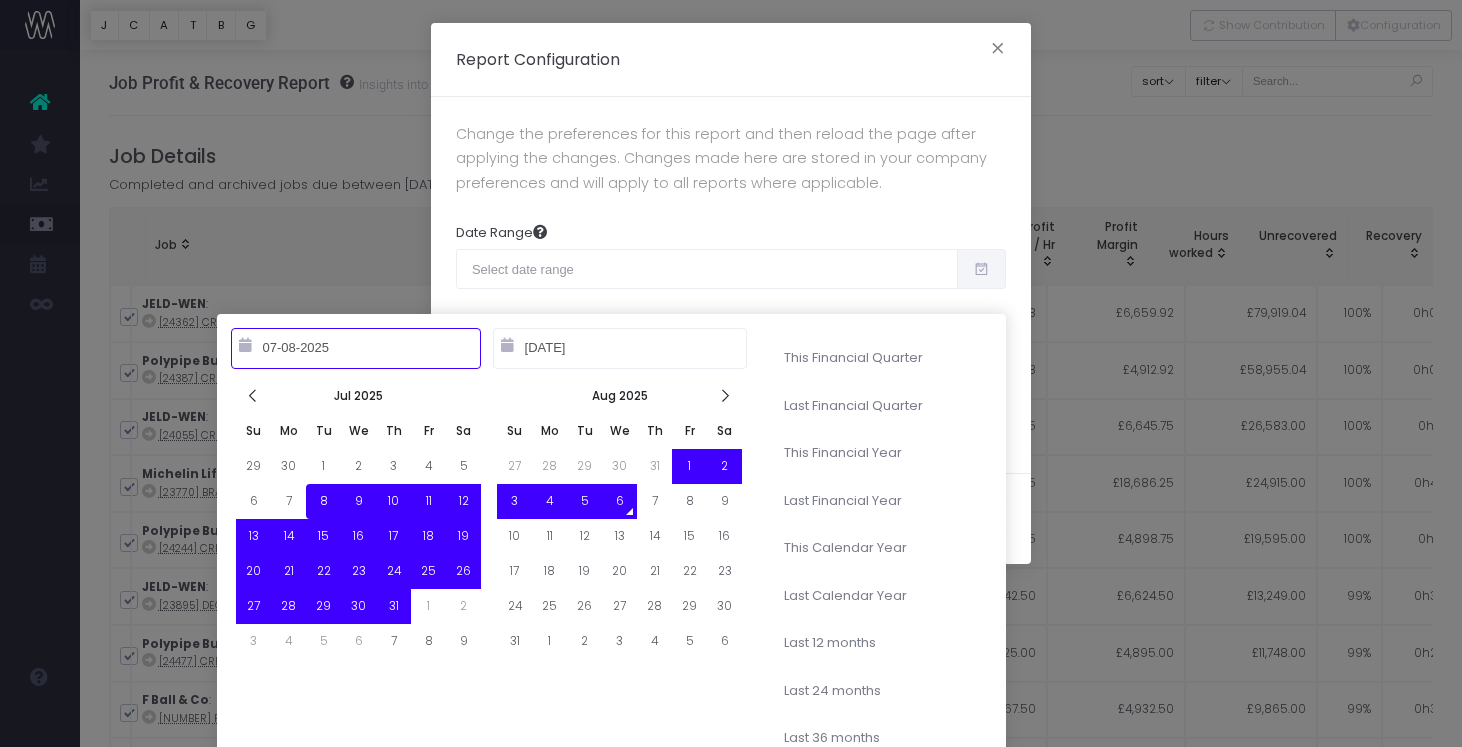 type on "[MM]-[DD]-[YYYY]" 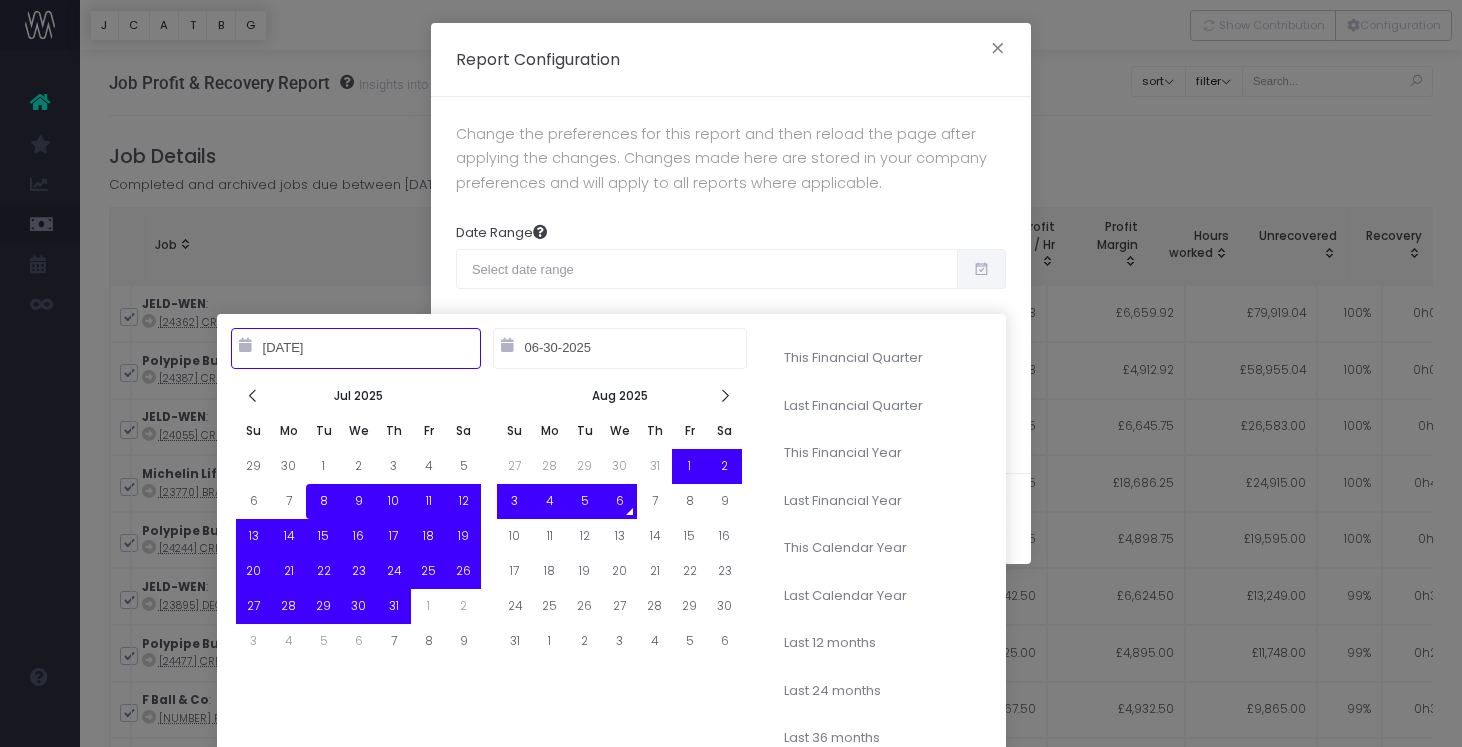 type on "[DATE]" 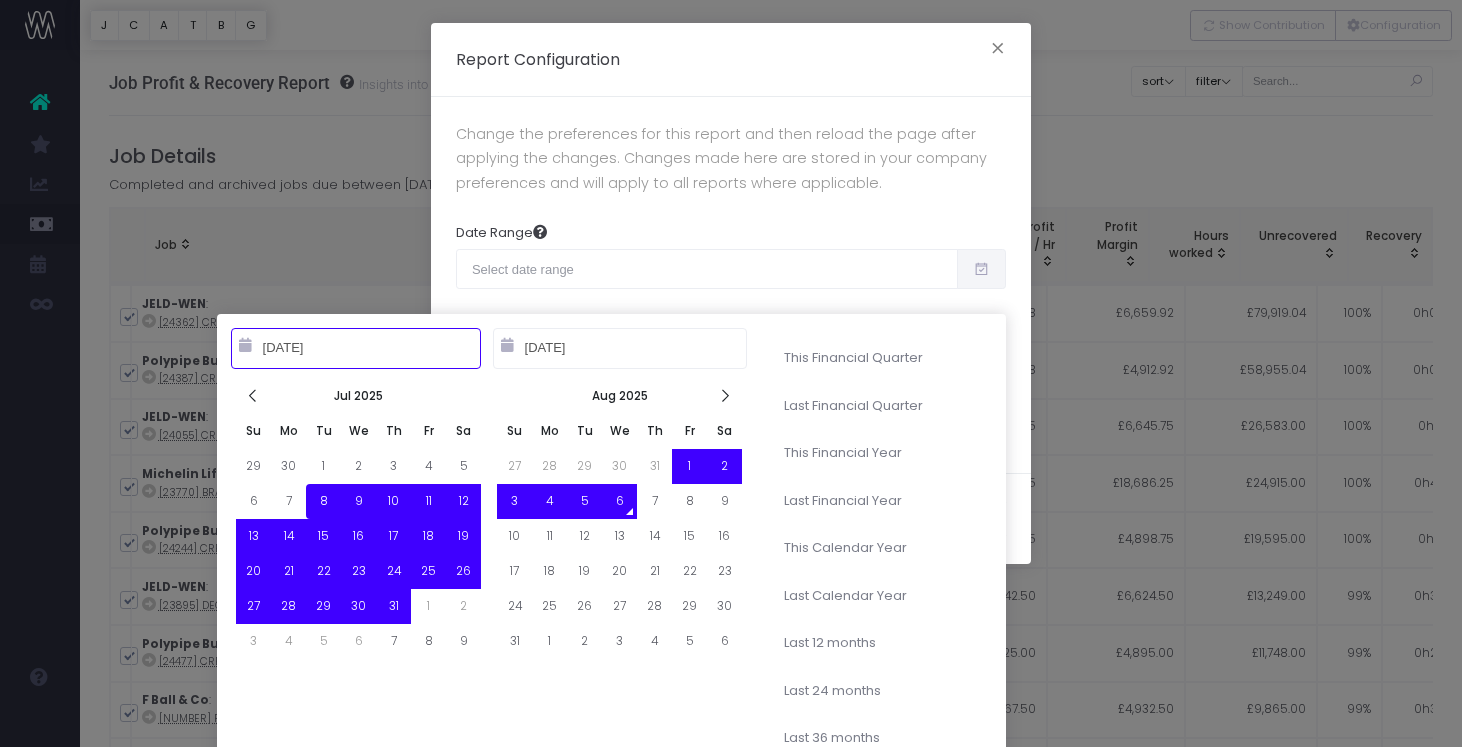 type on "07-08-2025" 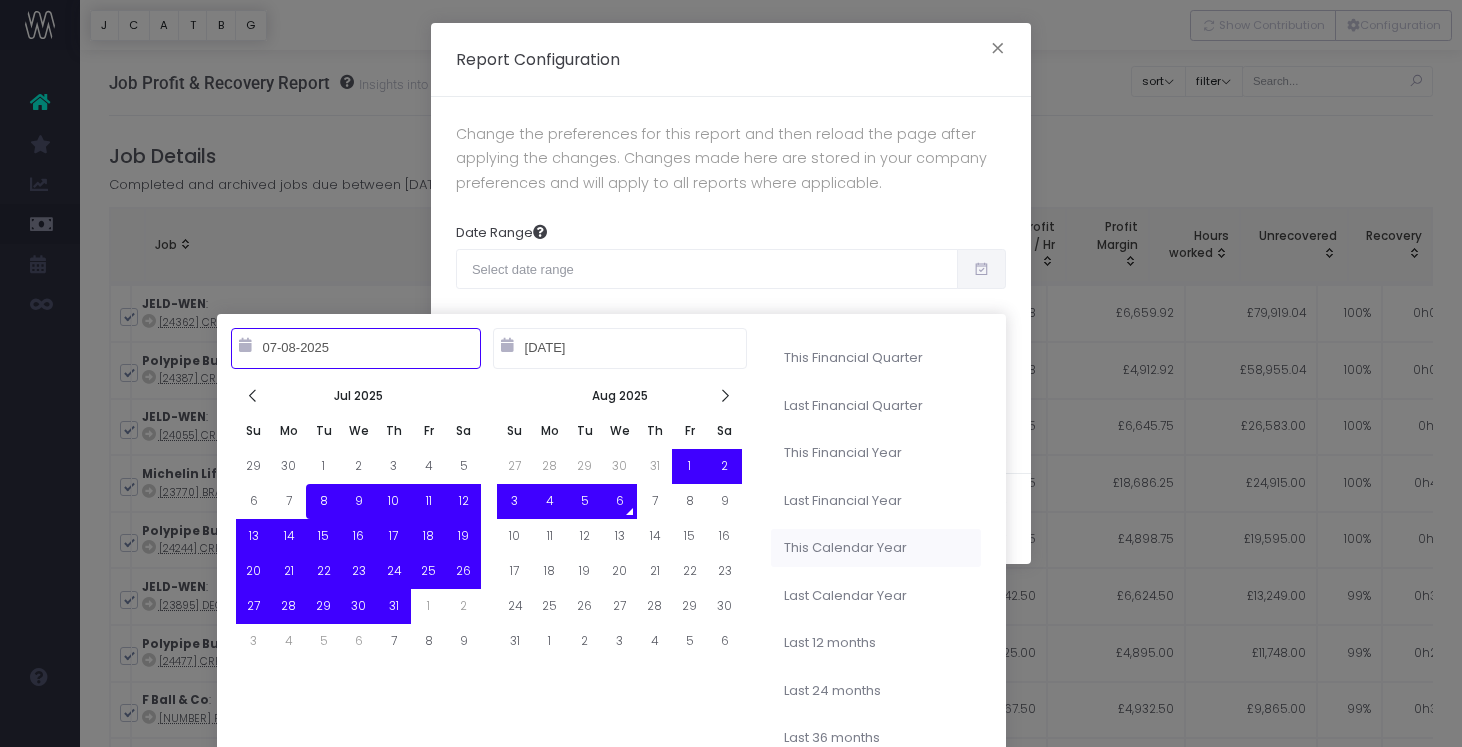 type on "01-01-2023" 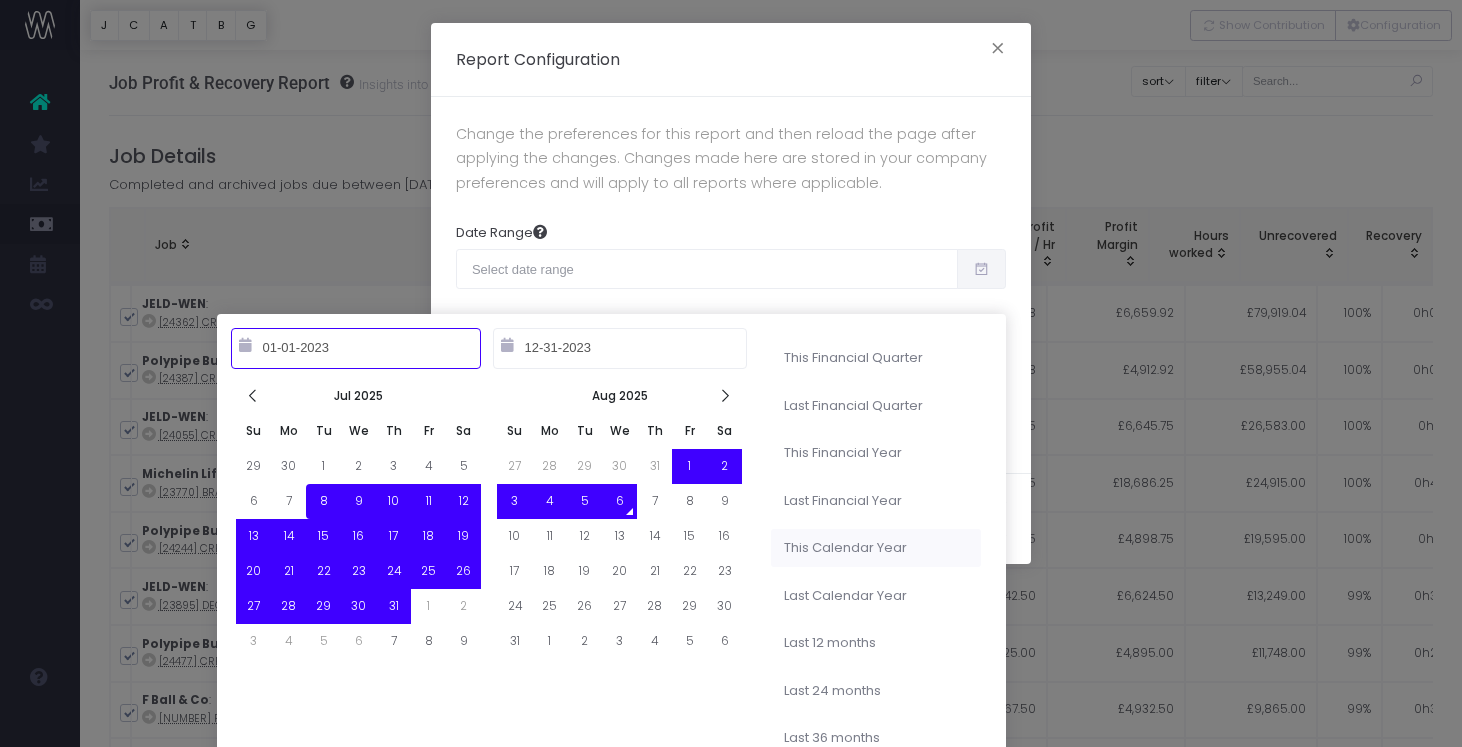 type on "07-08-2025" 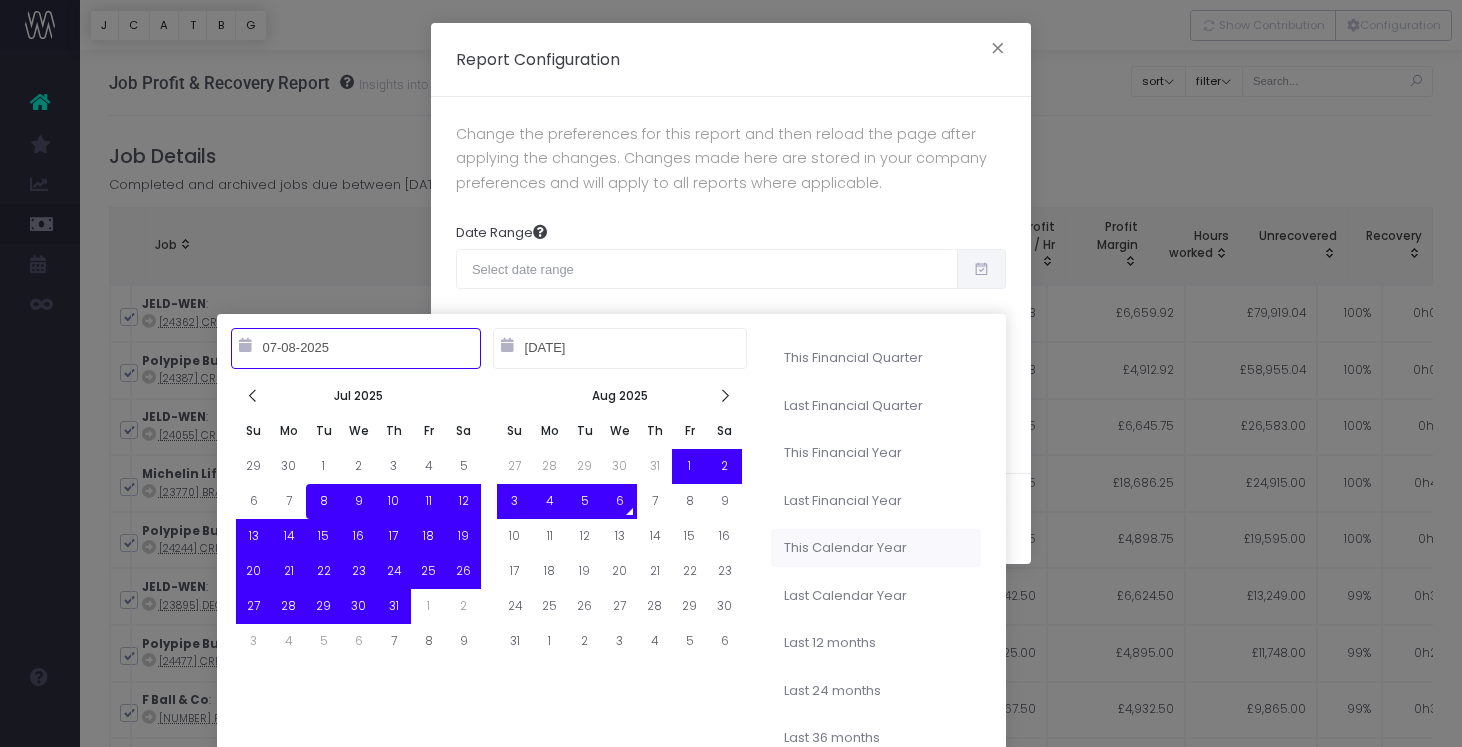type on "01-01-2025" 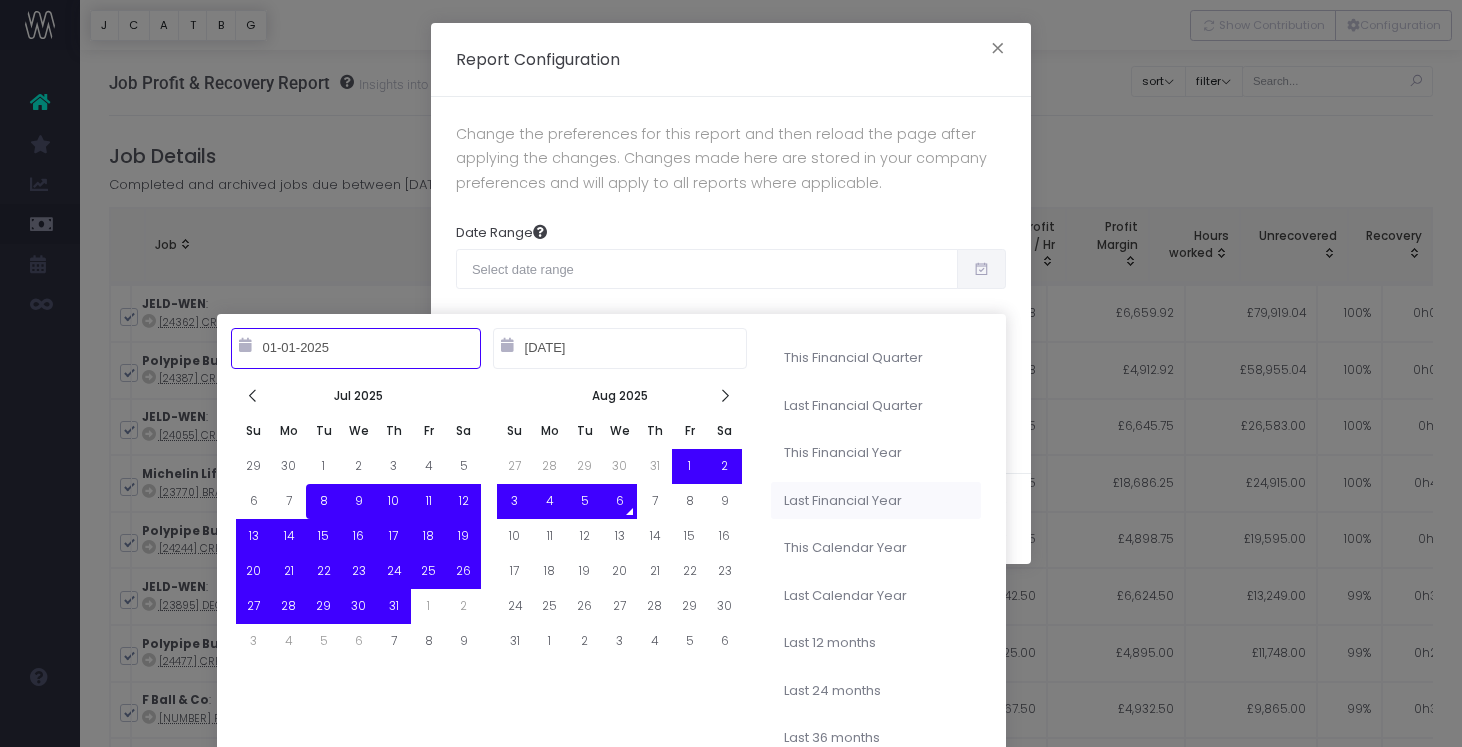 type on "07-08-2025" 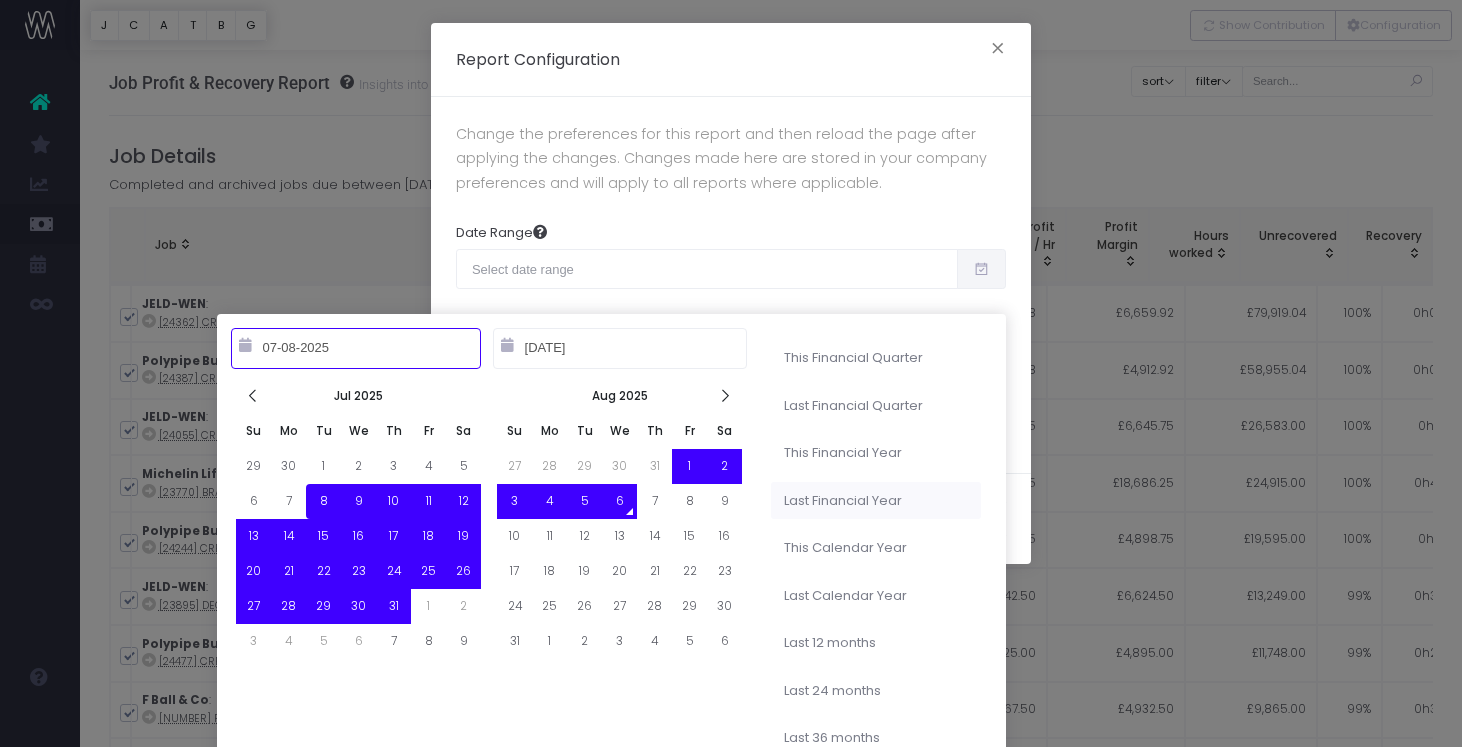 type on "[DATE]" 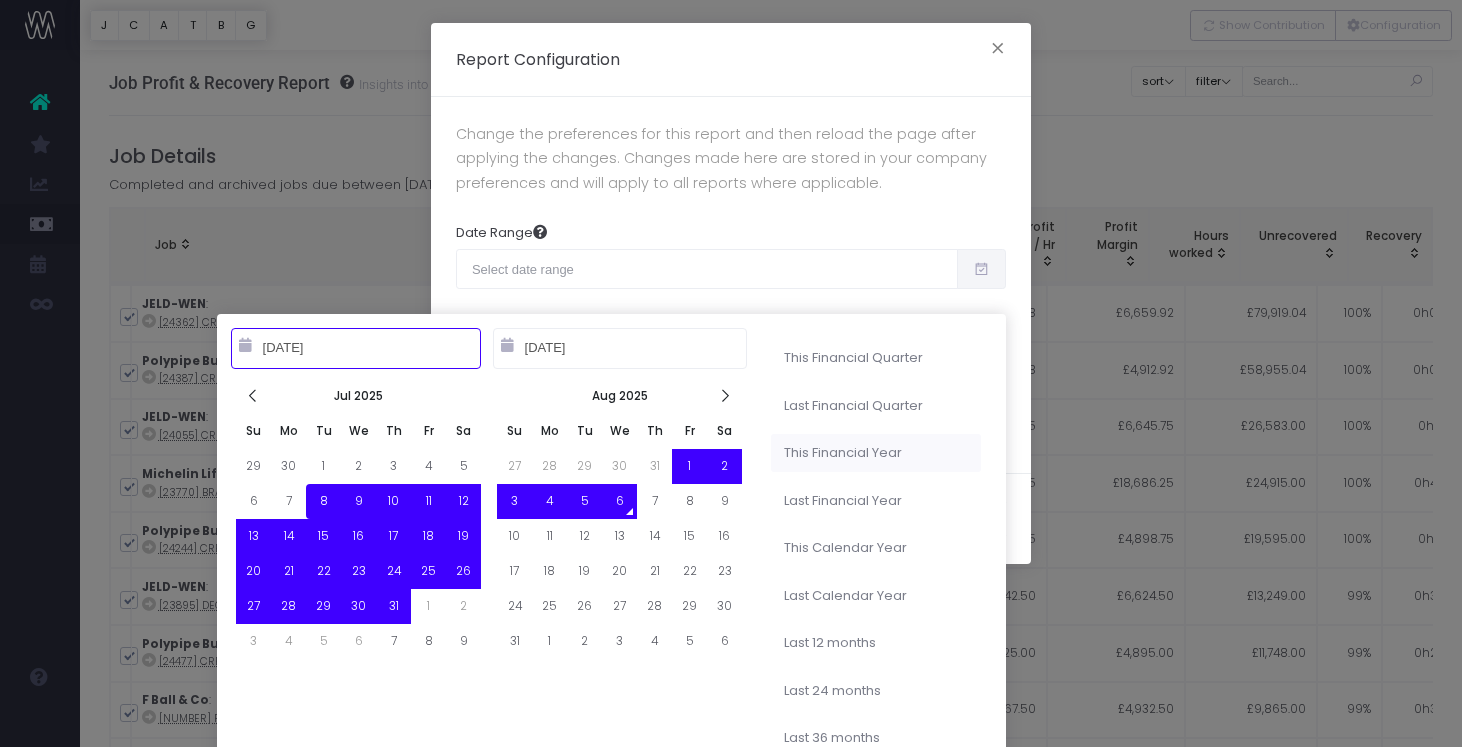 type on "07-08-2025" 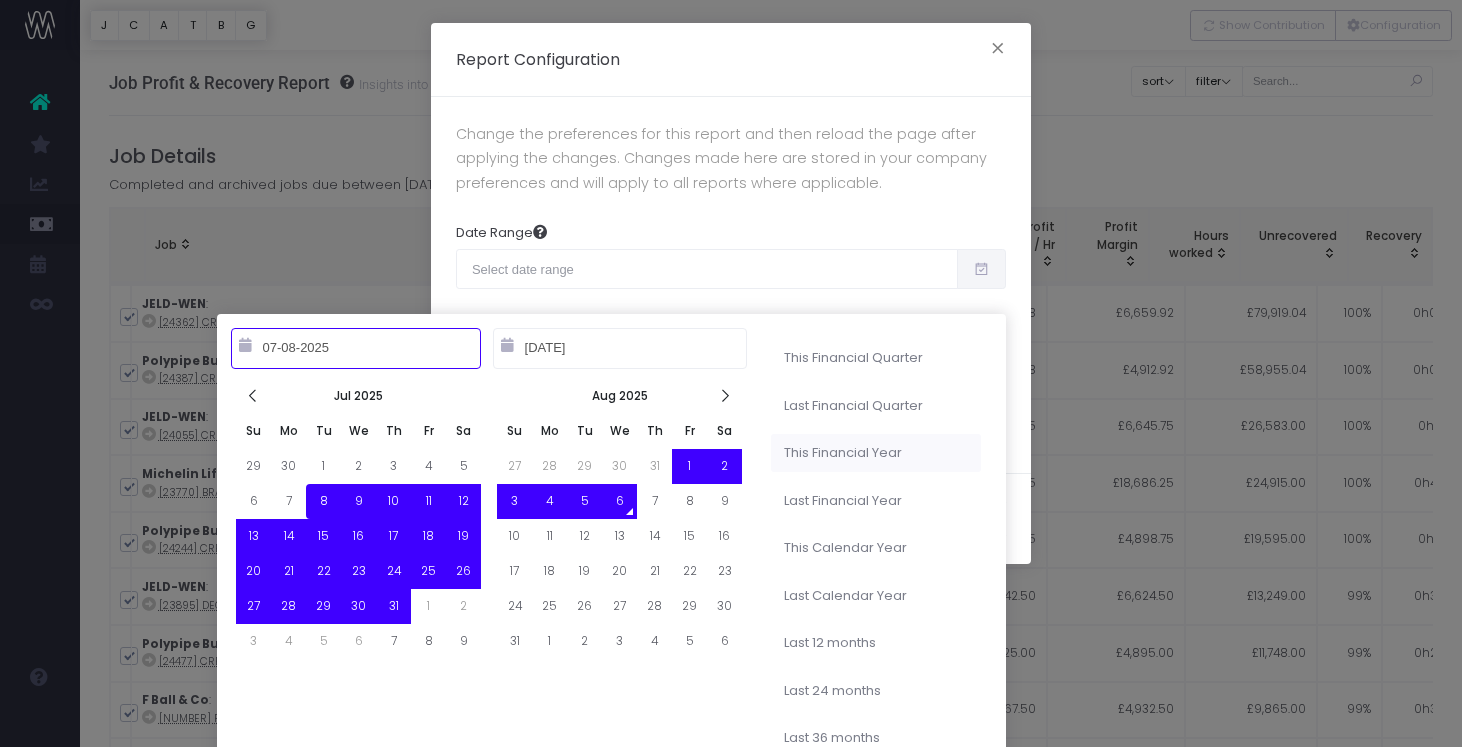 type on "[MM]-[DD]-[YYYY]" 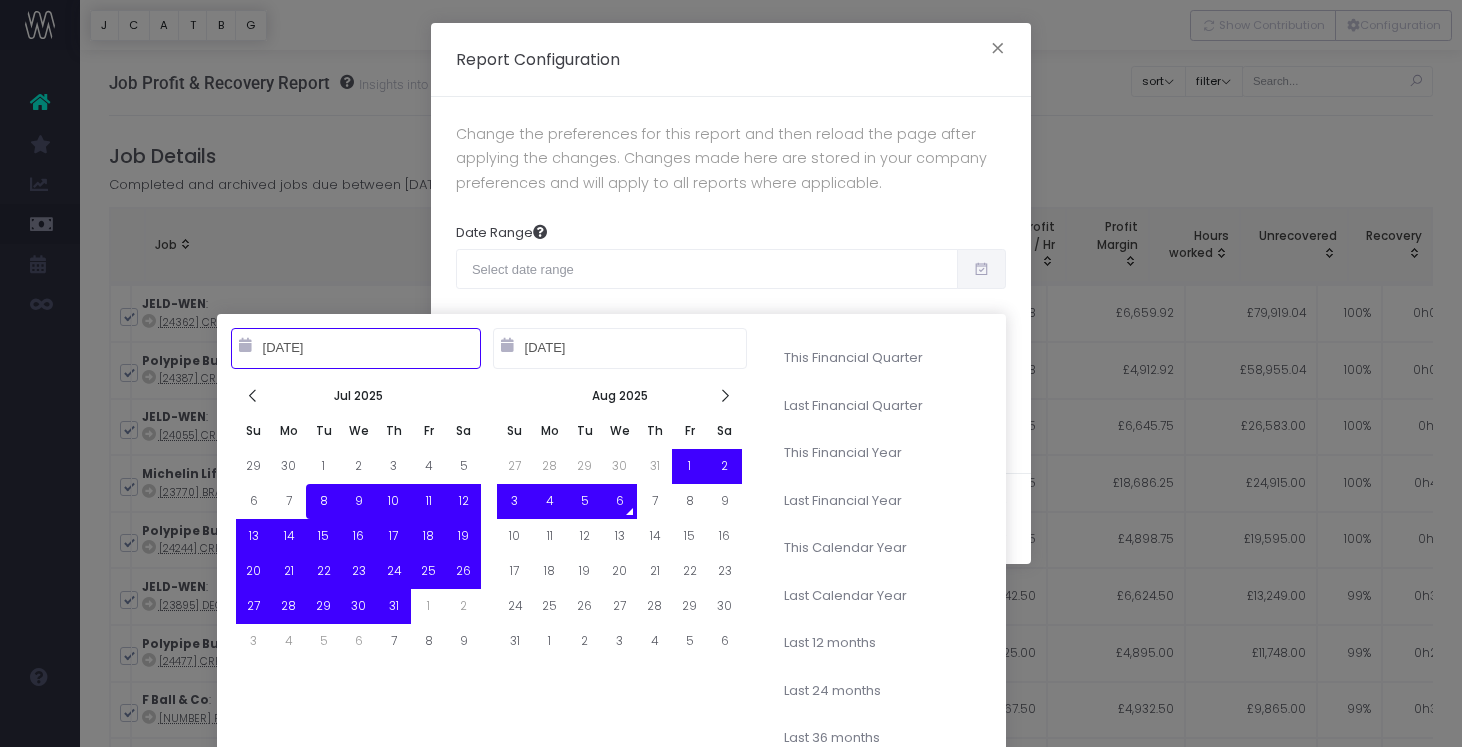click on "This Financial Year" at bounding box center (876, 453) 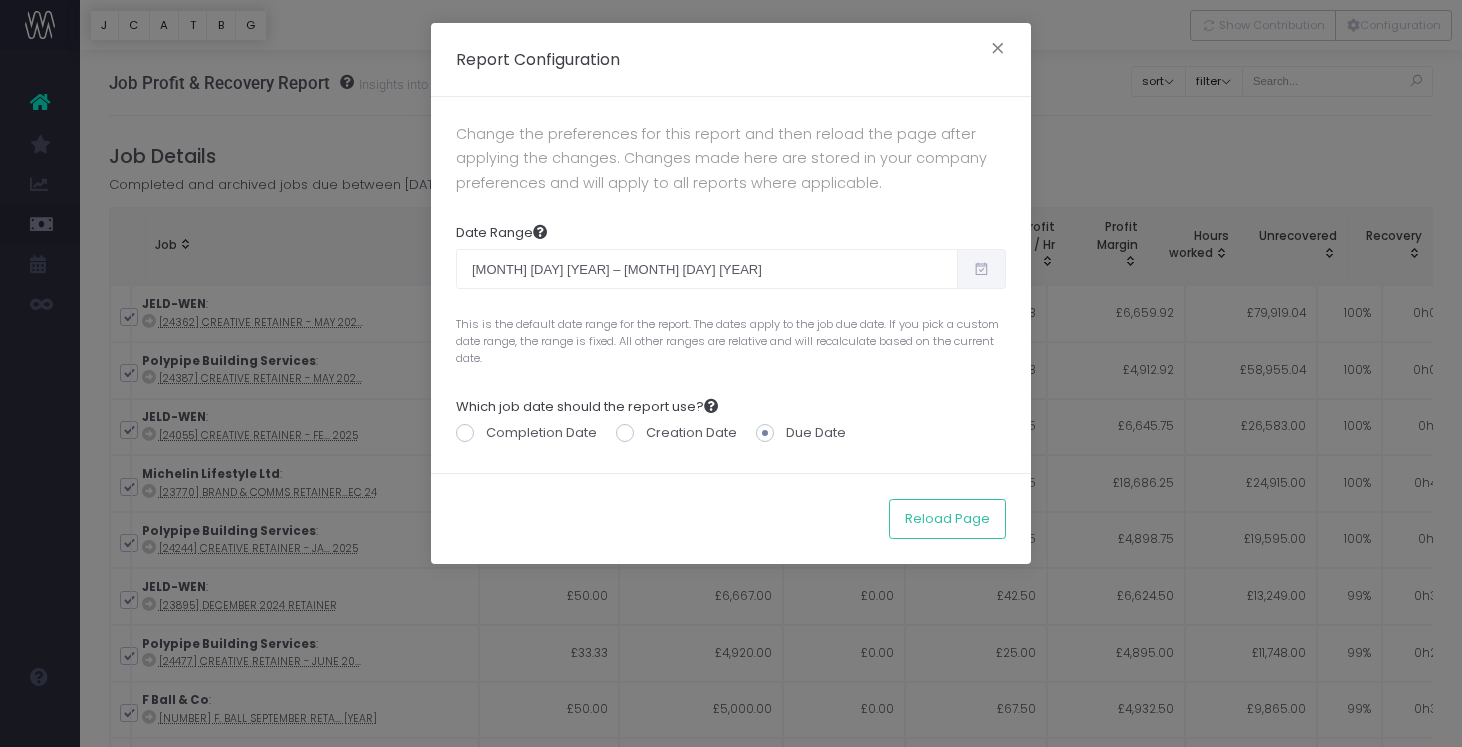 click at bounding box center (981, 269) 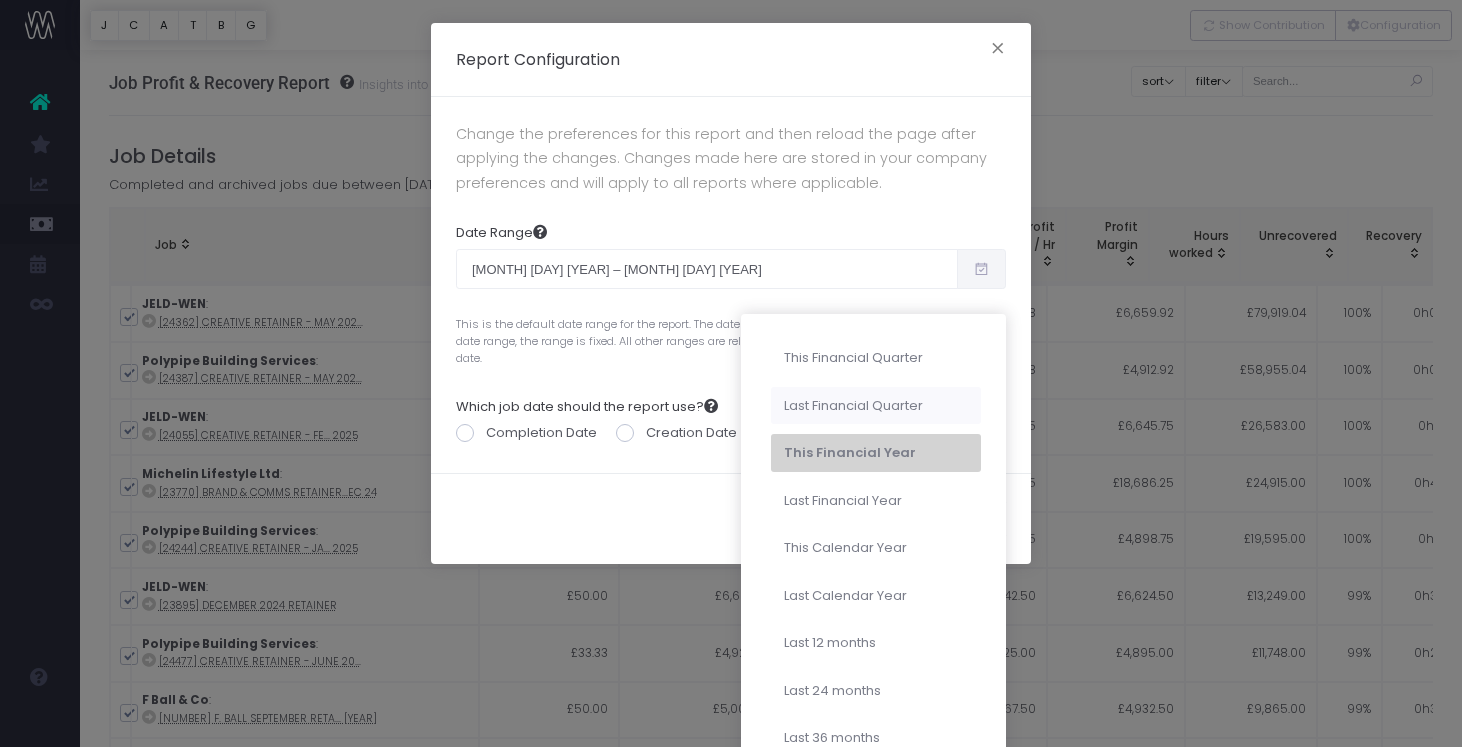 type on "[MM]-[DD]-[YYYY]" 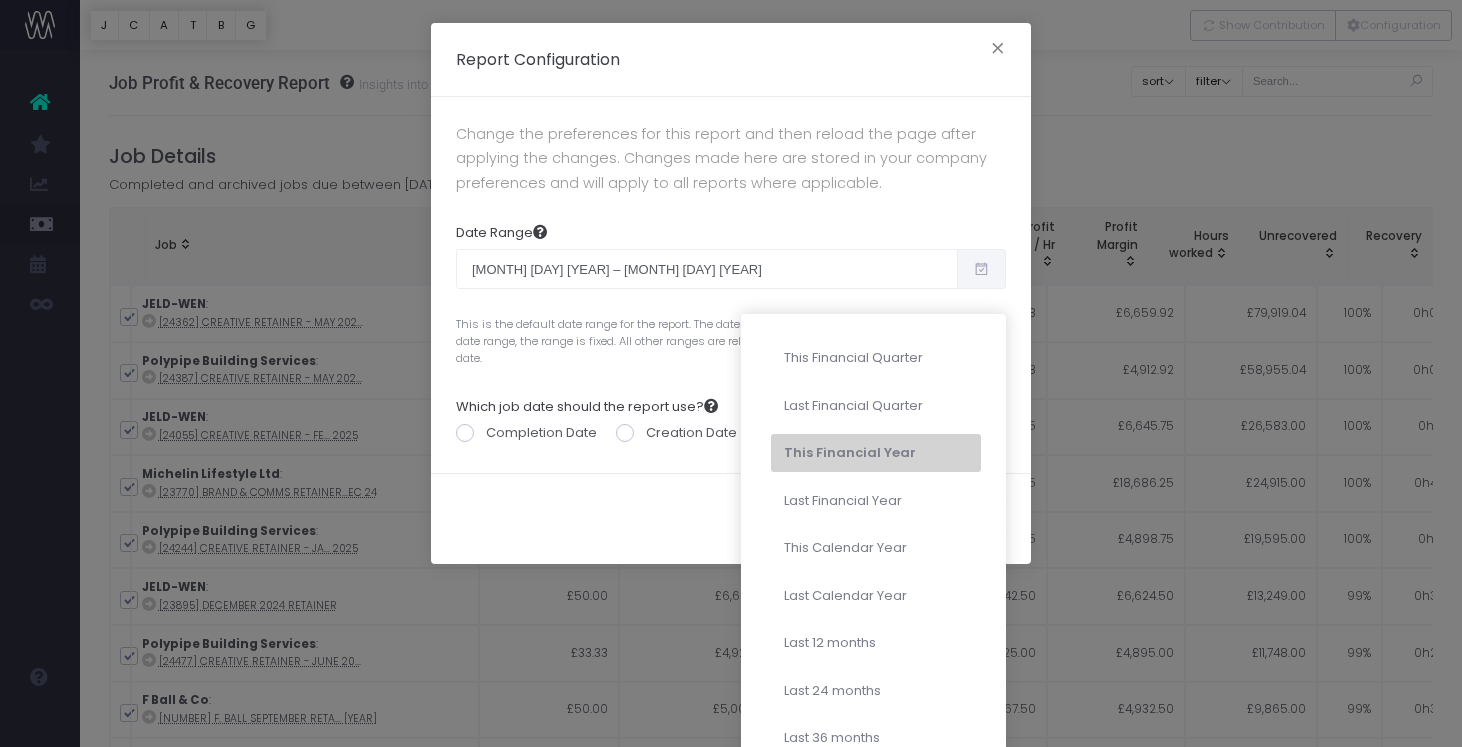 type on "[MM]-[DD]-[YYYY]" 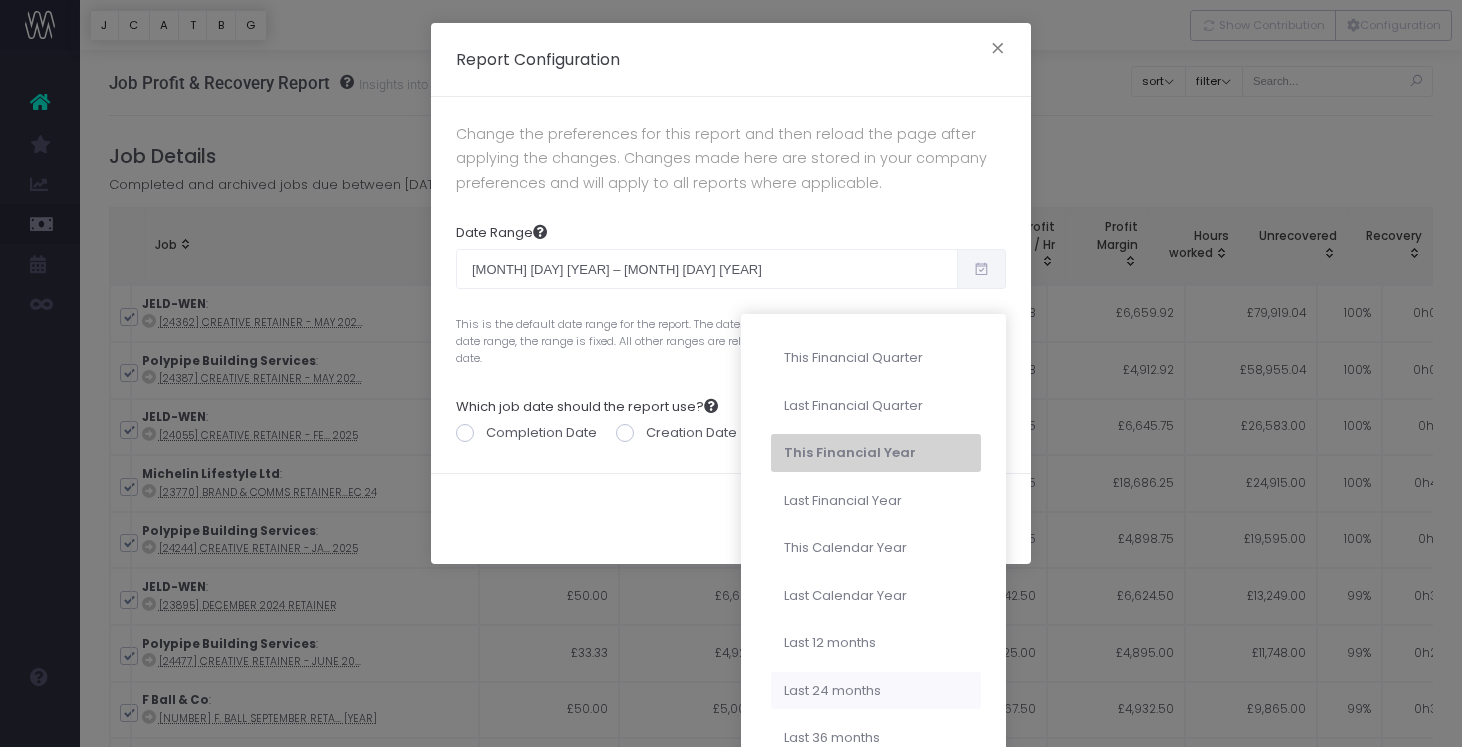 type on "[DATE]" 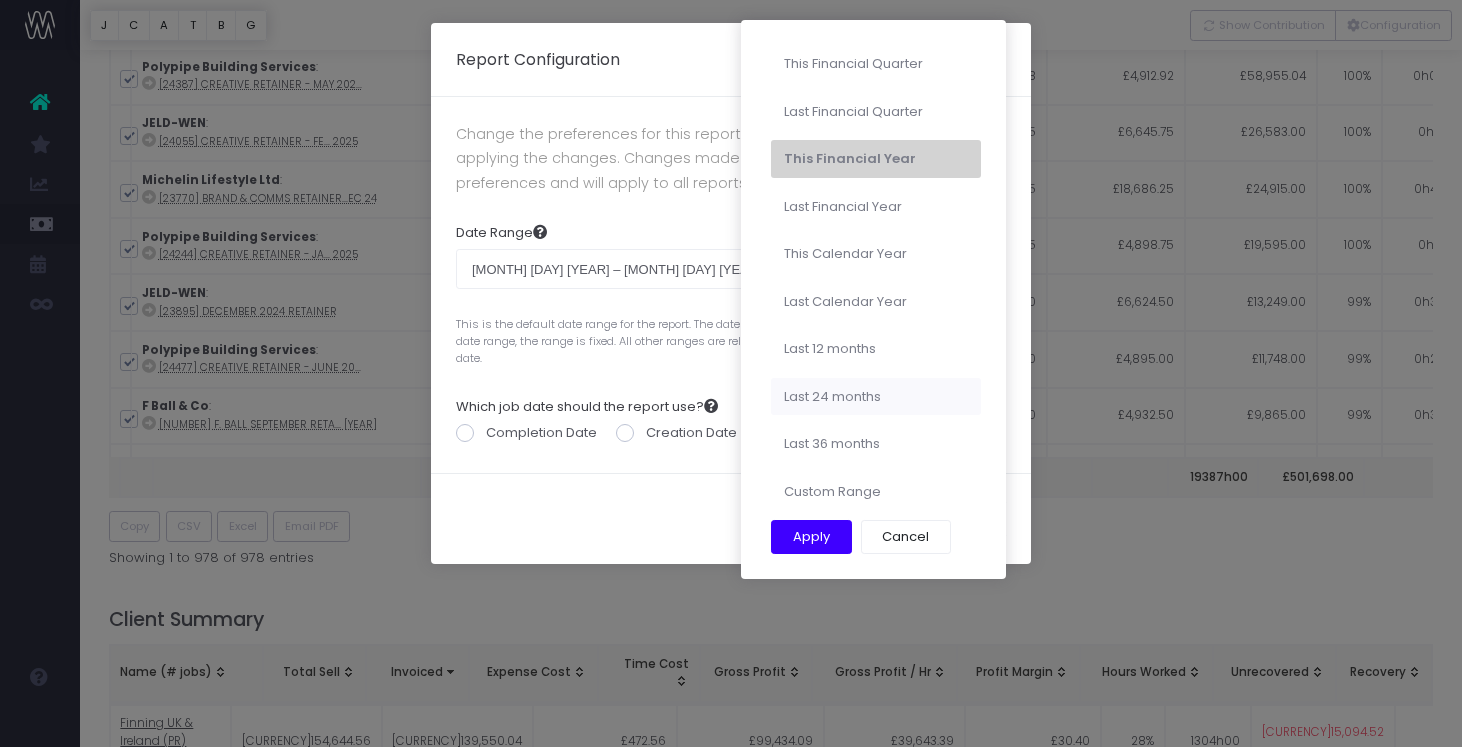 type on "[MM]-[DD]-[YYYY]" 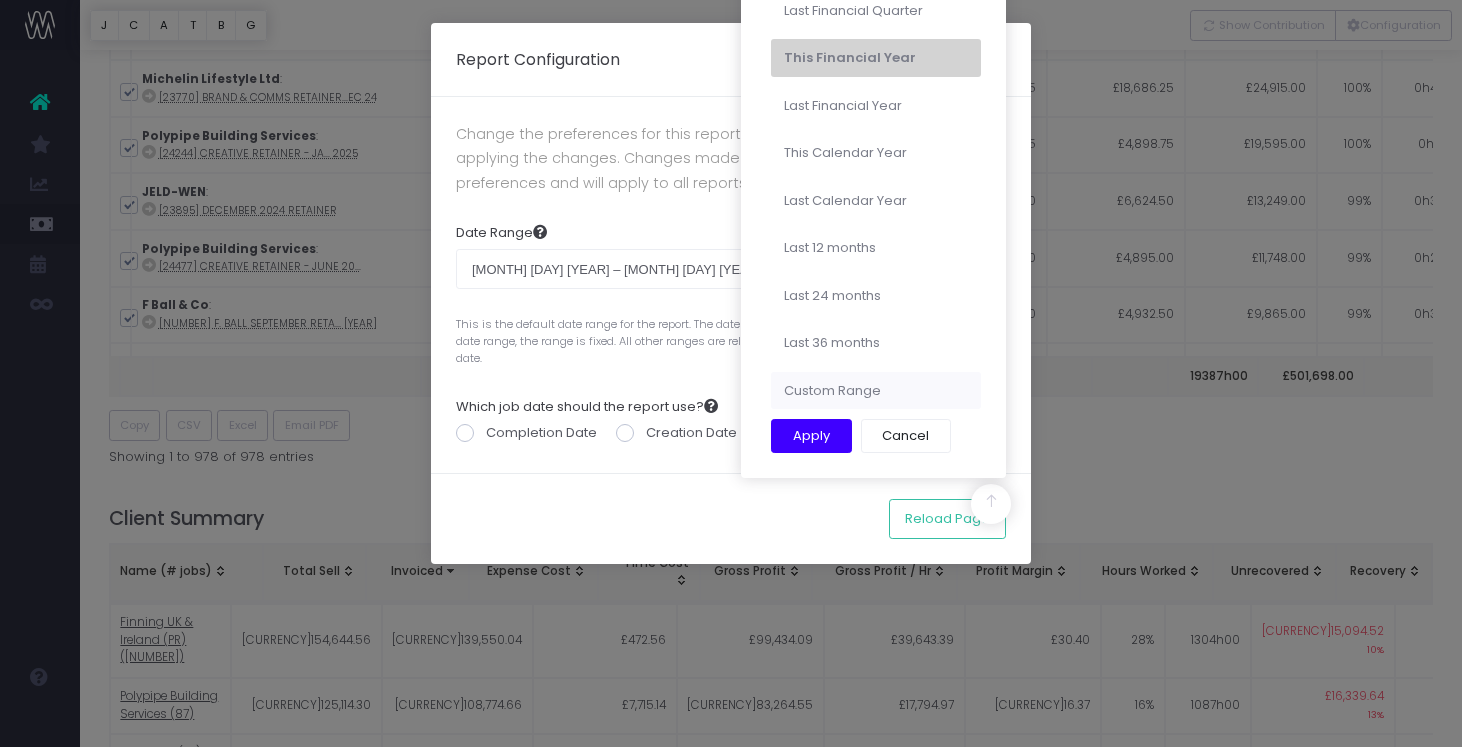 click on "Custom Range" at bounding box center [876, 391] 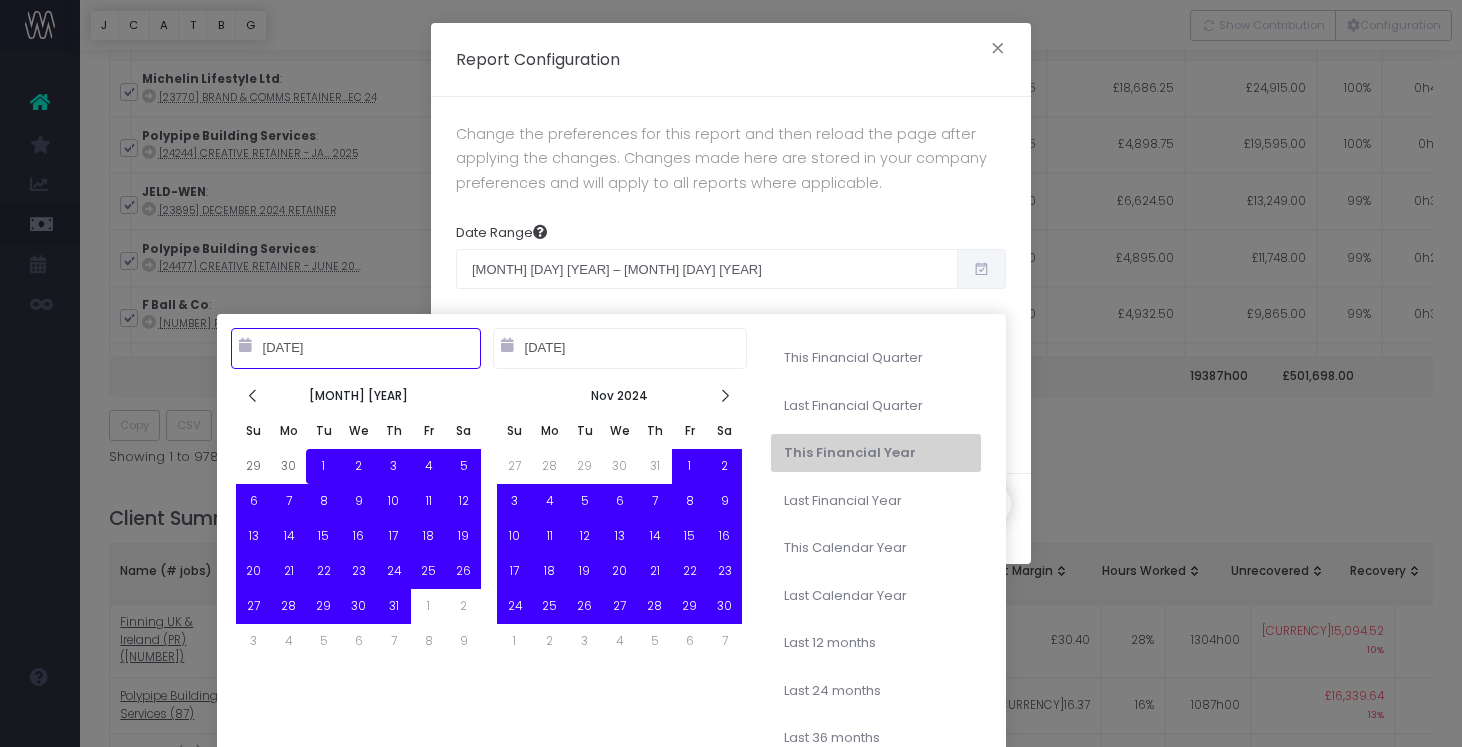 type on "[MM]-[DD]-[YEAR]" 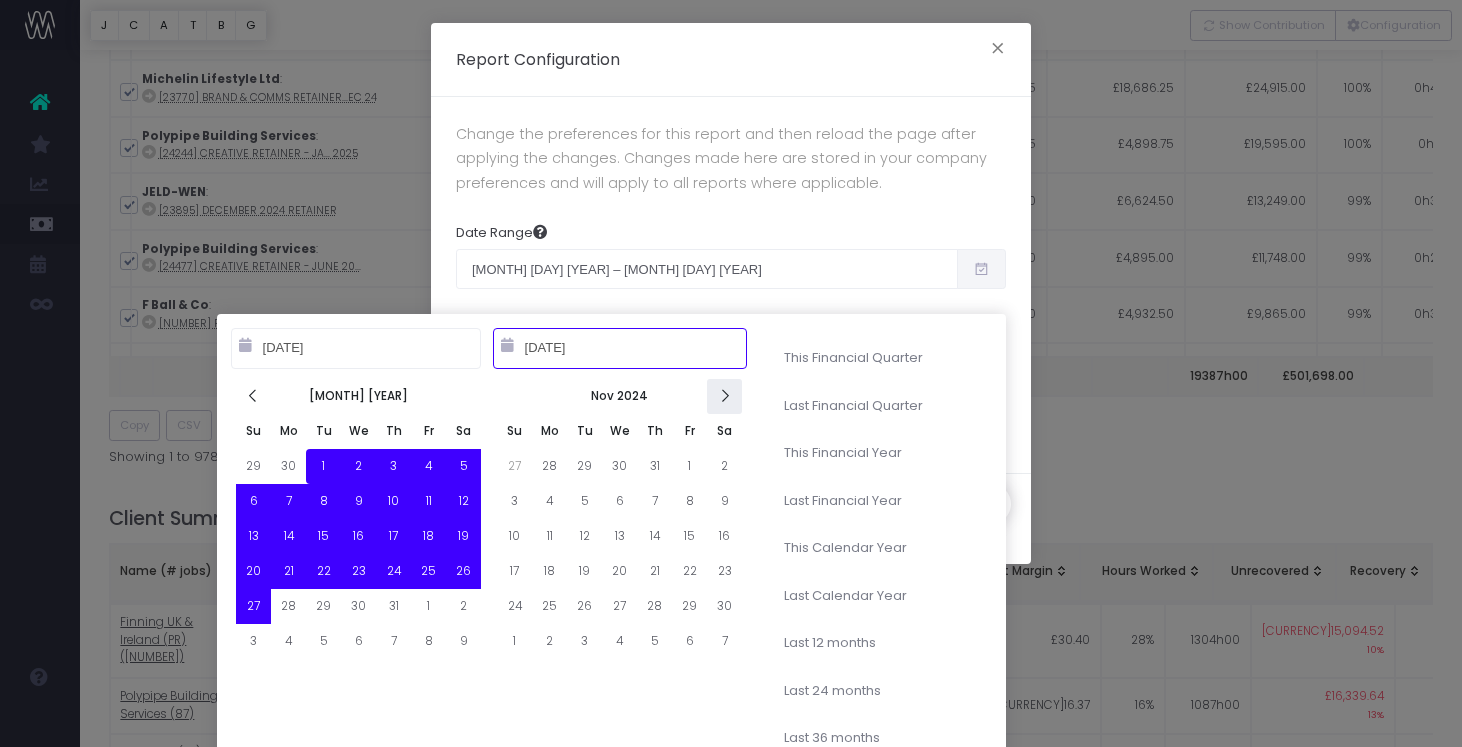 click at bounding box center (724, 396) 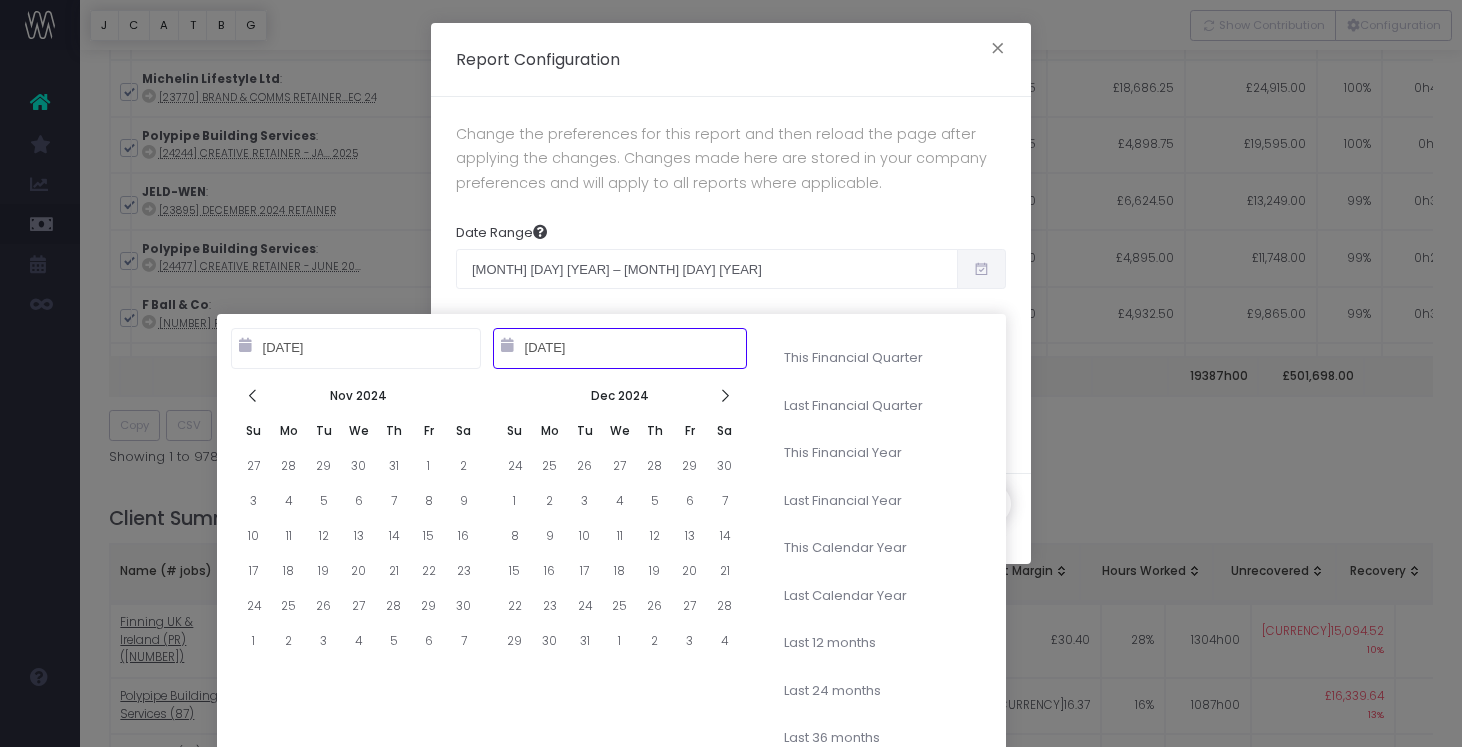 click at bounding box center [724, 396] 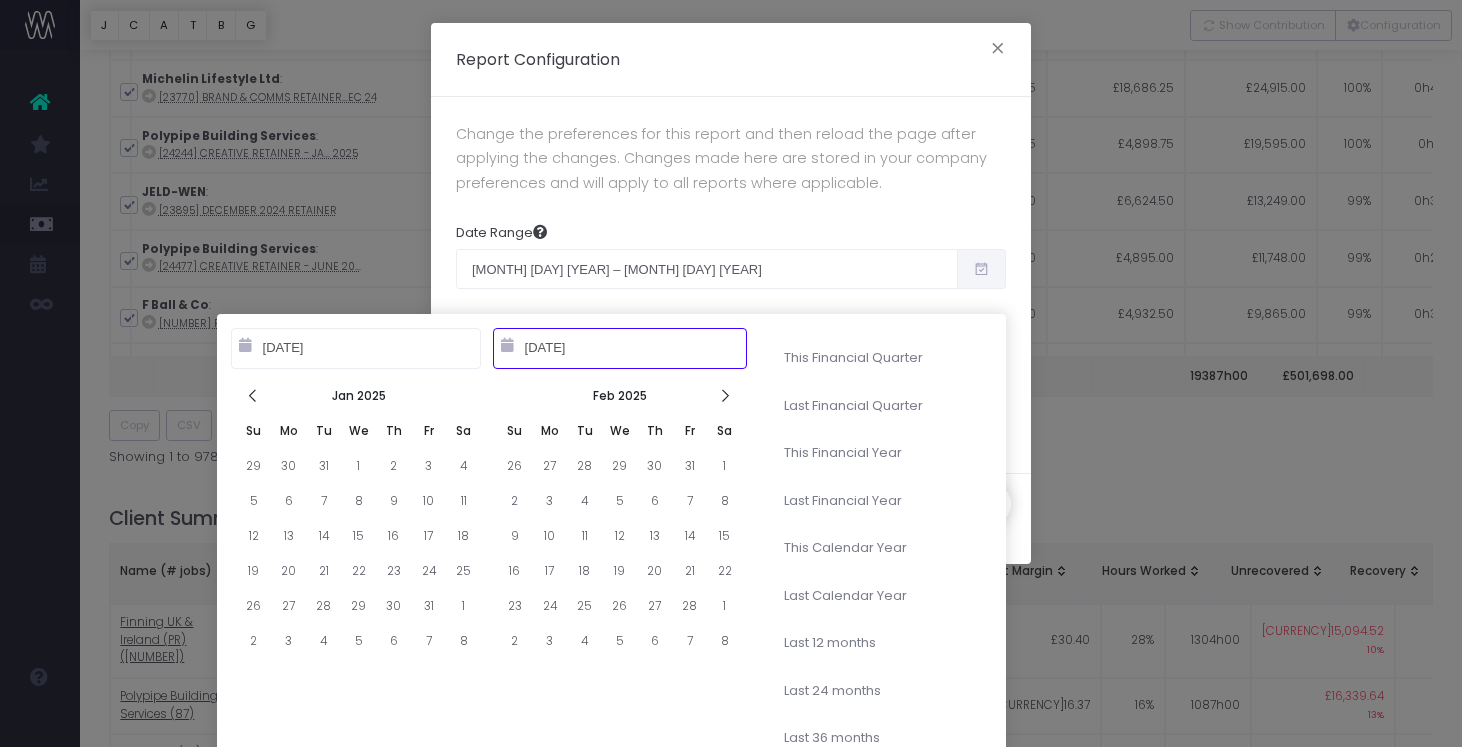 click at bounding box center [724, 396] 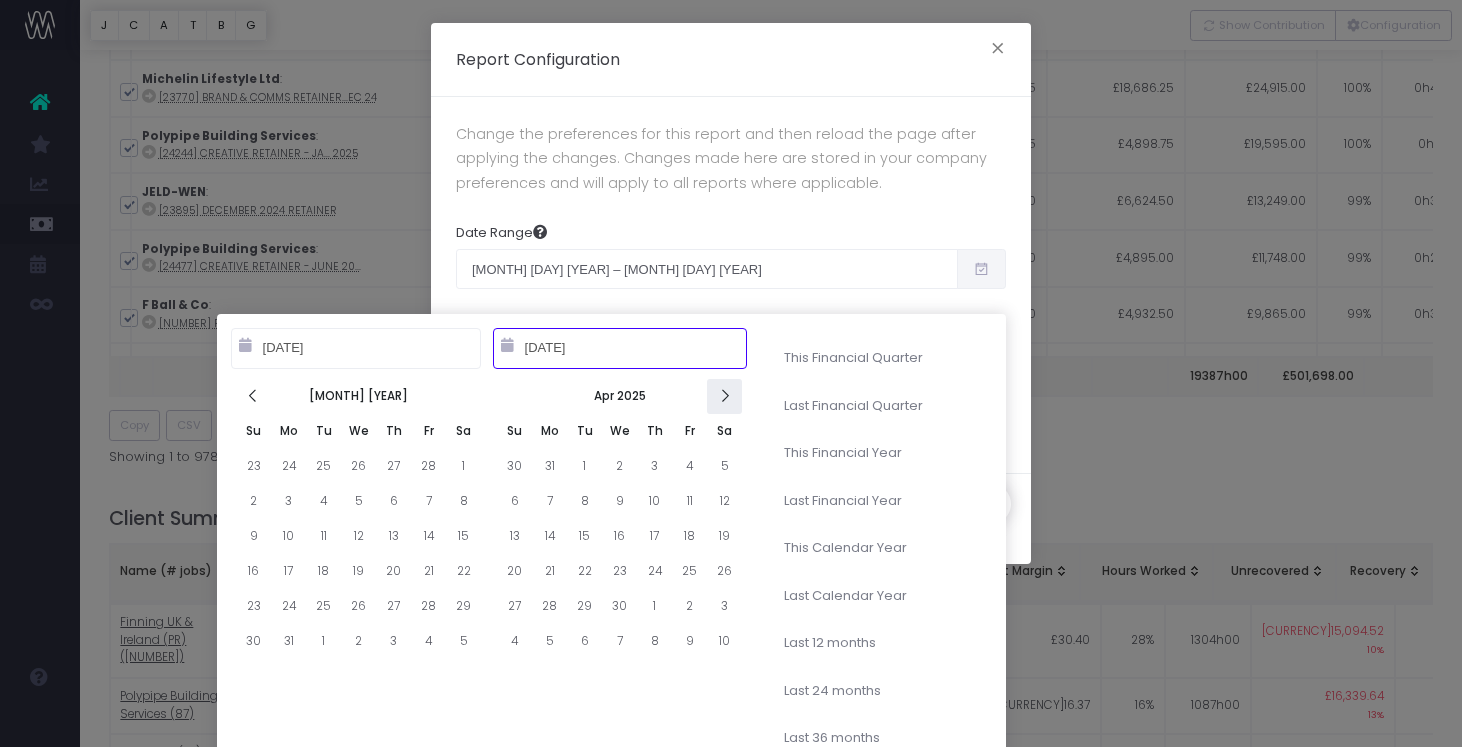 click at bounding box center [724, 396] 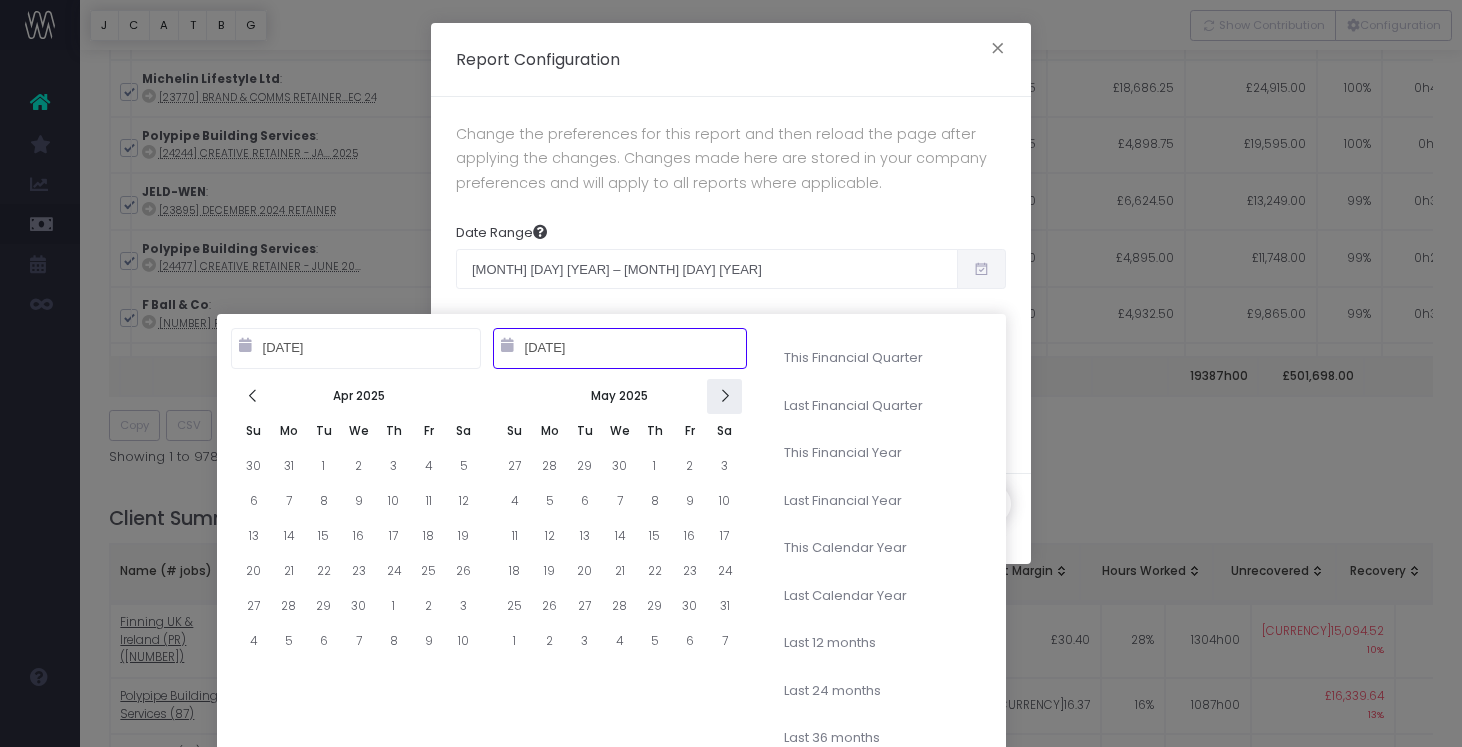 click at bounding box center (724, 396) 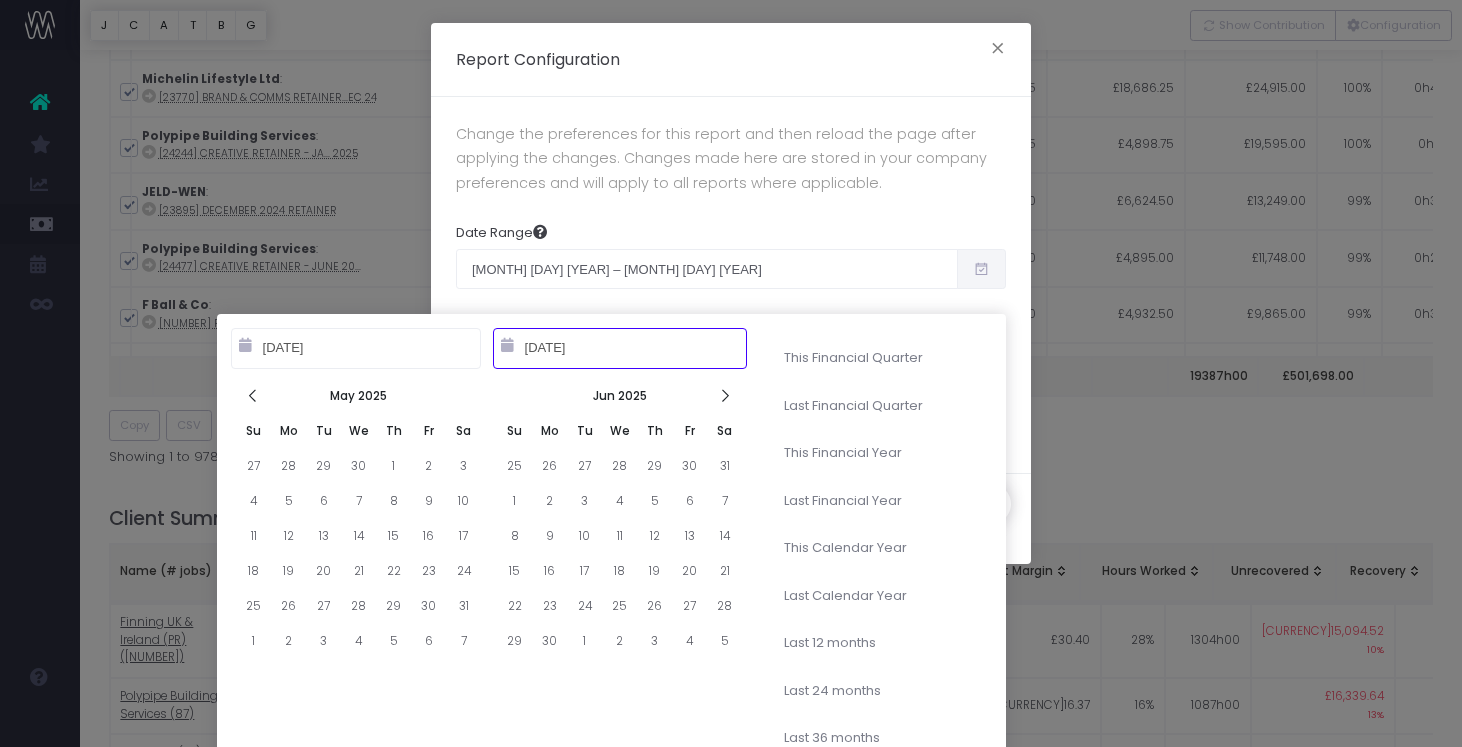 click at bounding box center [724, 396] 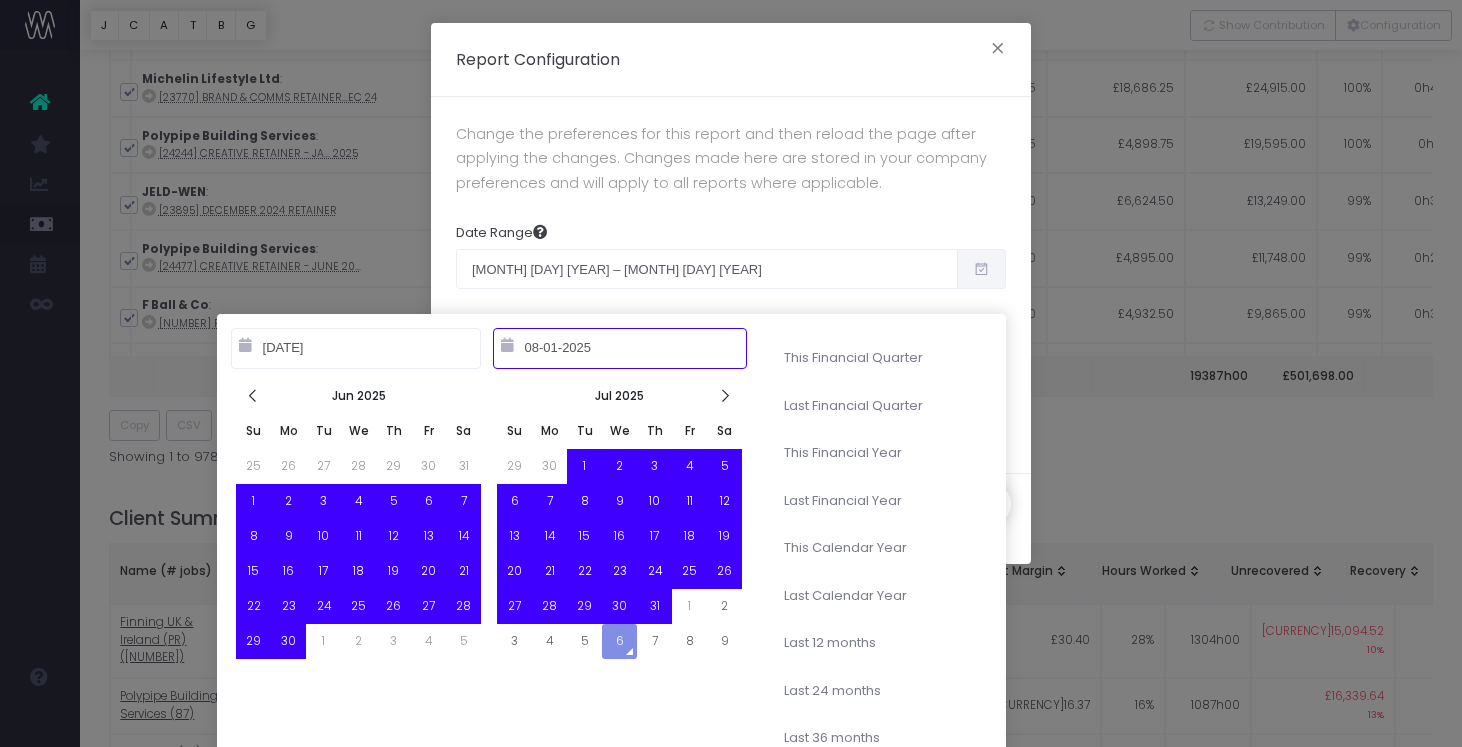 type on "07-31-2025" 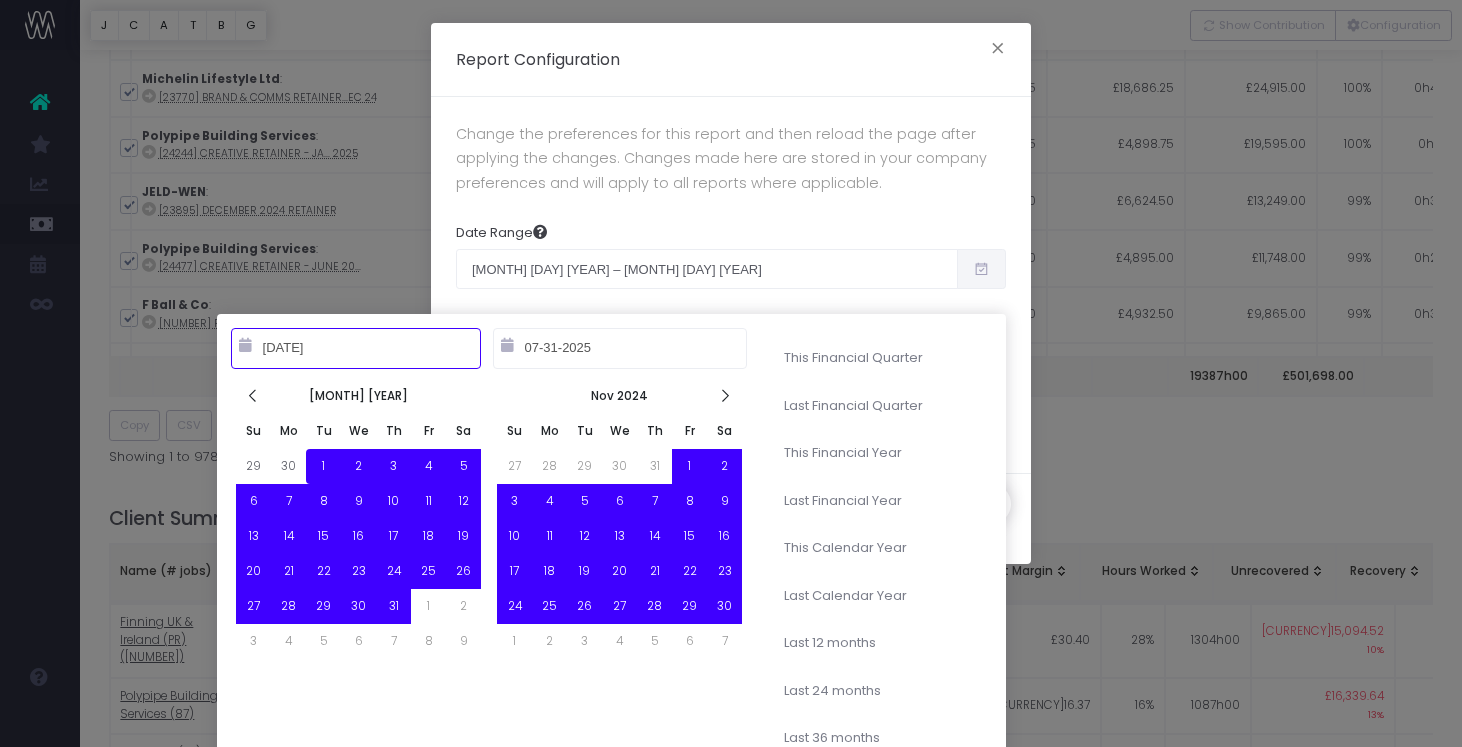 type on "[MM]-[DD]-[YEAR]" 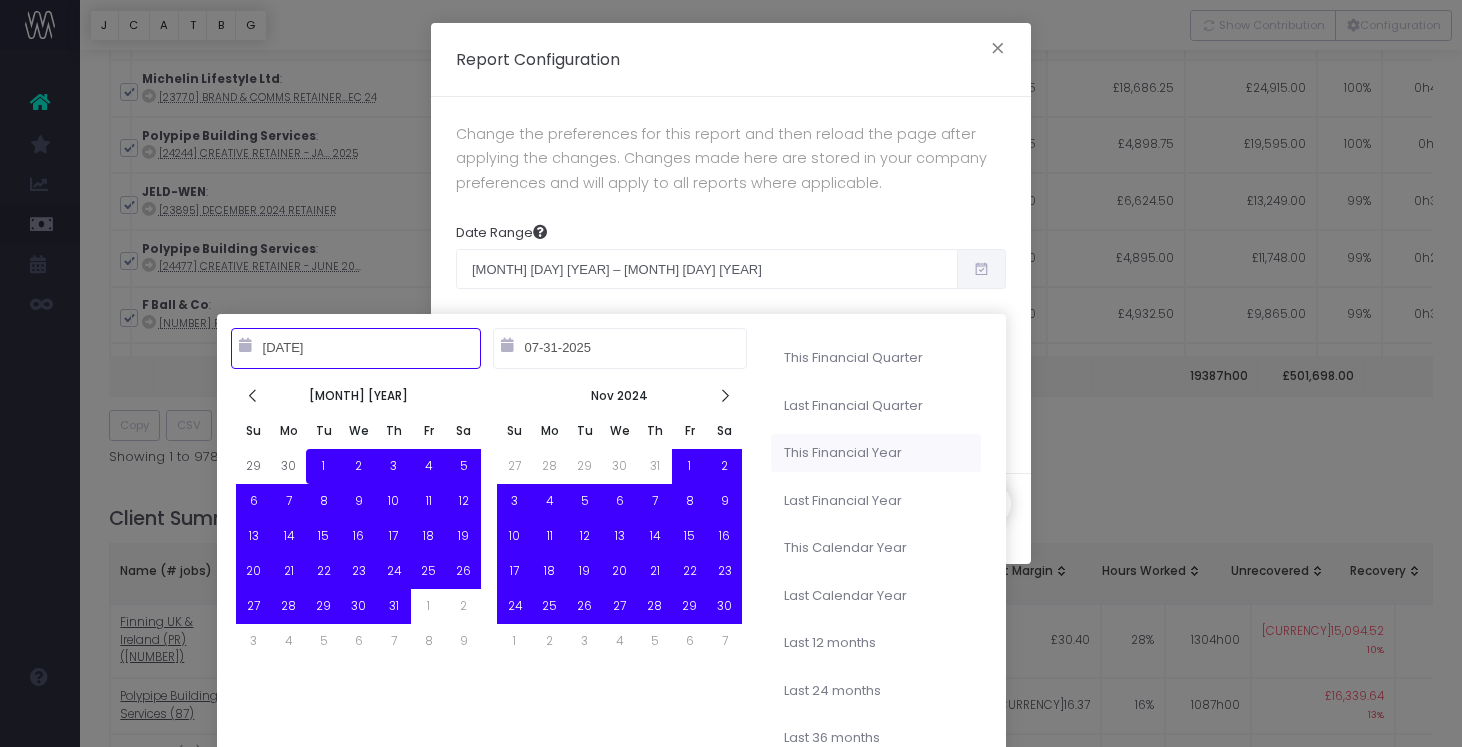 type on "[MM]-[DD]-[YEAR]" 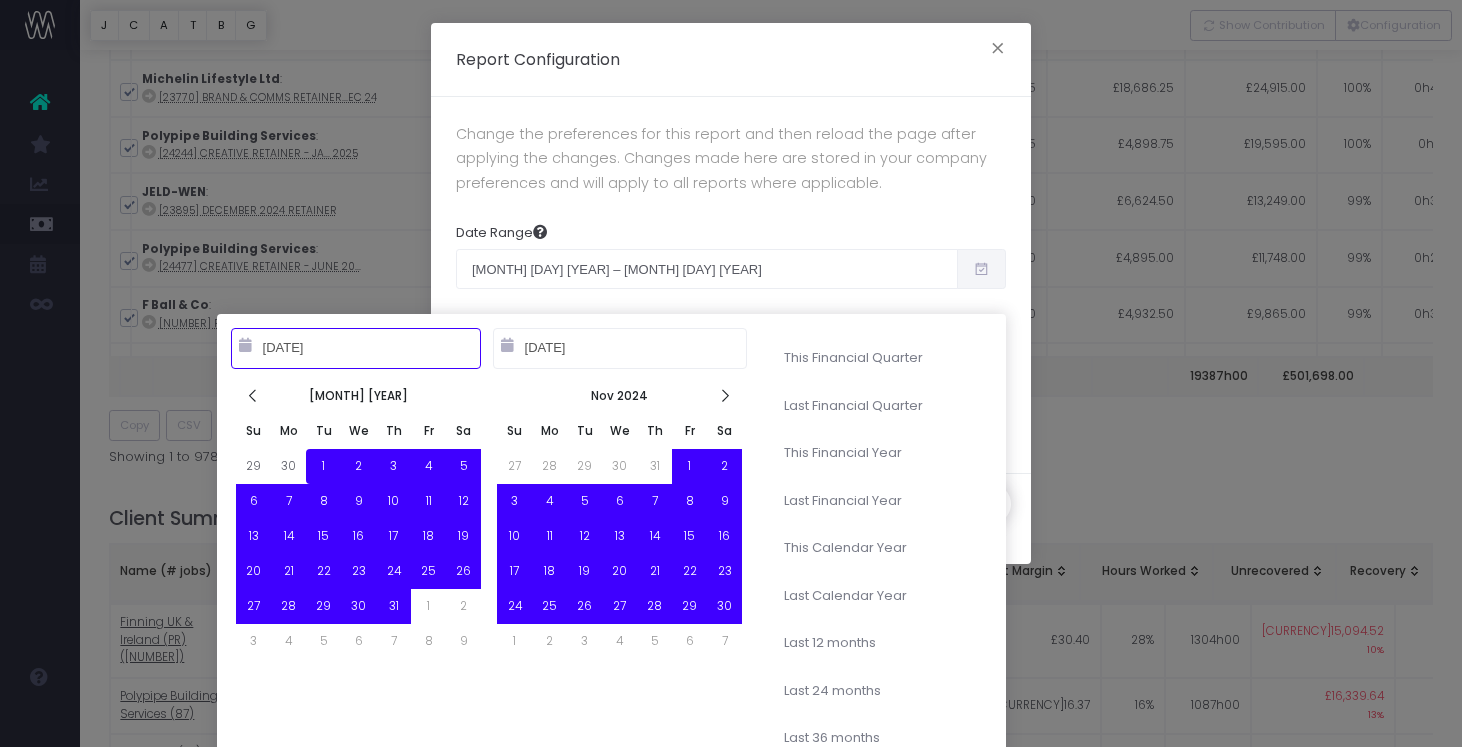type on "[MM]-[DD]-[YEAR]" 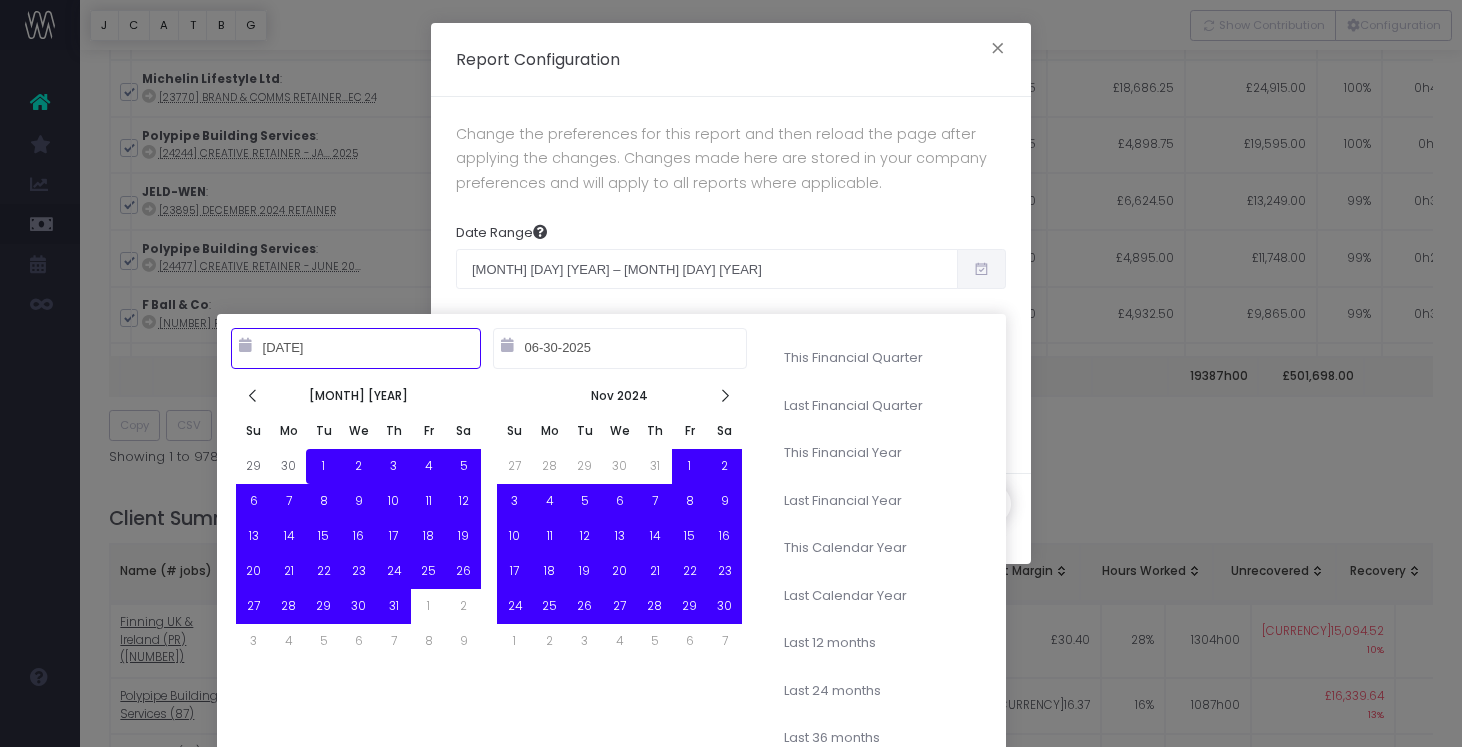type on "[MM]-[DD]-[YEAR]" 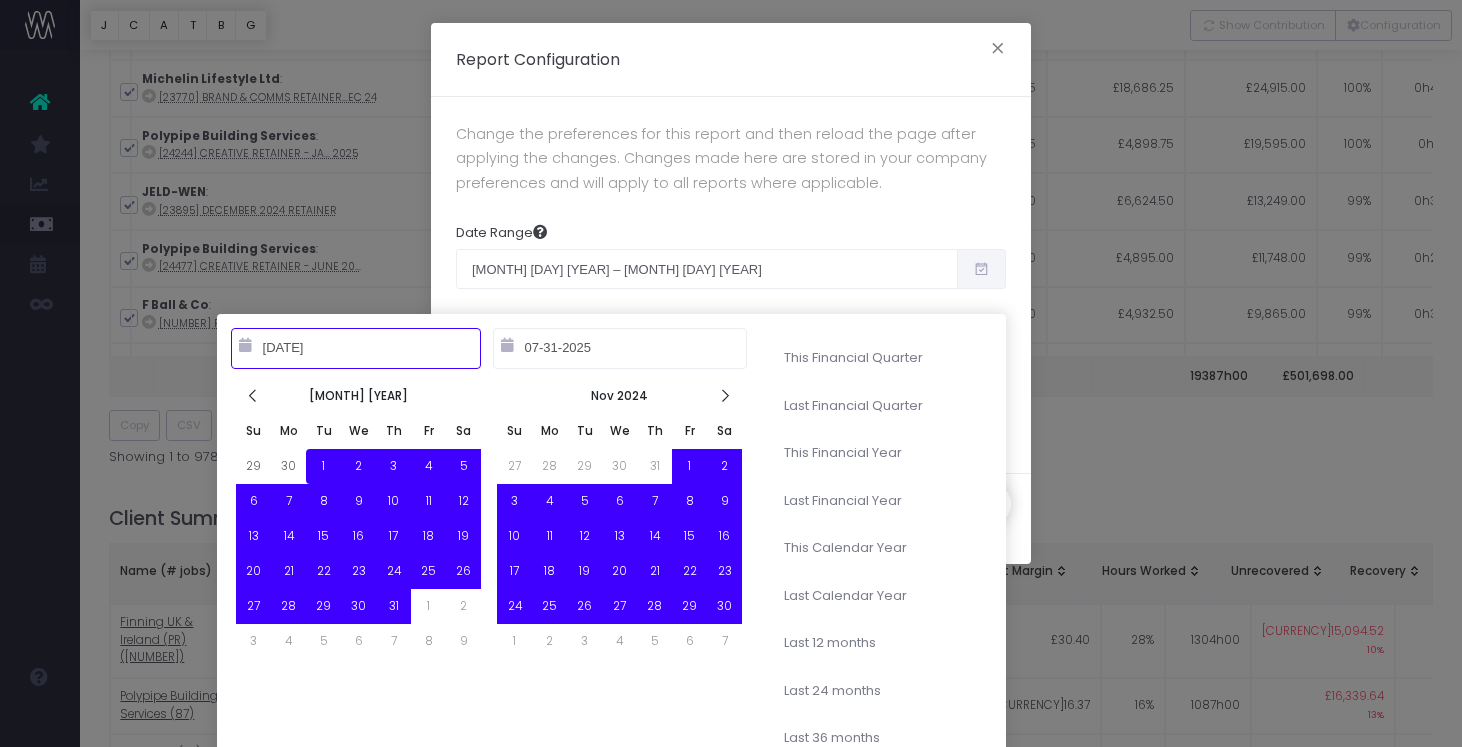 scroll, scrollTop: 559, scrollLeft: 0, axis: vertical 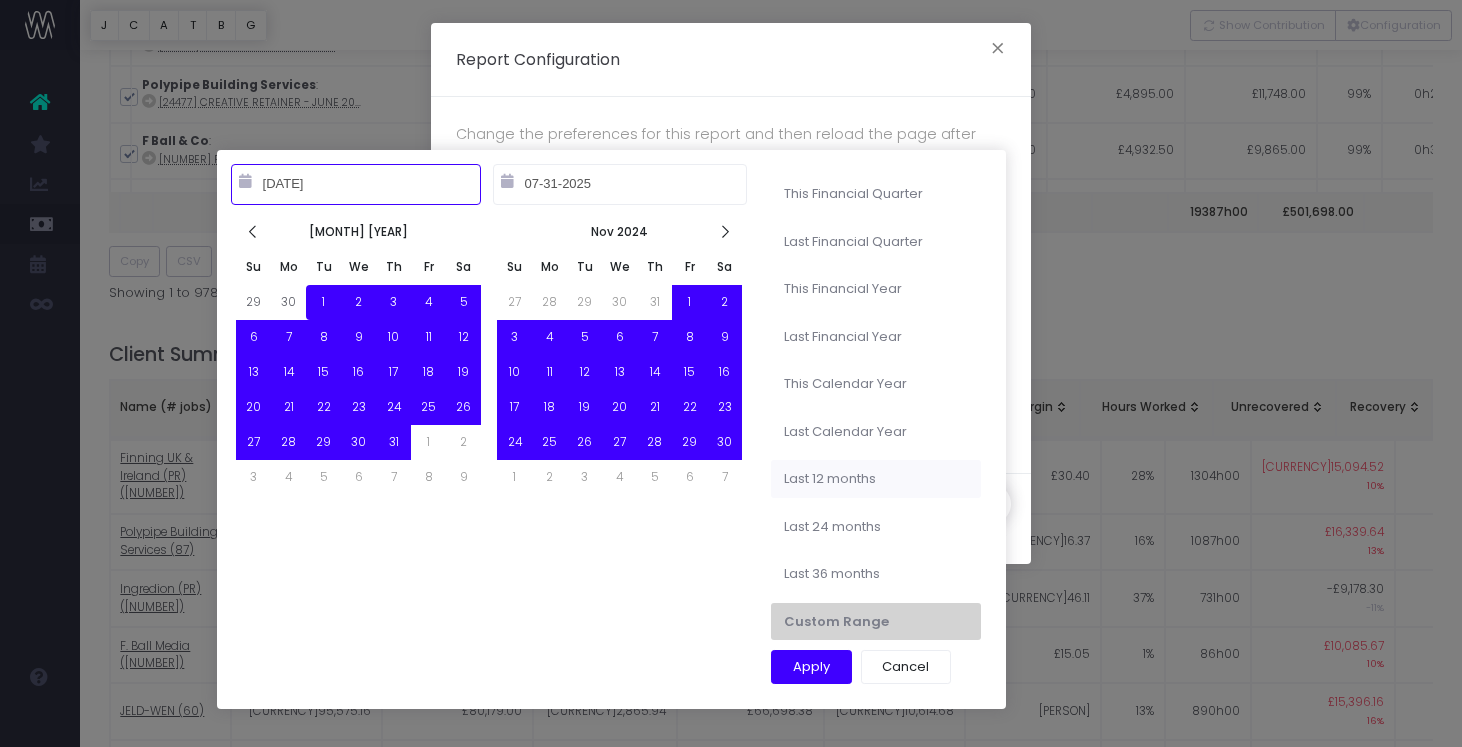 type on "[MM]-[DD]-[YEAR]" 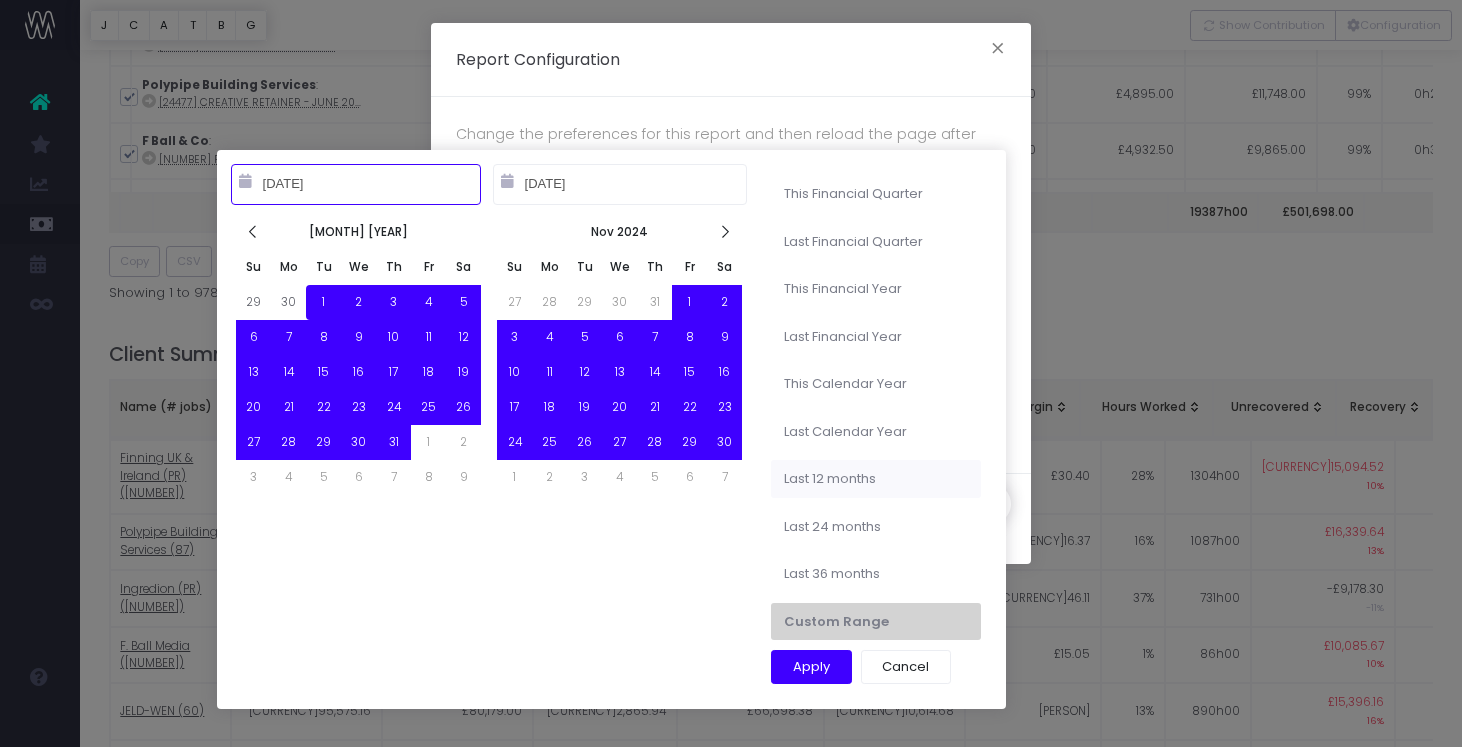 type on "[MM]-[DD]-[YEAR]" 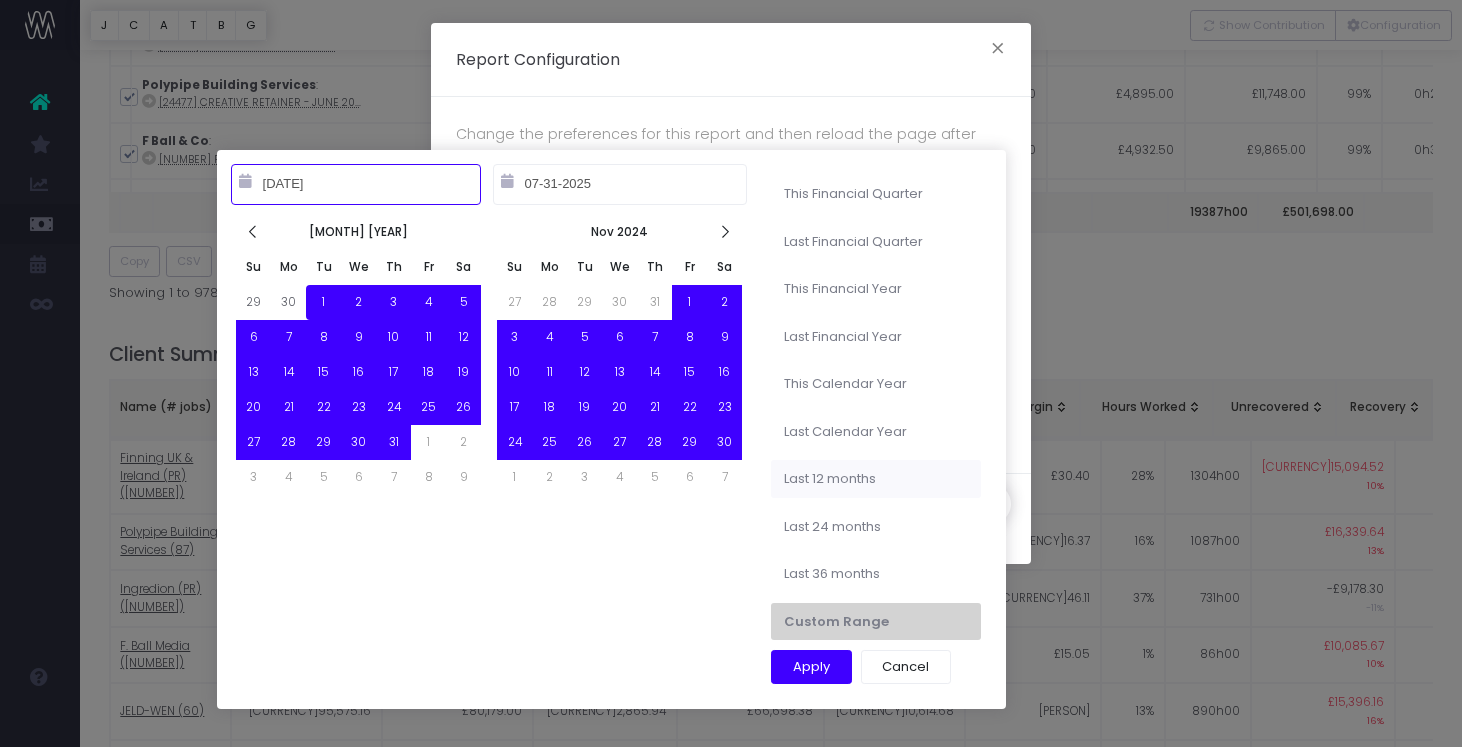 type on "[MM]-[DD]-[YEAR]" 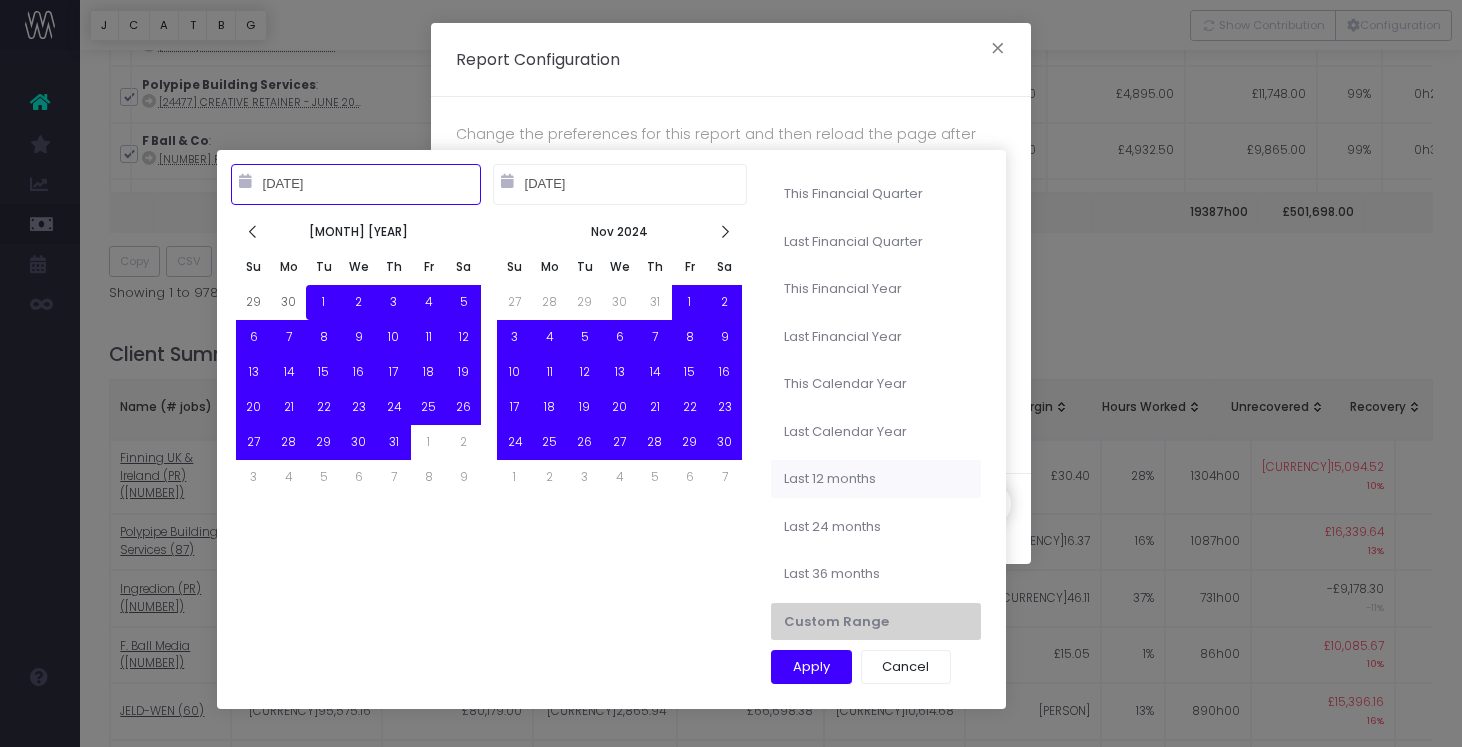 type on "[MM]-[DD]-[YEAR]" 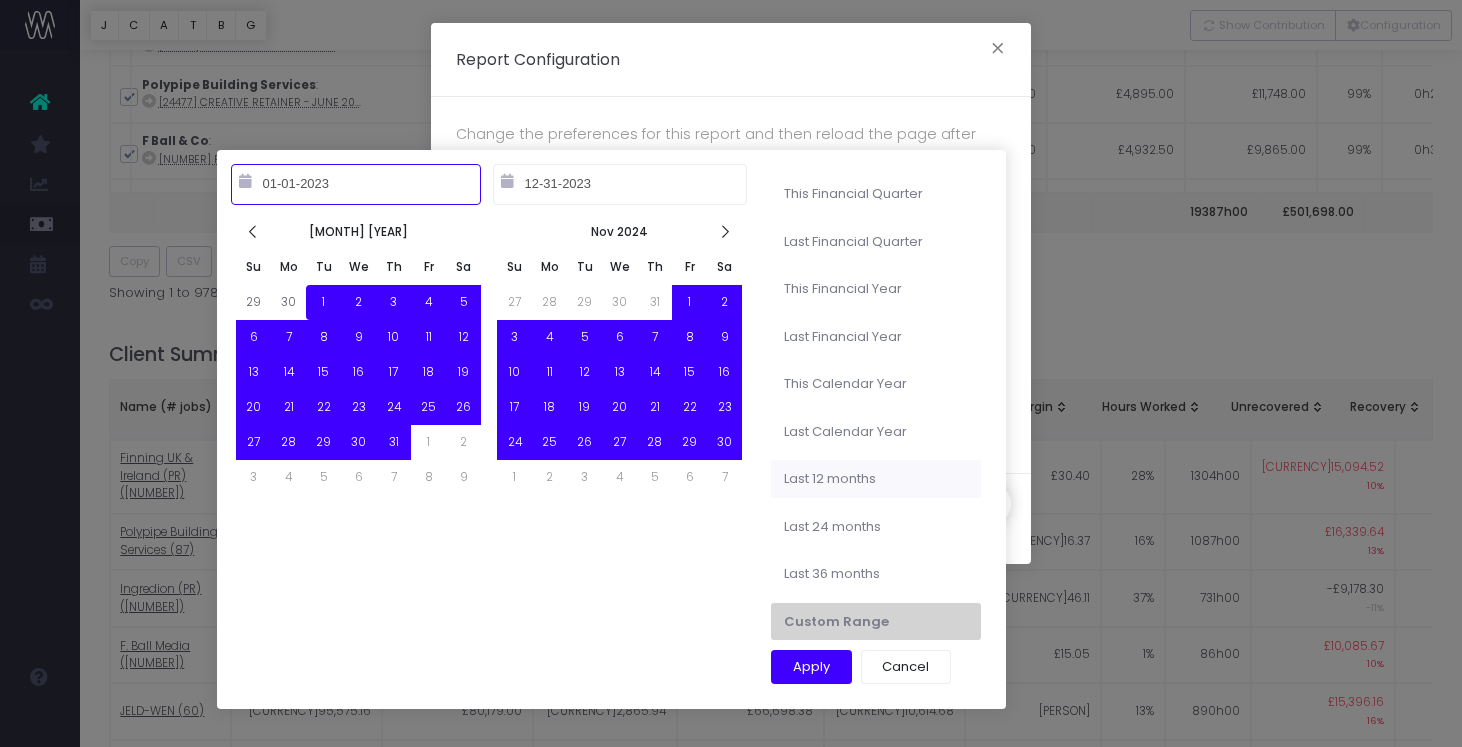 type on "[MM]-[DD]-[YEAR]" 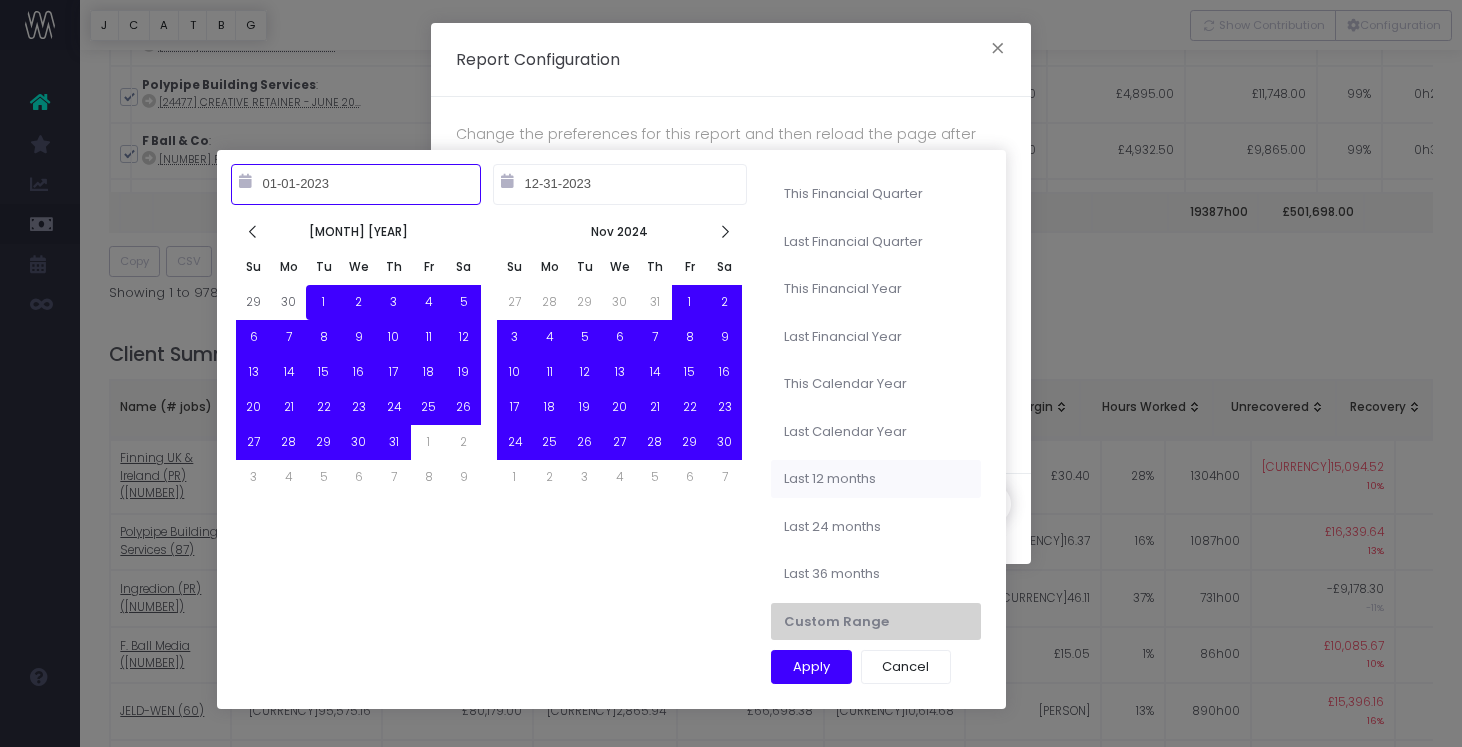 type on "[MM]-[DD]-[YEAR]" 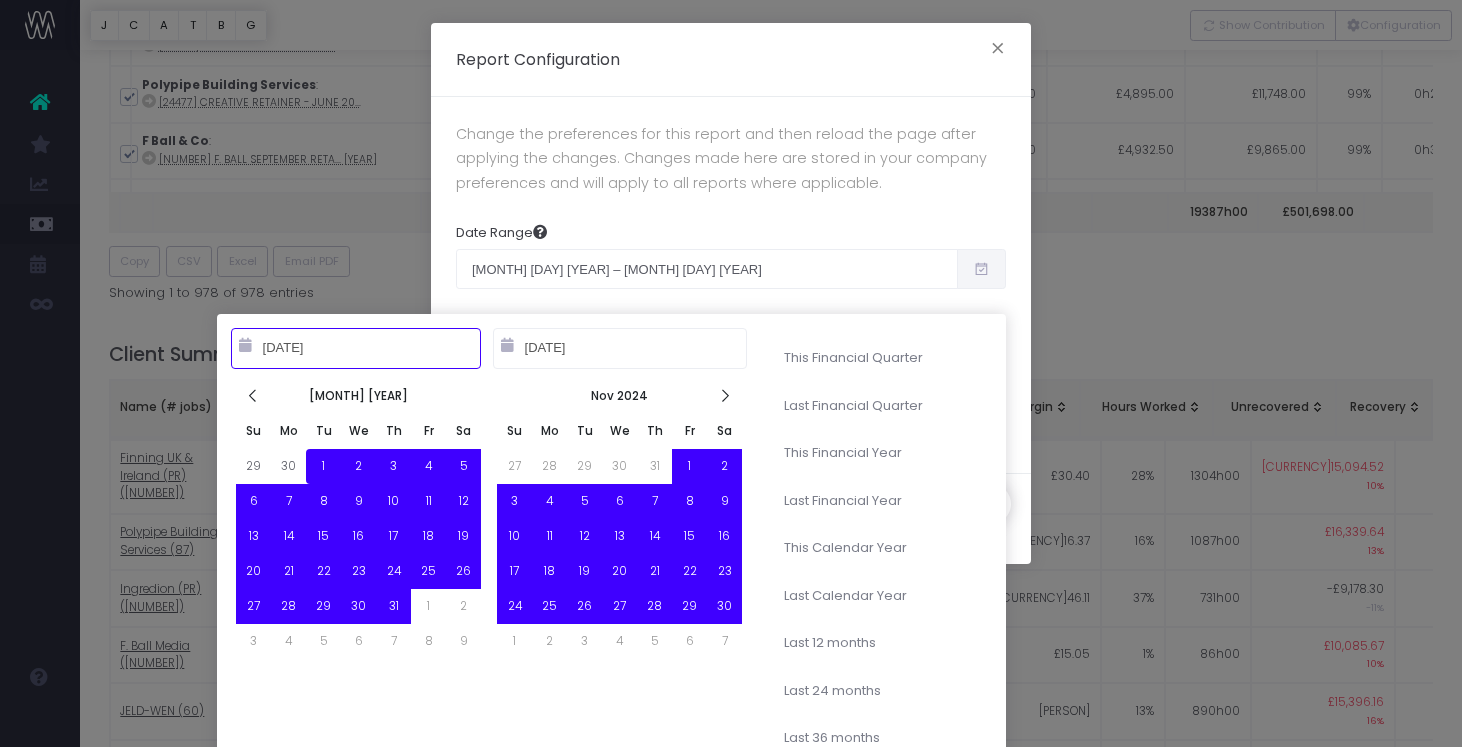 type on "[MM]-[DD]-[YEAR]" 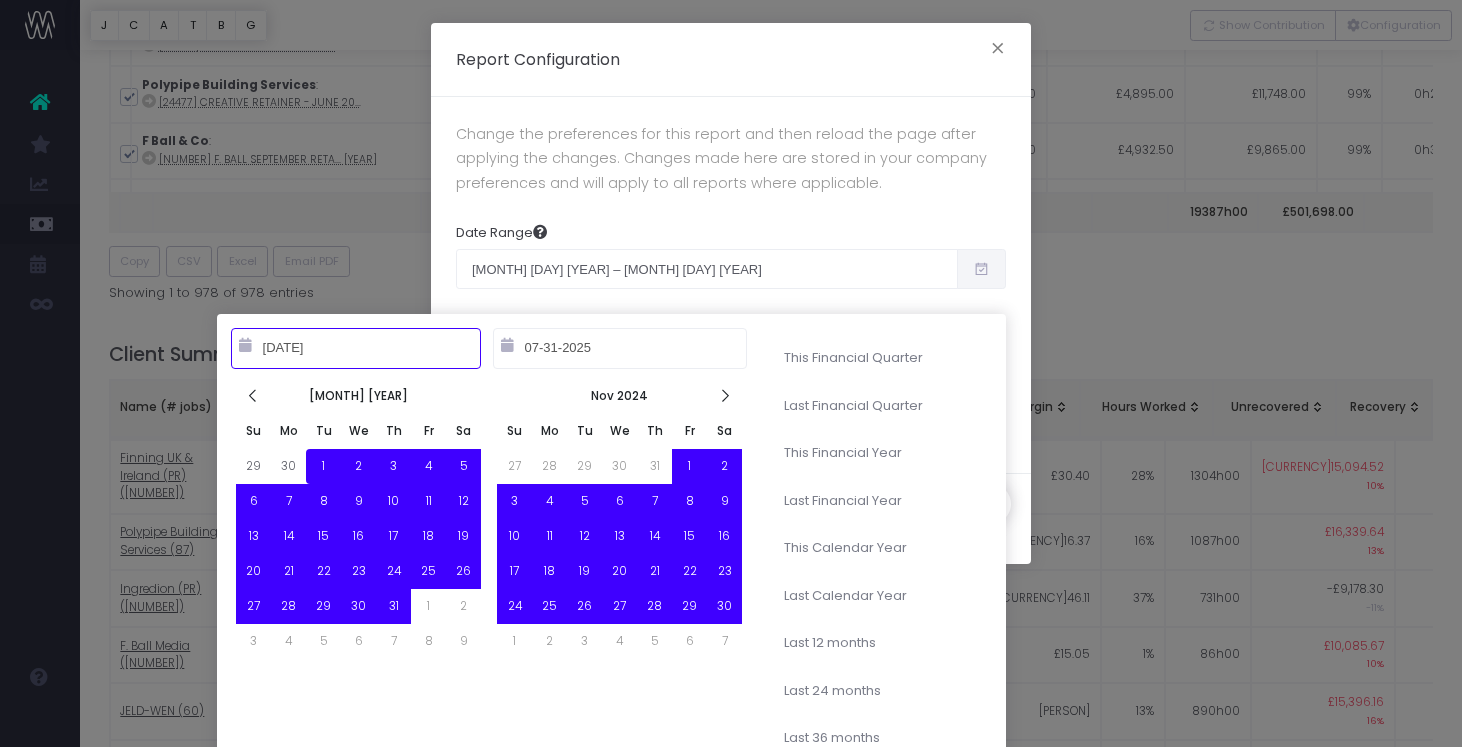 type on "[MM]-[DD]-[YEAR]" 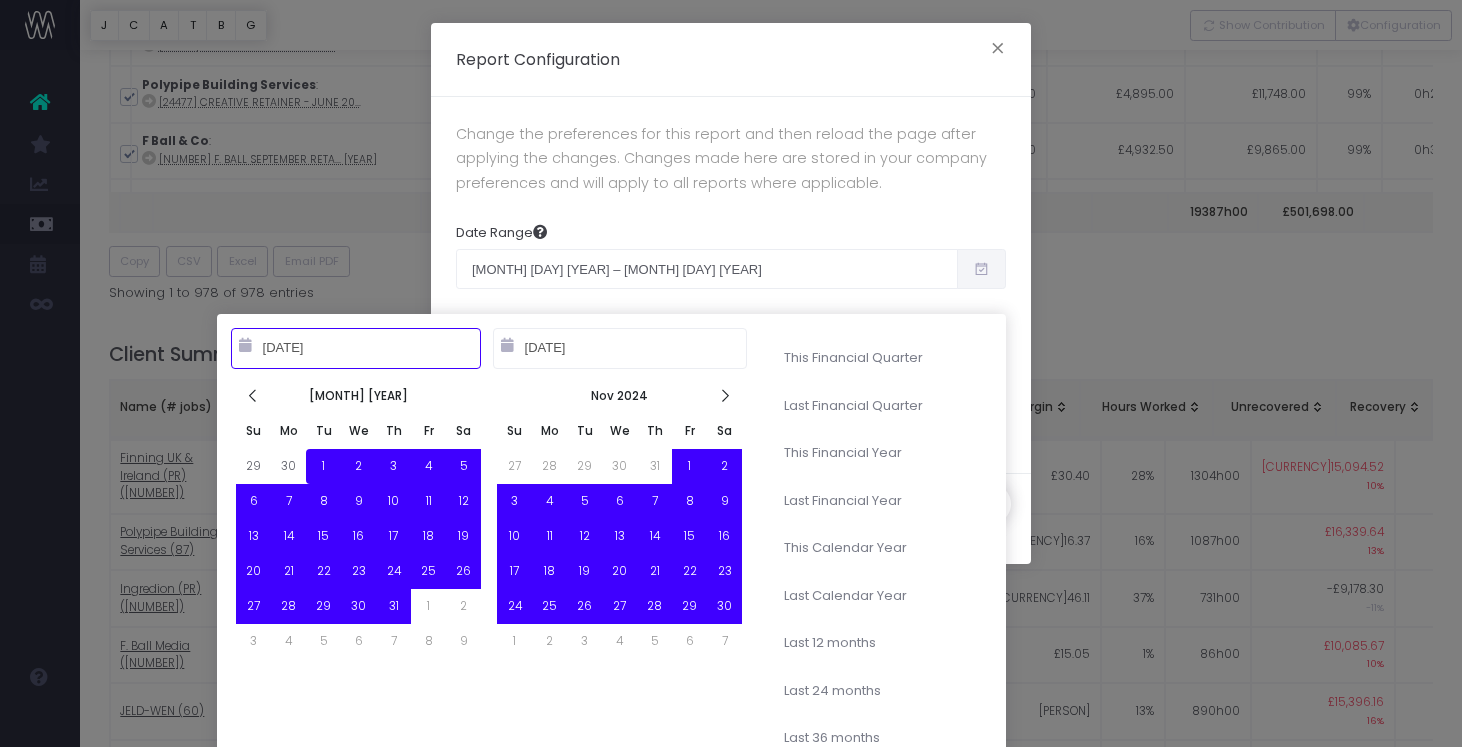 type on "[MM]-[DD]-[YEAR]" 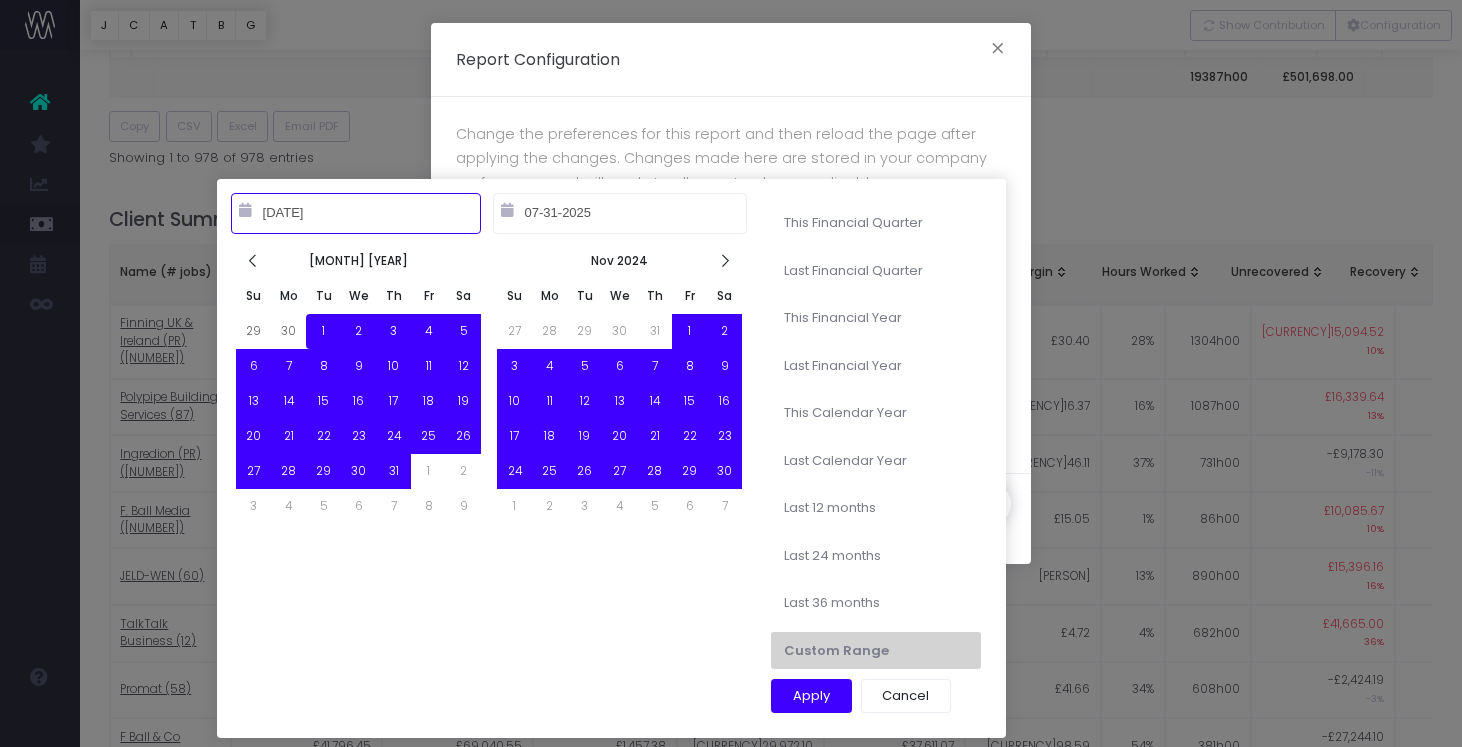 scroll, scrollTop: 694, scrollLeft: 0, axis: vertical 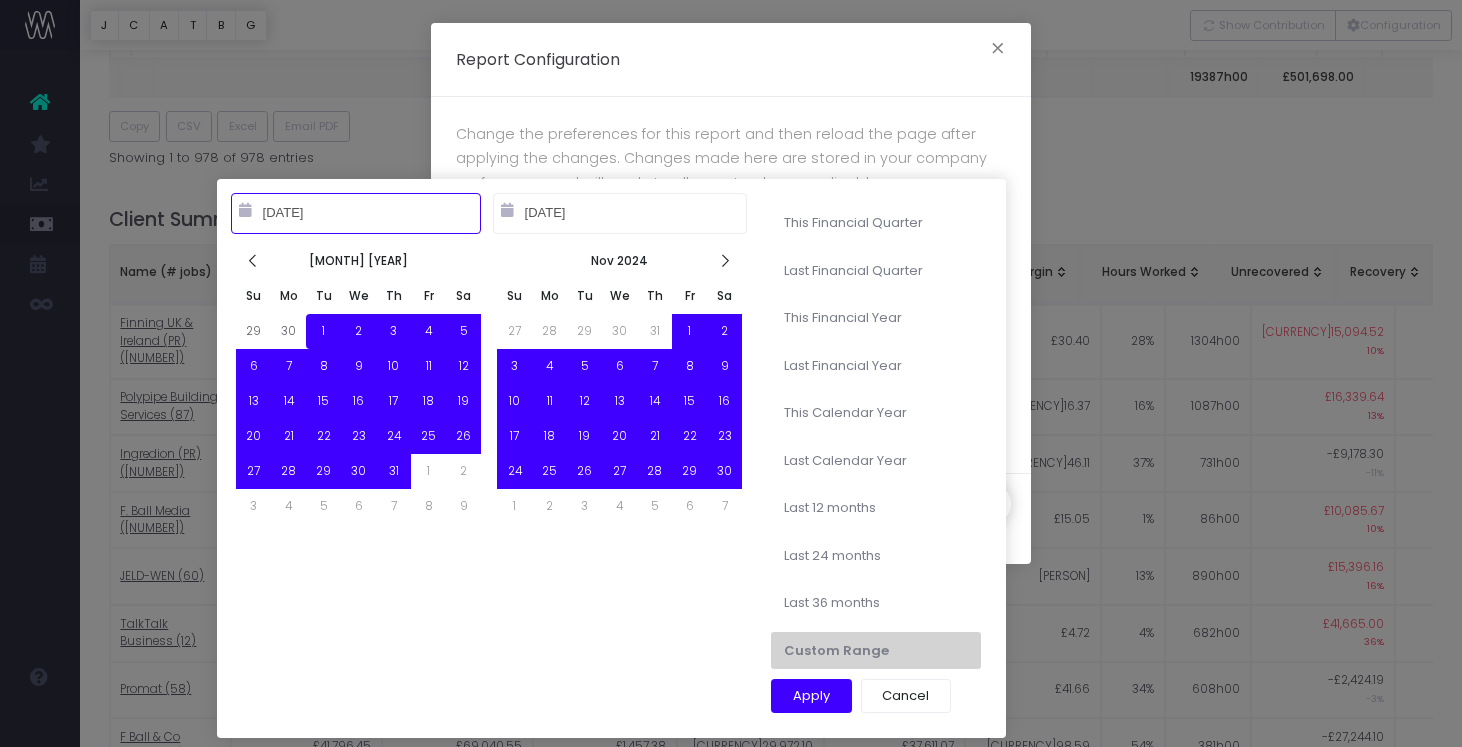 type on "[MM]-[DD]-[YEAR]" 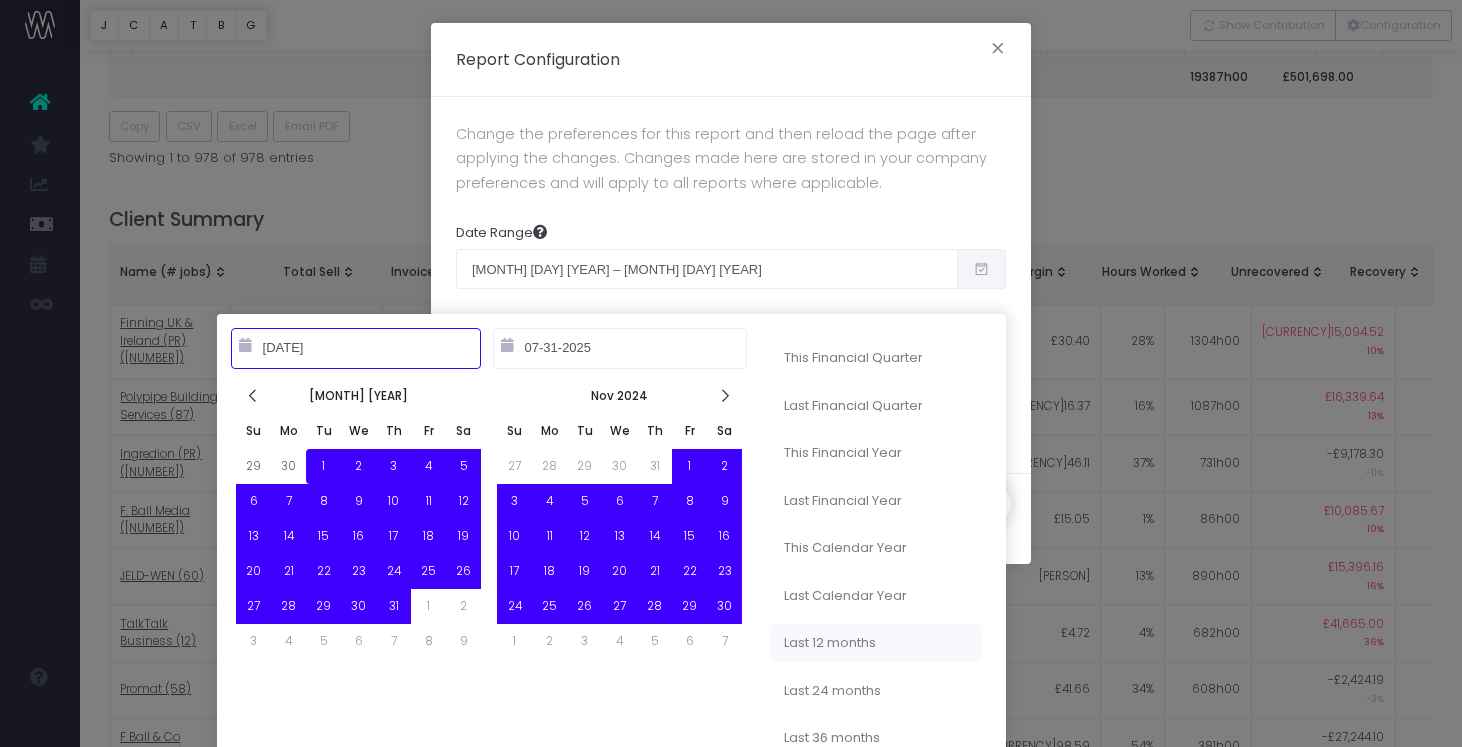type on "[MM]-[DD]-[YEAR]" 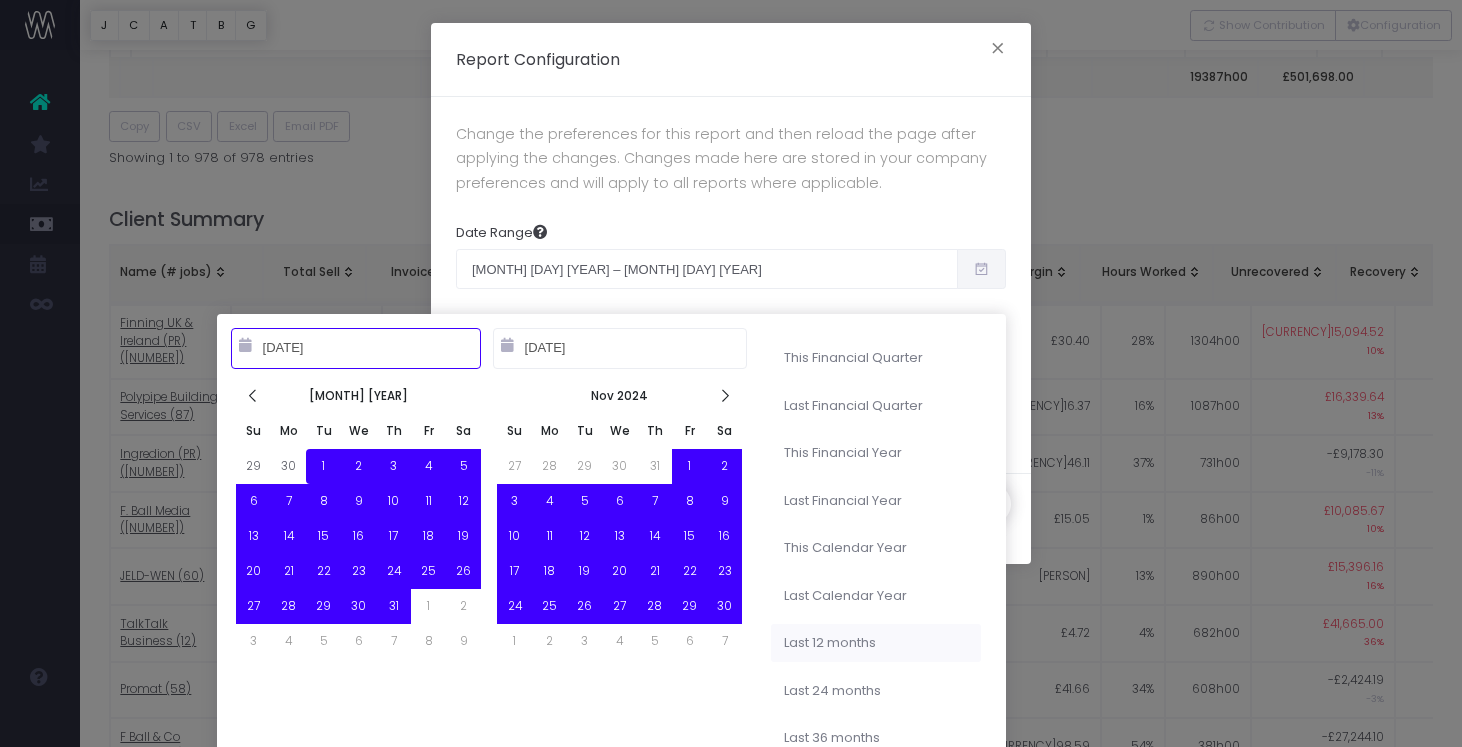 type on "01-01-2025" 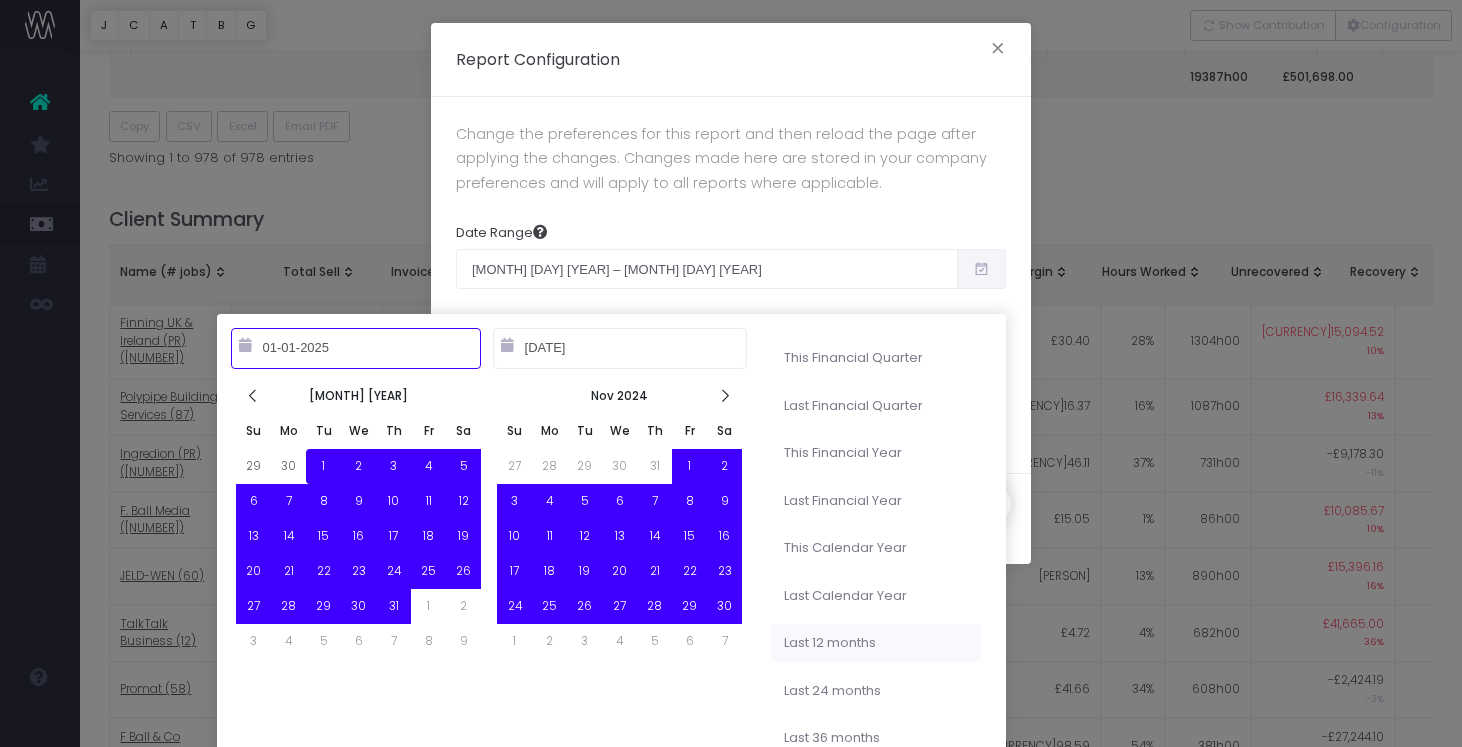type on "01-01-2023" 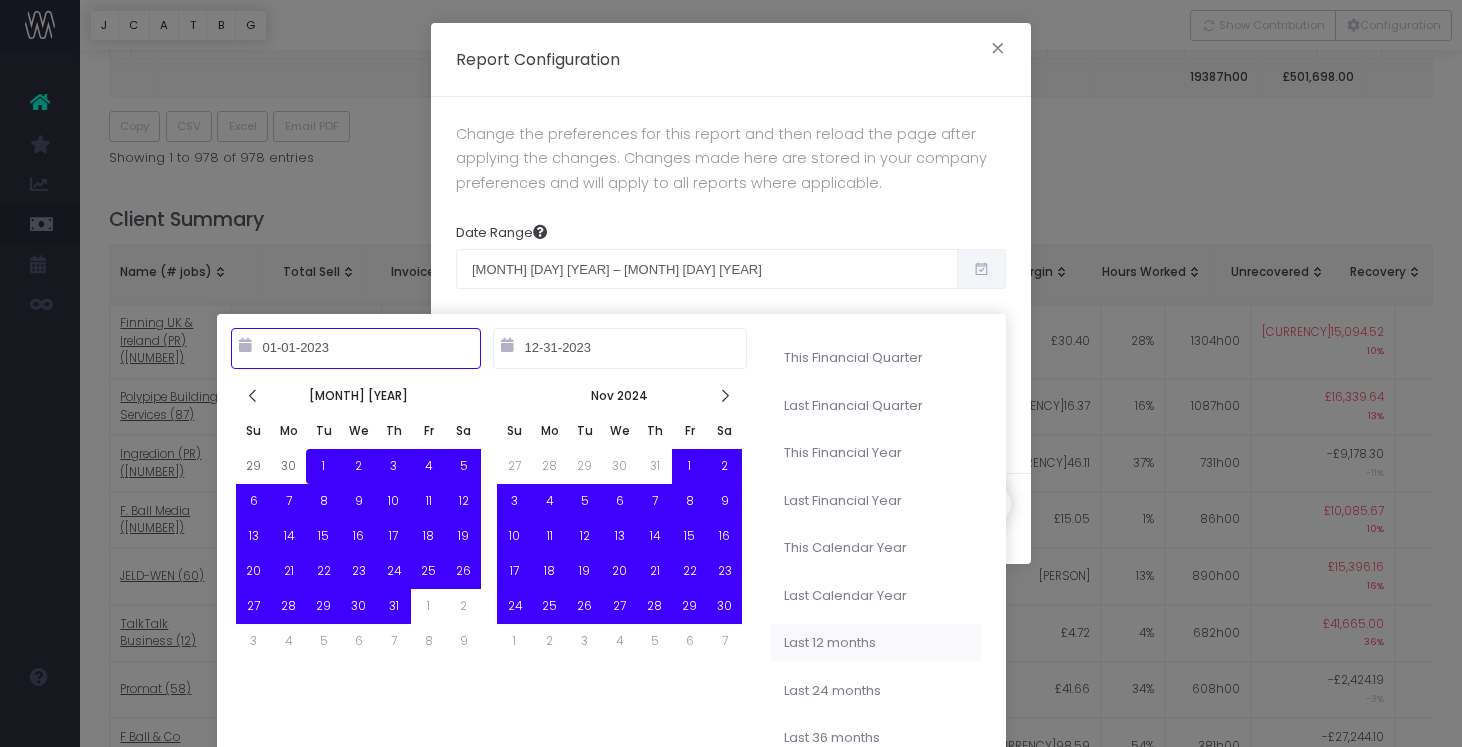 type on "08-06-2024" 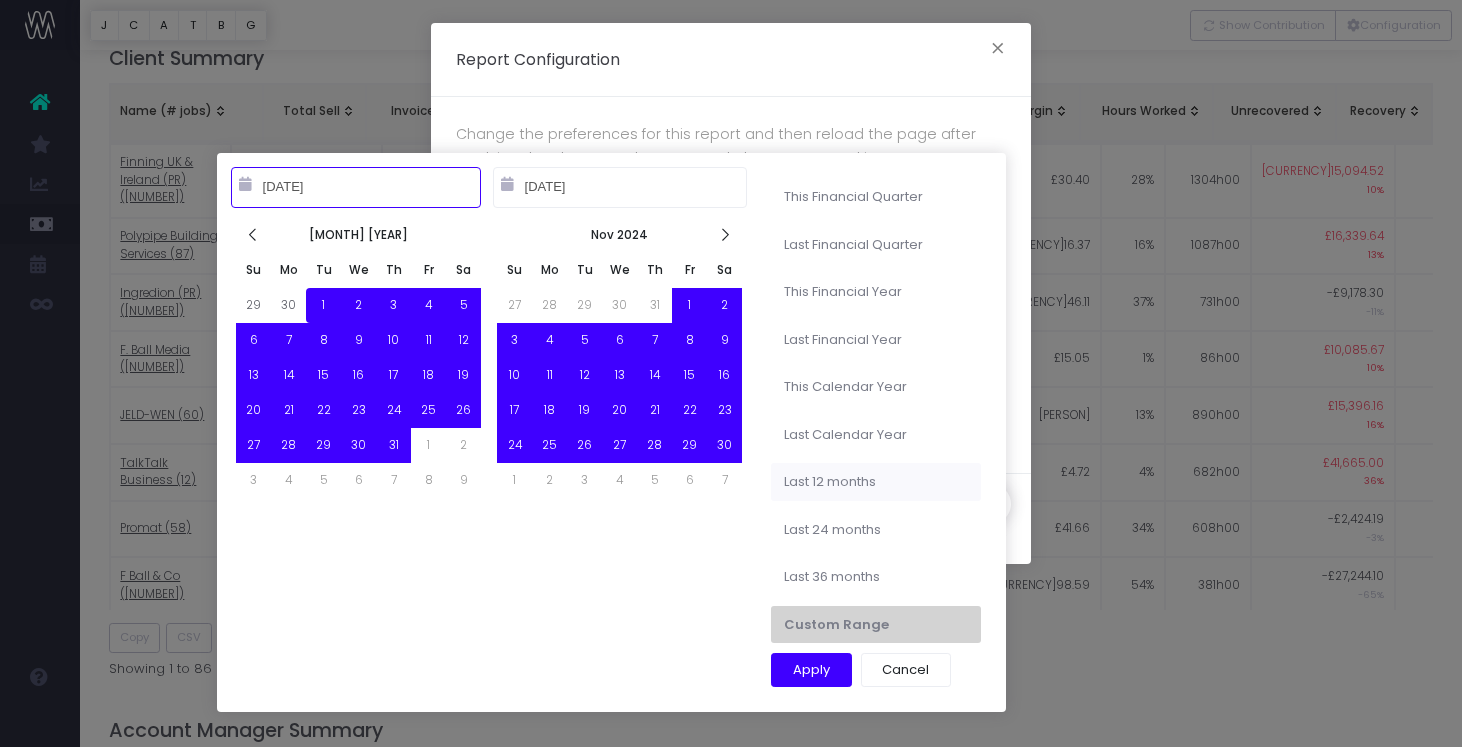 scroll, scrollTop: 854, scrollLeft: 0, axis: vertical 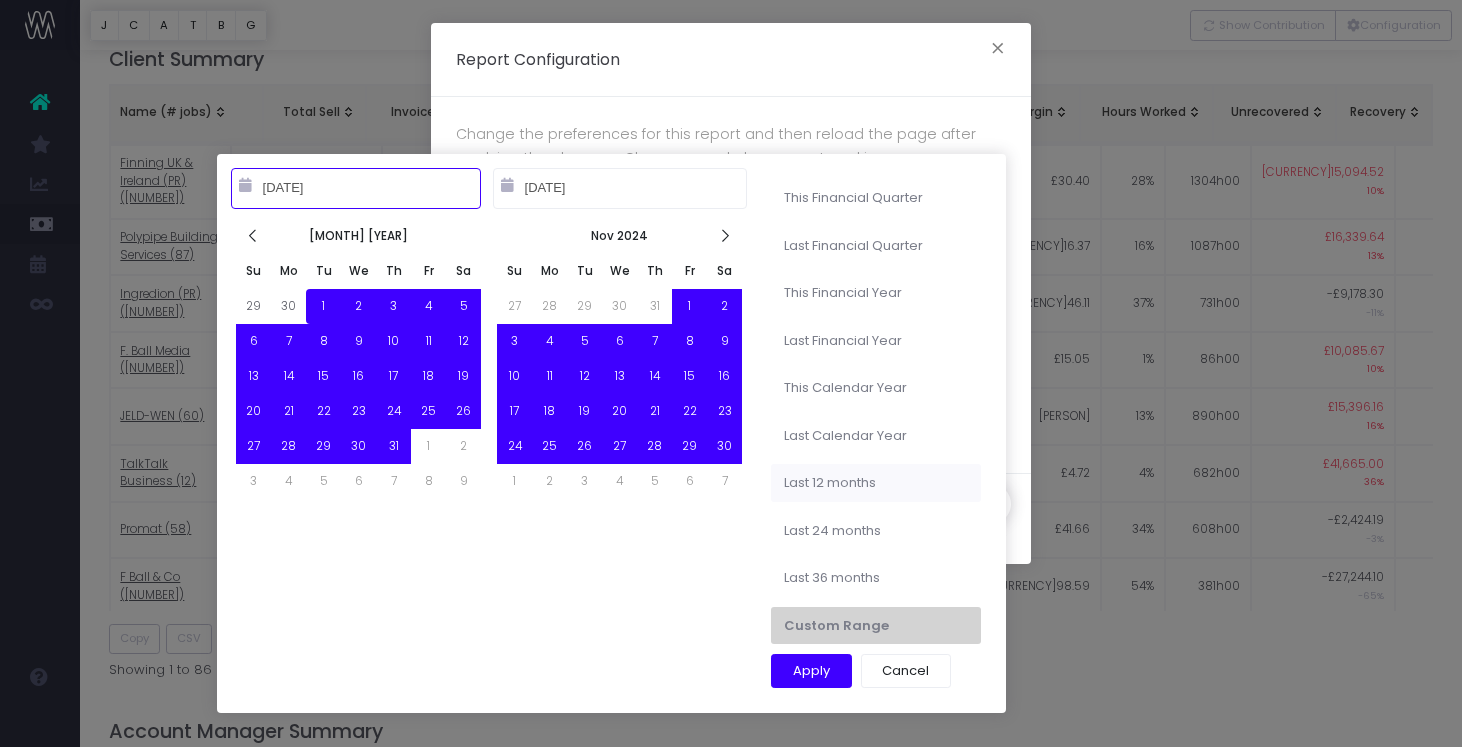type on "10-01-2024" 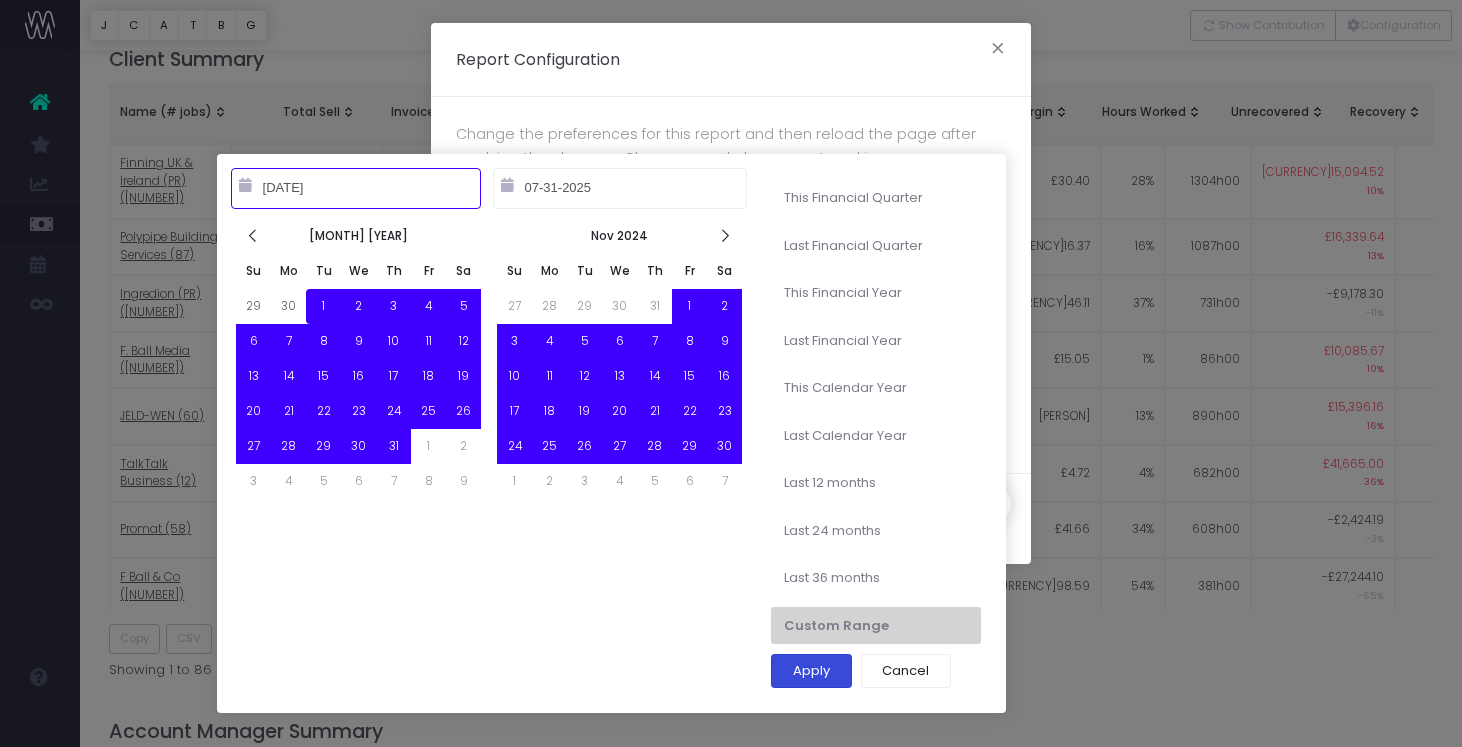 click on "Apply" at bounding box center [811, 671] 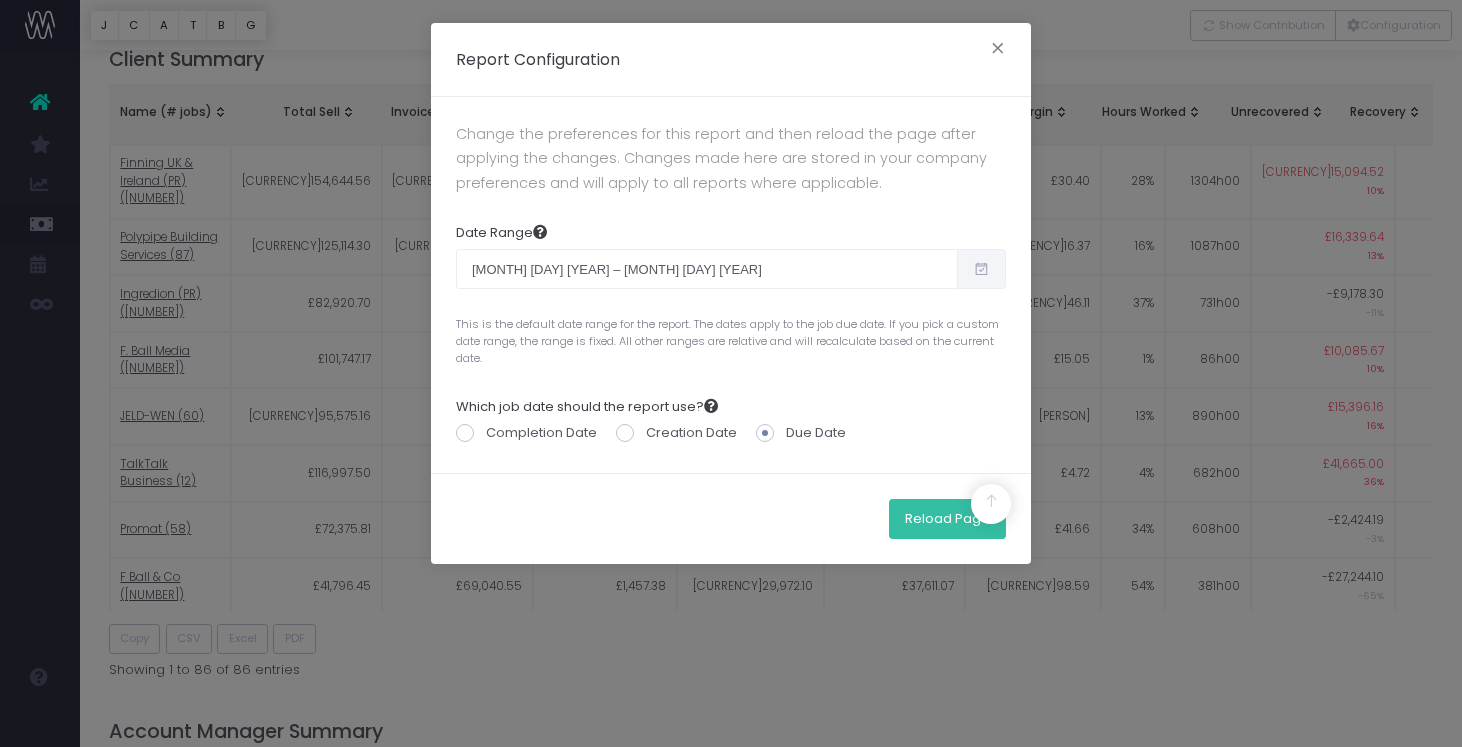 drag, startPoint x: 930, startPoint y: 521, endPoint x: 915, endPoint y: 521, distance: 15 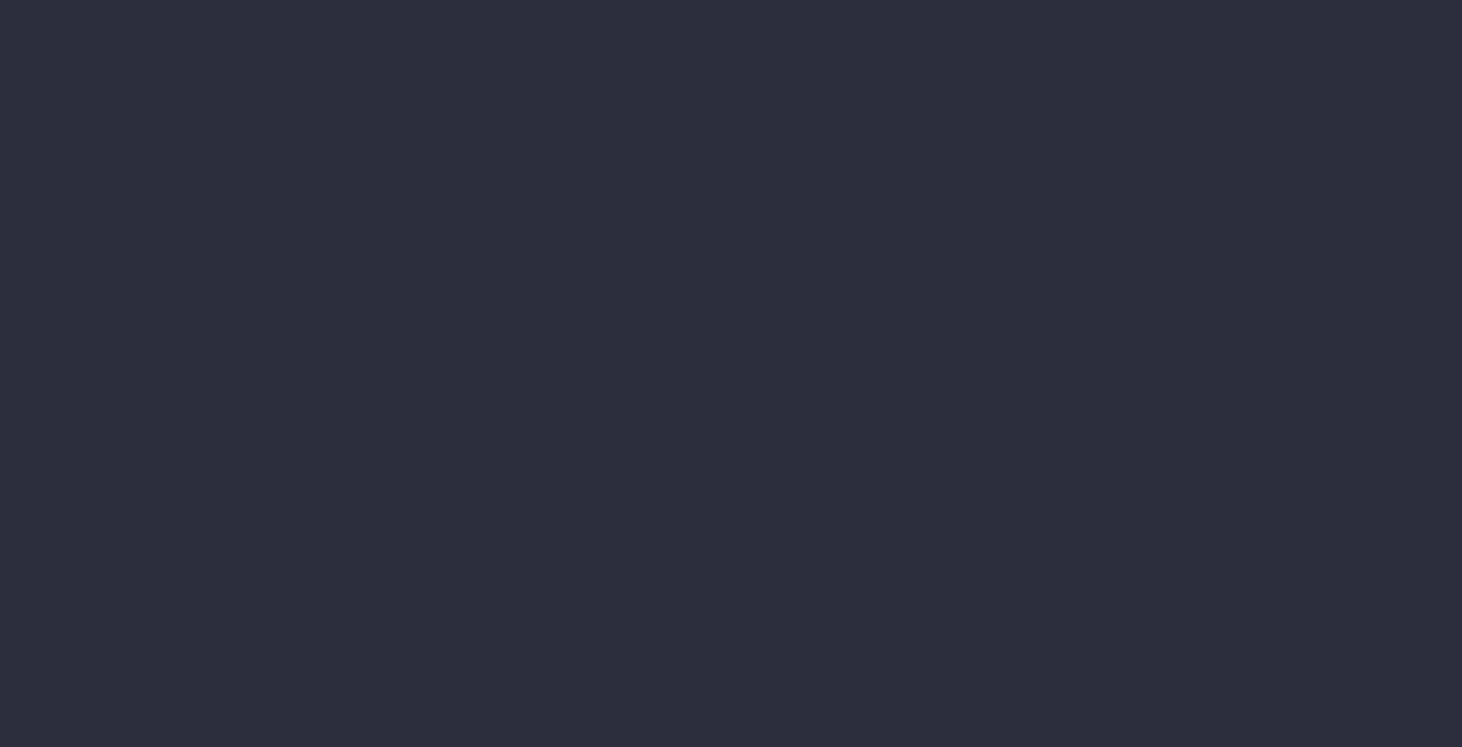 scroll, scrollTop: 0, scrollLeft: 0, axis: both 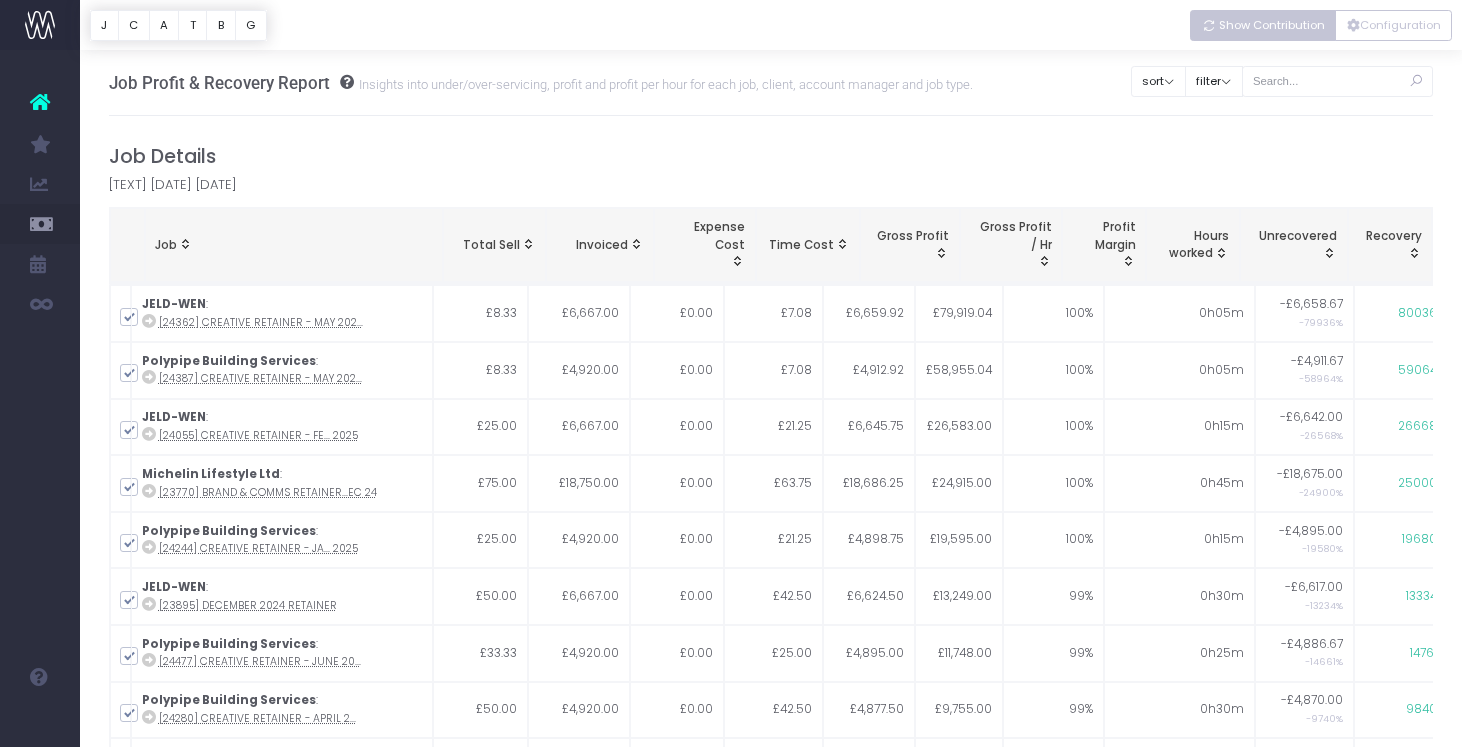 click on "Show Contribution" at bounding box center (1272, 25) 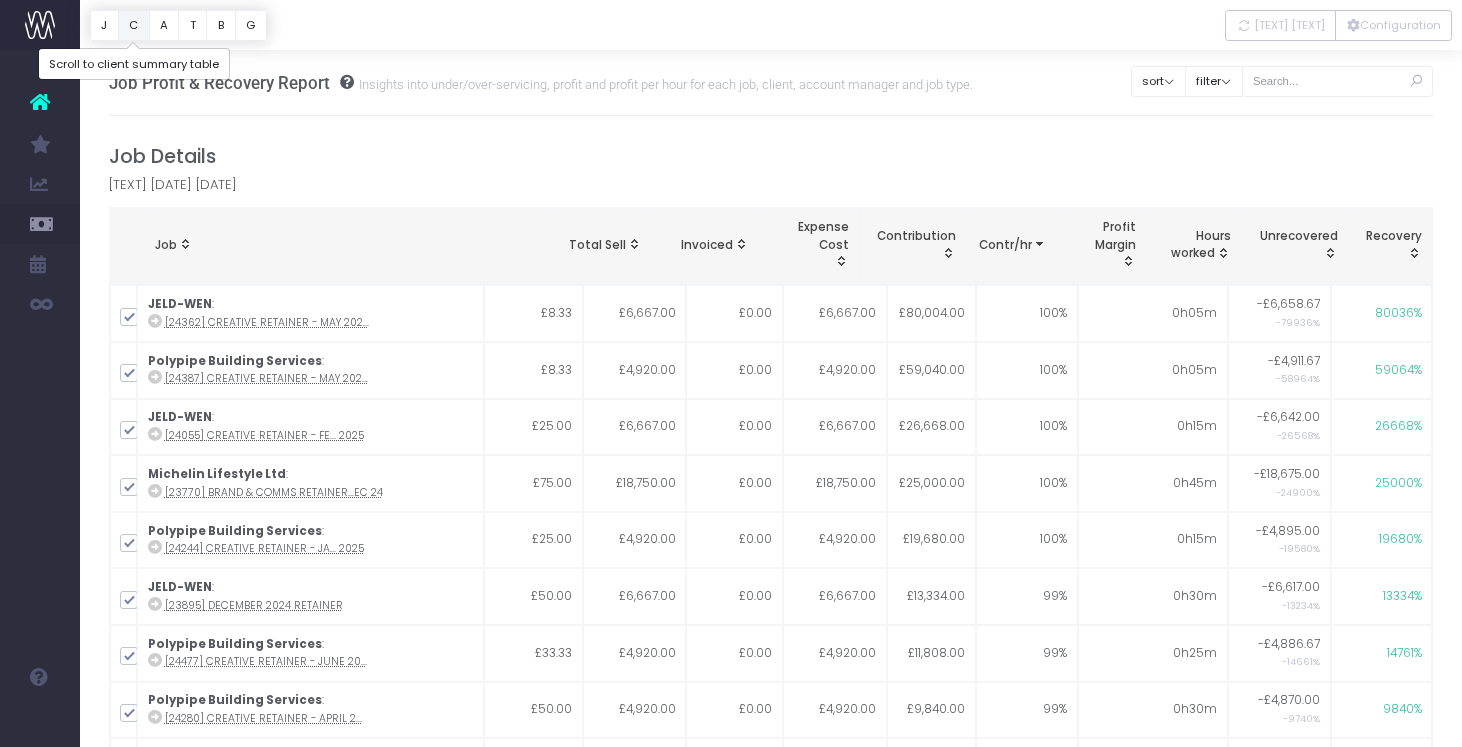 click on "C" at bounding box center [134, 25] 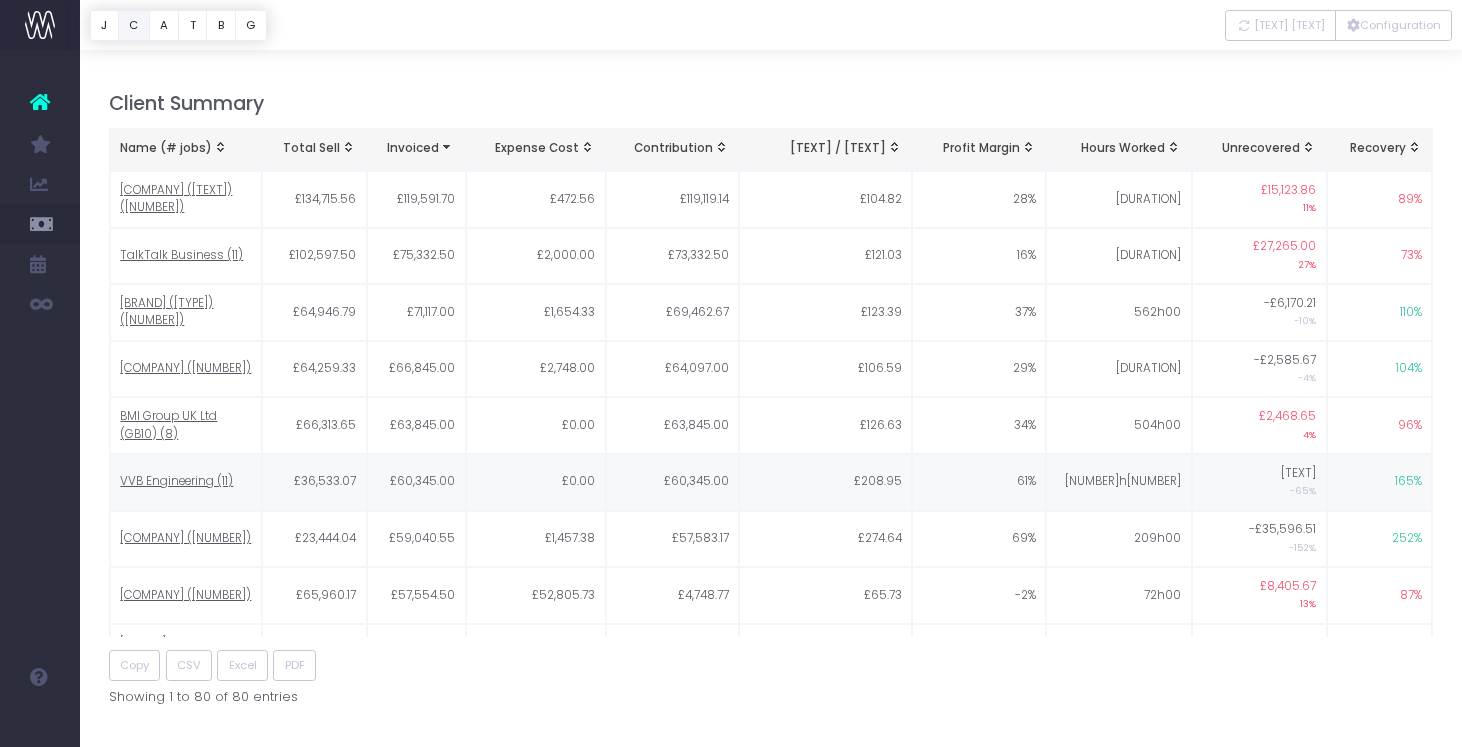 scroll, scrollTop: 811, scrollLeft: 0, axis: vertical 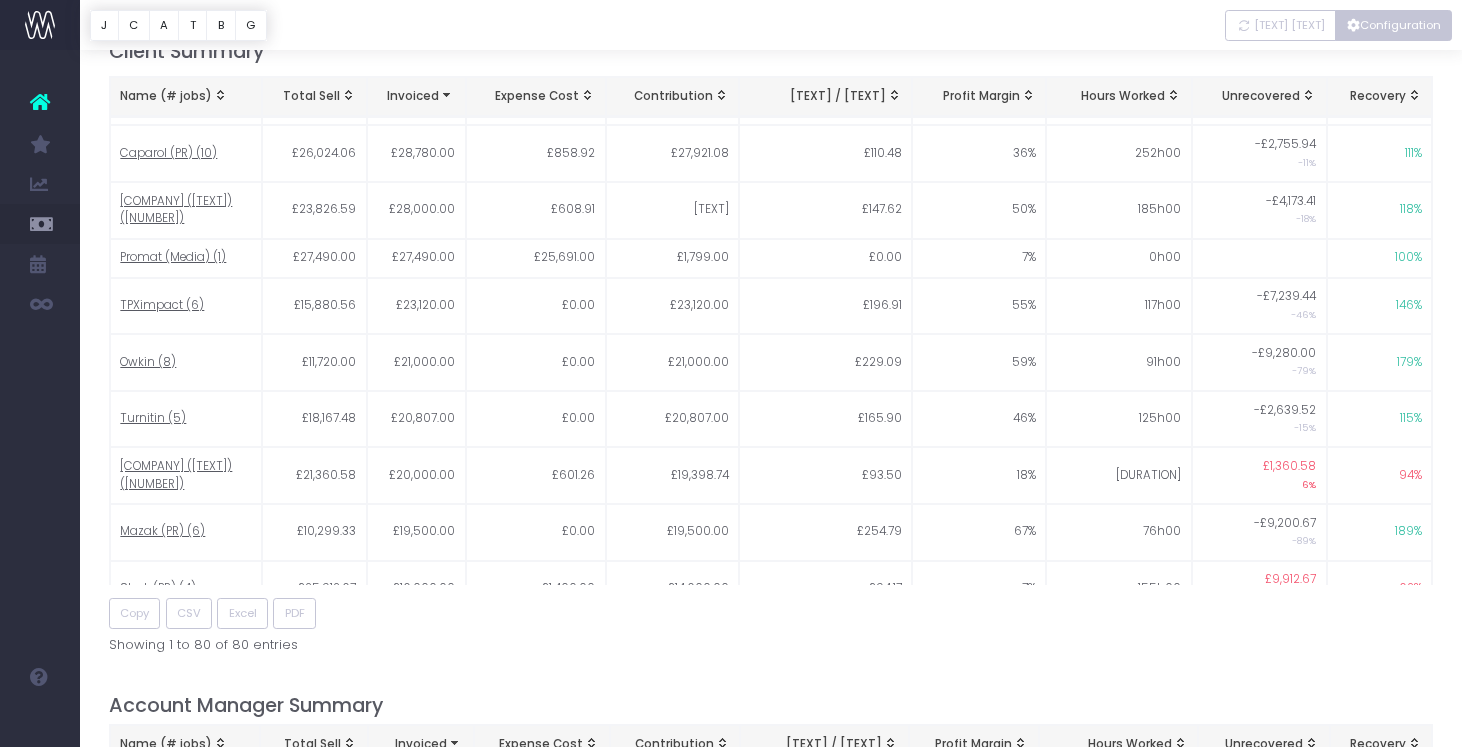 click on "Configuration" at bounding box center [1393, 25] 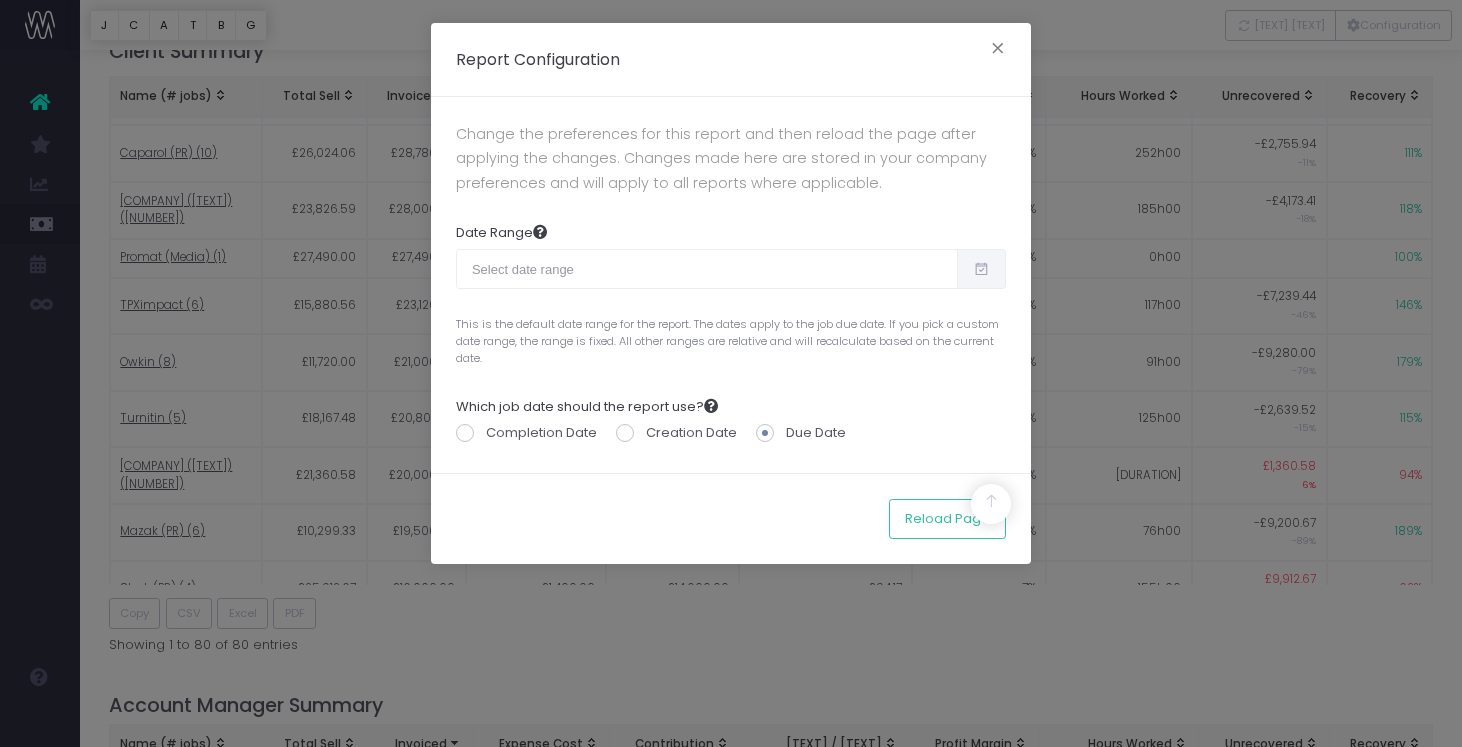 click at bounding box center (981, 269) 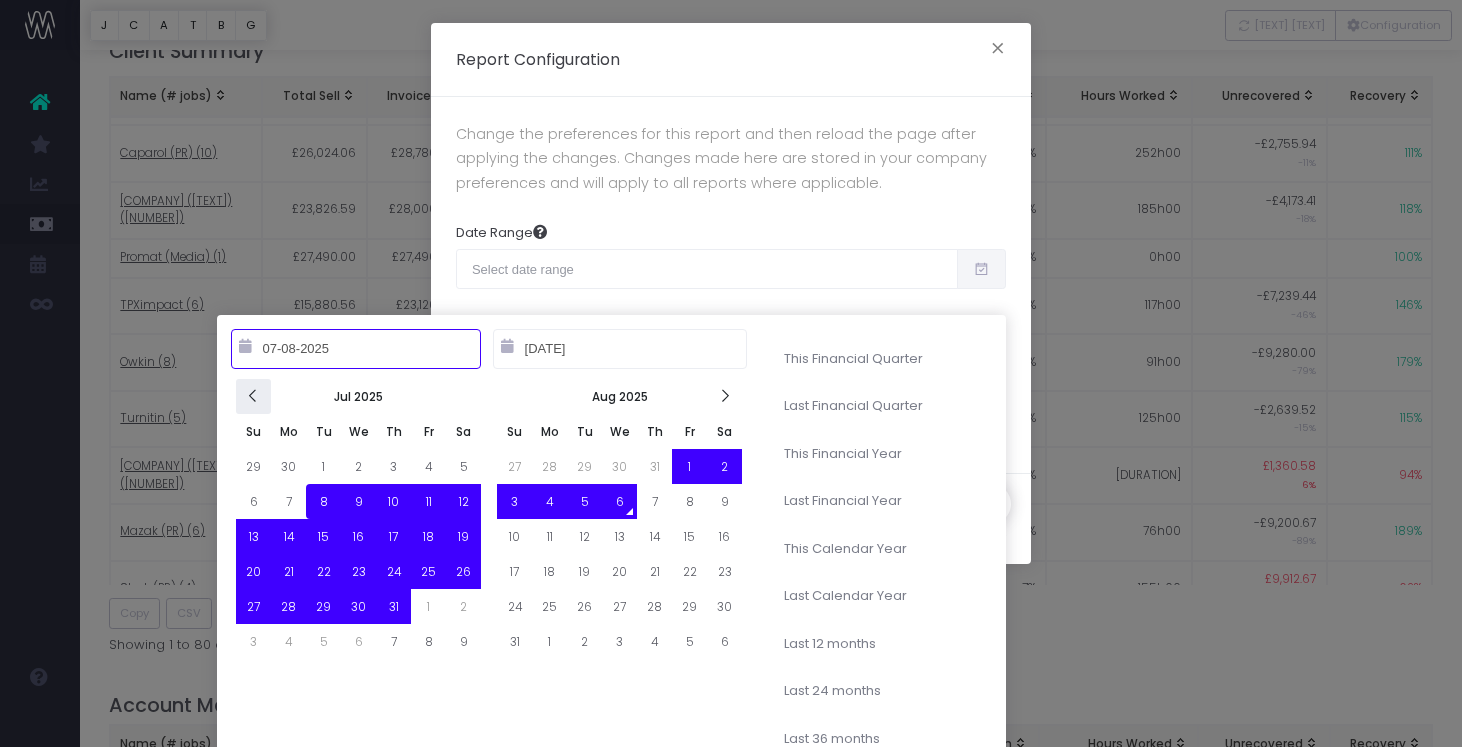 click at bounding box center [253, 396] 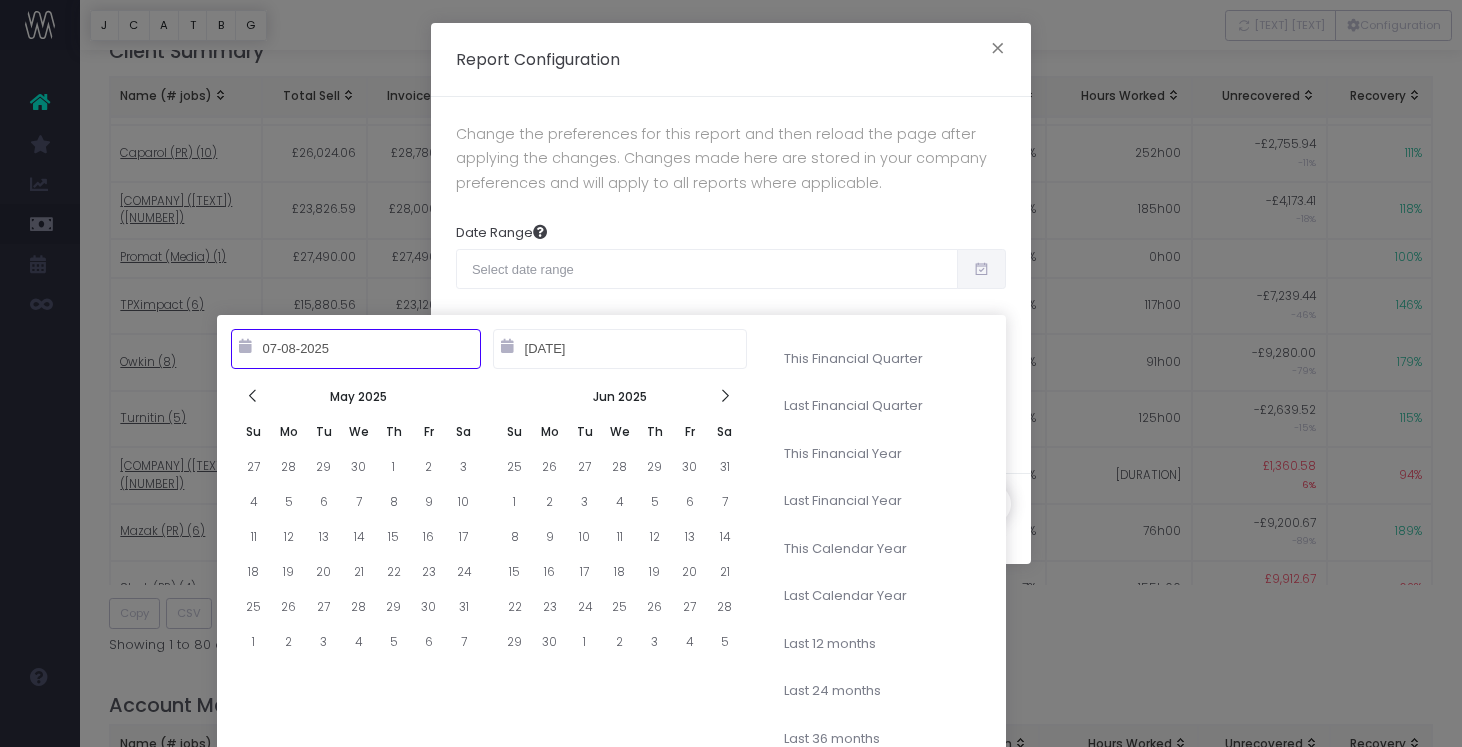 click at bounding box center [253, 396] 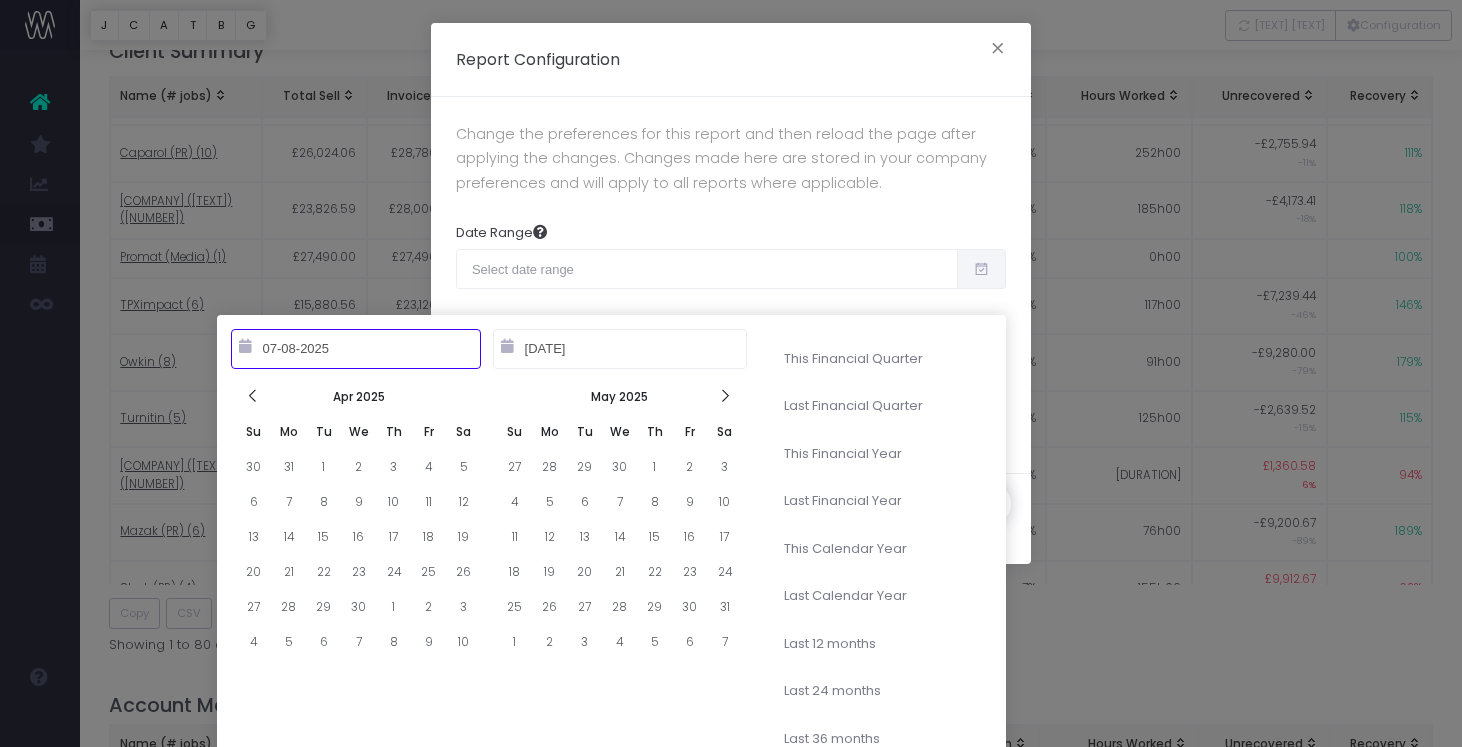 click at bounding box center (253, 396) 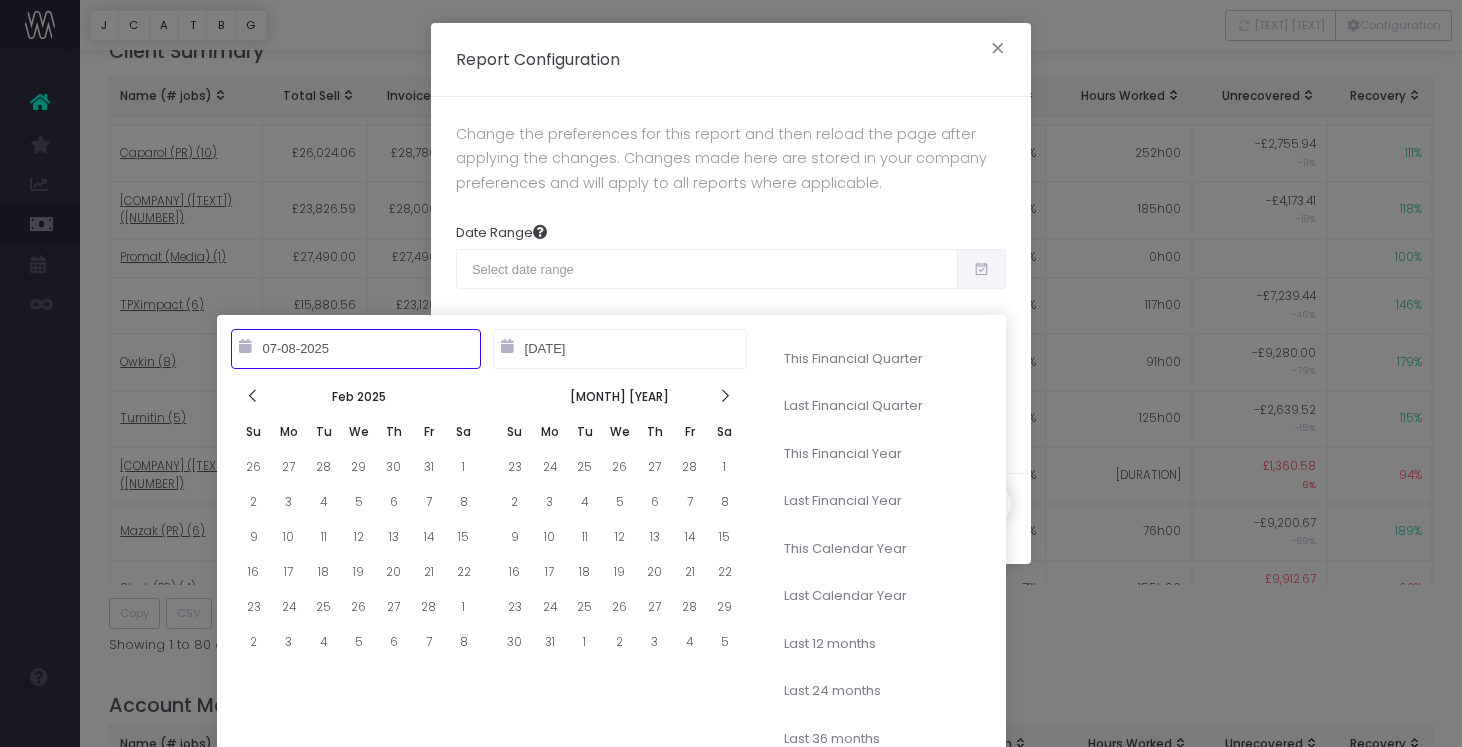 click at bounding box center (253, 396) 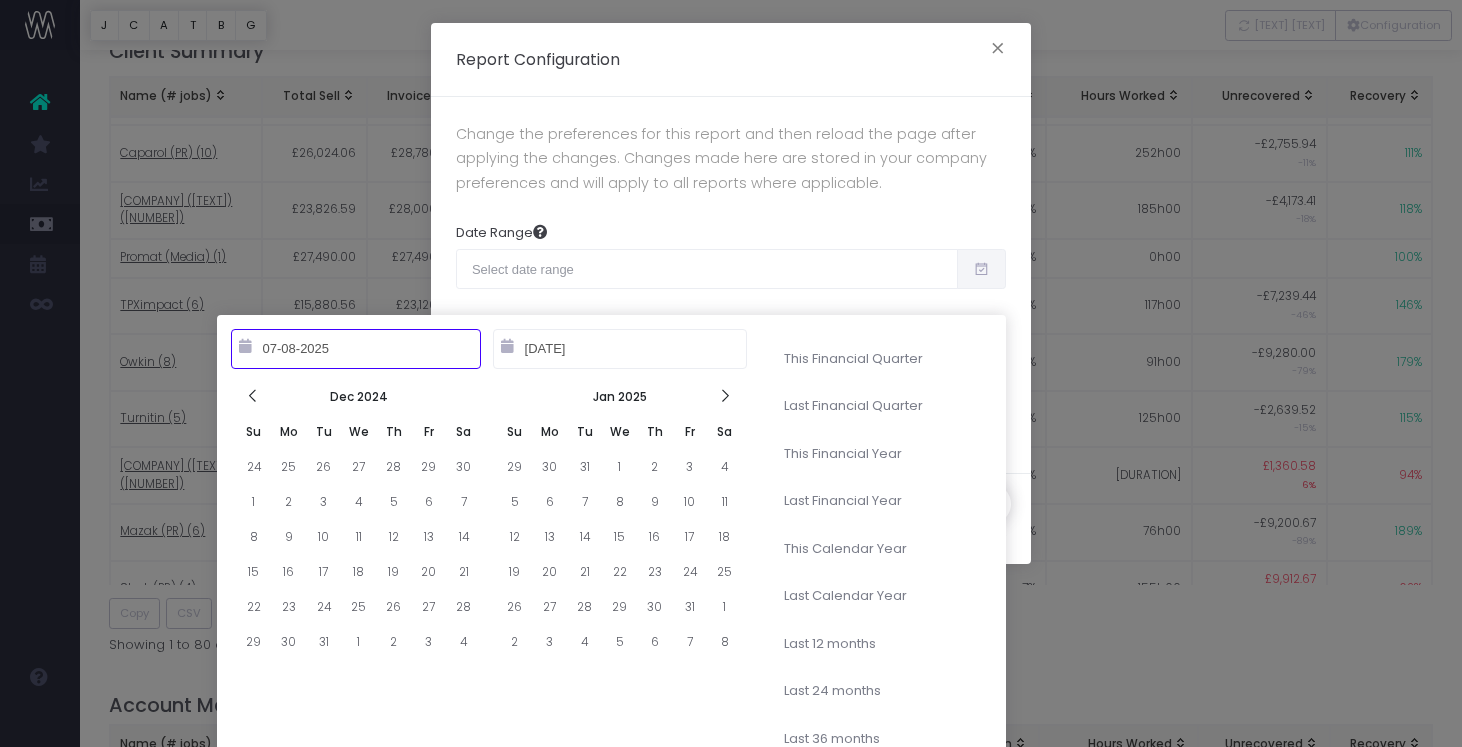 click at bounding box center (253, 396) 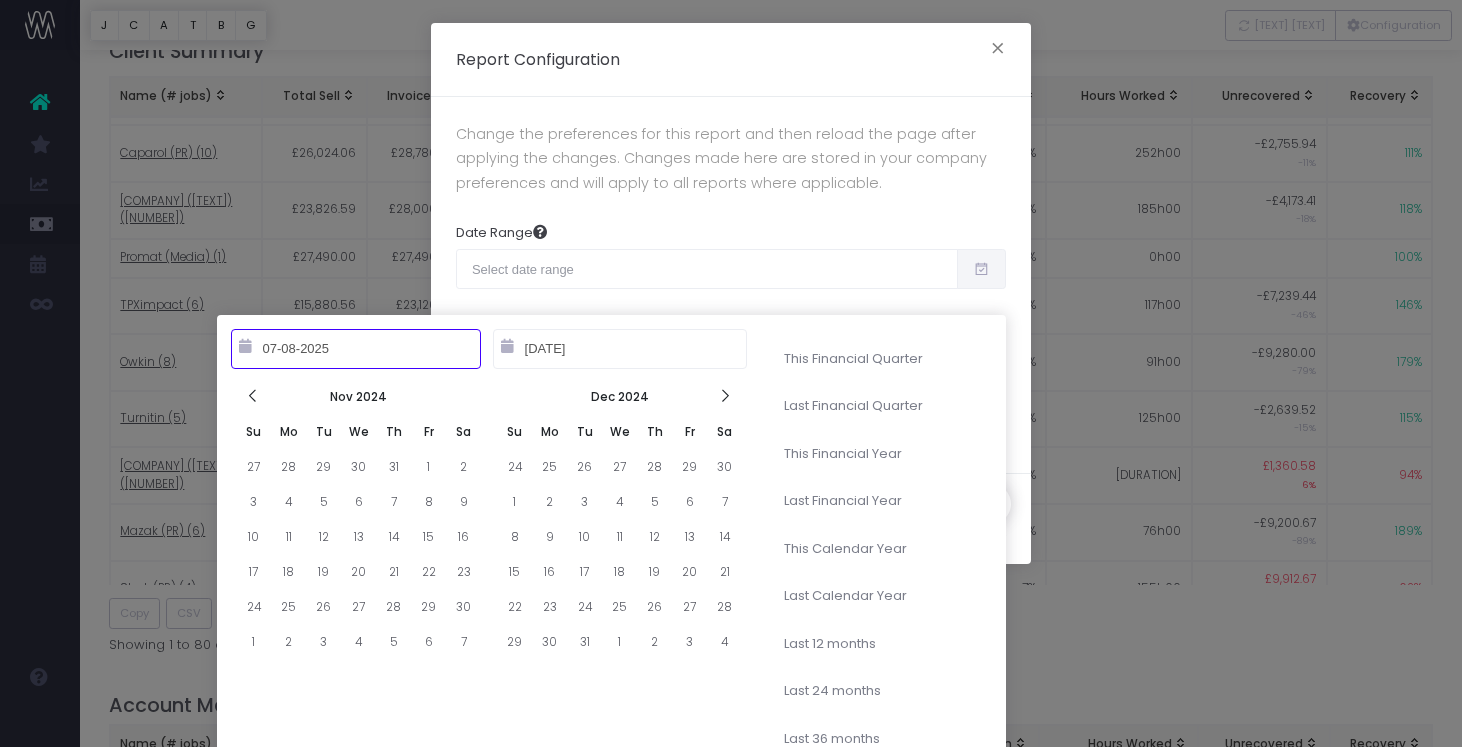 click at bounding box center [253, 396] 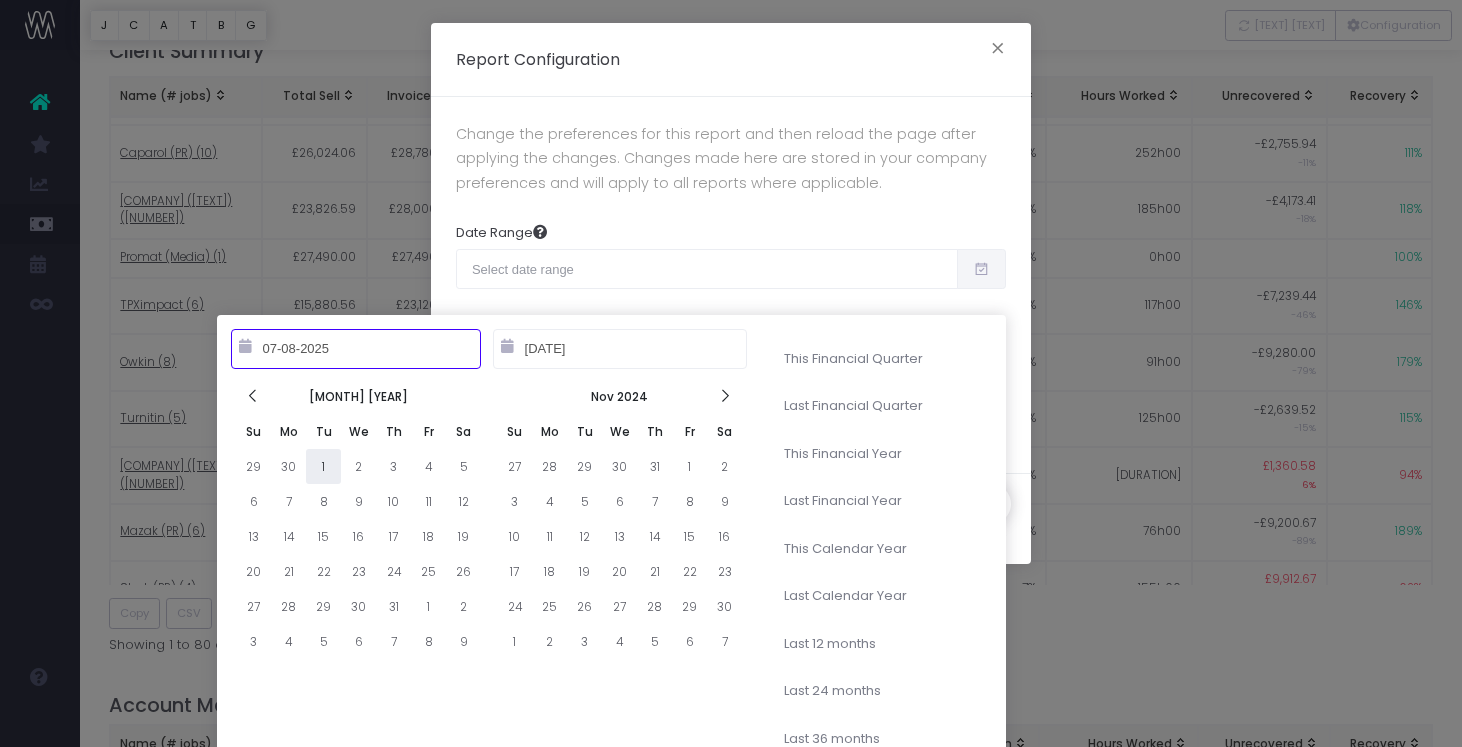 type on "10-01-2024" 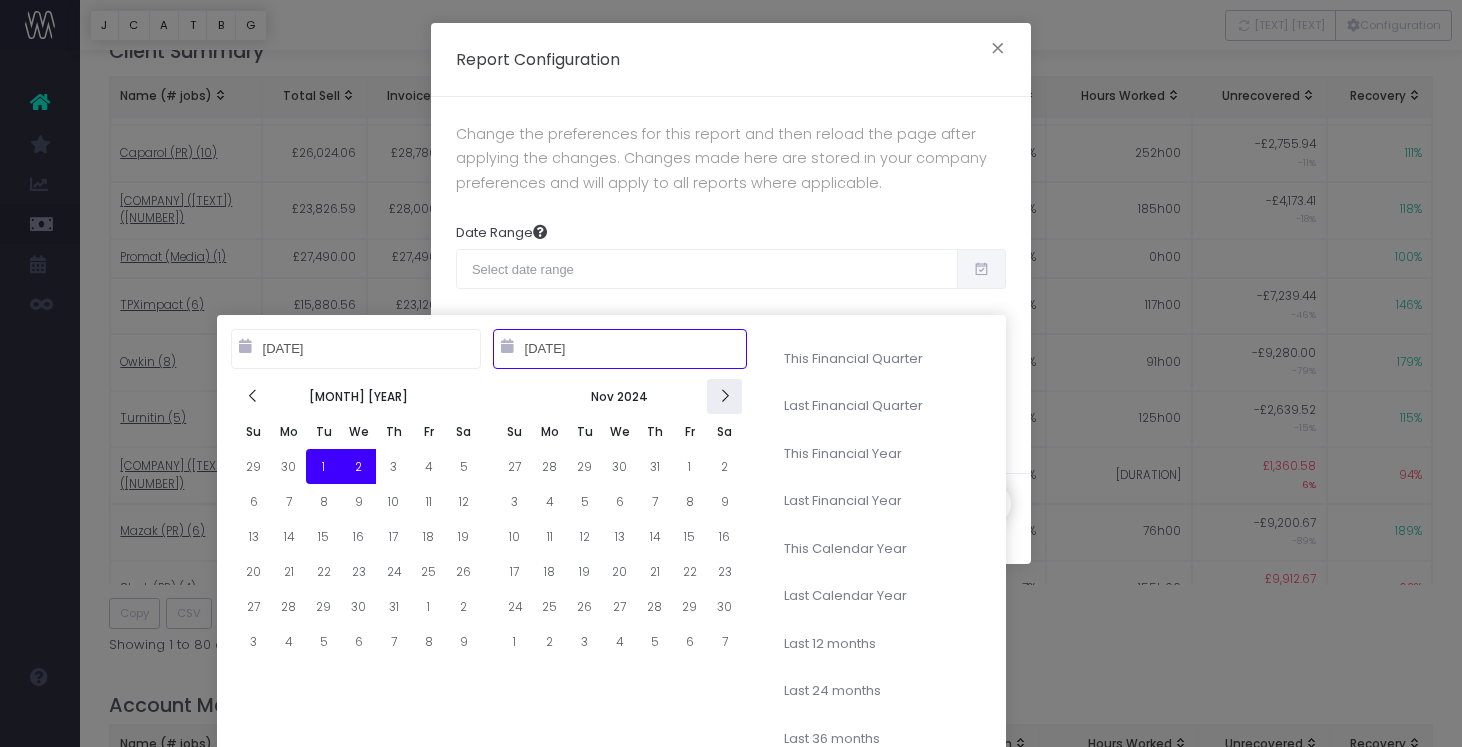 click at bounding box center (724, 396) 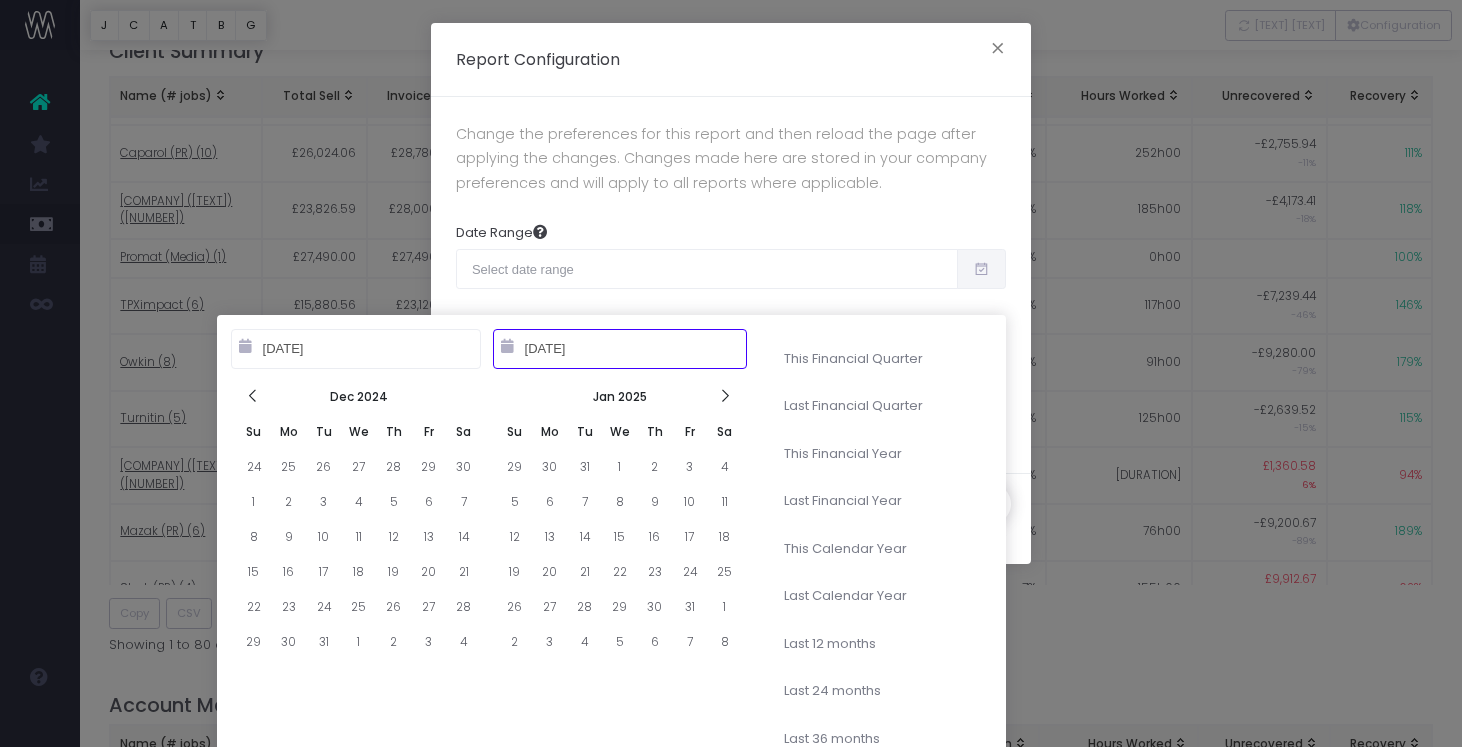click at bounding box center [724, 396] 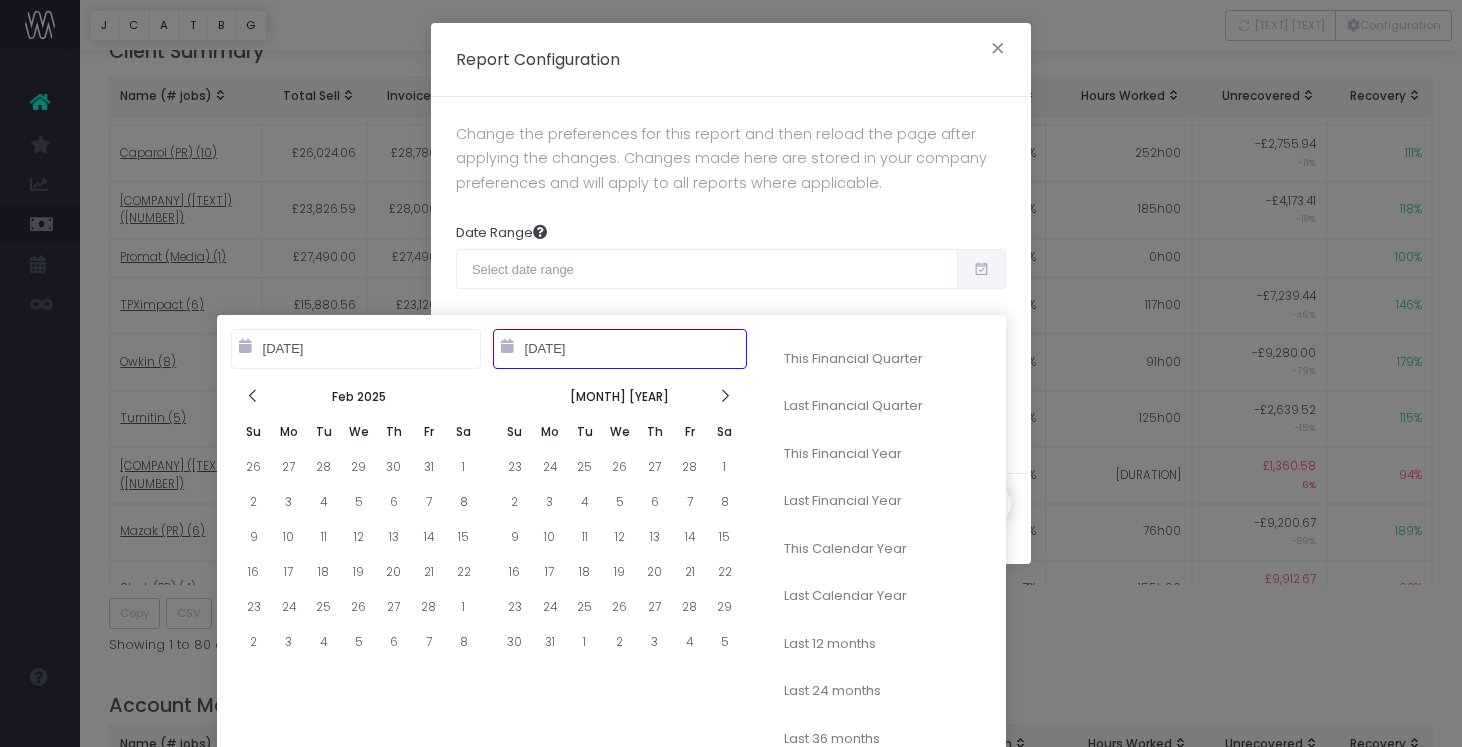 click at bounding box center (724, 396) 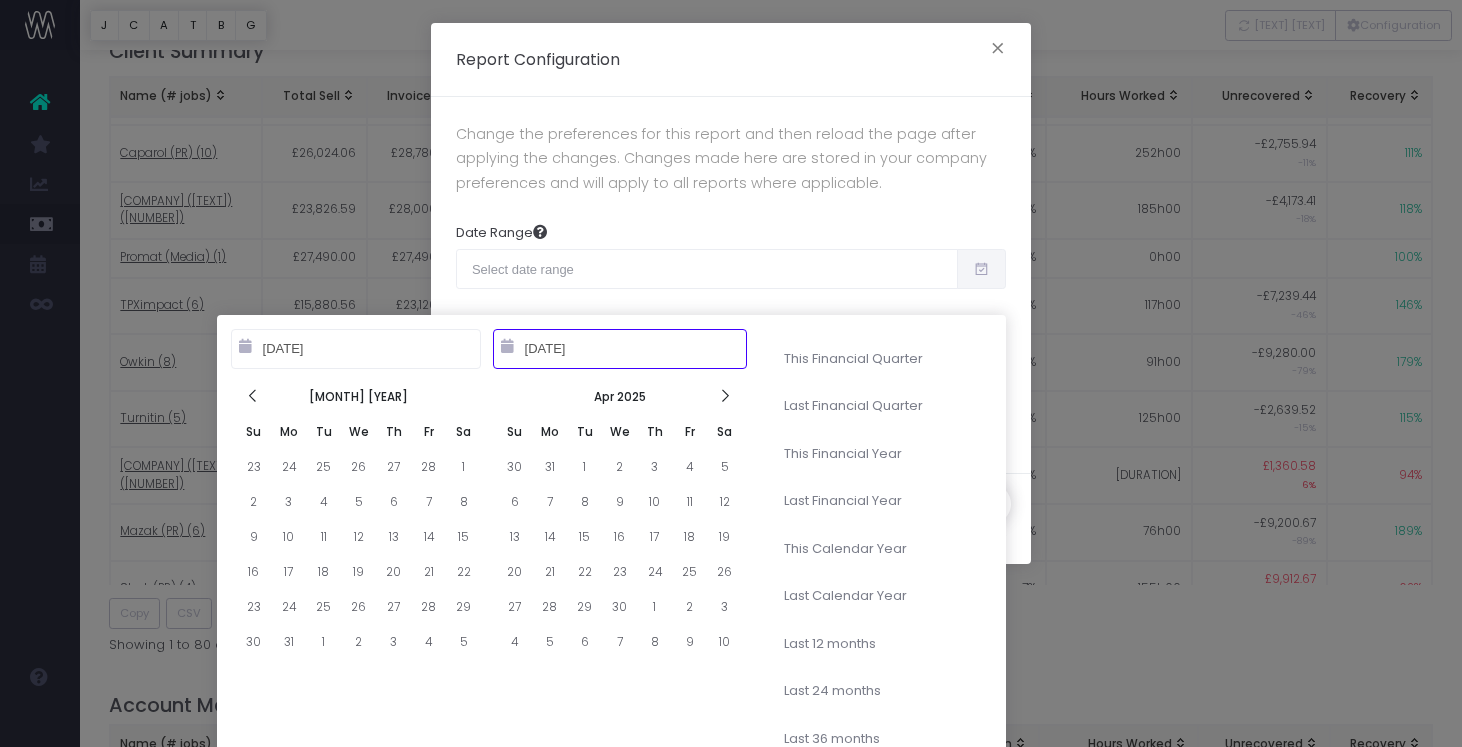 click at bounding box center (724, 396) 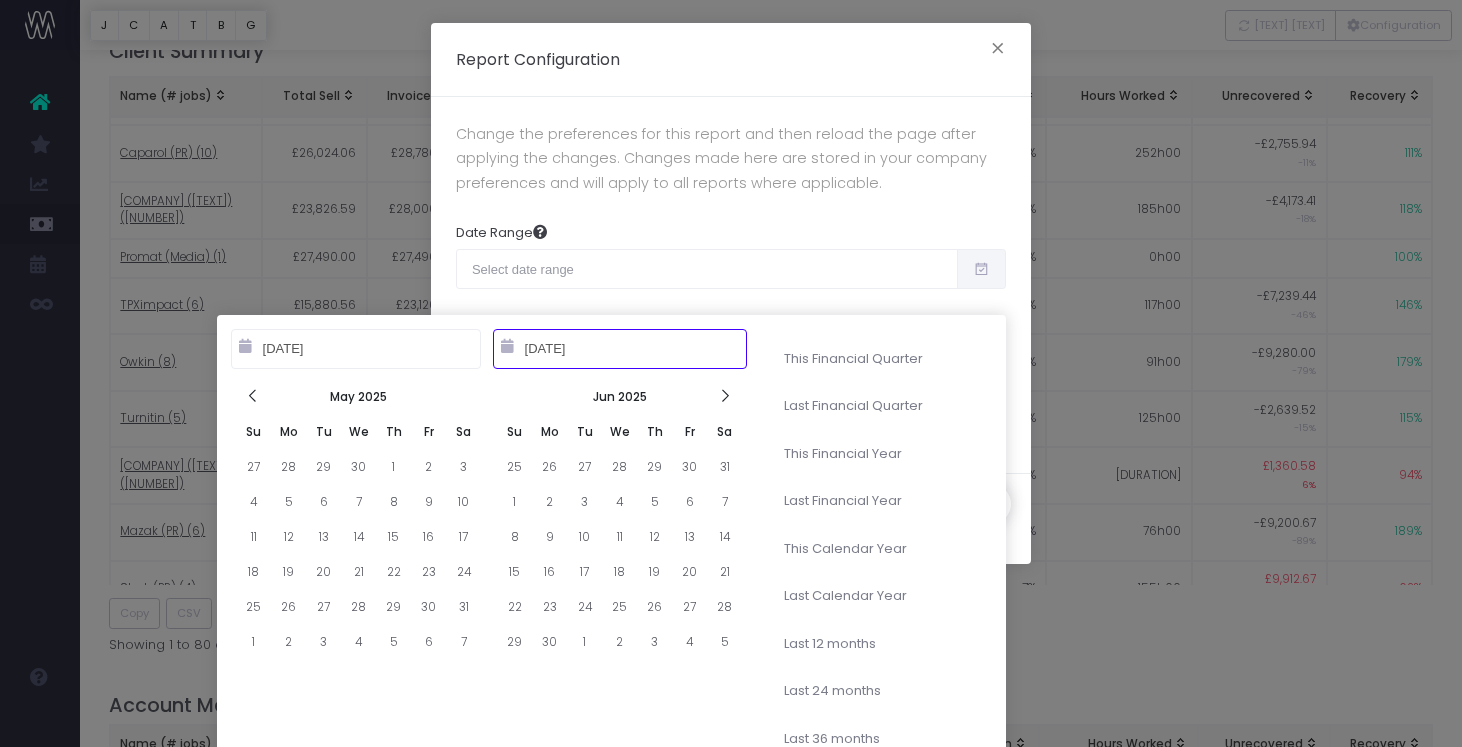 click at bounding box center [724, 396] 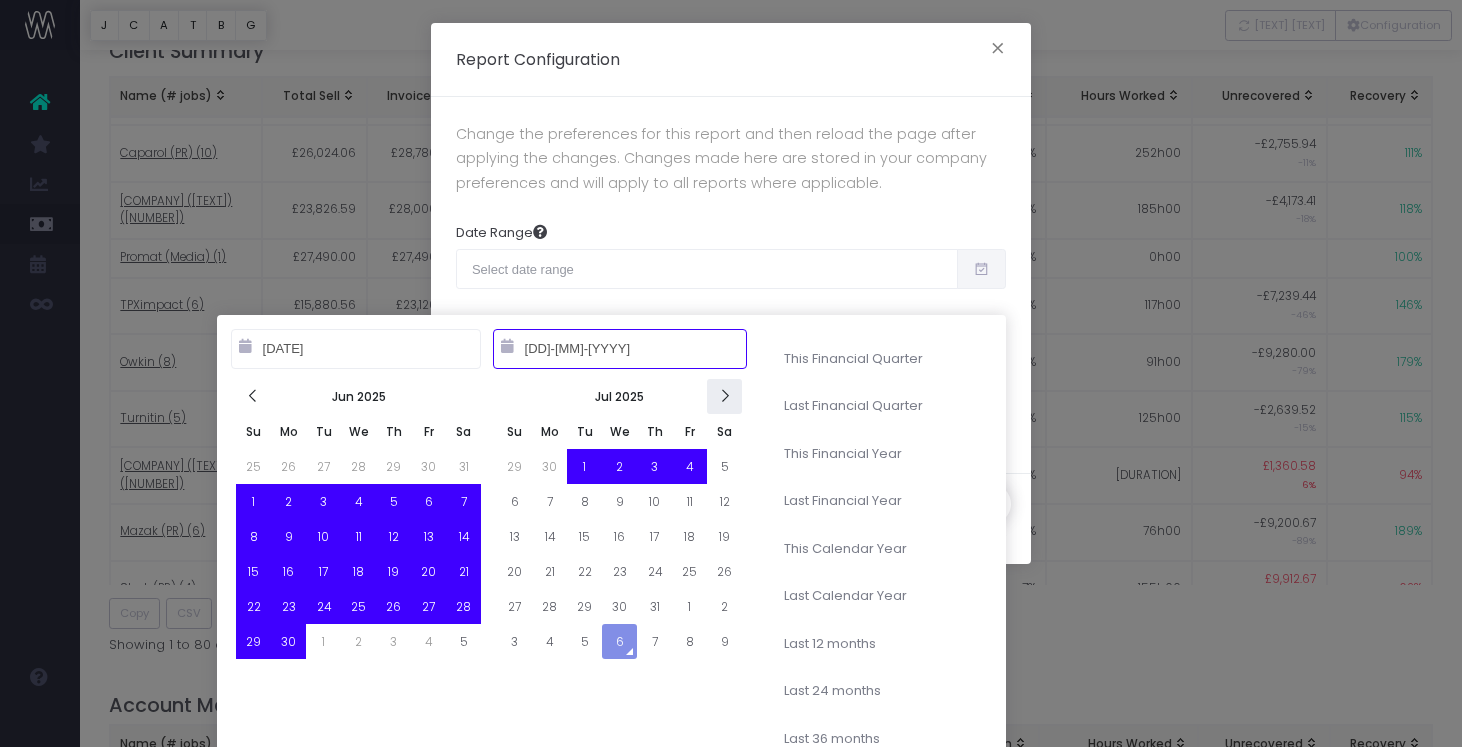 click at bounding box center (724, 396) 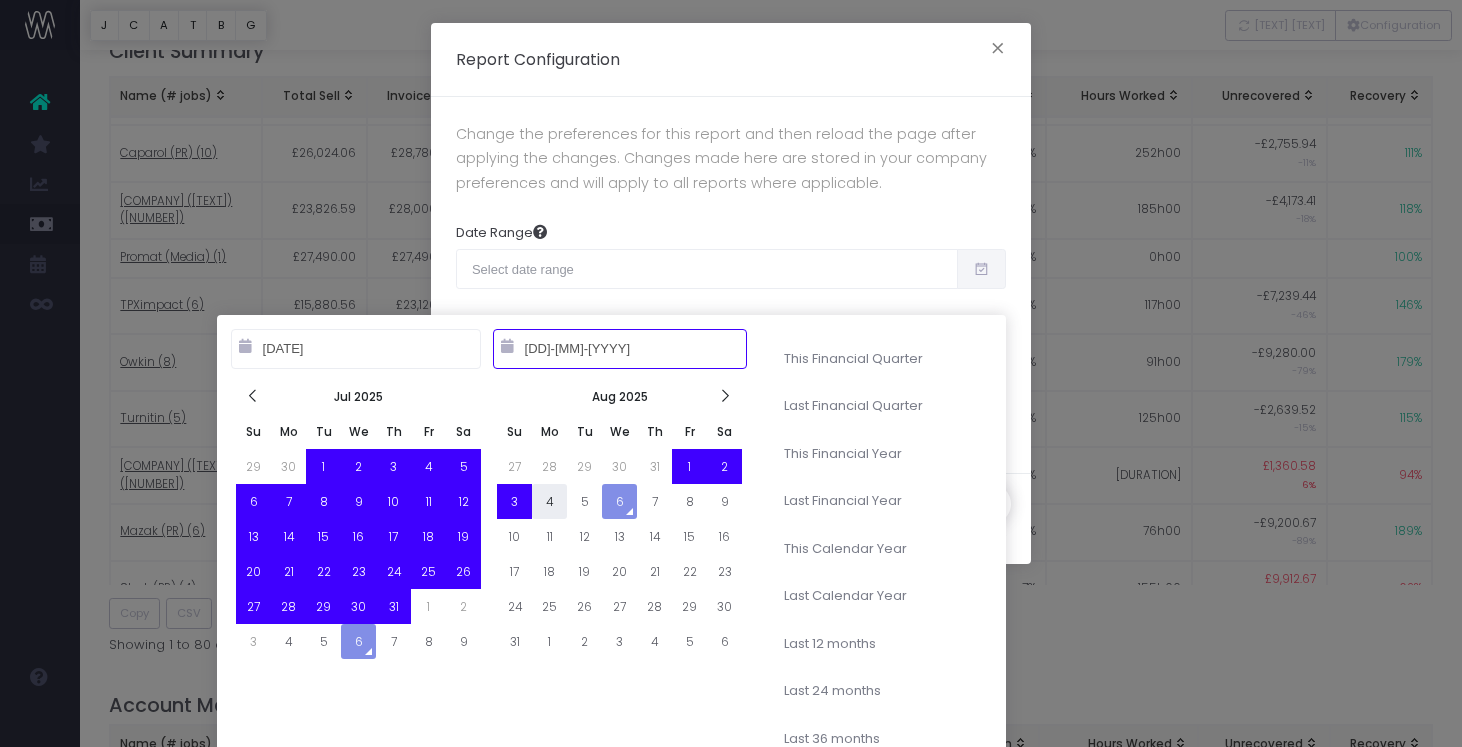 type on "08-04-2025" 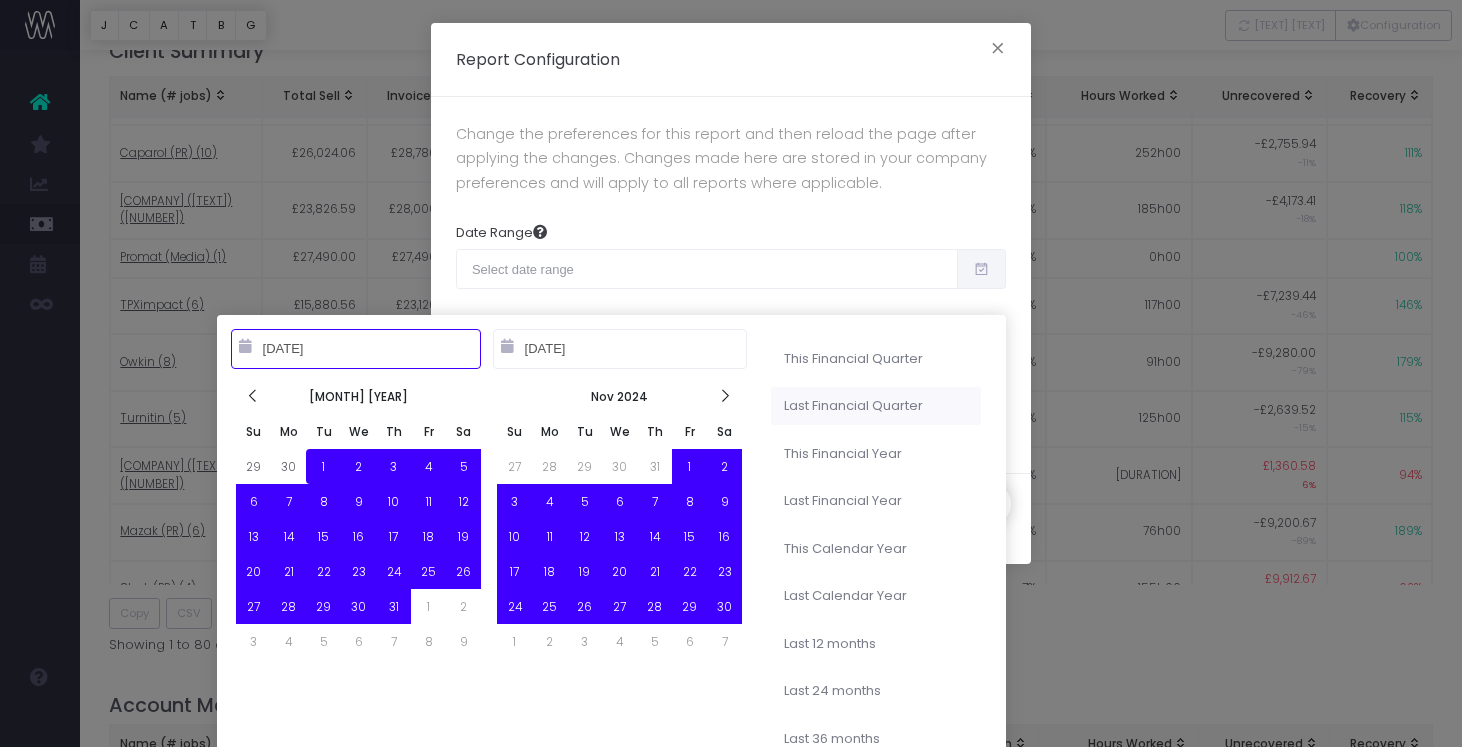 type on "04-01-2025" 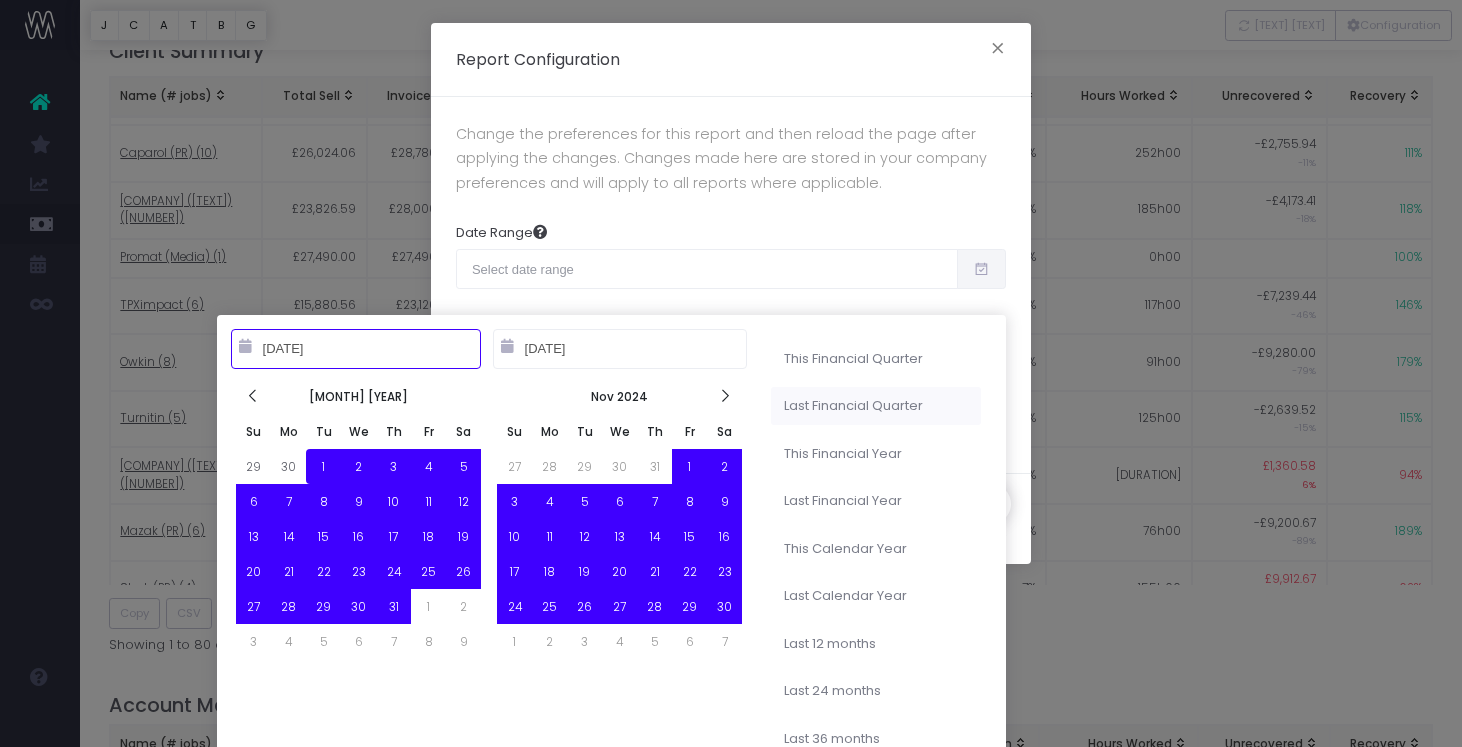 type on "06-30-2025" 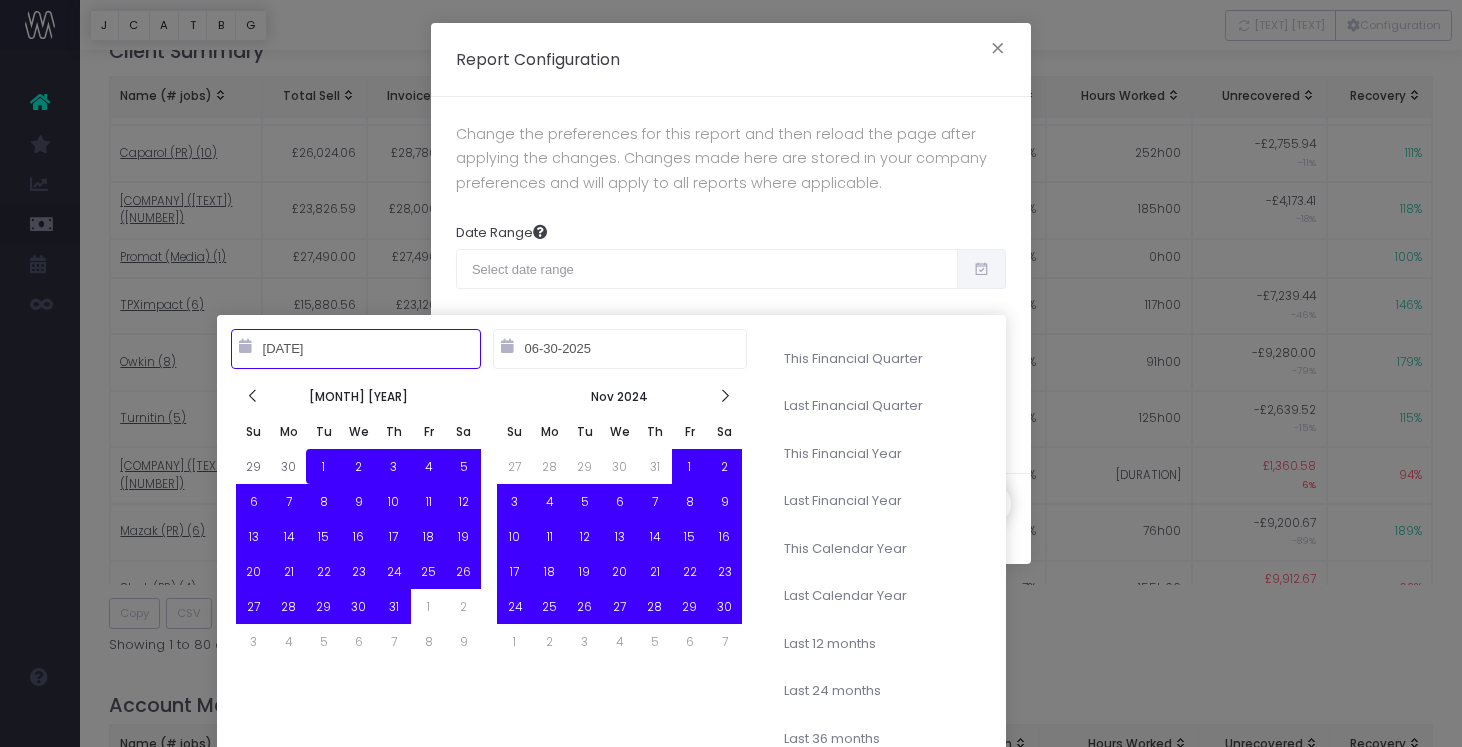 type on "07-01-2025" 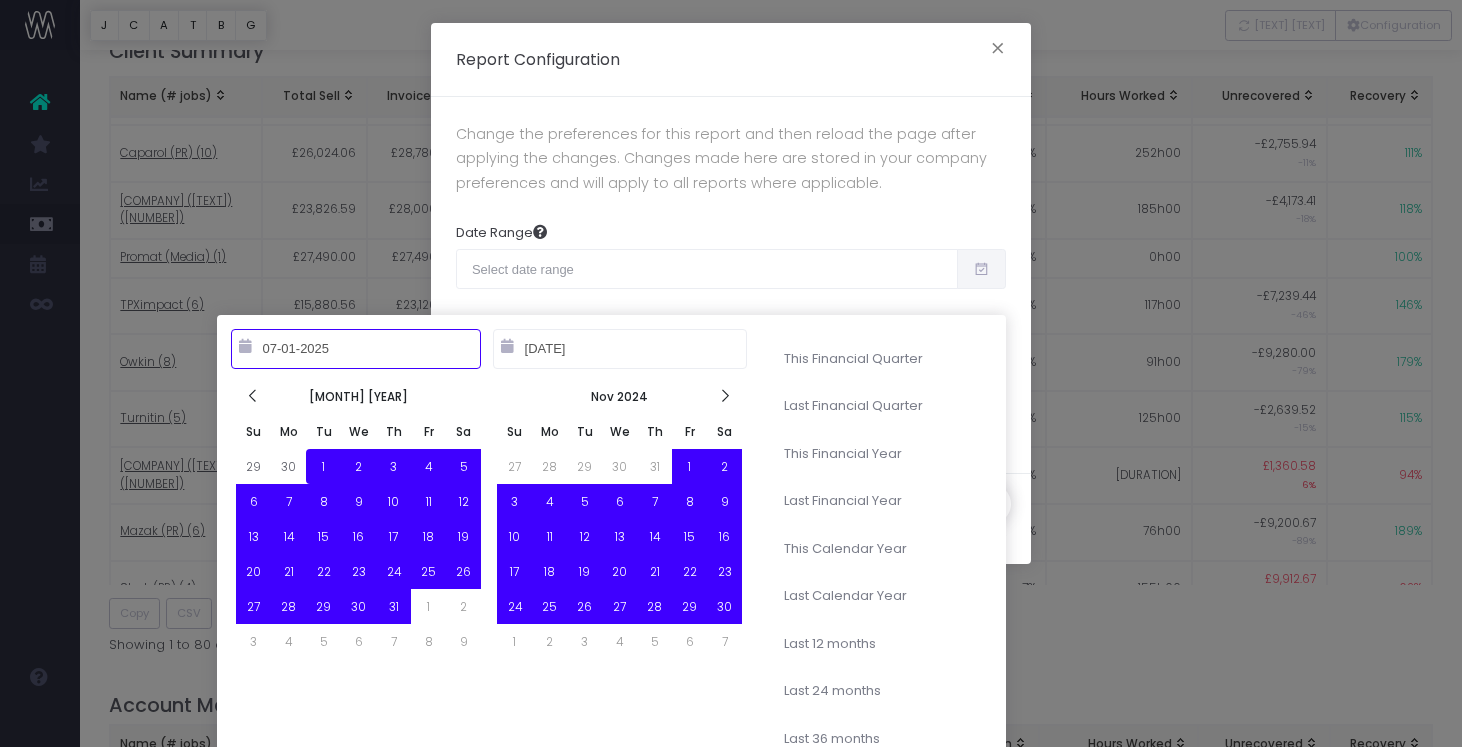 type on "10-01-2024" 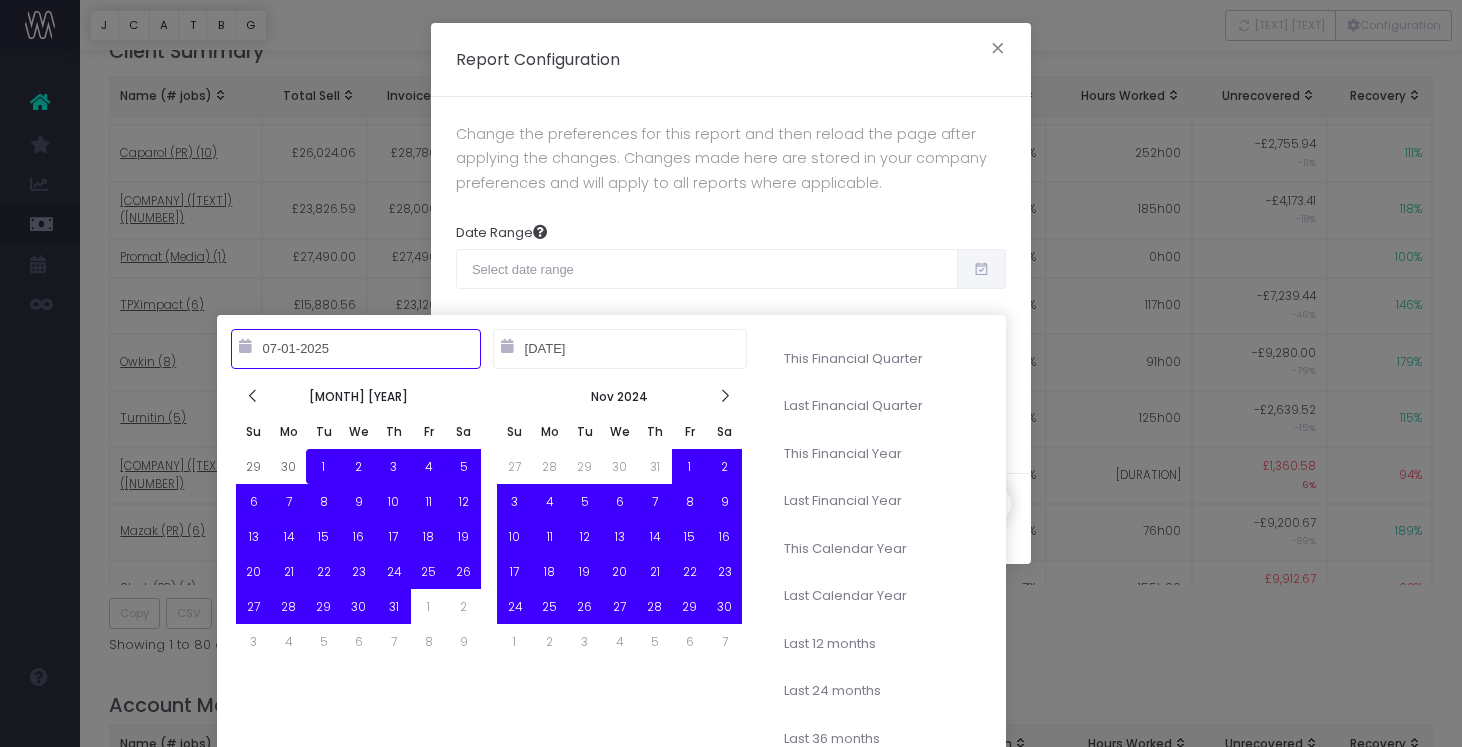 type on "08-04-2025" 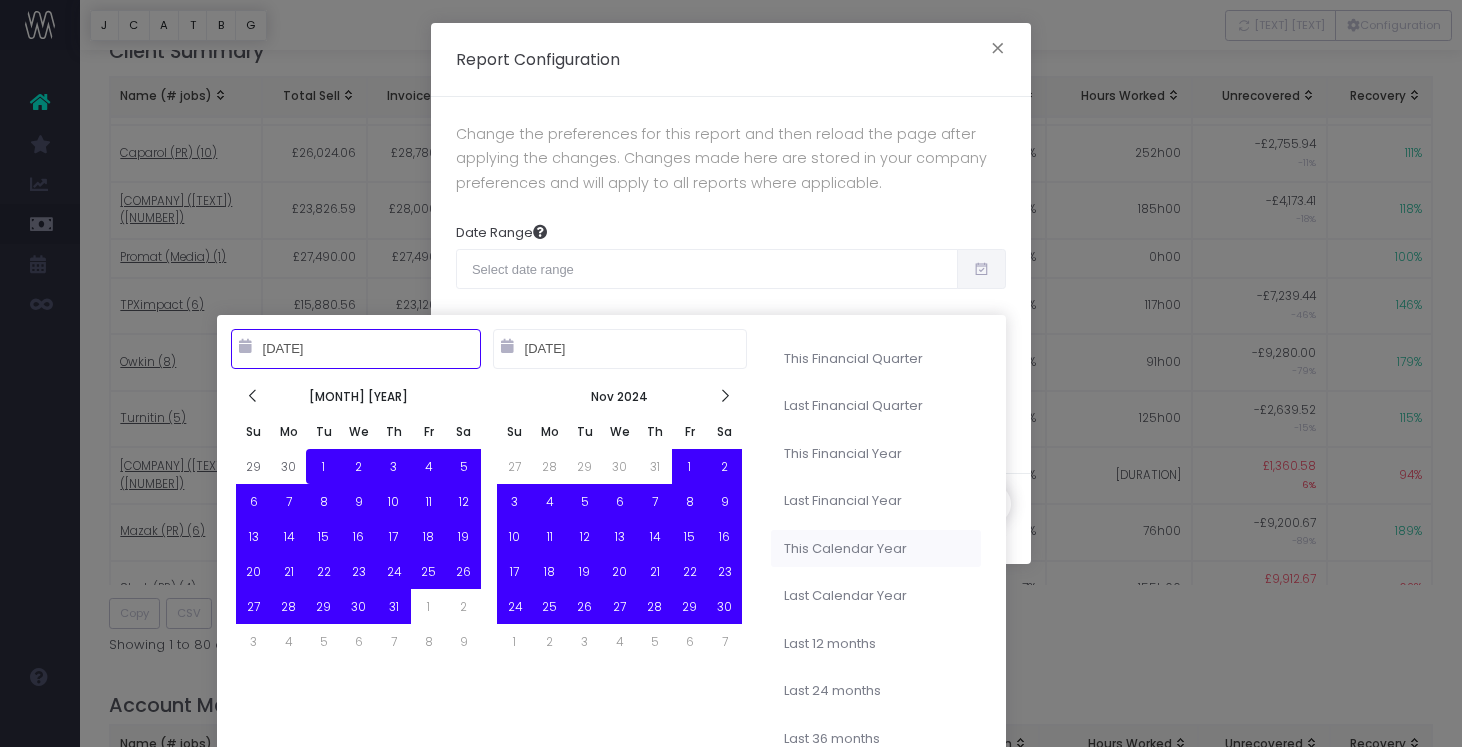 type on "07-01-2025" 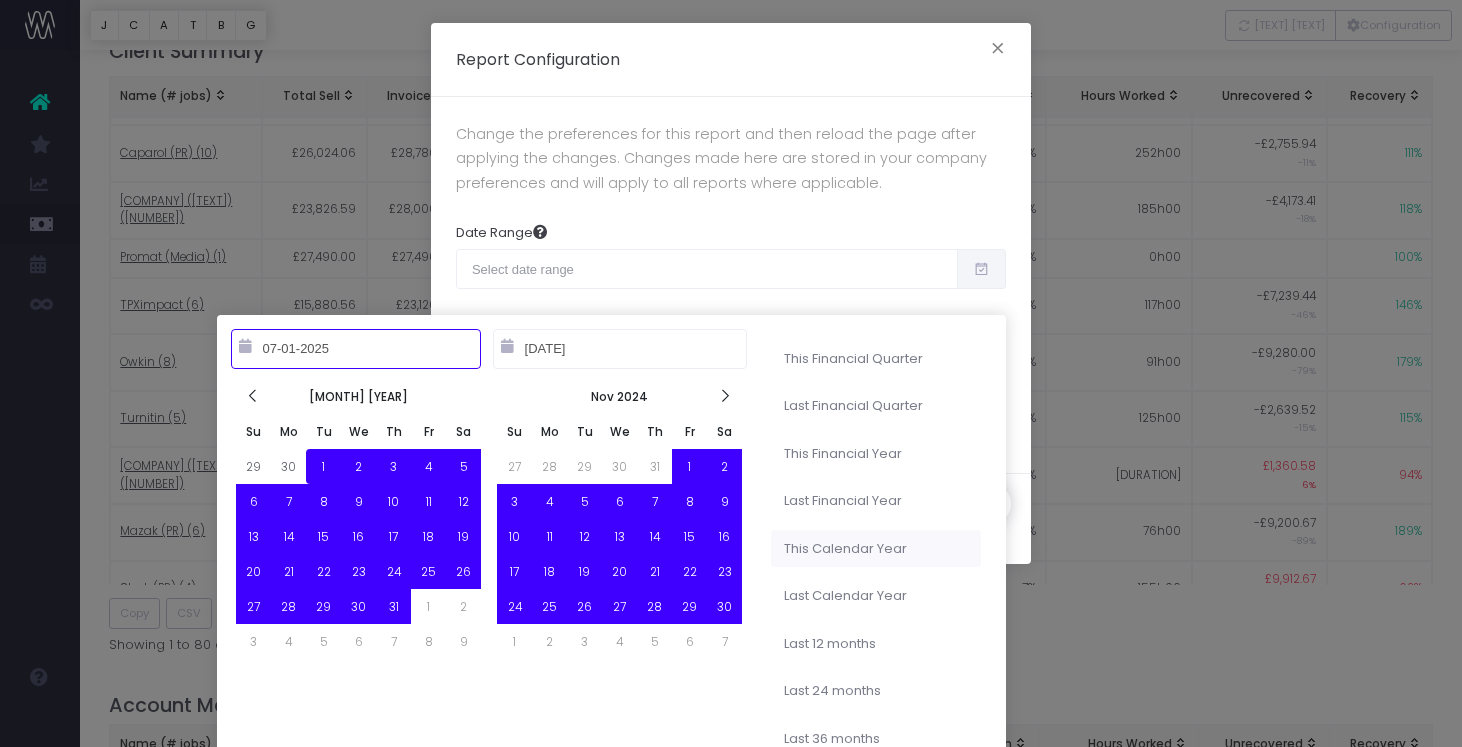 type on "04-01-2025" 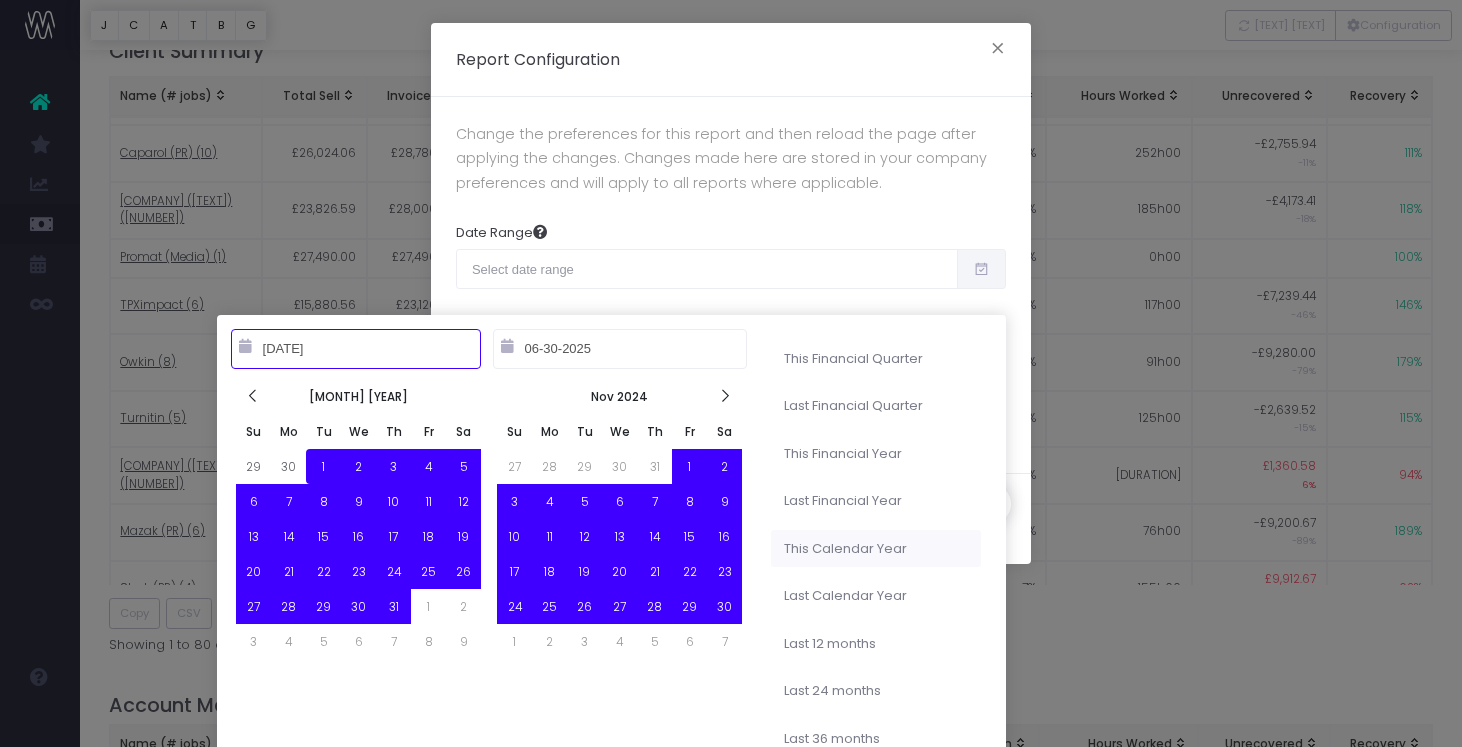 type on "10-01-2024" 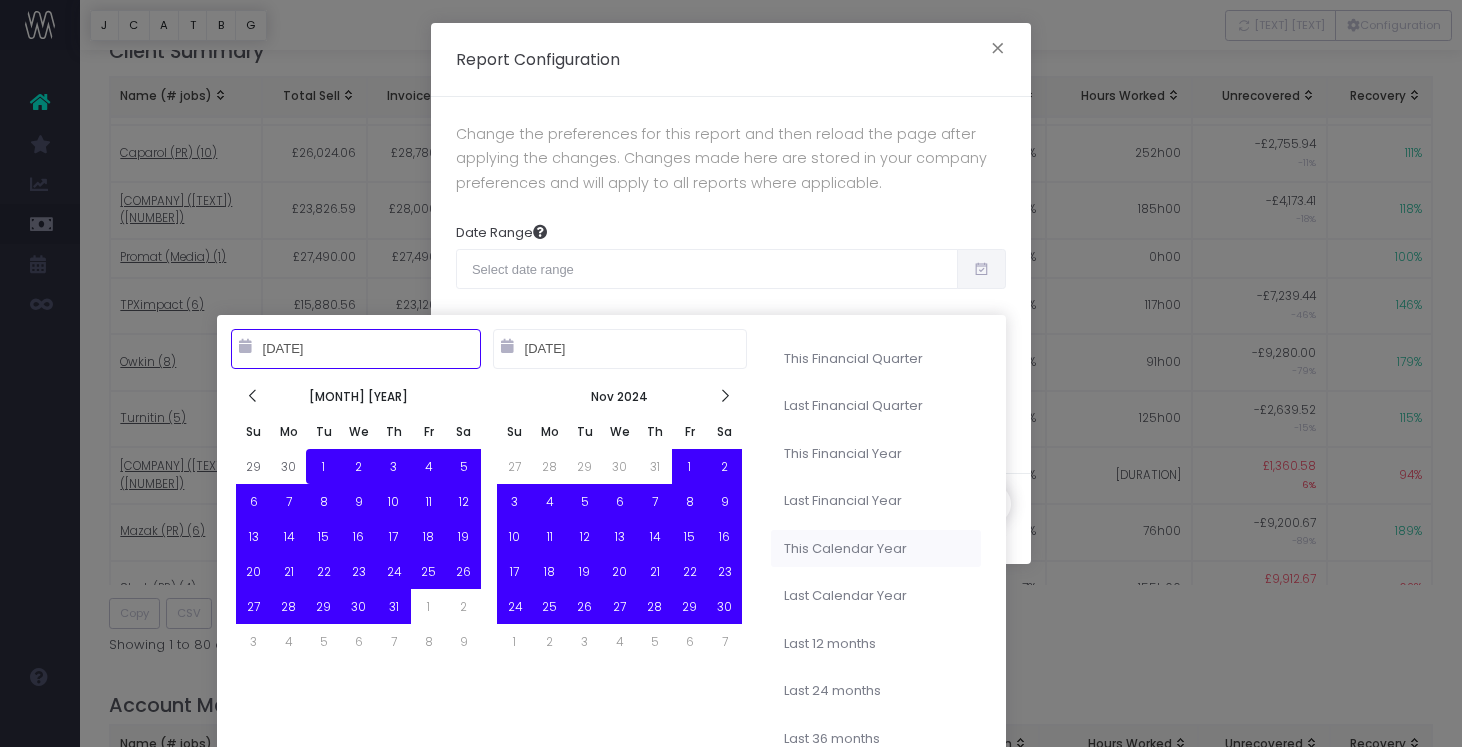 type on "10-01-2023" 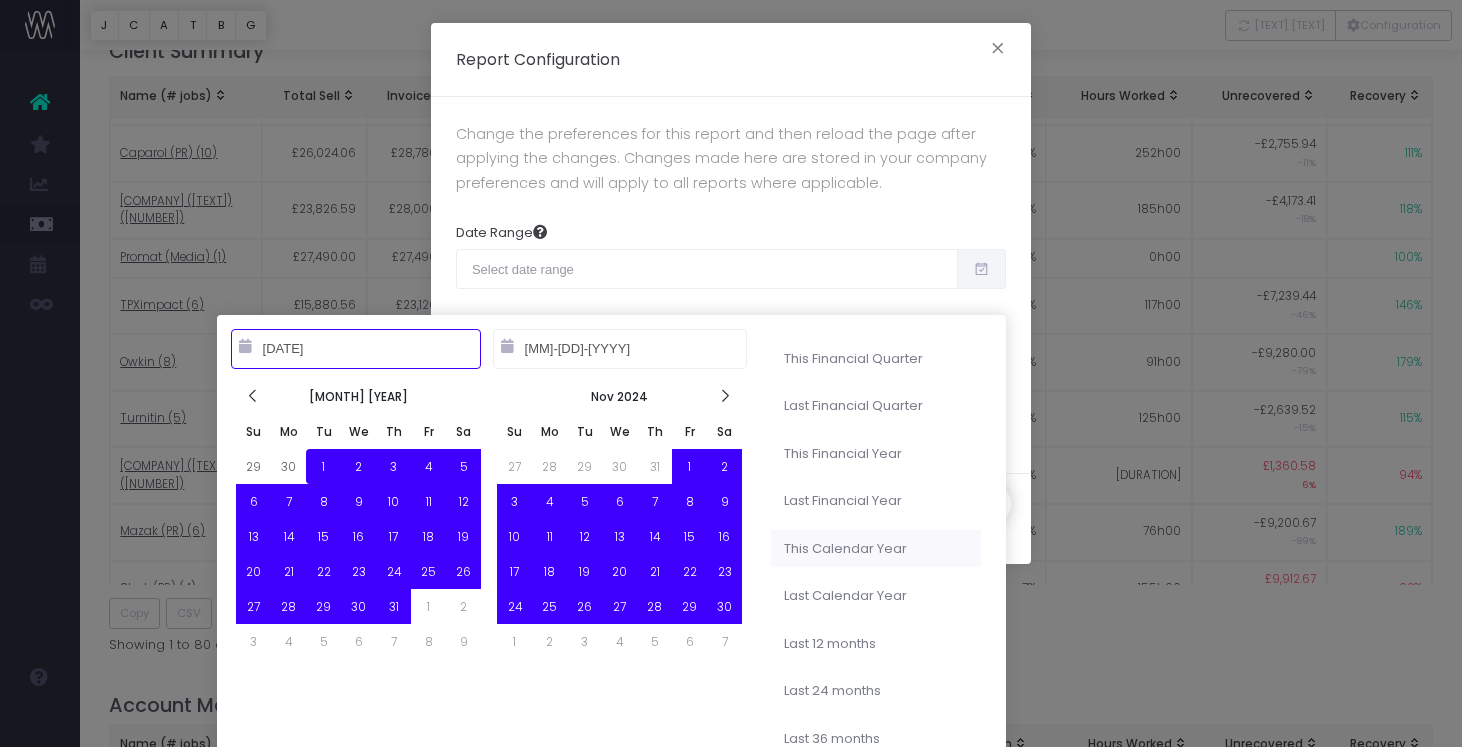 type on "10-01-2024" 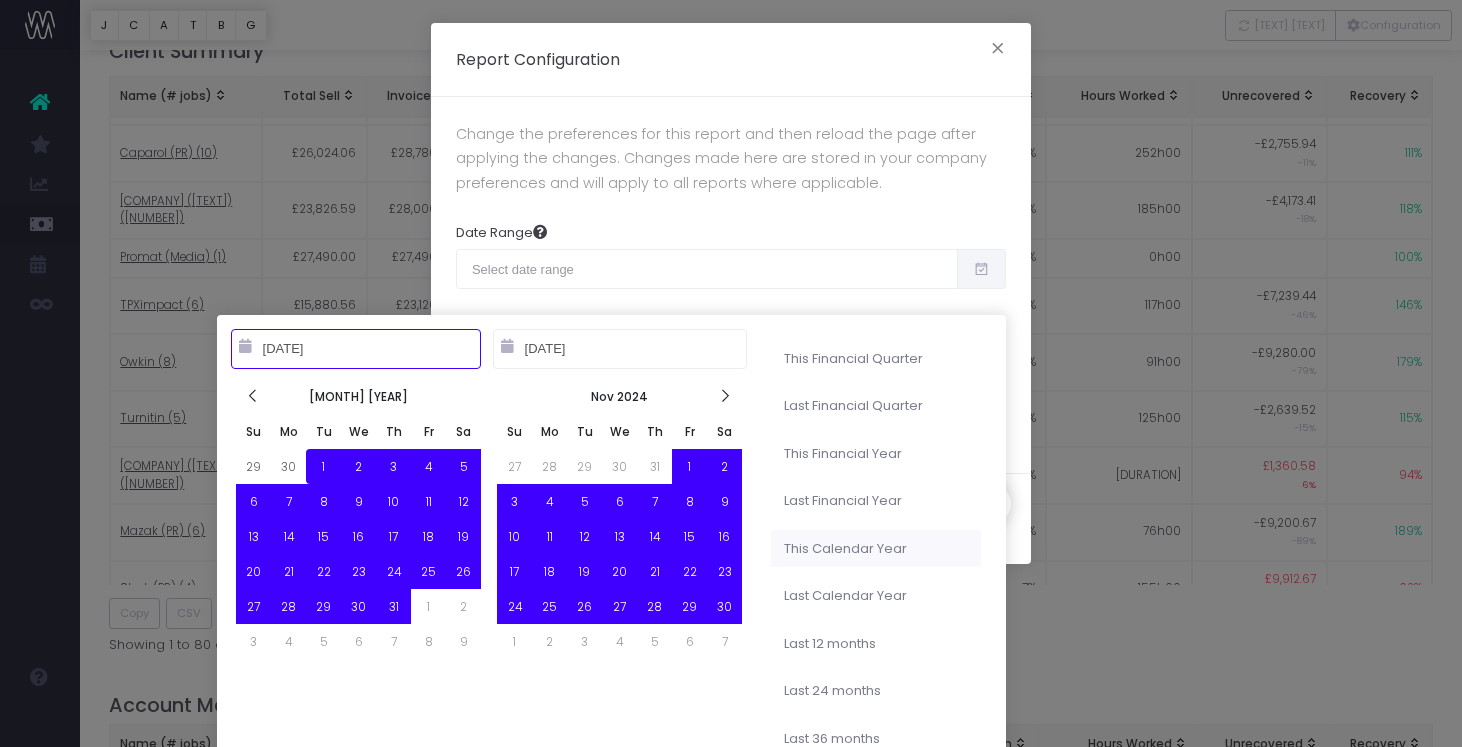 type on "01-01-2025" 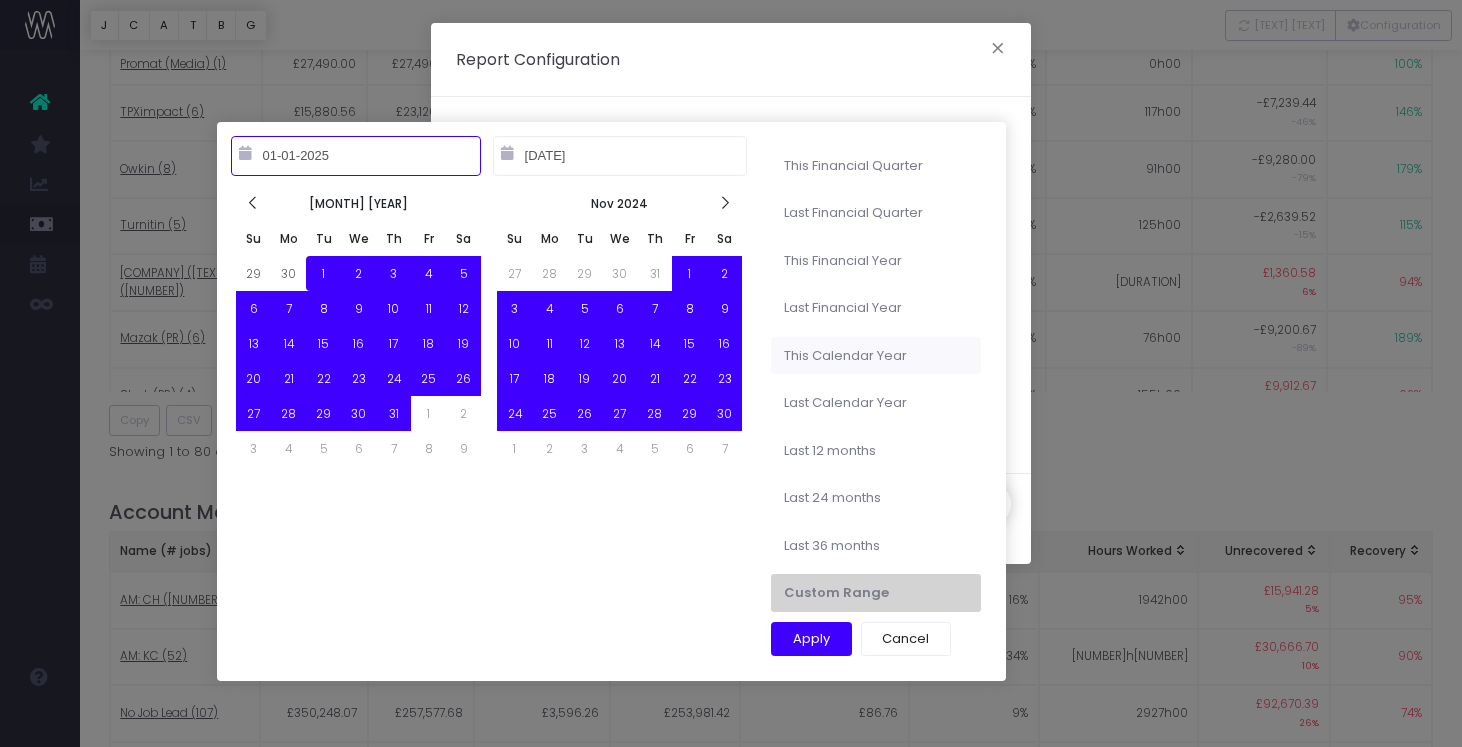 type on "08-06-2022" 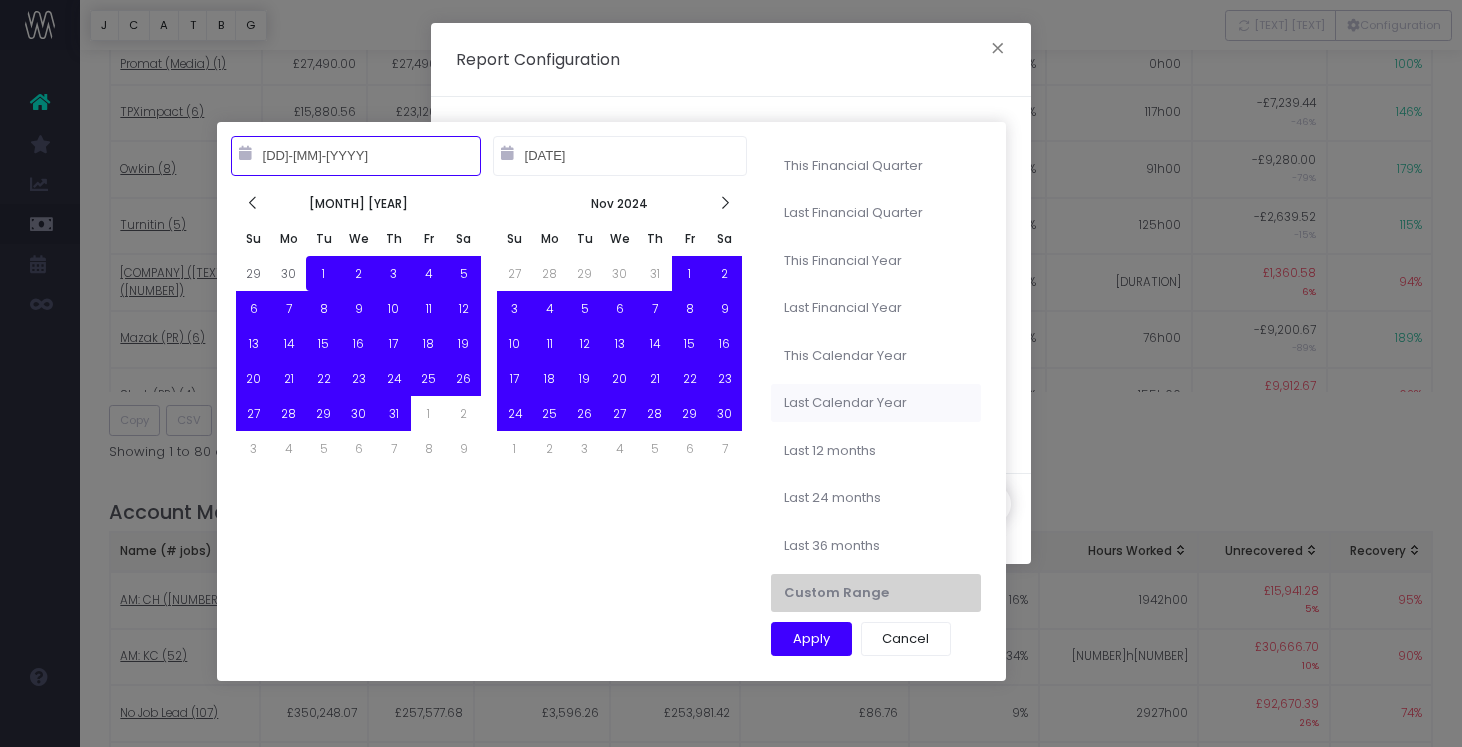 type on "01-01-2025" 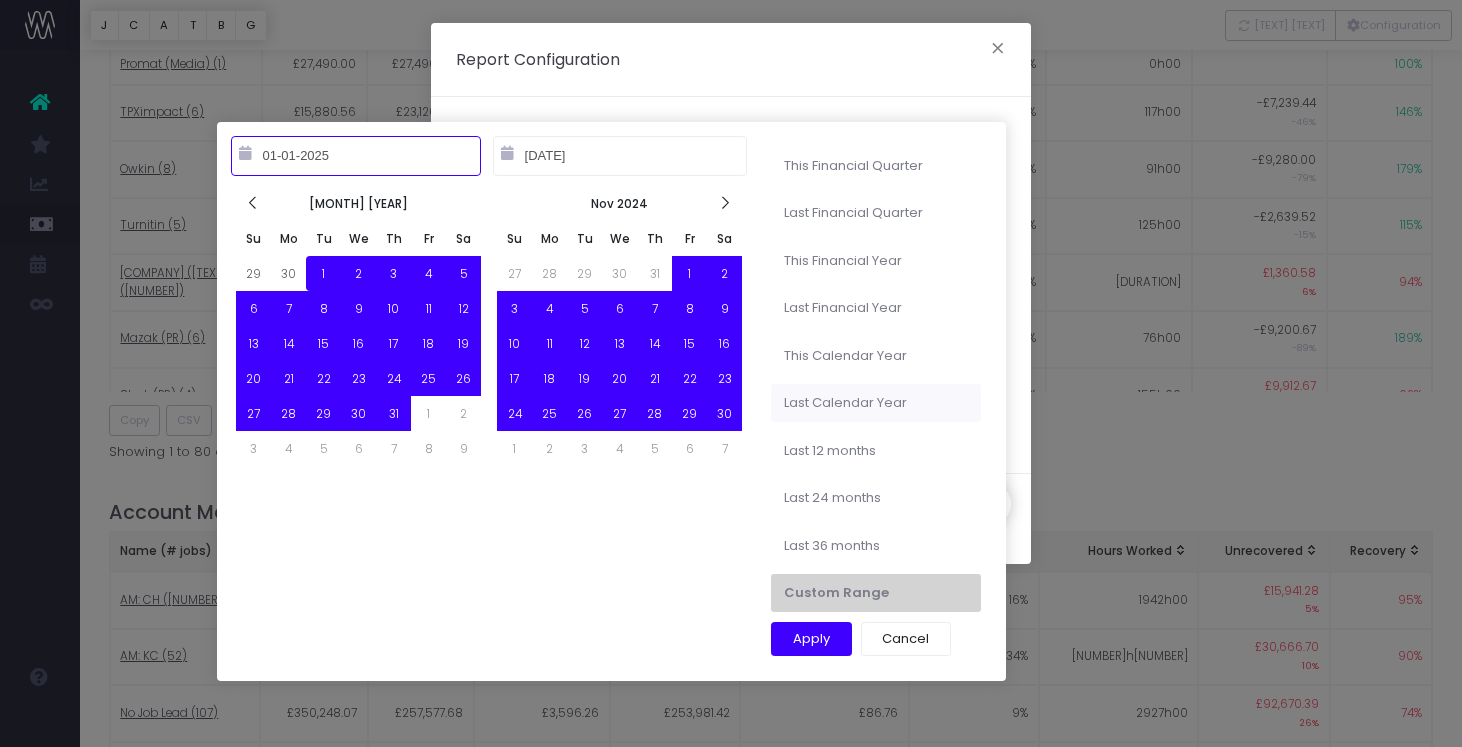 type on "01-01-2023" 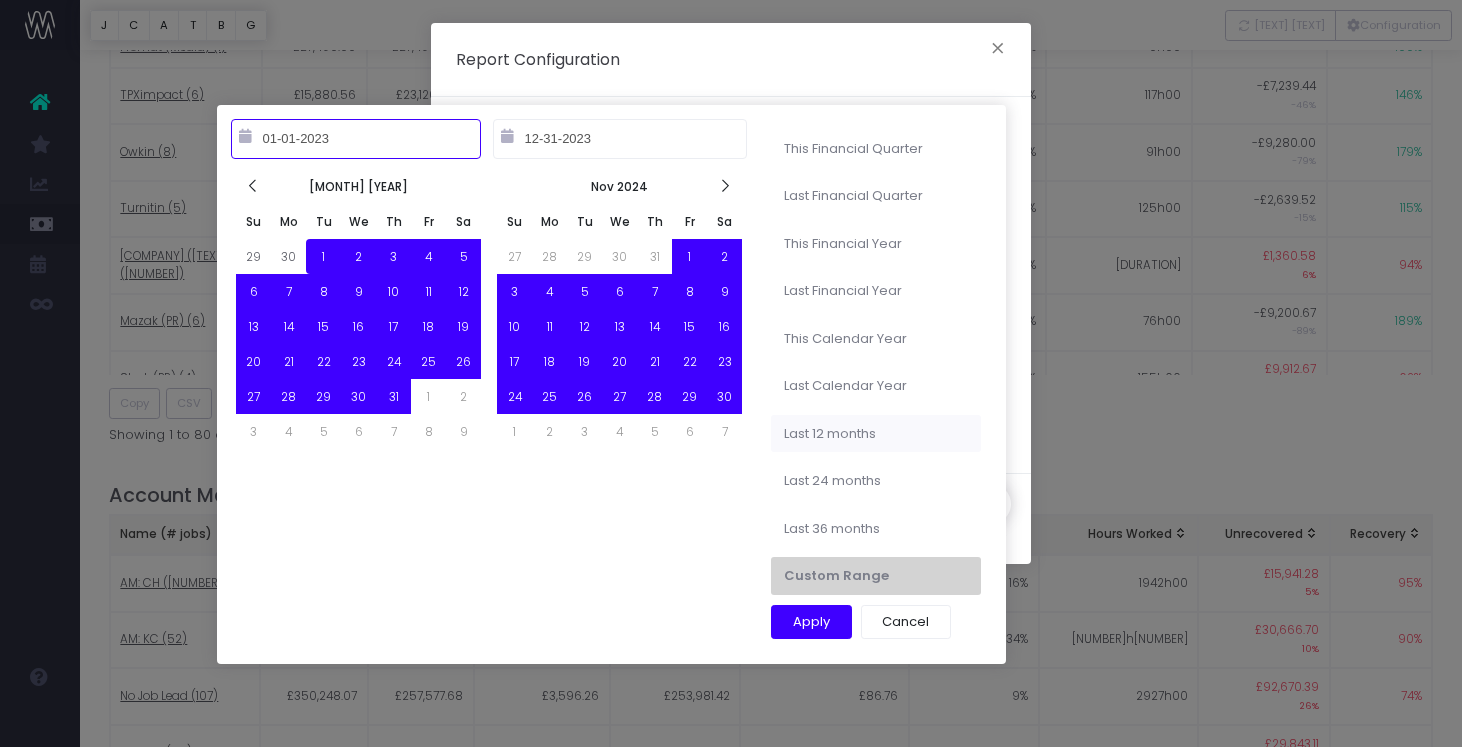 type on "10-01-2024" 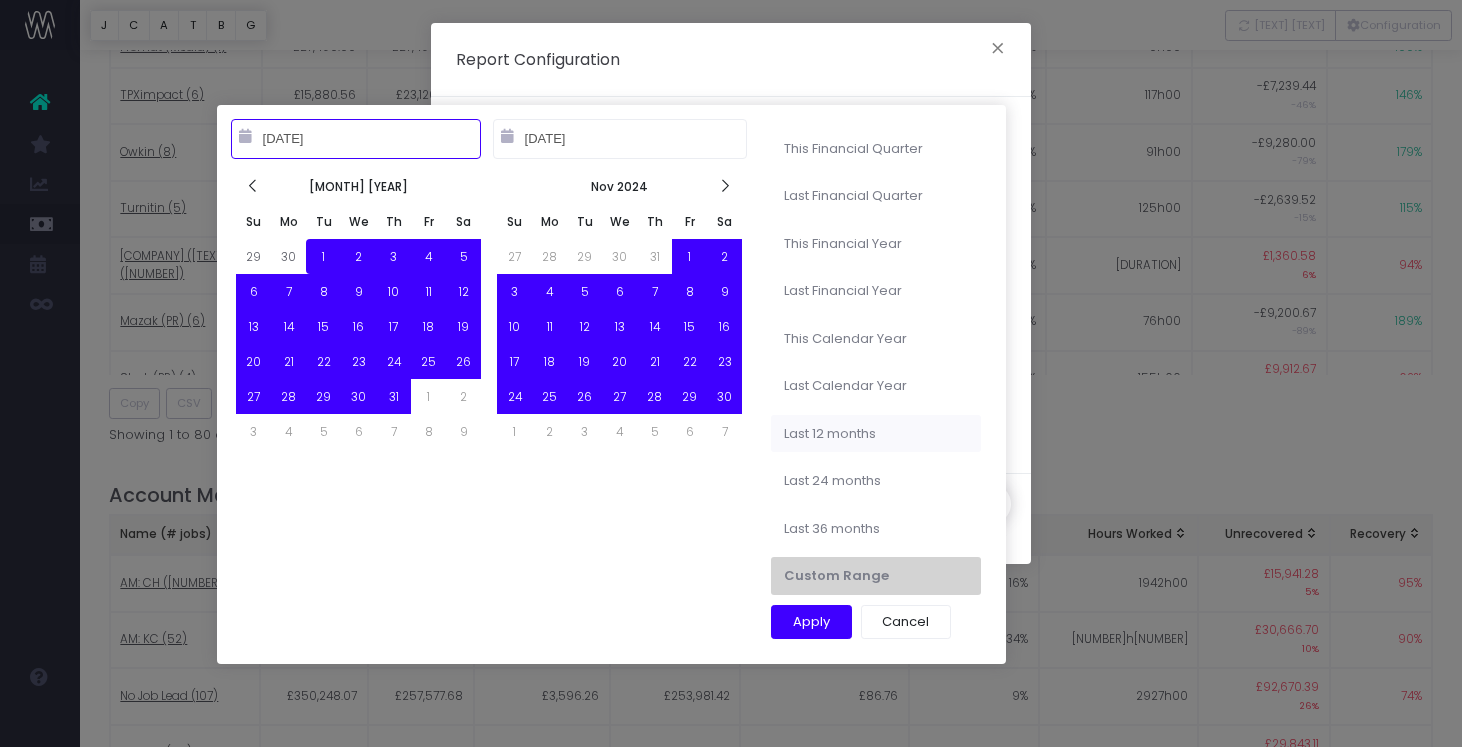 type on "08-06-2024" 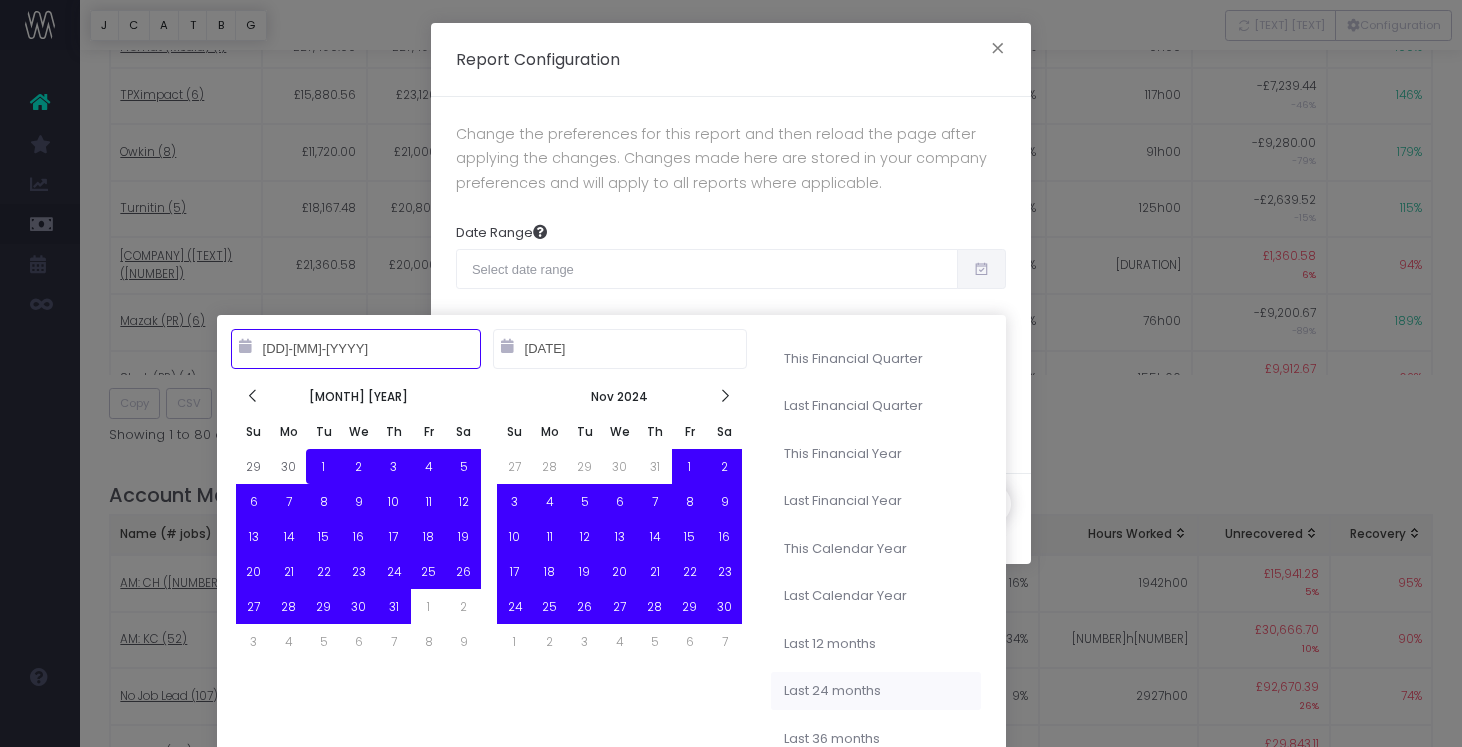 type on "10-01-2024" 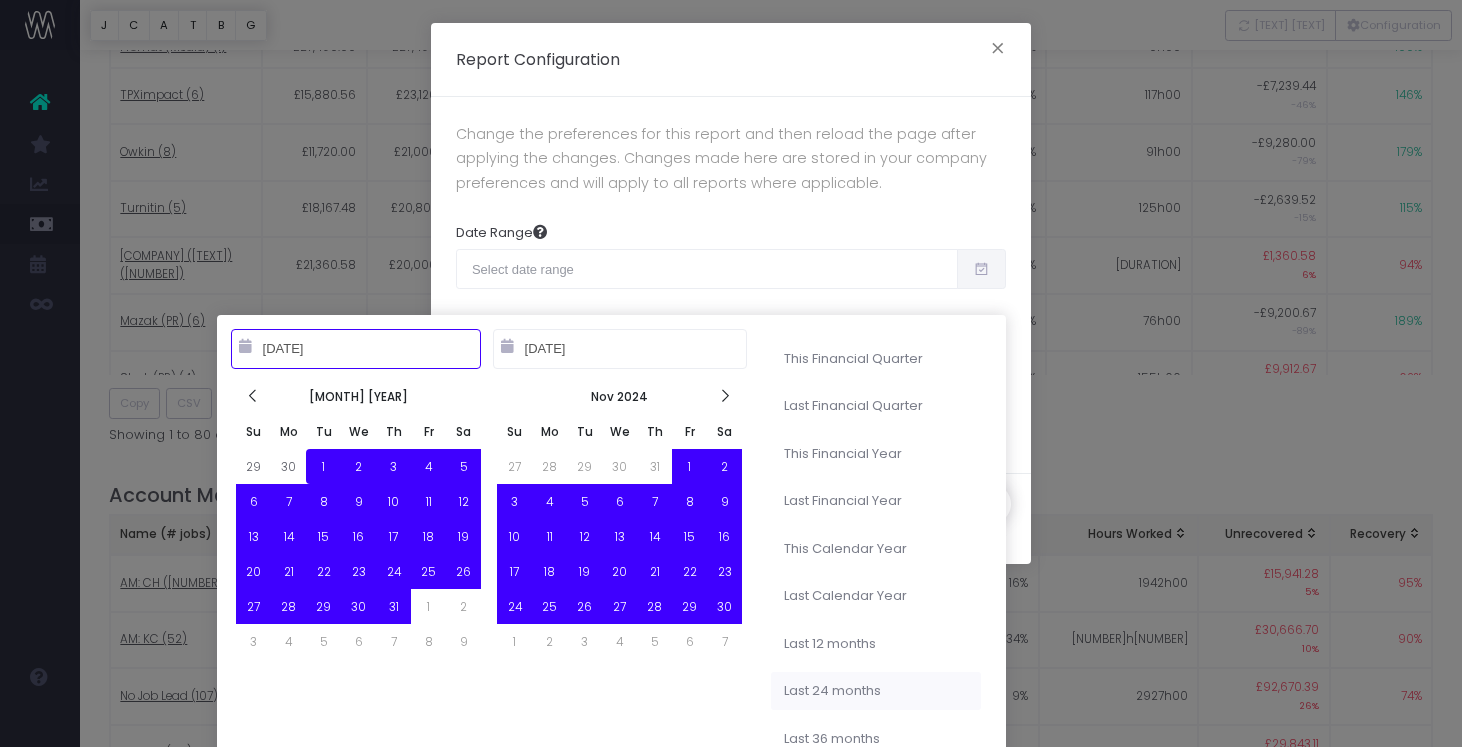 type on "08-06-2023" 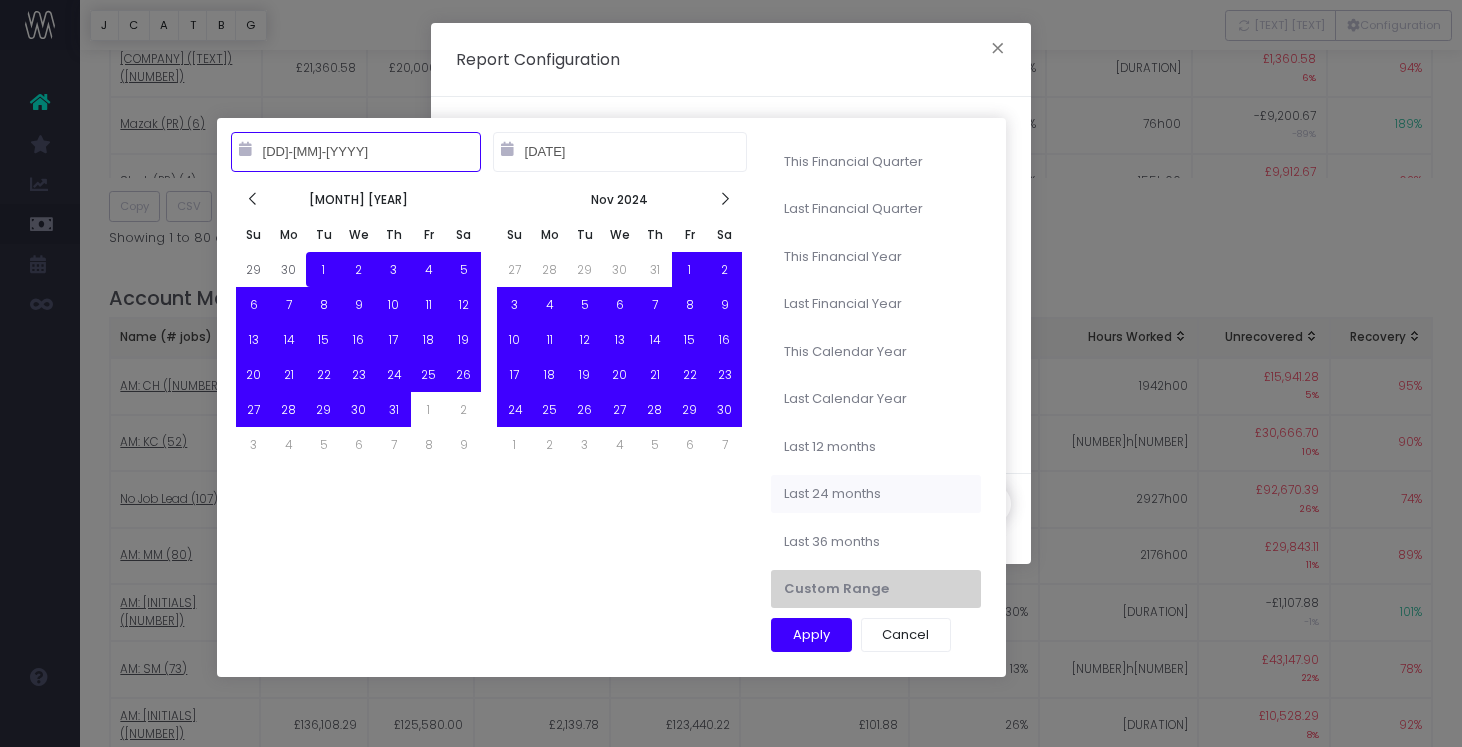 scroll, scrollTop: 1277, scrollLeft: 0, axis: vertical 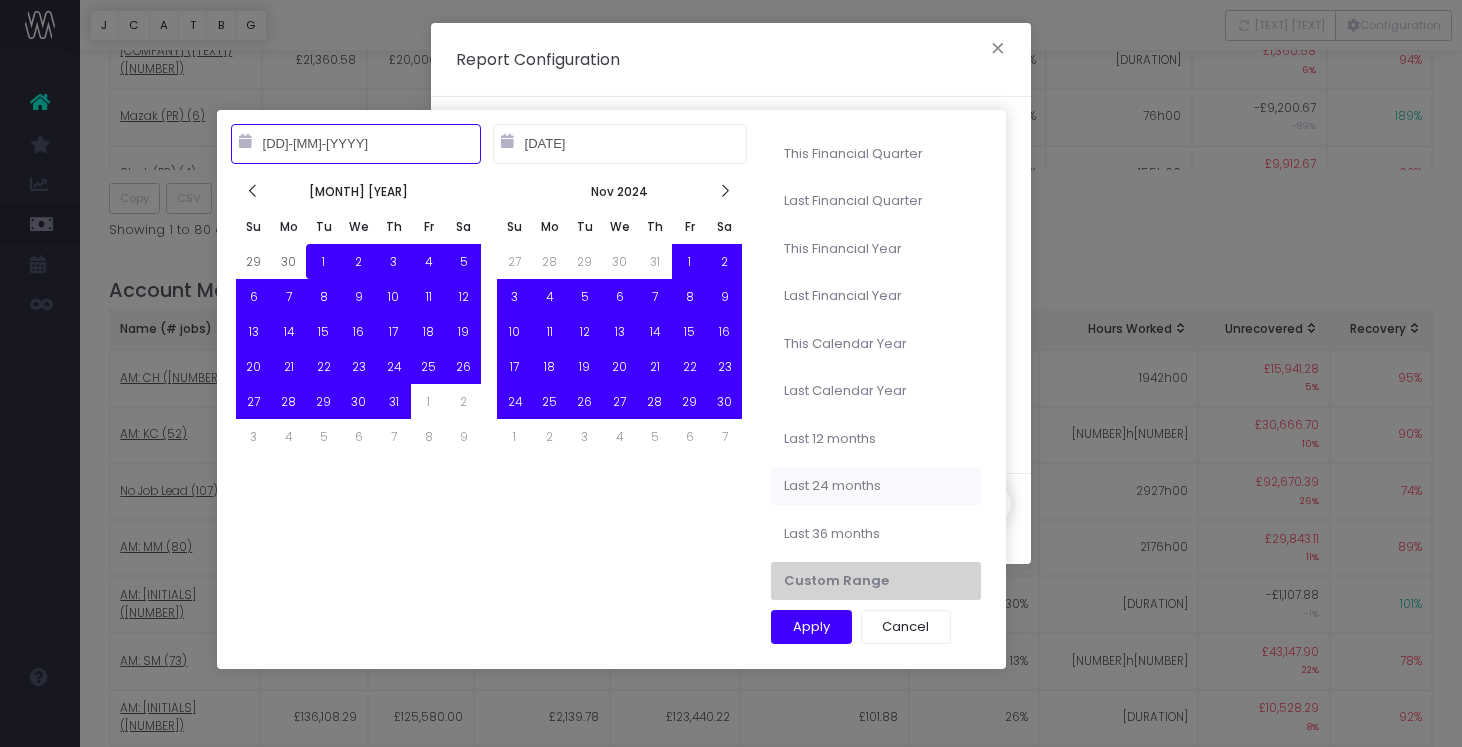 type on "10-01-2024" 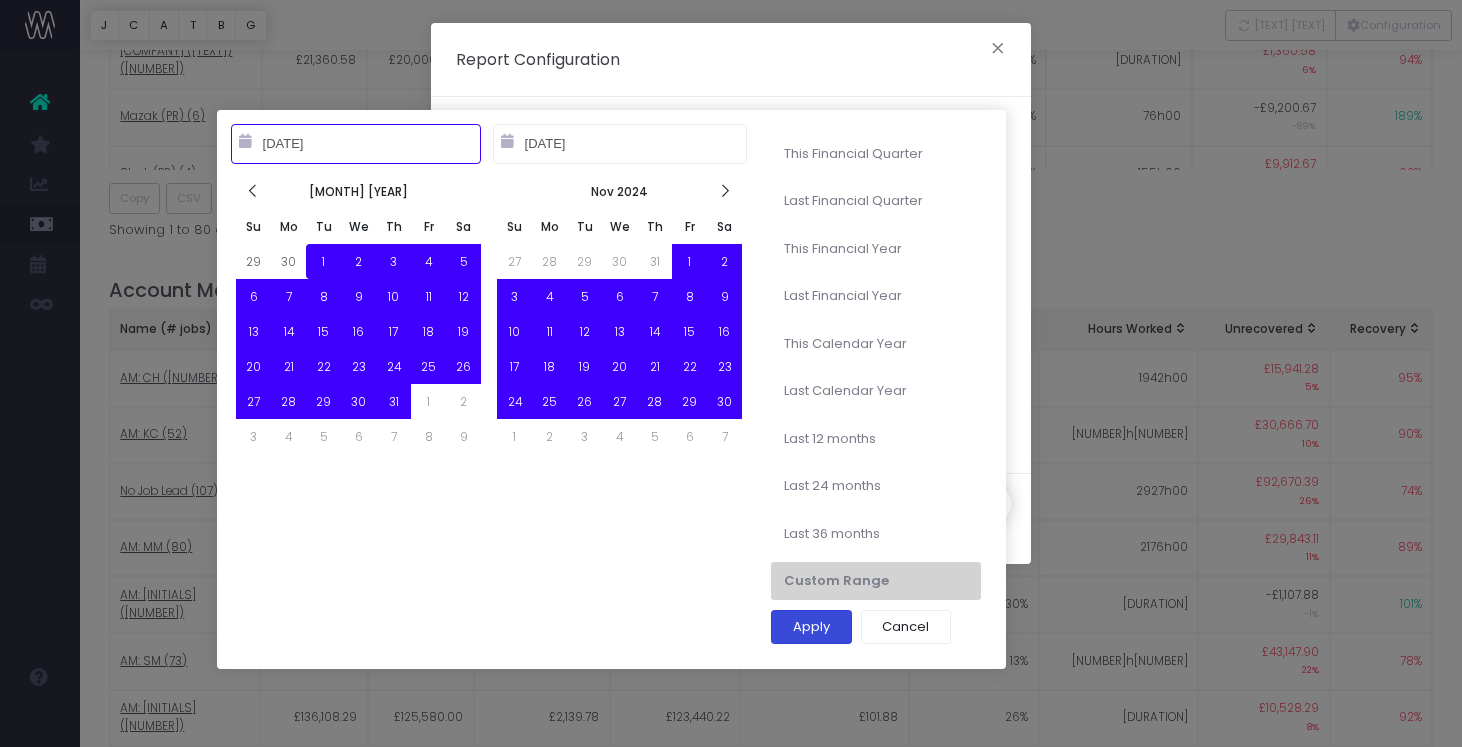 click on "Apply" at bounding box center [811, 627] 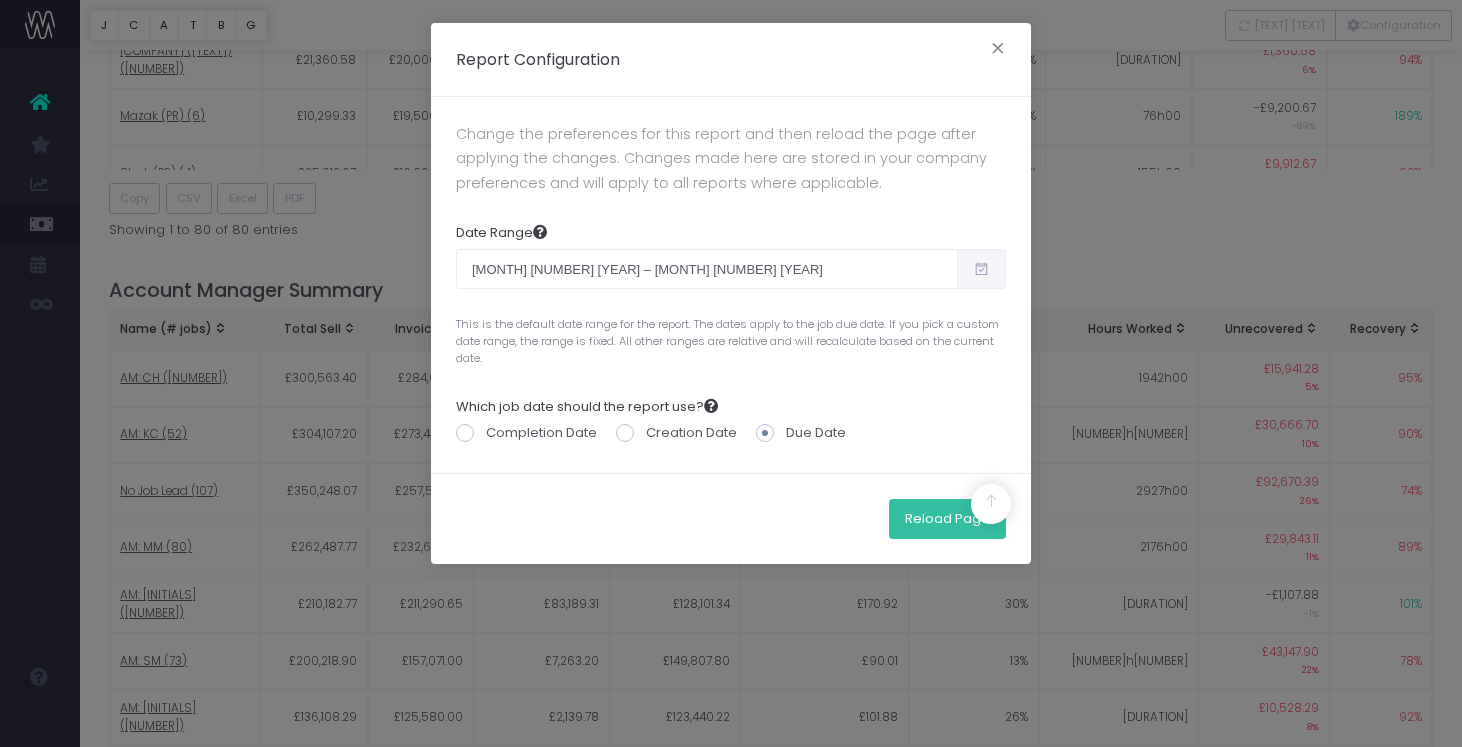click on "Reload Page" at bounding box center (947, 519) 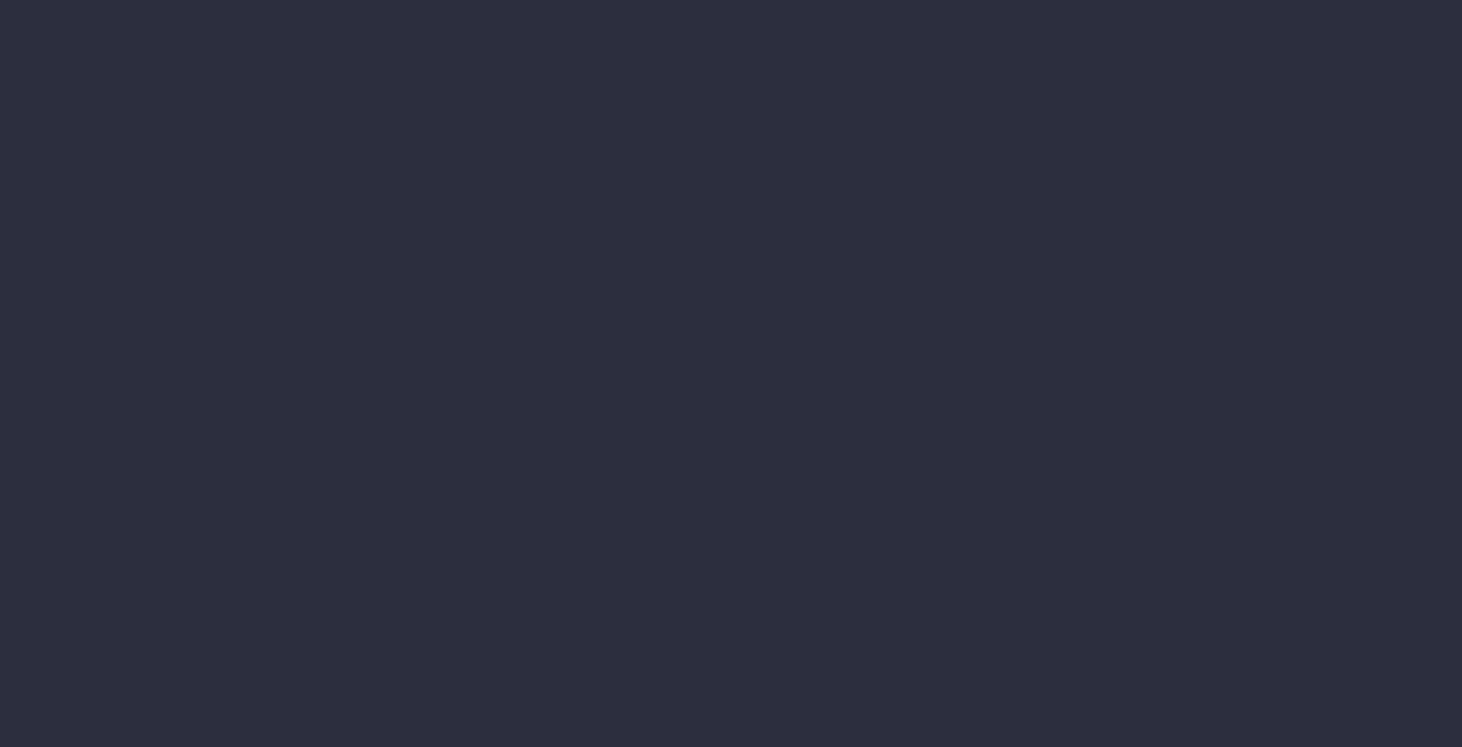 scroll, scrollTop: 0, scrollLeft: 0, axis: both 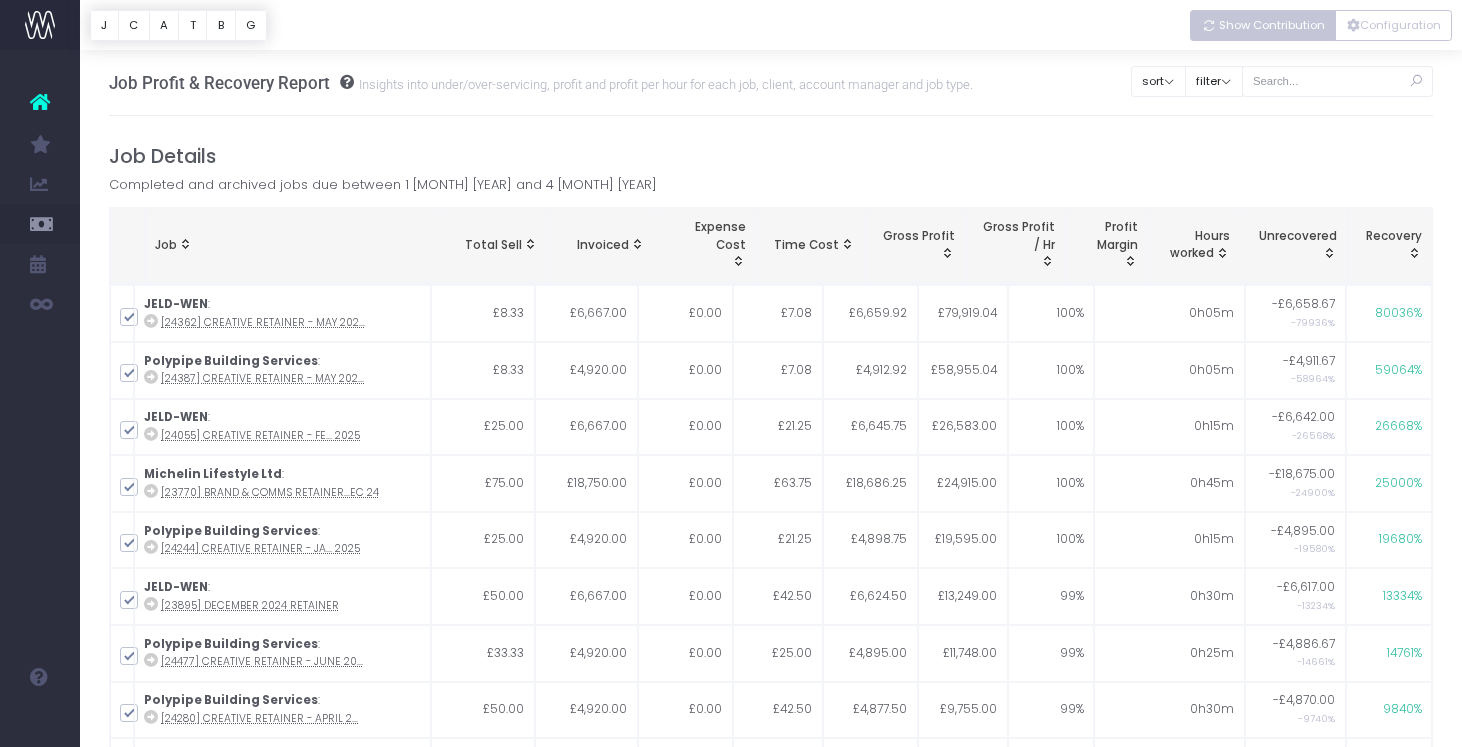 click on "Show Contribution" at bounding box center (1272, 25) 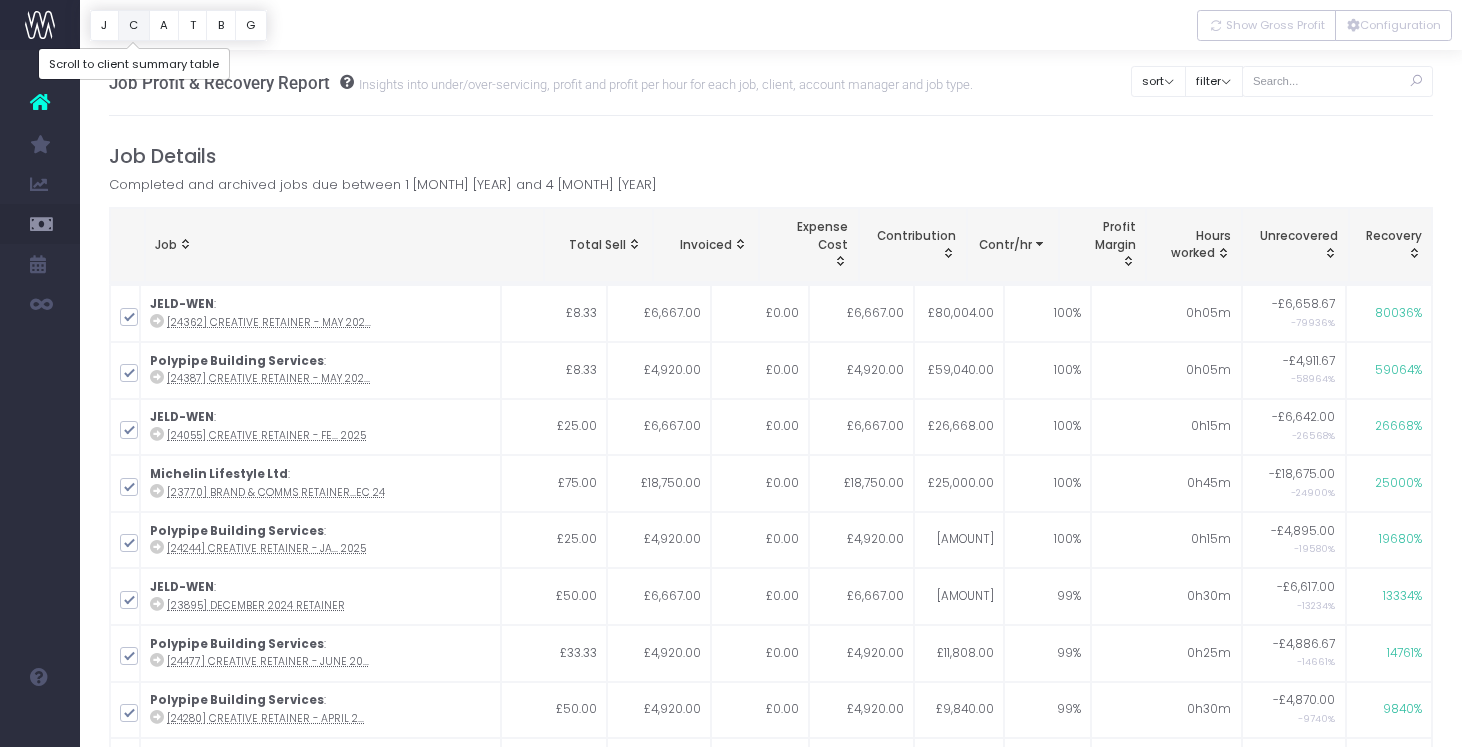 click on "C" at bounding box center [134, 25] 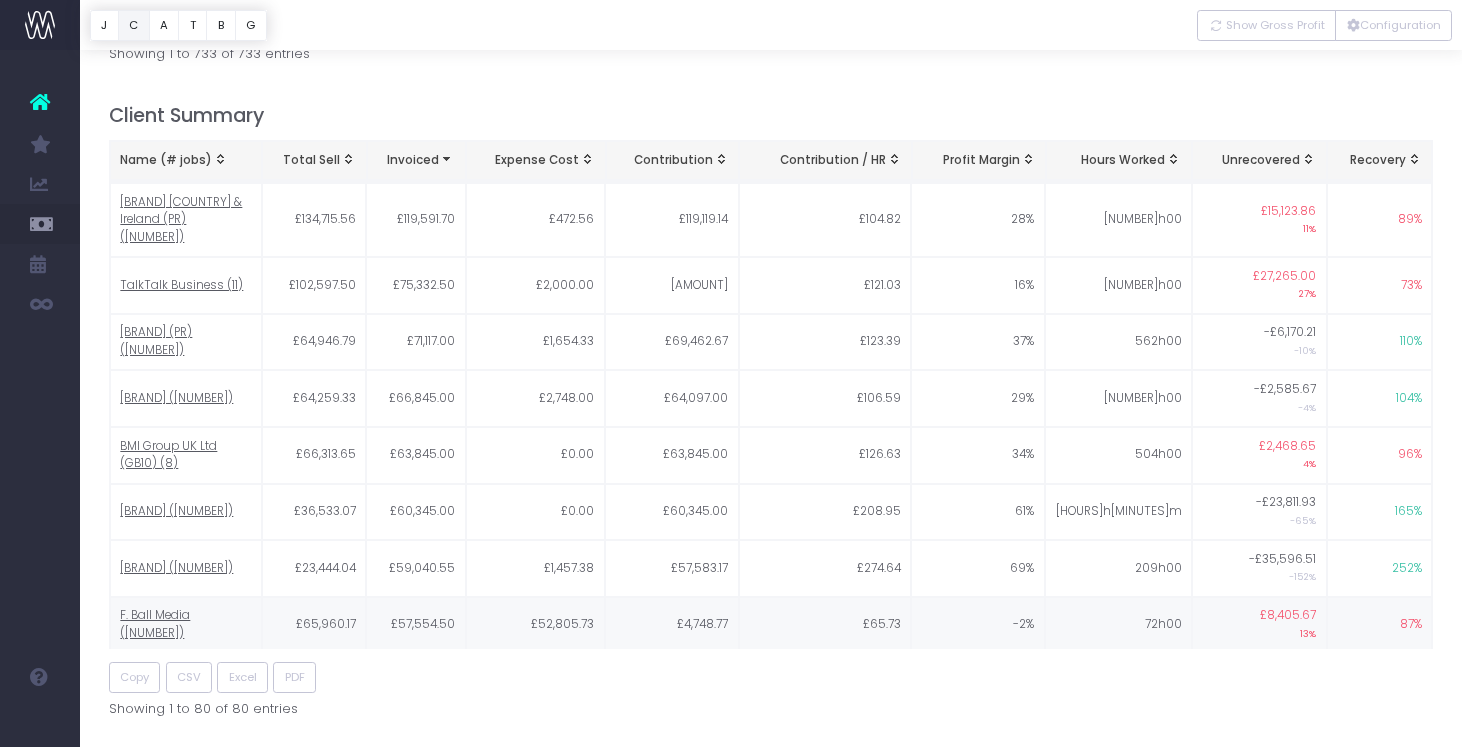 scroll, scrollTop: 811, scrollLeft: 0, axis: vertical 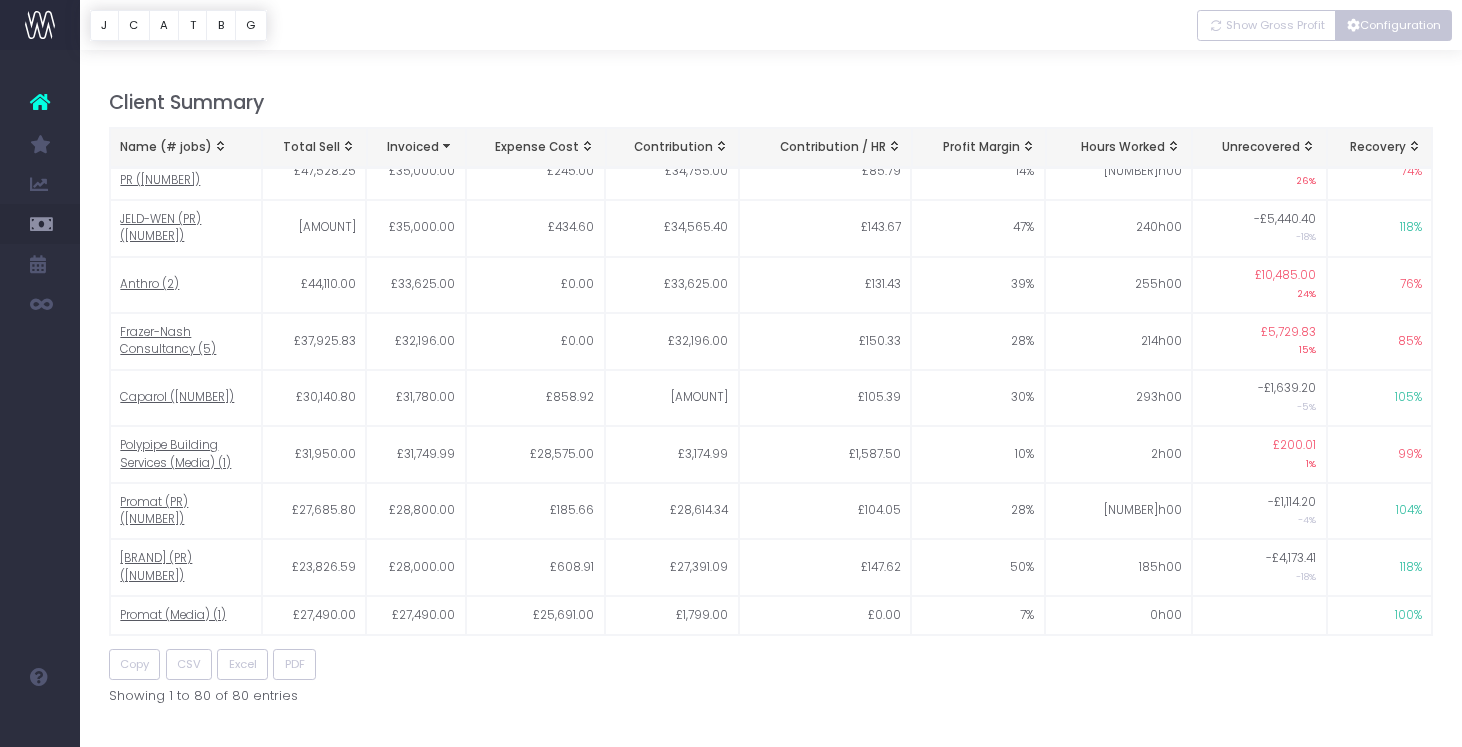 click on "Configuration" at bounding box center [1393, 25] 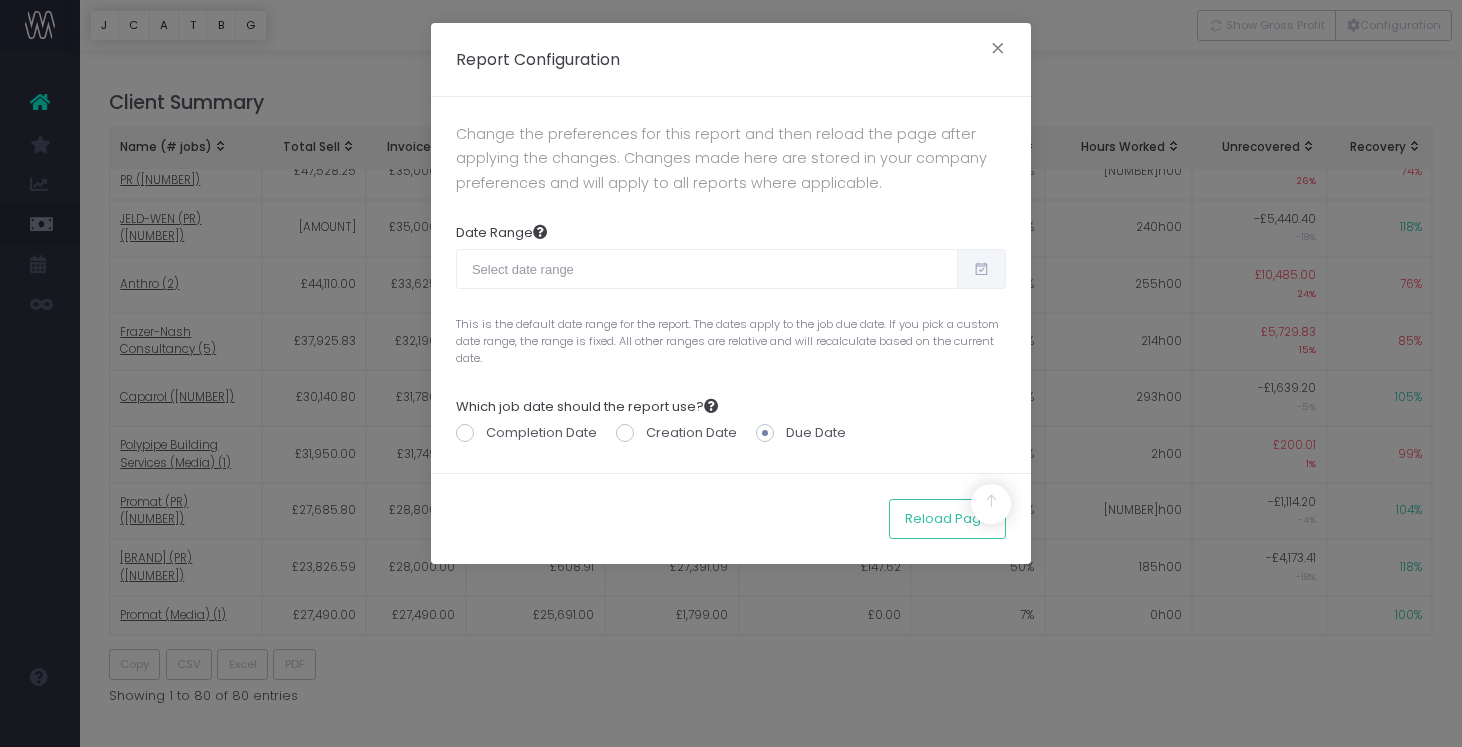 click at bounding box center [981, 269] 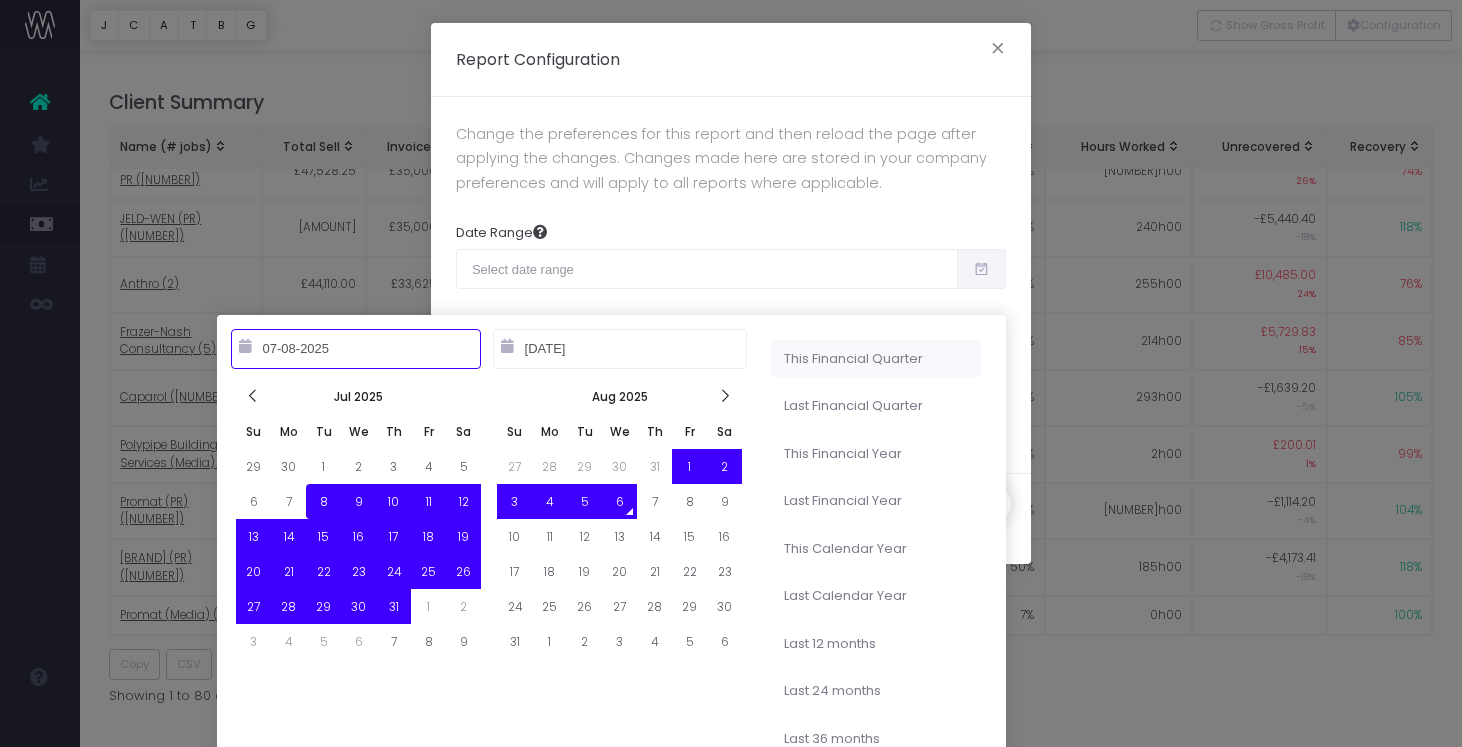 type on "07-01-2025" 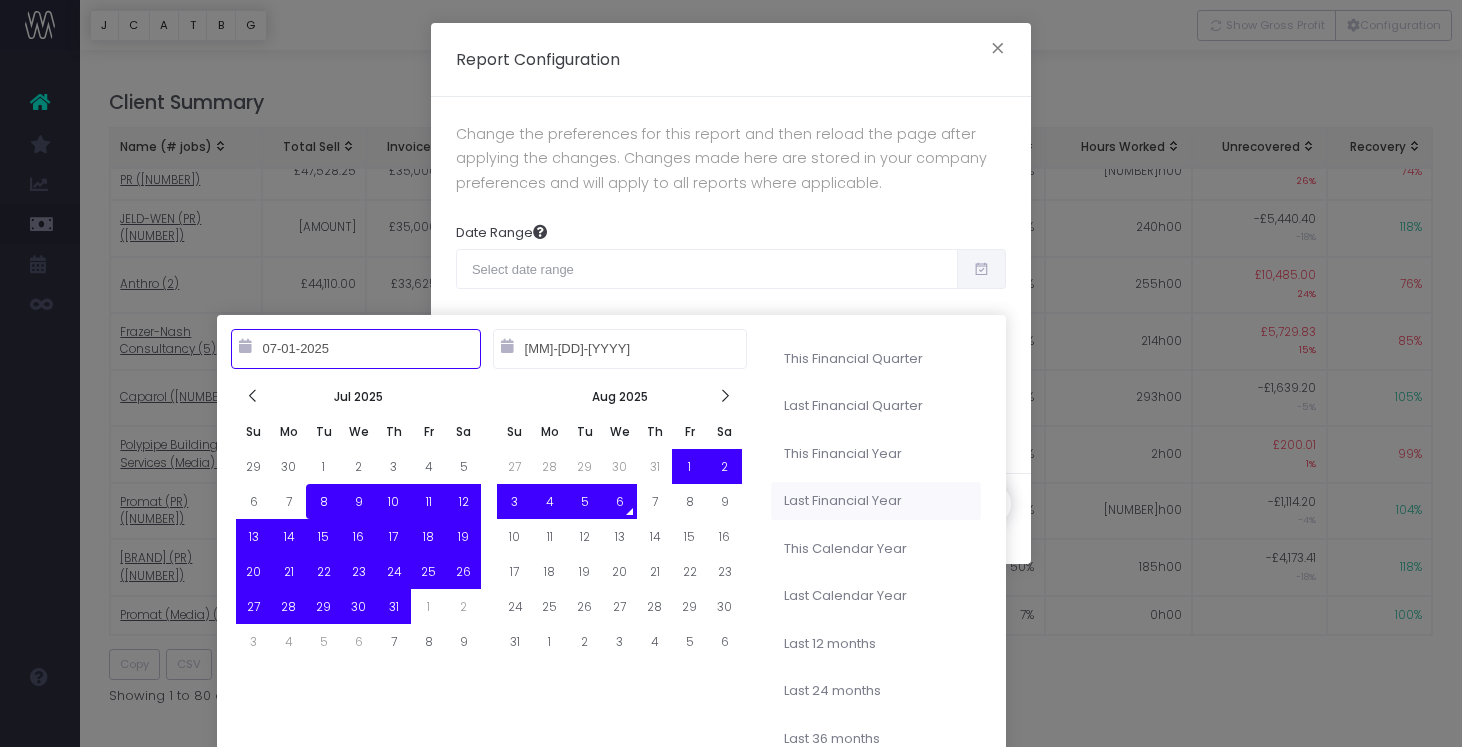 type on "07-08-2025" 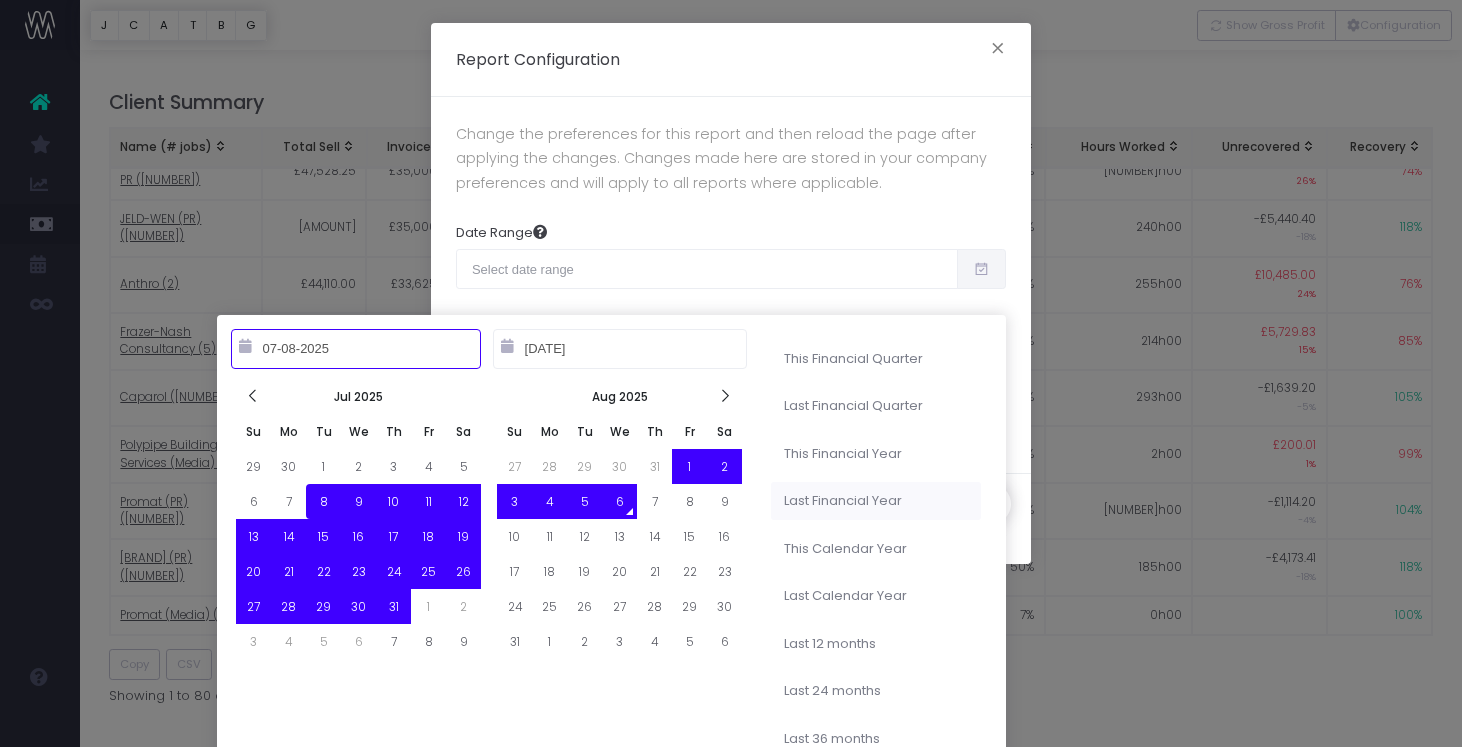 type on "[MM]-[DD]-[YYYY]" 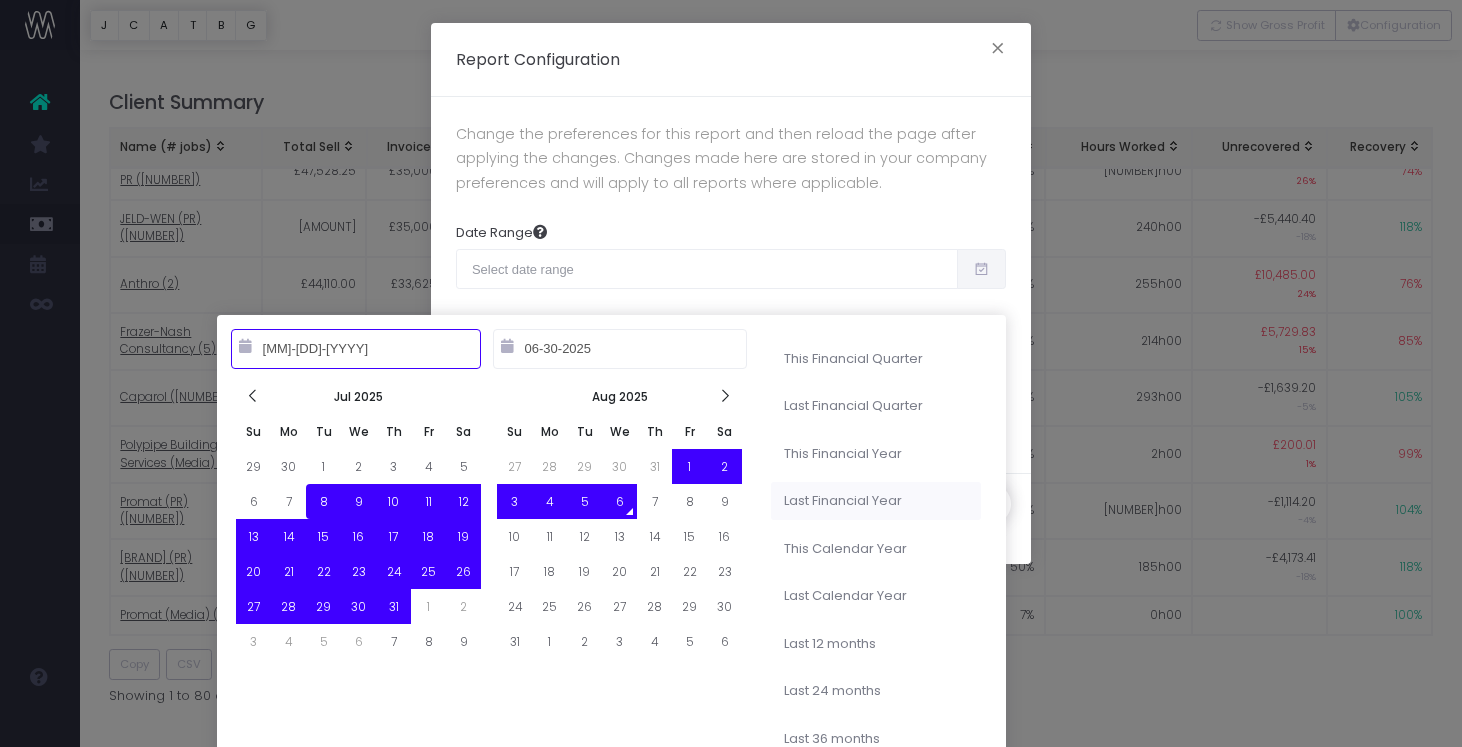 type on "07-08-2025" 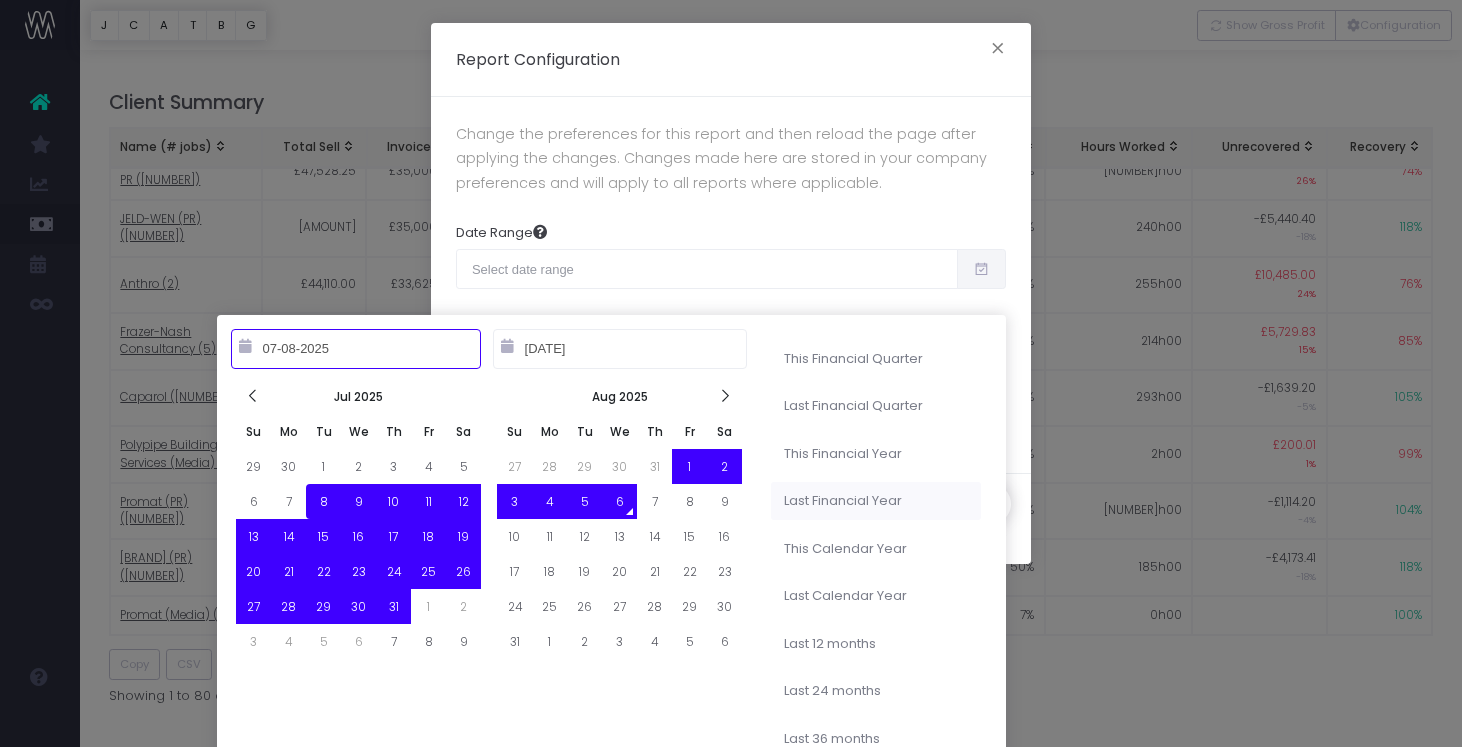 type on "[MM]-[DD]-[YYYY]" 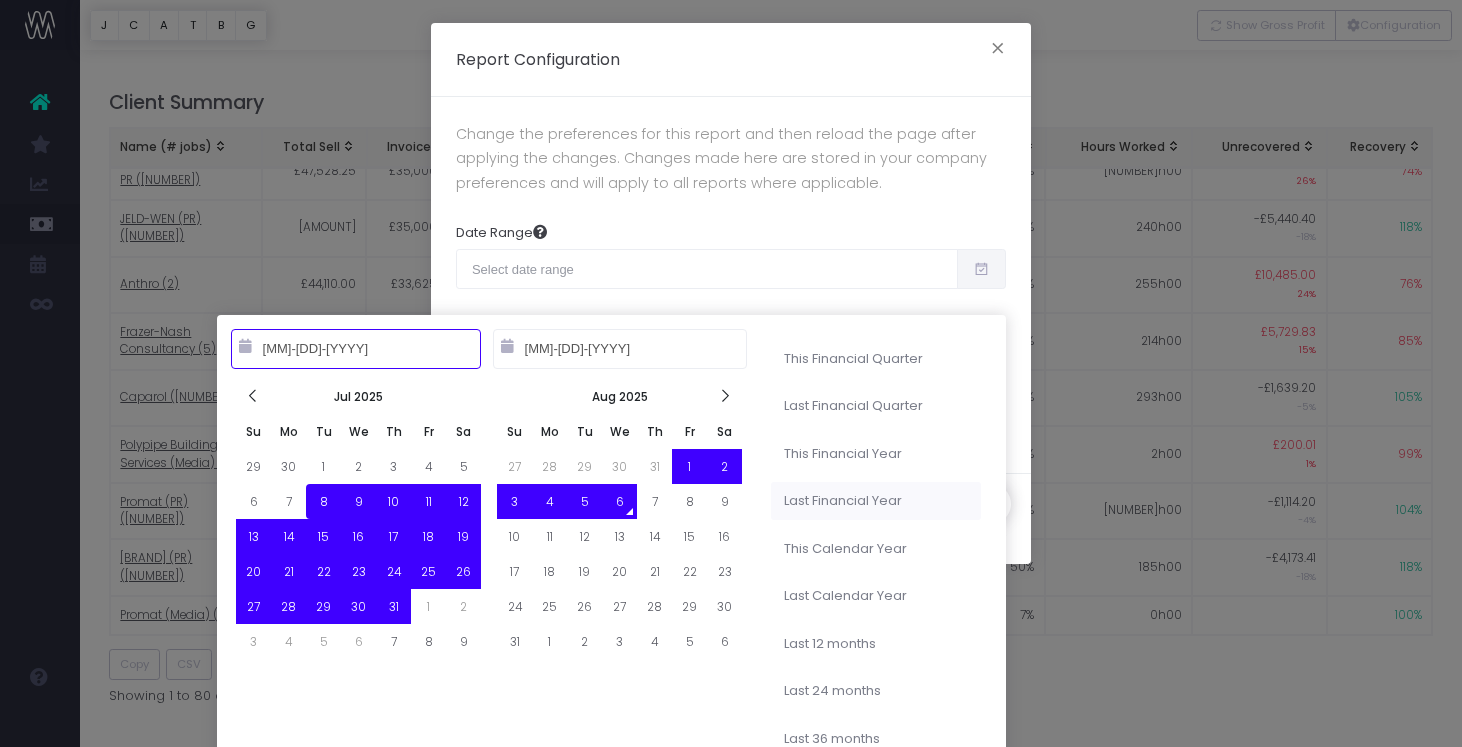 type on "07-08-2025" 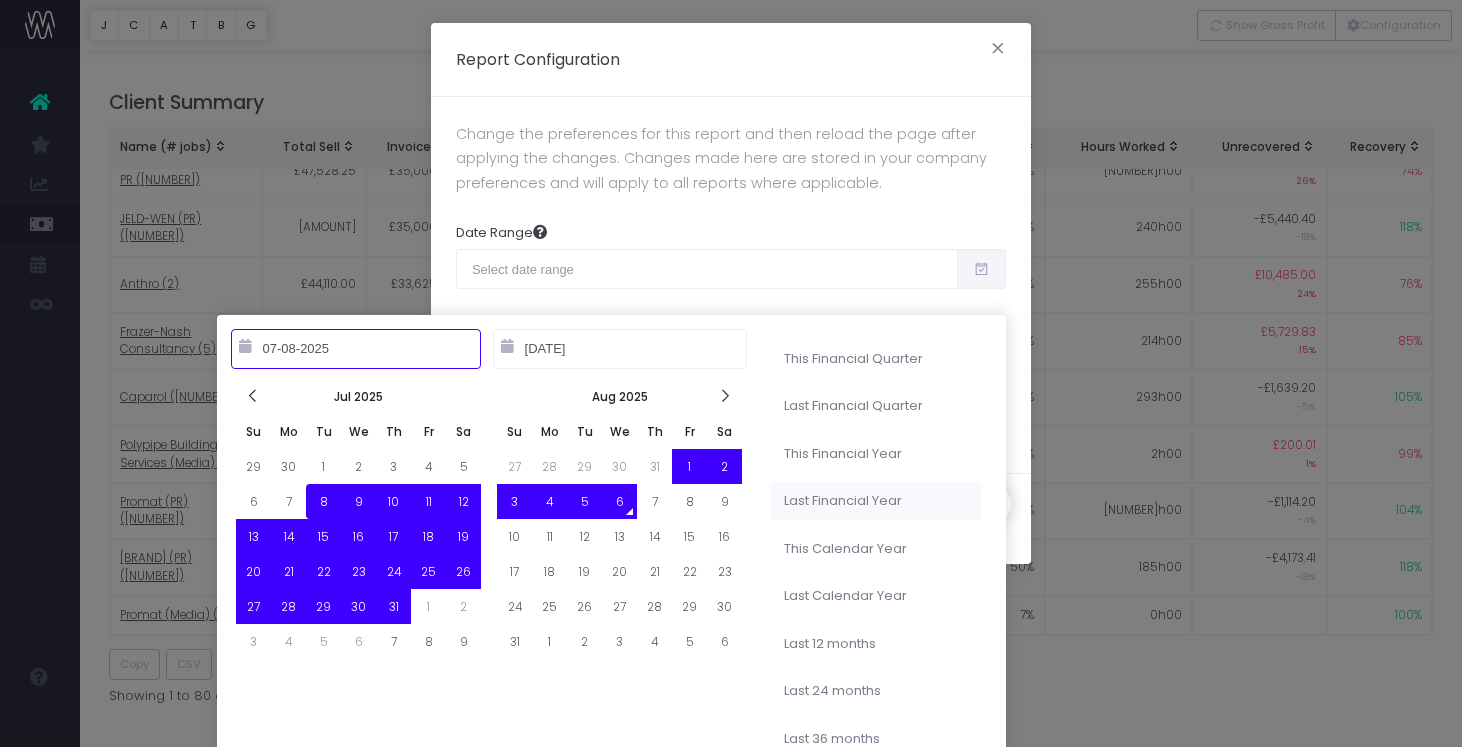 type on "[DATE]" 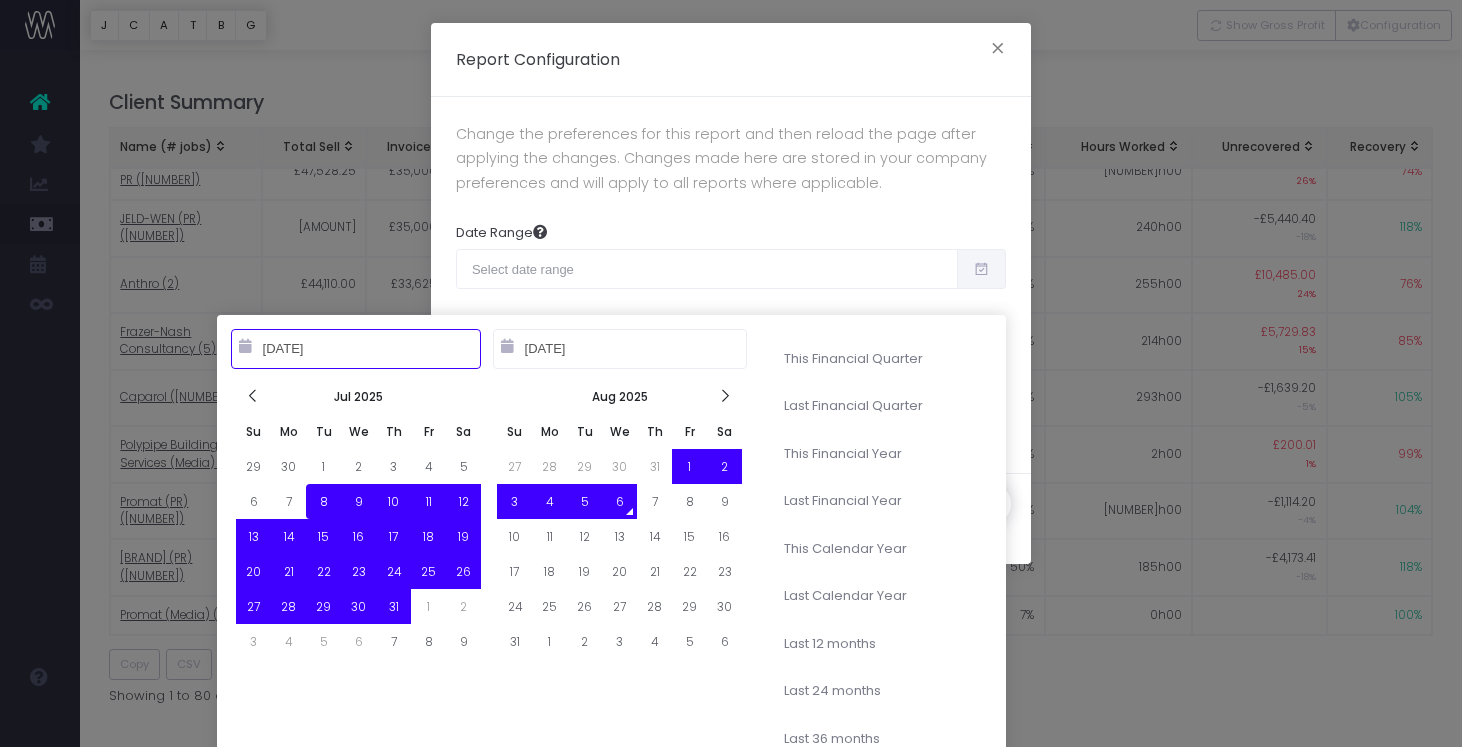 type on "07-08-2025" 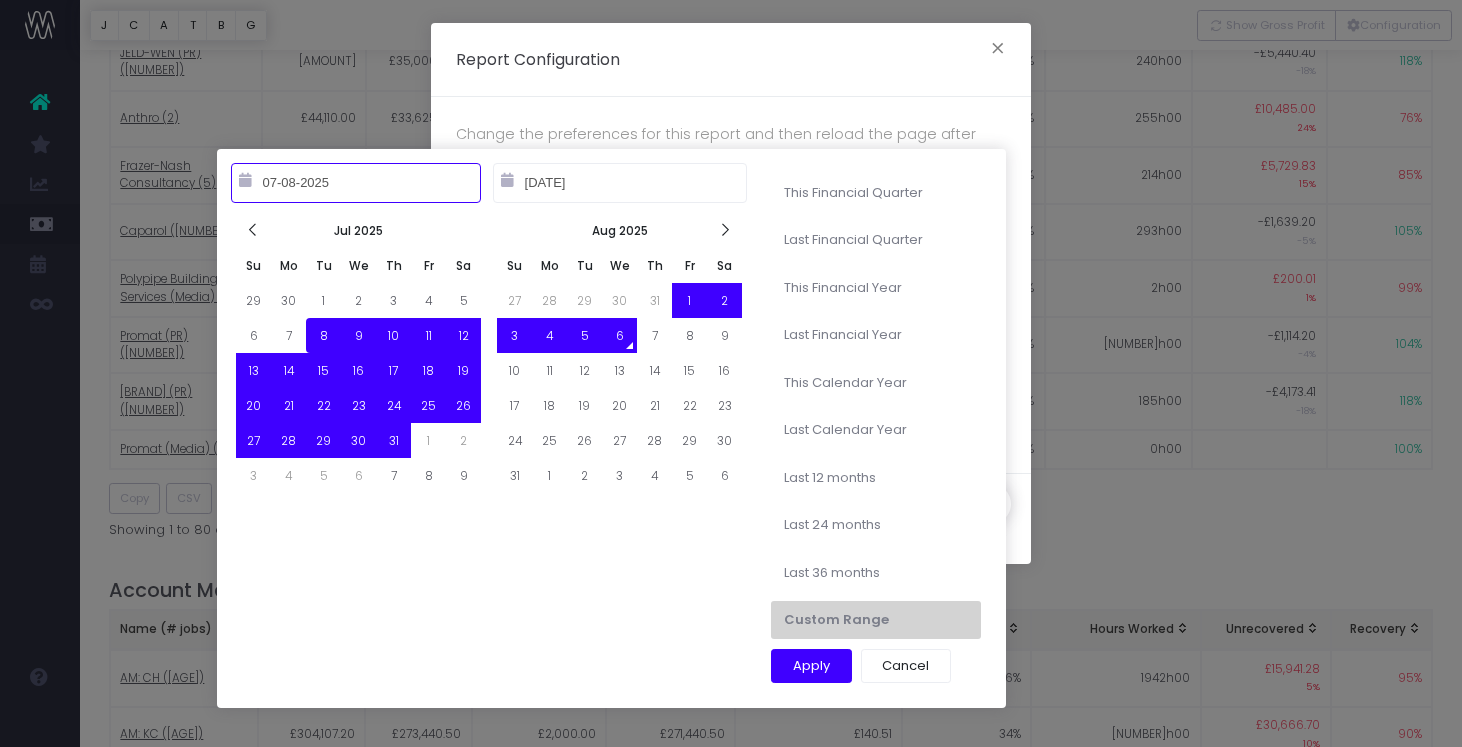 scroll, scrollTop: 979, scrollLeft: 0, axis: vertical 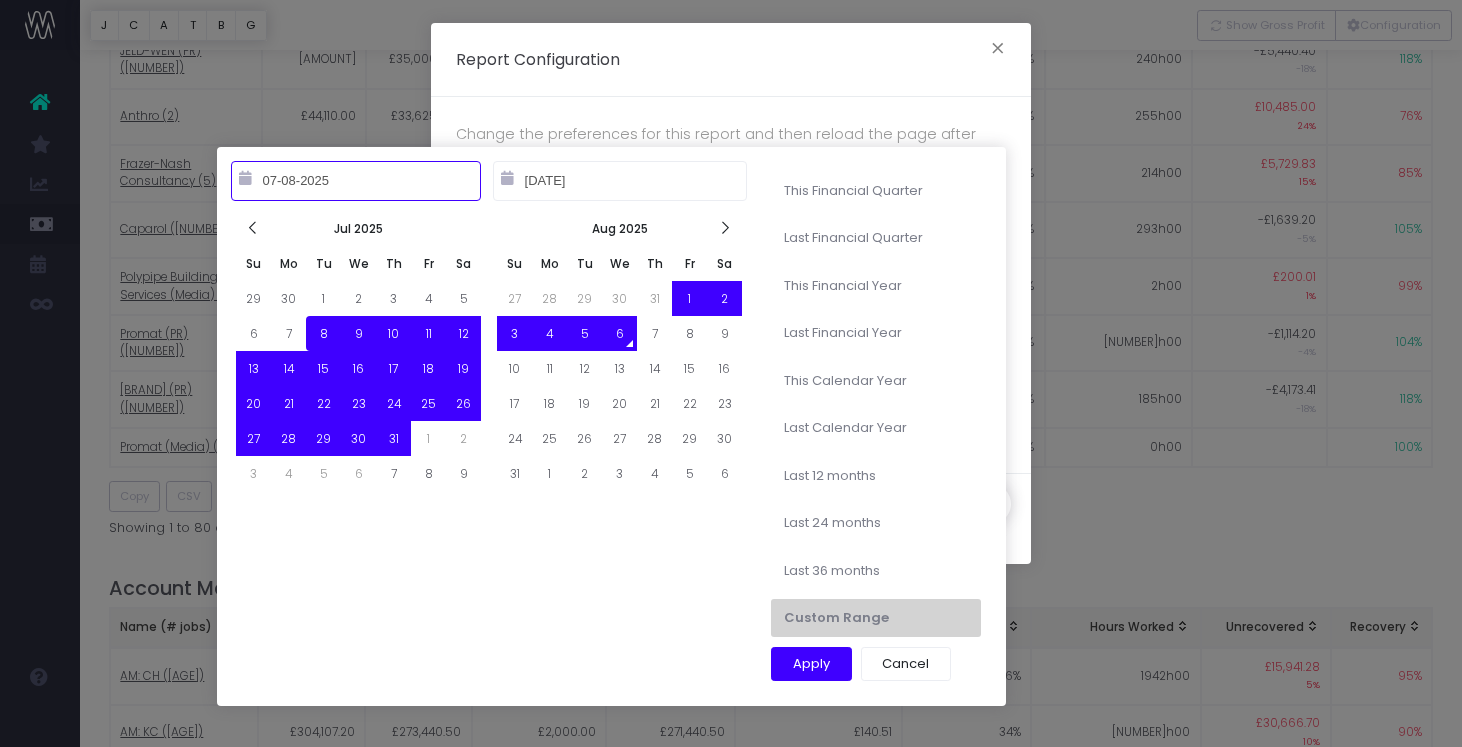 type on "[MM]-[DD]-[YYYY]" 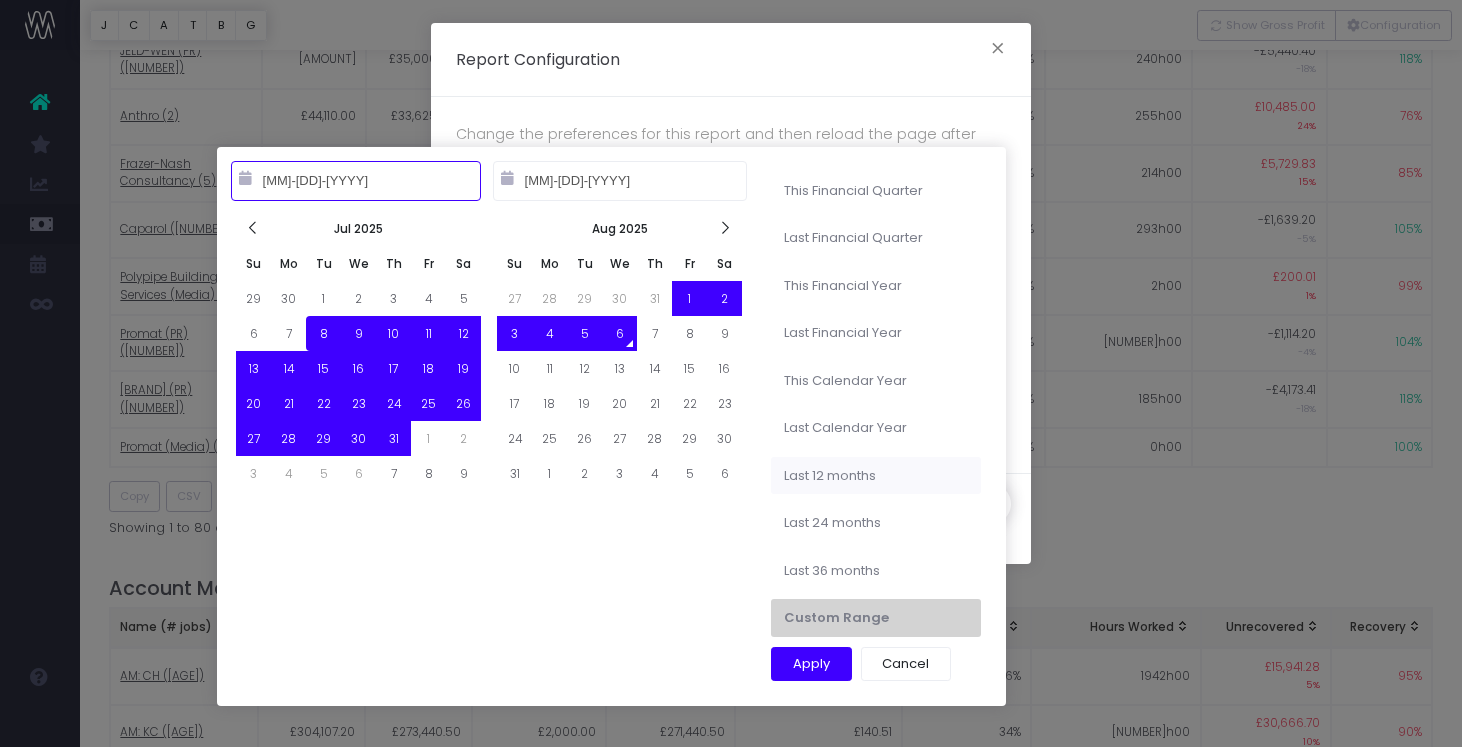 type on "07-08-2025" 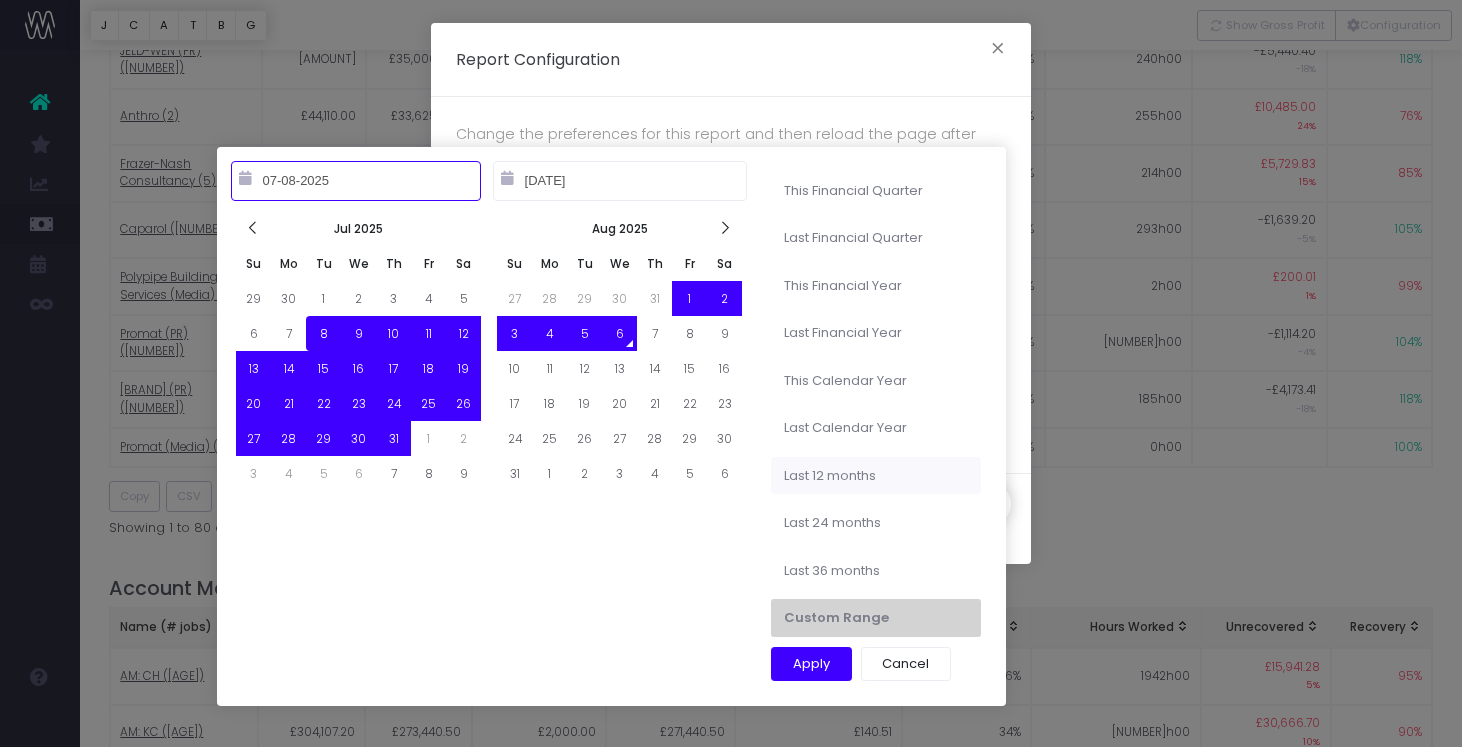 type on "[DATE]" 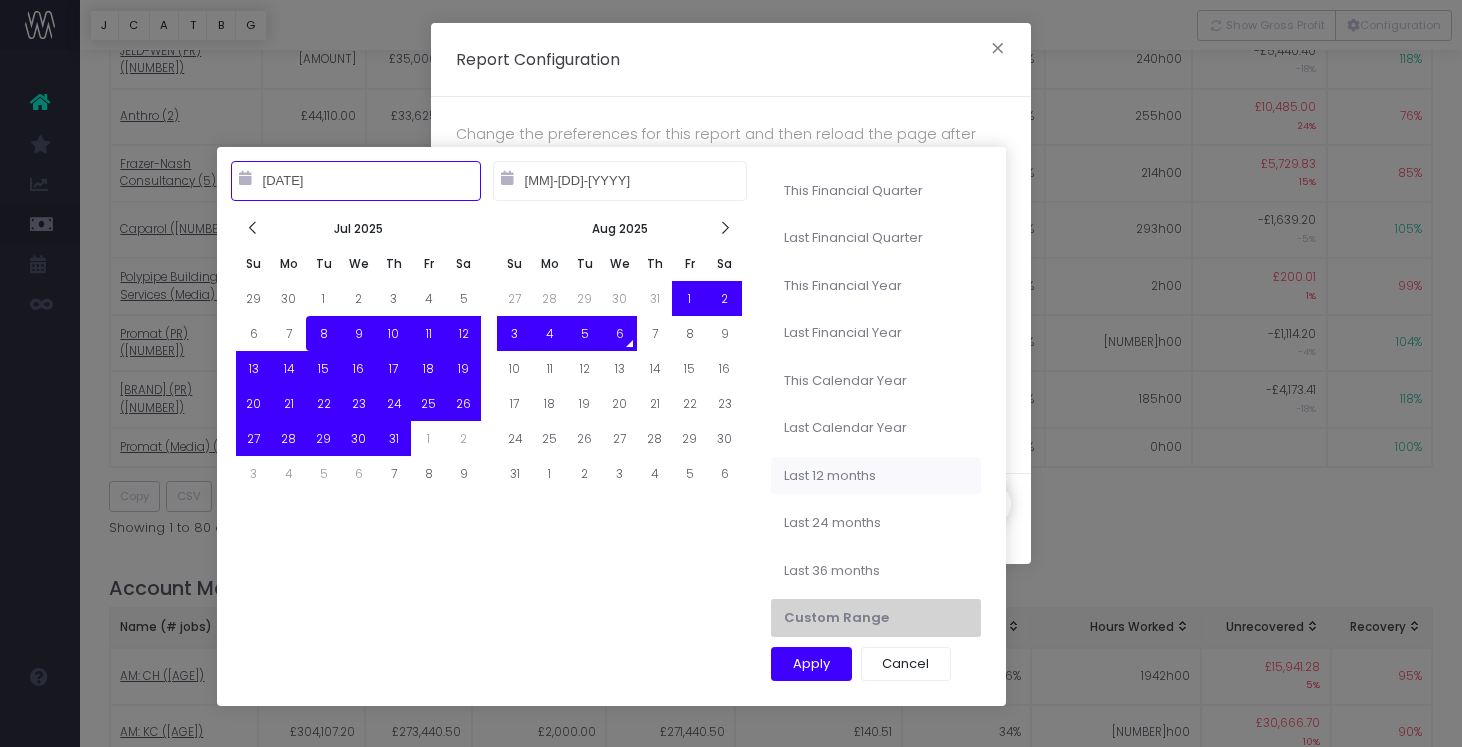 click on "Last 12 months" at bounding box center (876, 476) 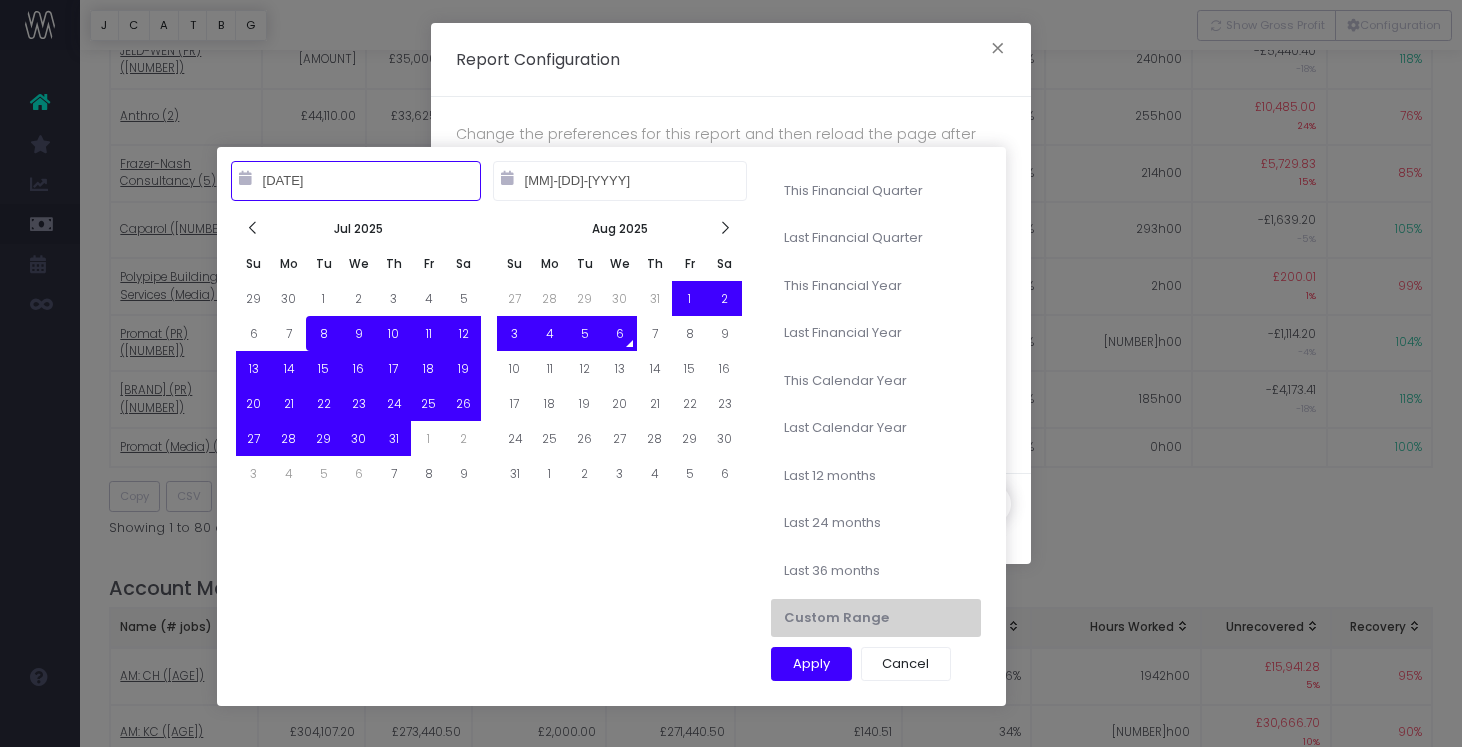 type on "[MONTH] [DD] [YEAR] – [MONTH] [DD] [YEAR]" 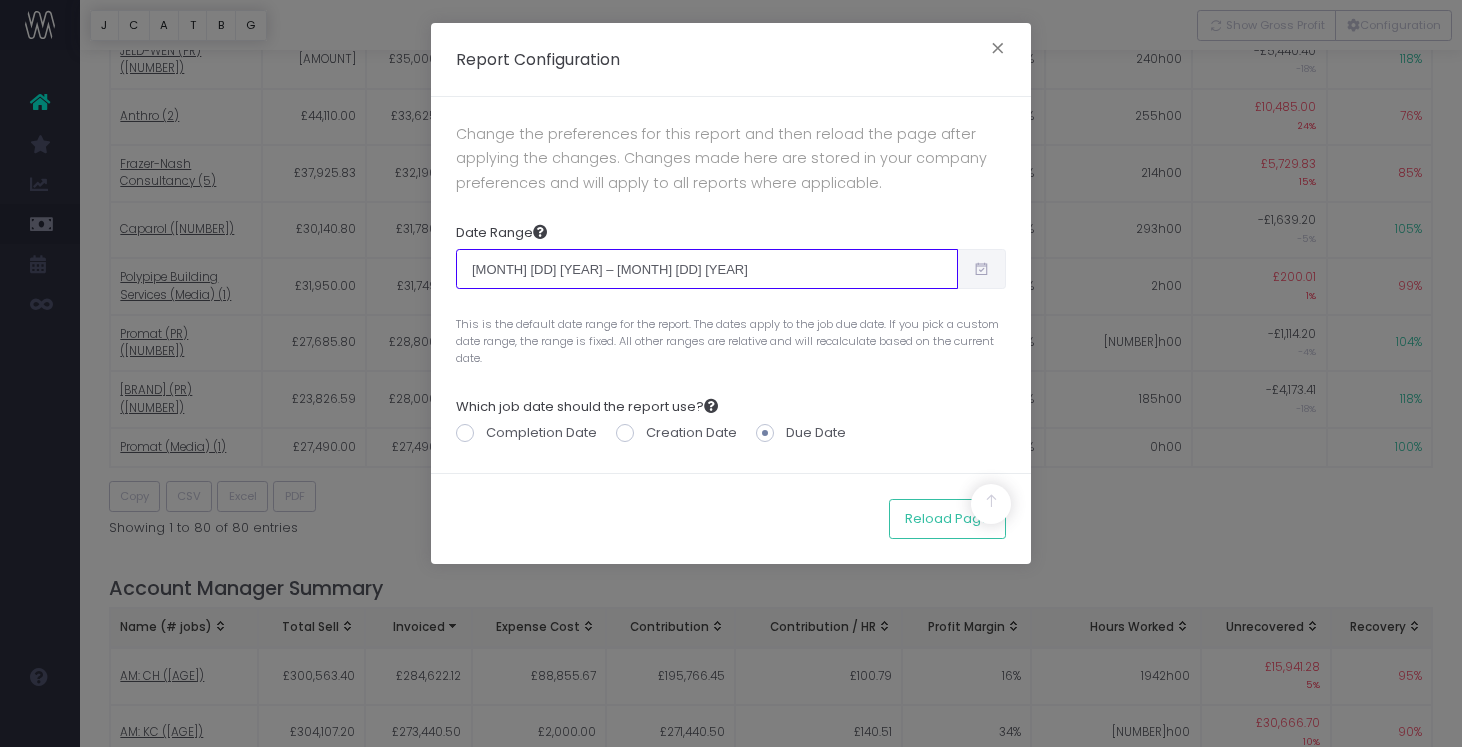 click on "[MONTH] [DD] [YEAR] – [MONTH] [DD] [YEAR]" at bounding box center (707, 269) 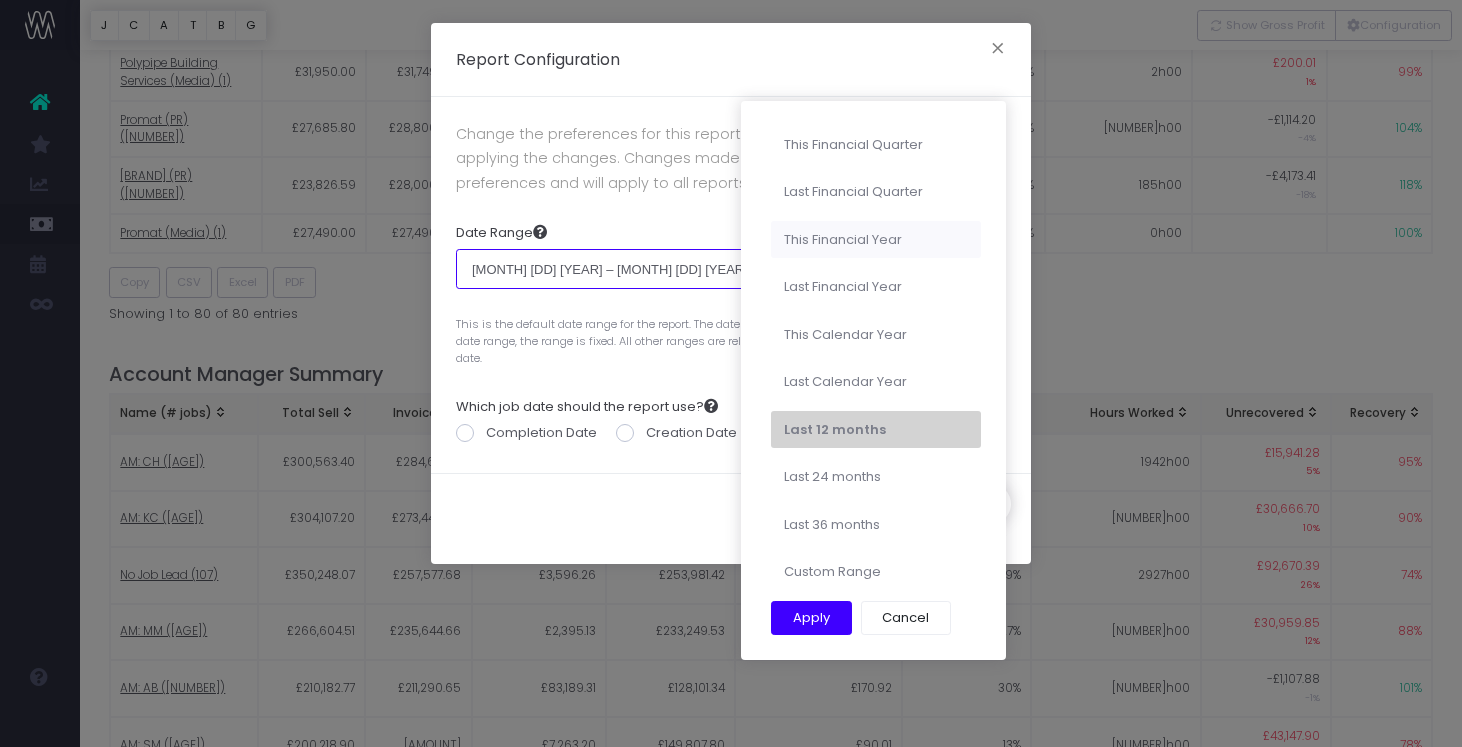 scroll, scrollTop: 1199, scrollLeft: 0, axis: vertical 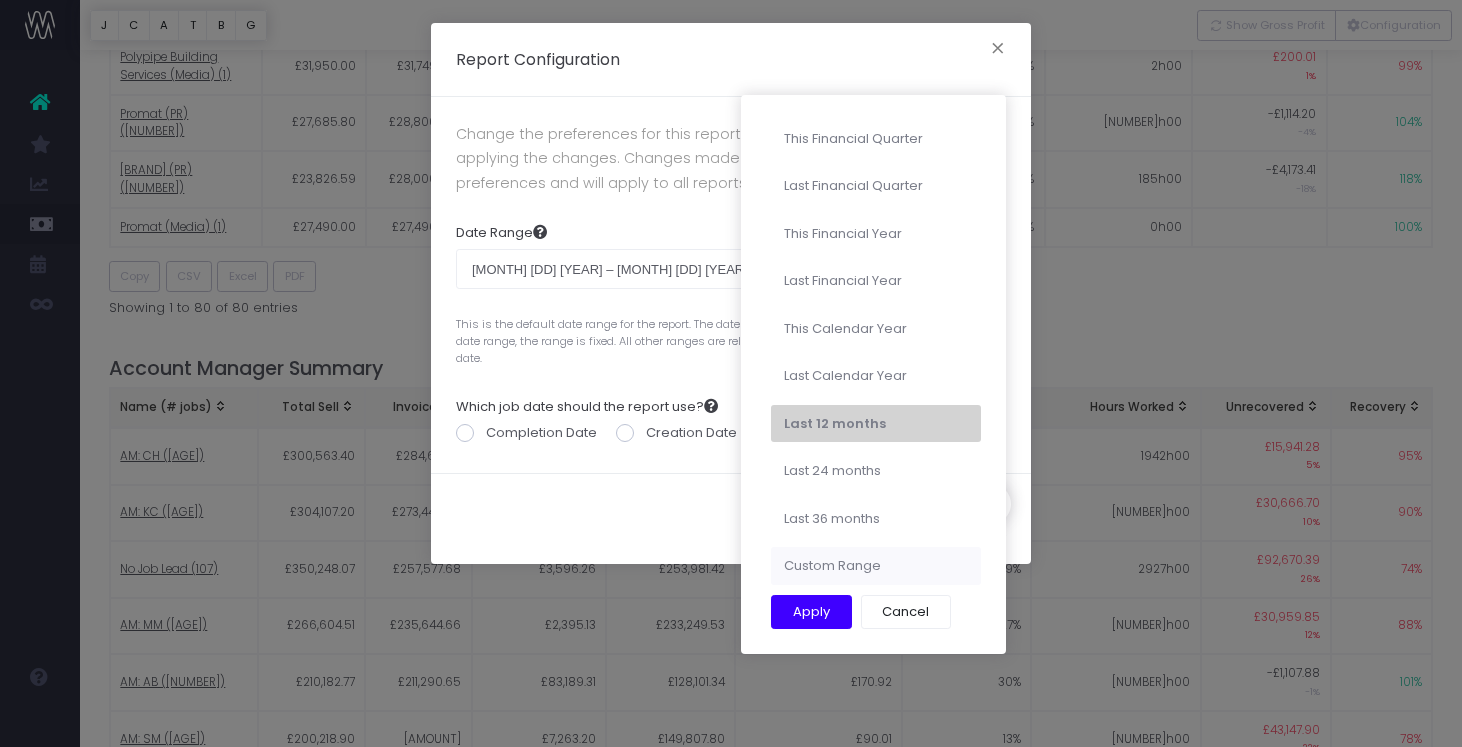 click on "Custom Range" at bounding box center [876, 566] 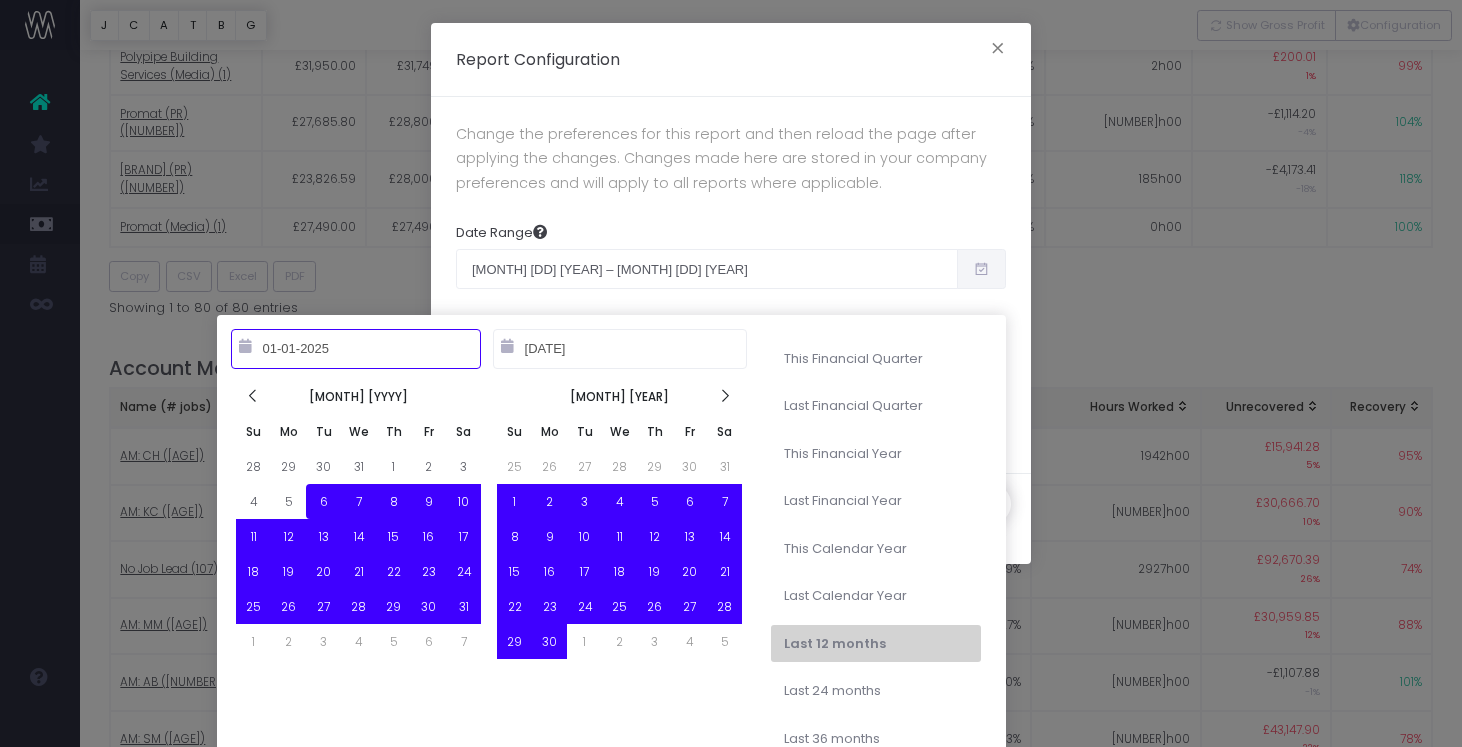 type on "[DATE]" 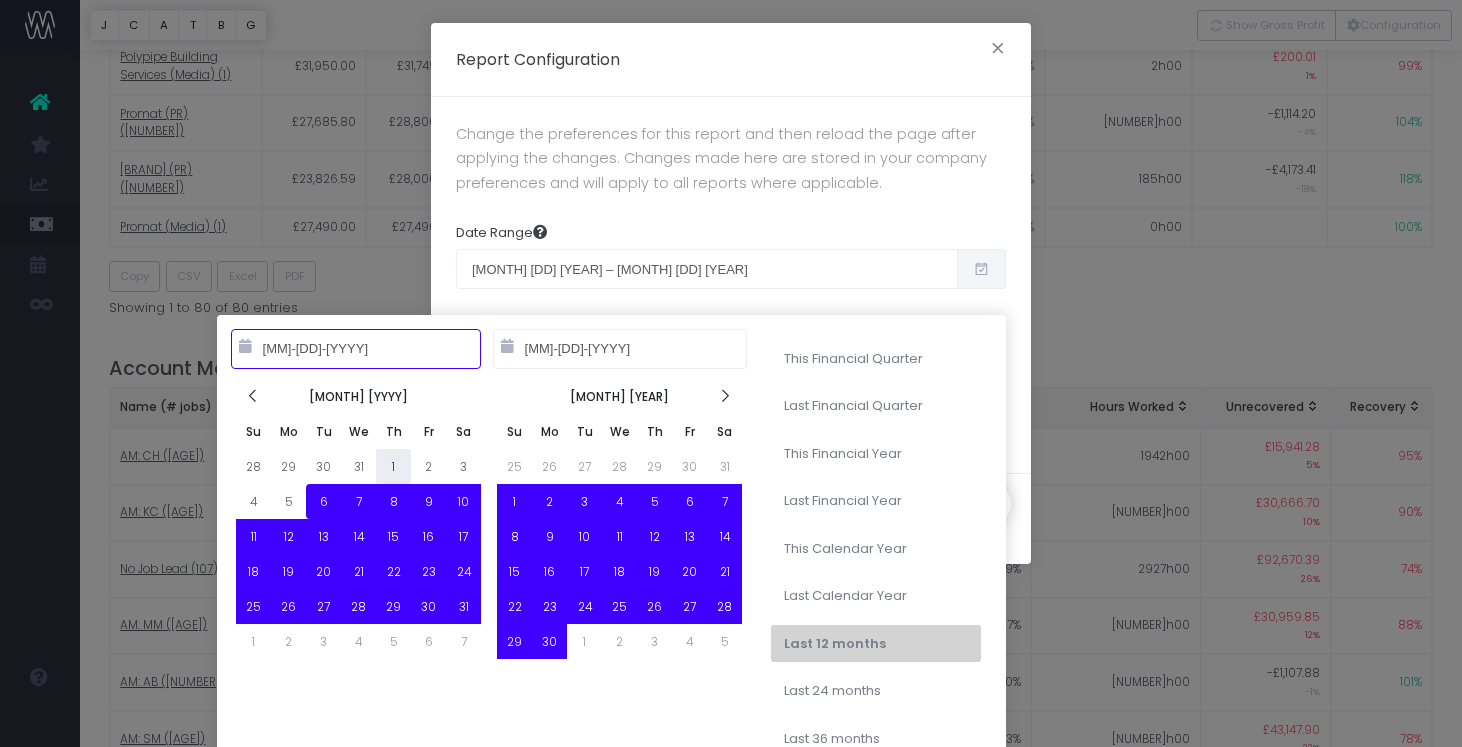 type on "[MM]-[DD]-[YYYY]" 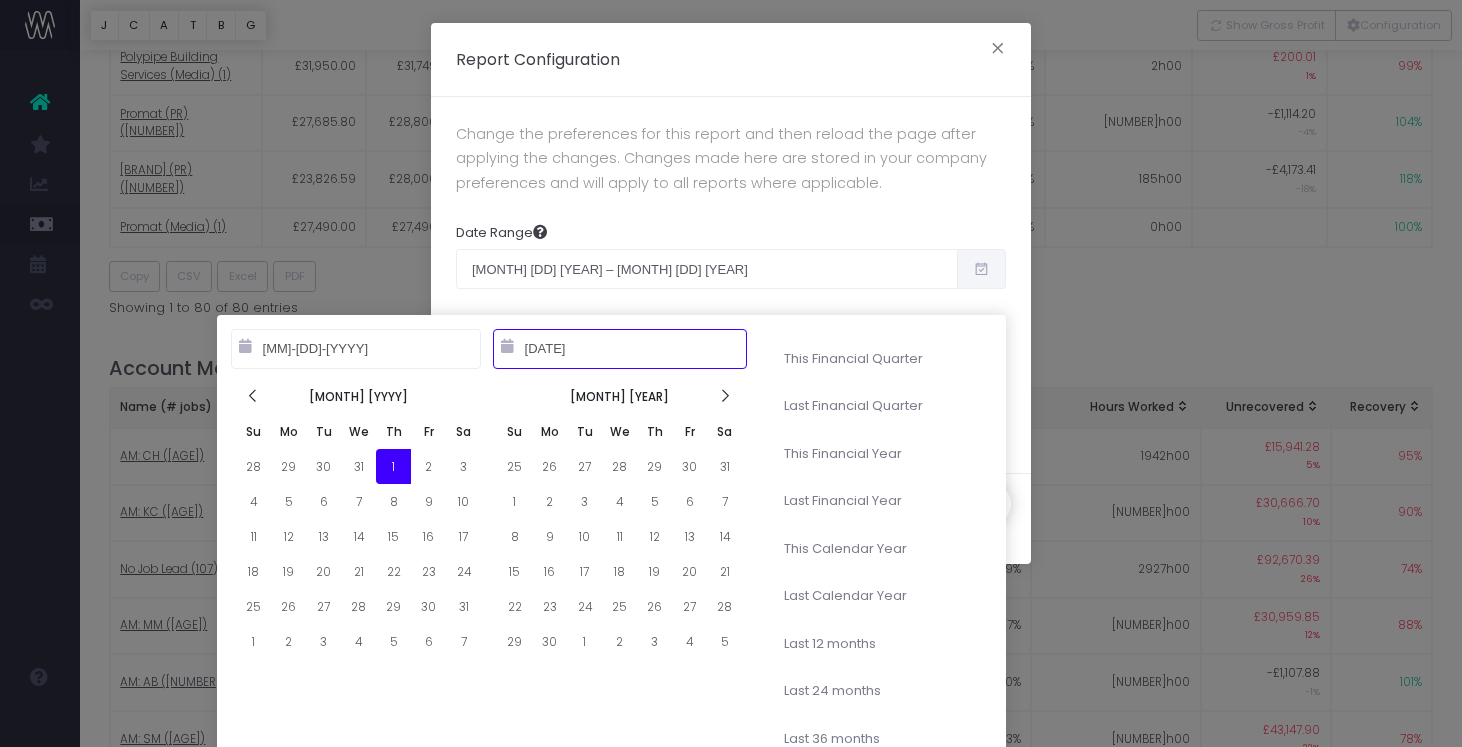 type on "[DATE]" 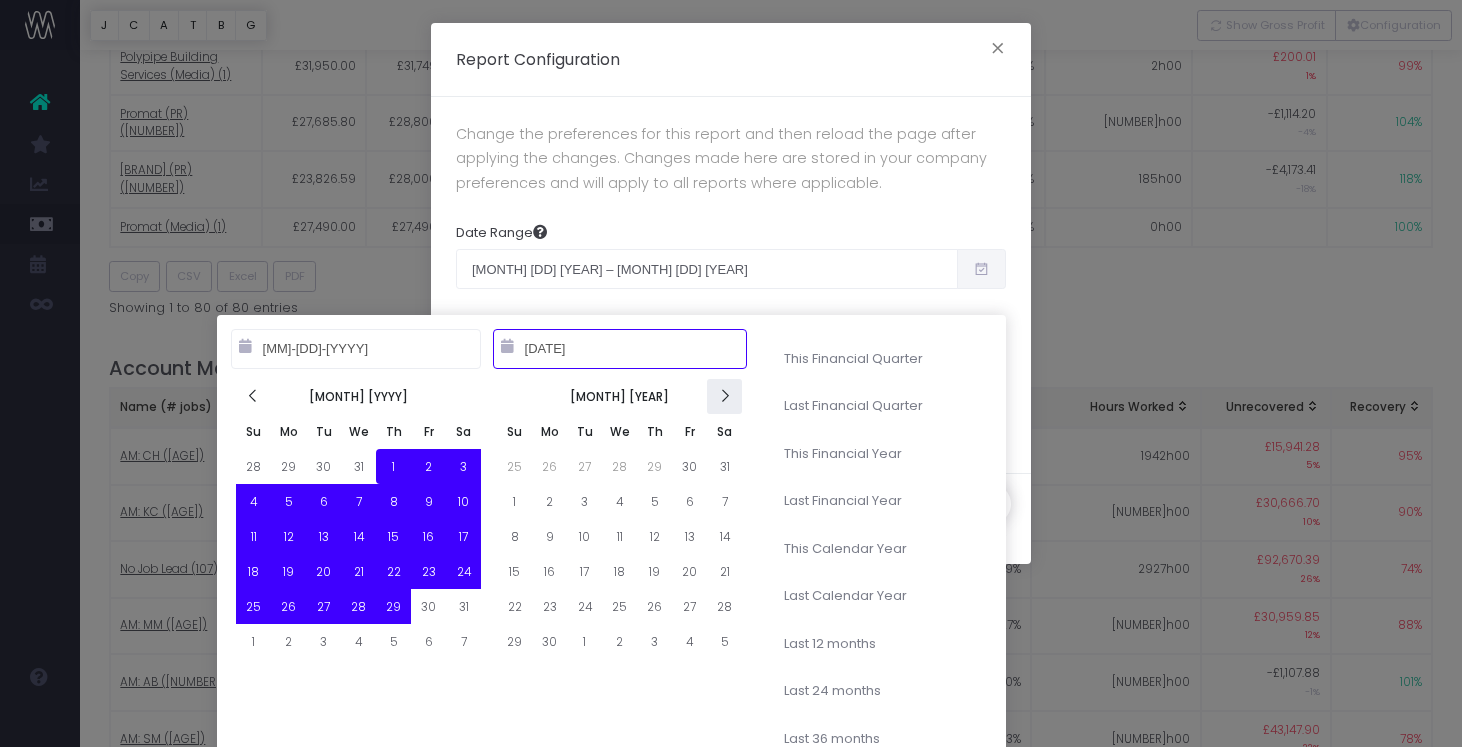 click at bounding box center (724, 396) 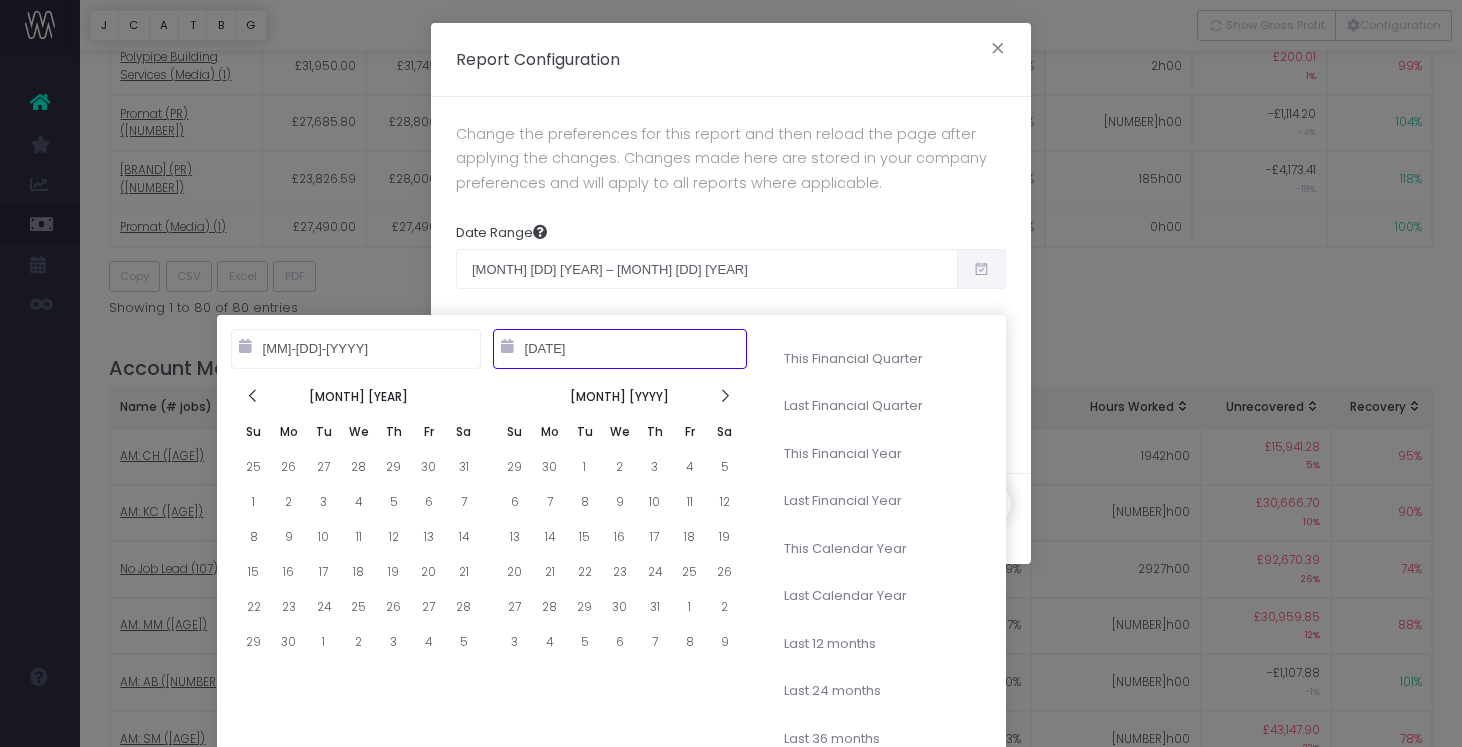 click at bounding box center [724, 396] 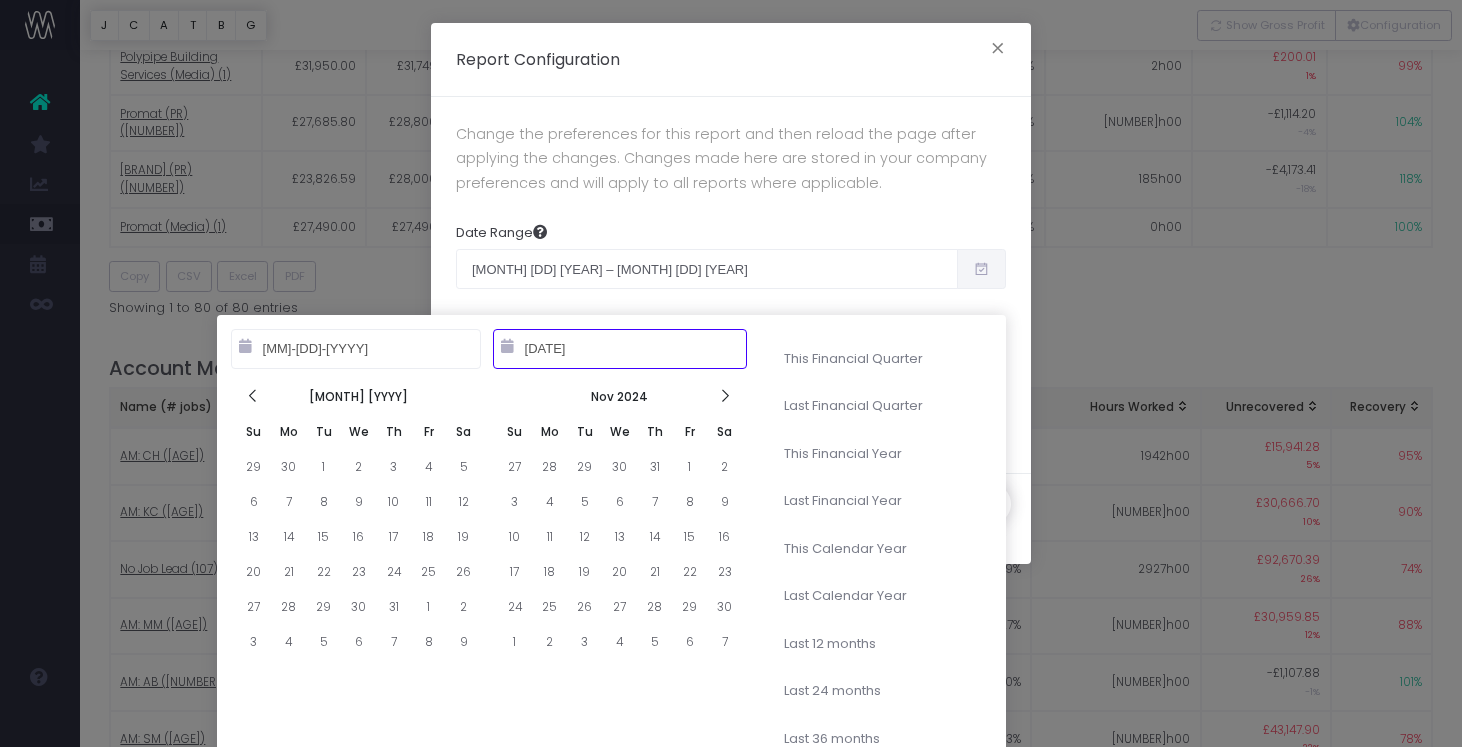 click at bounding box center (724, 396) 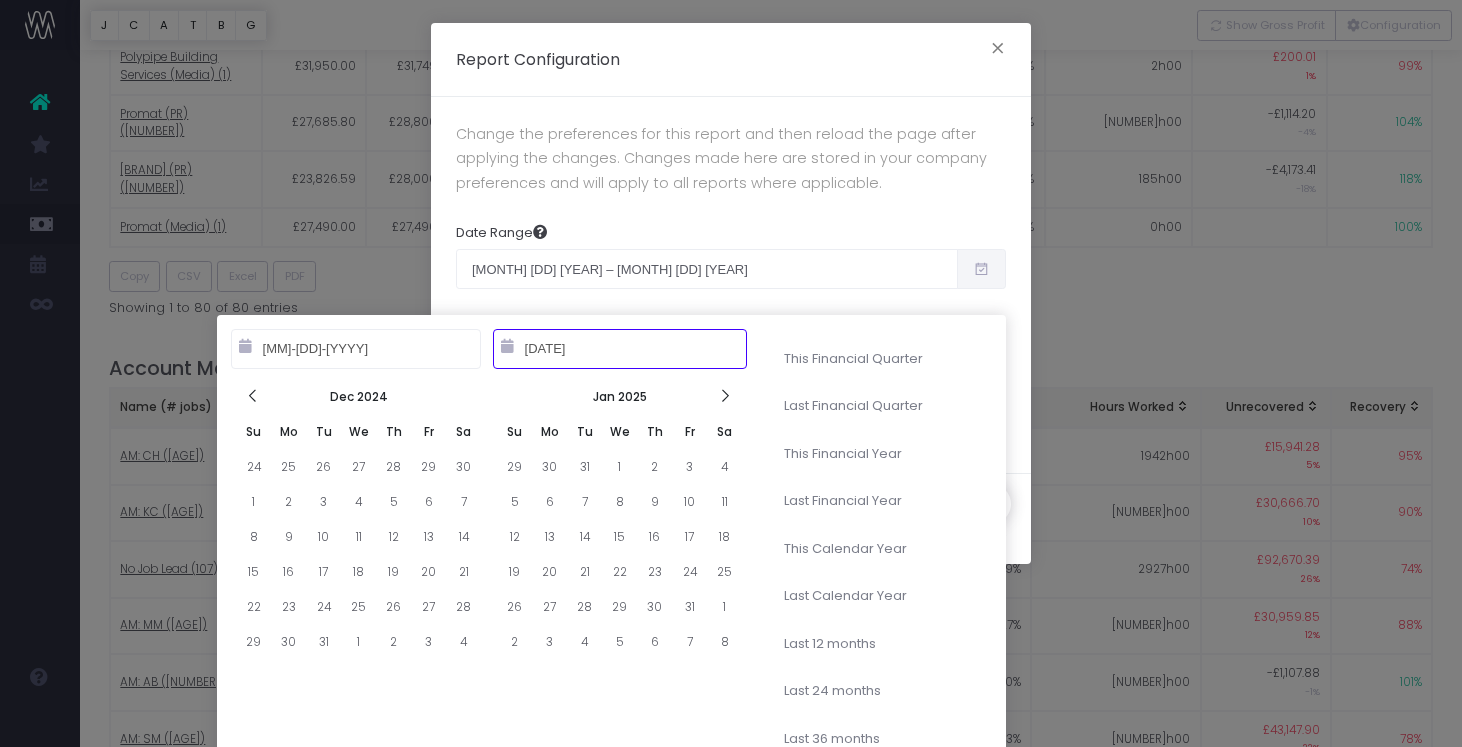 click at bounding box center [724, 396] 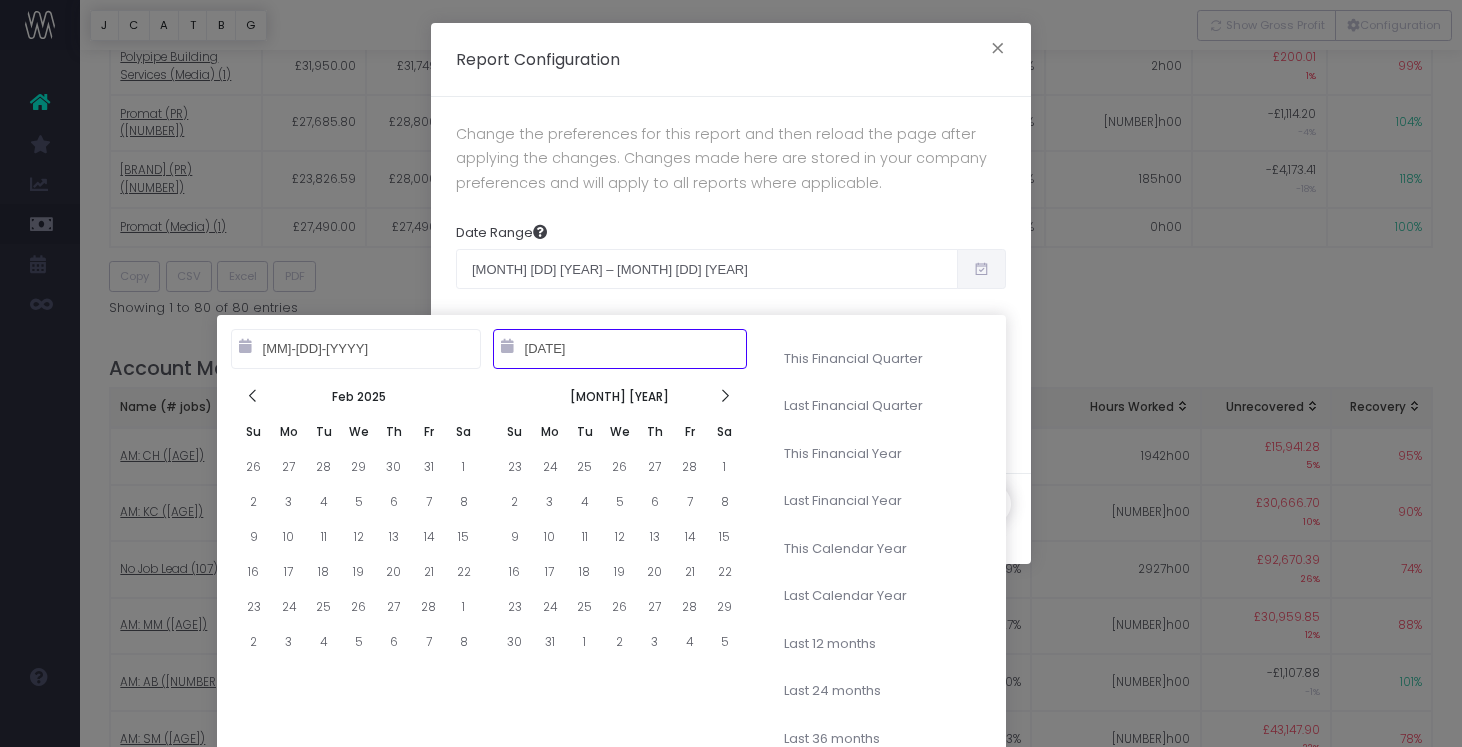 click at bounding box center [724, 396] 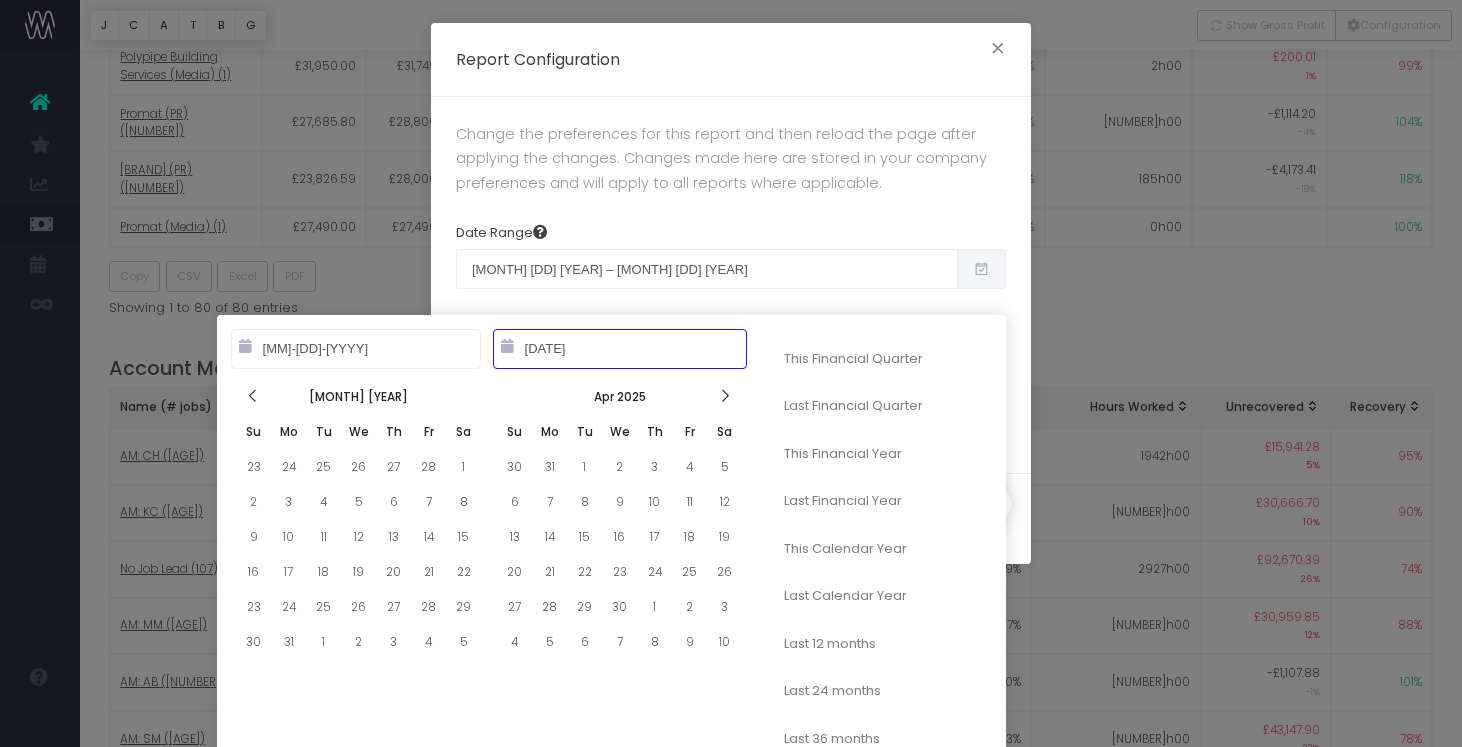 click at bounding box center (724, 396) 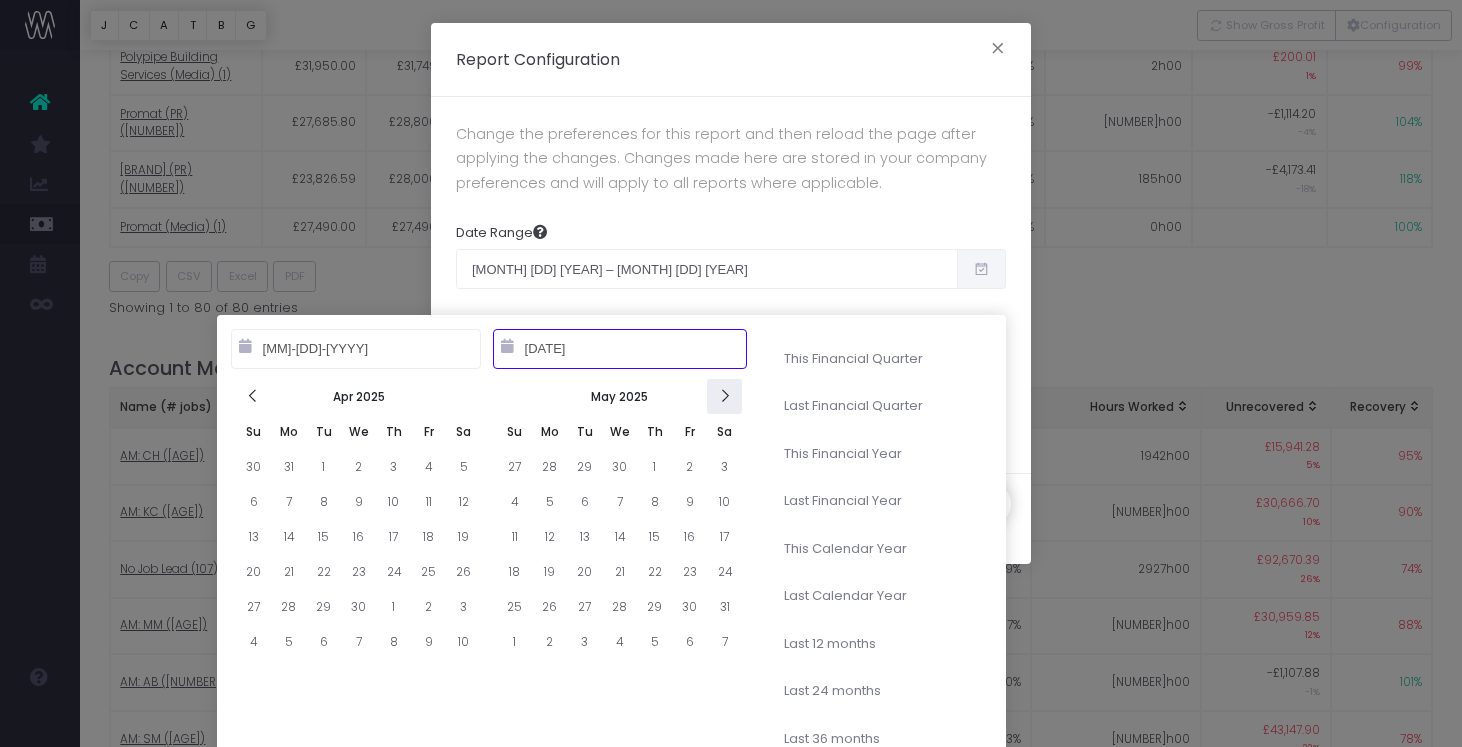 click at bounding box center [724, 396] 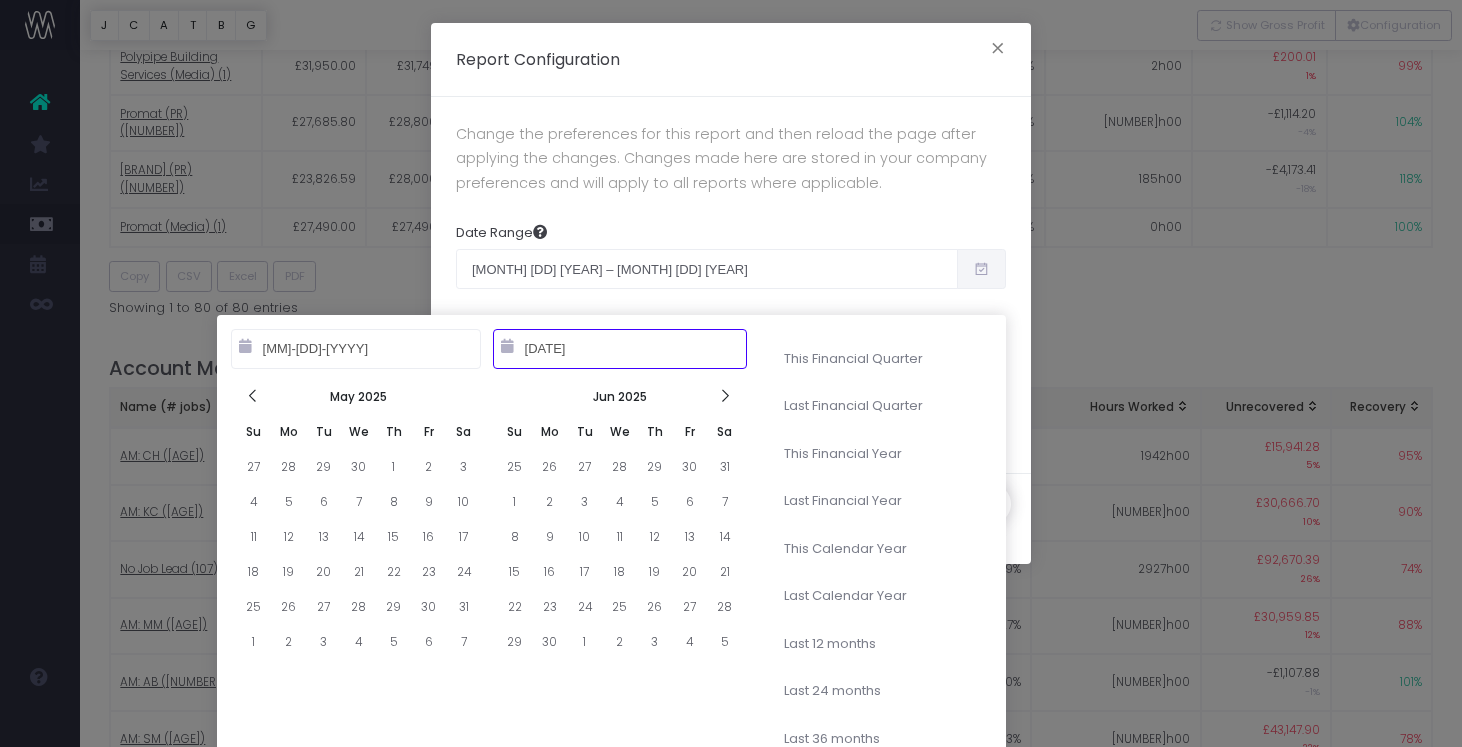 click at bounding box center [724, 396] 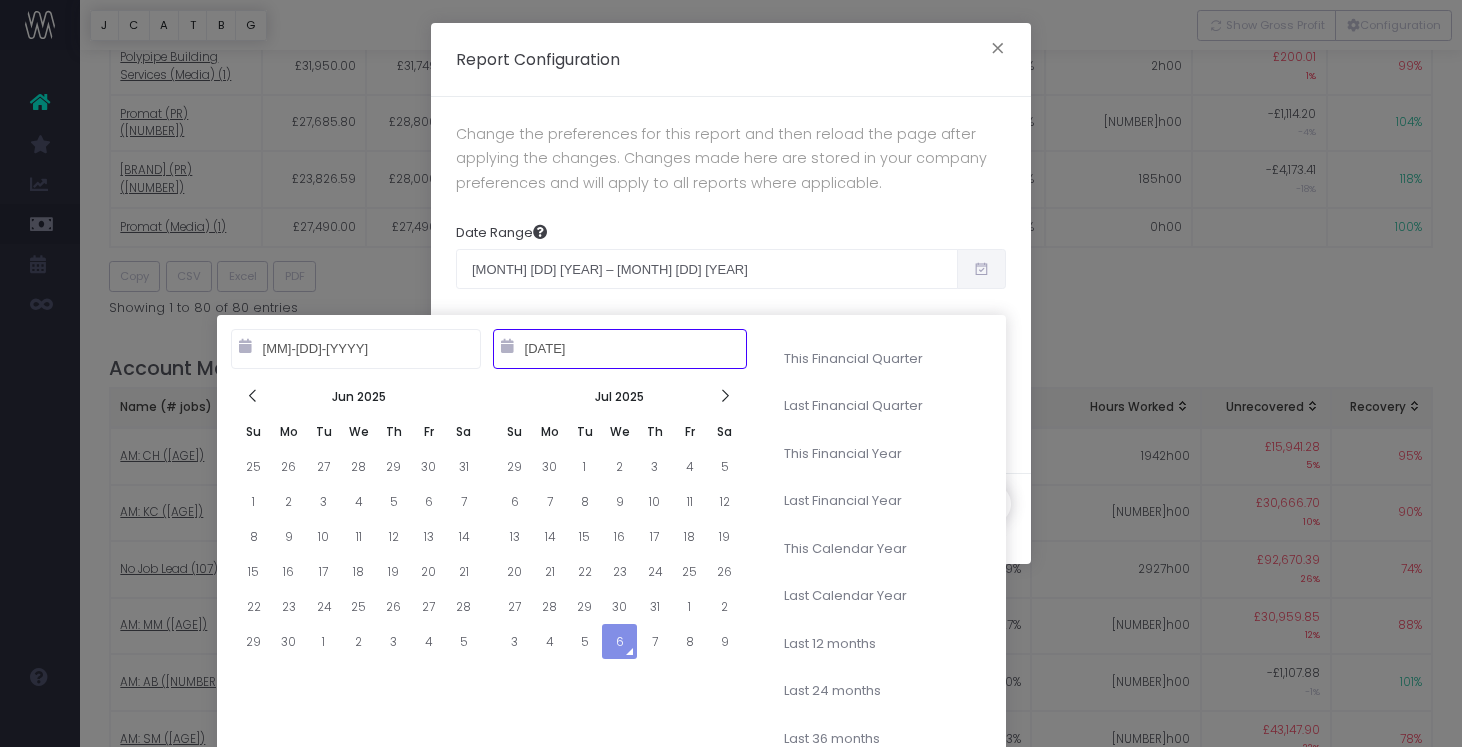 click at bounding box center (724, 396) 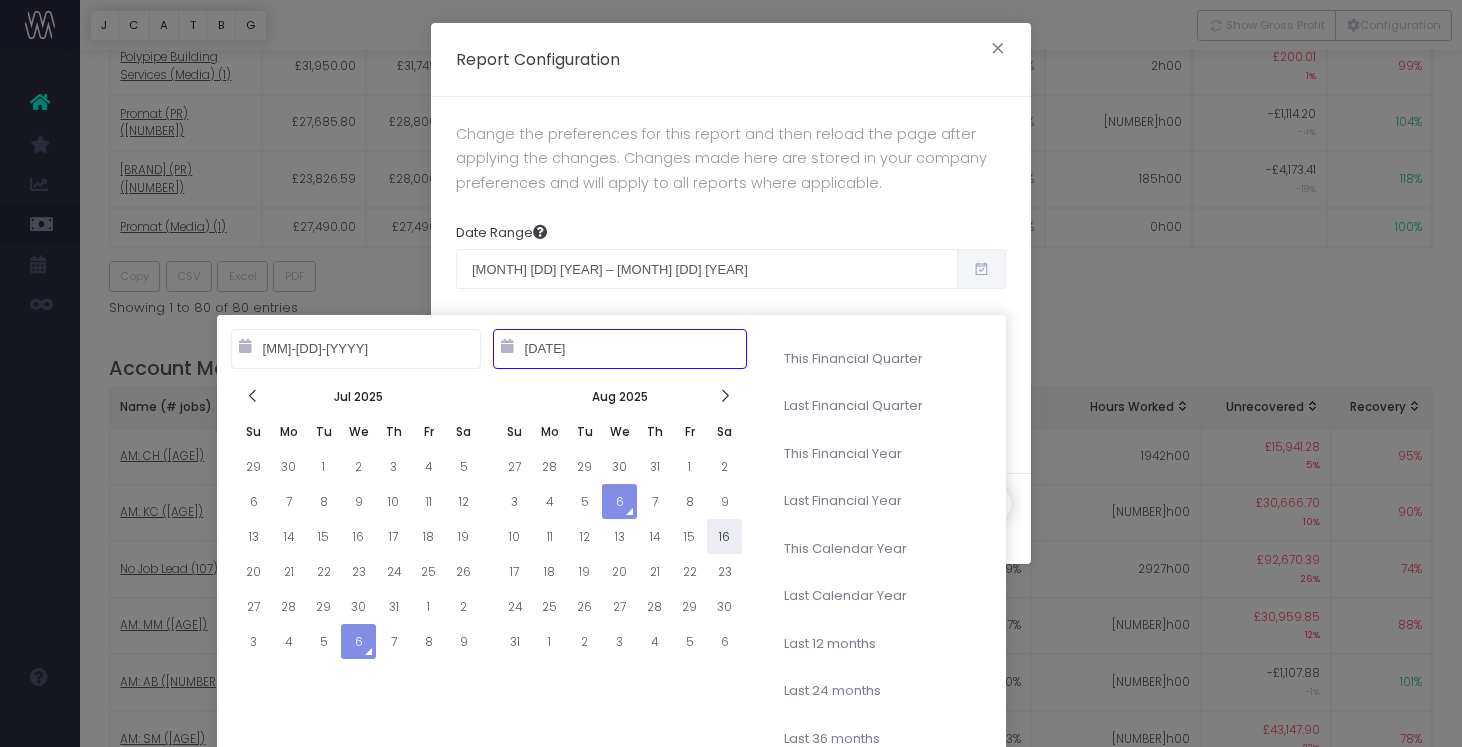 type on "[MM]-[DD]-[YEAR]" 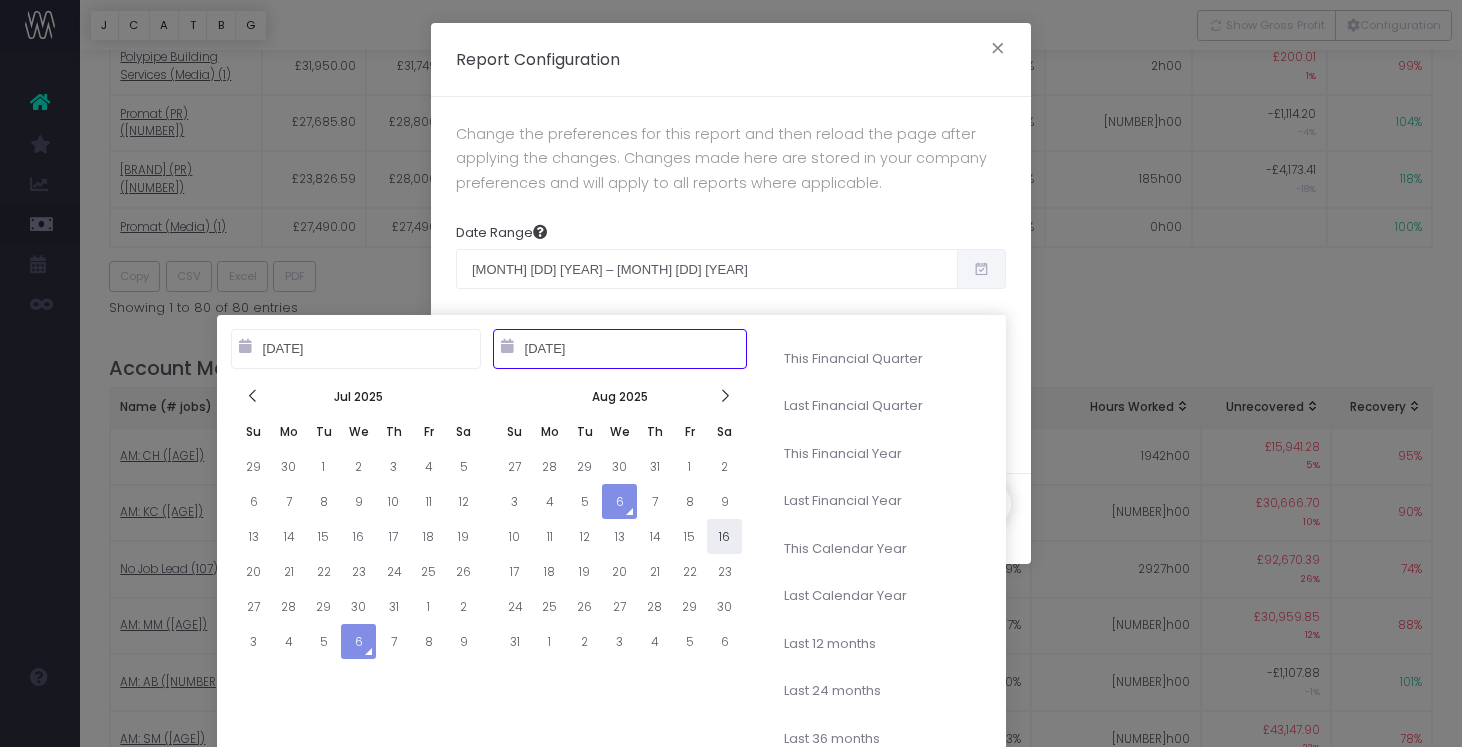type on "[MM]-[DD]-[YEAR]" 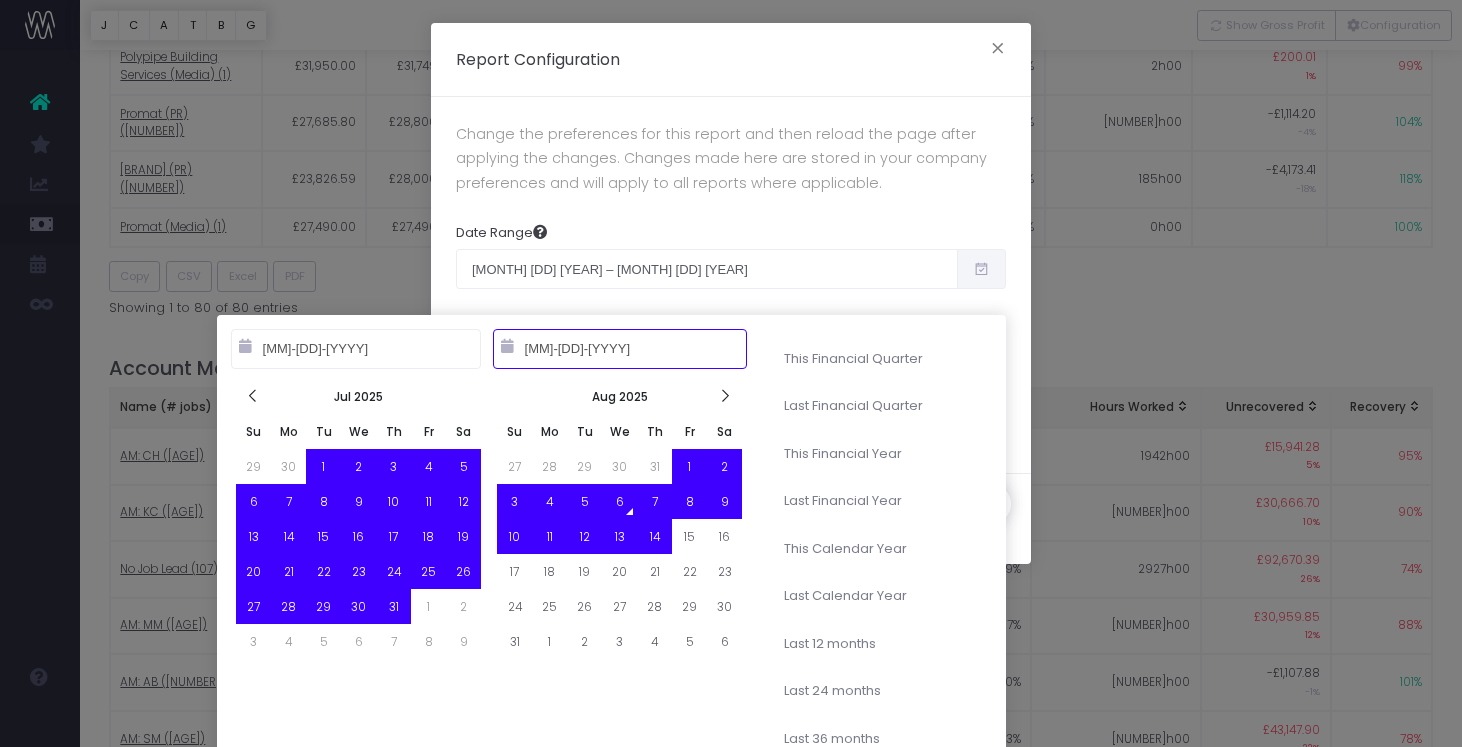 type on "08-04-2025" 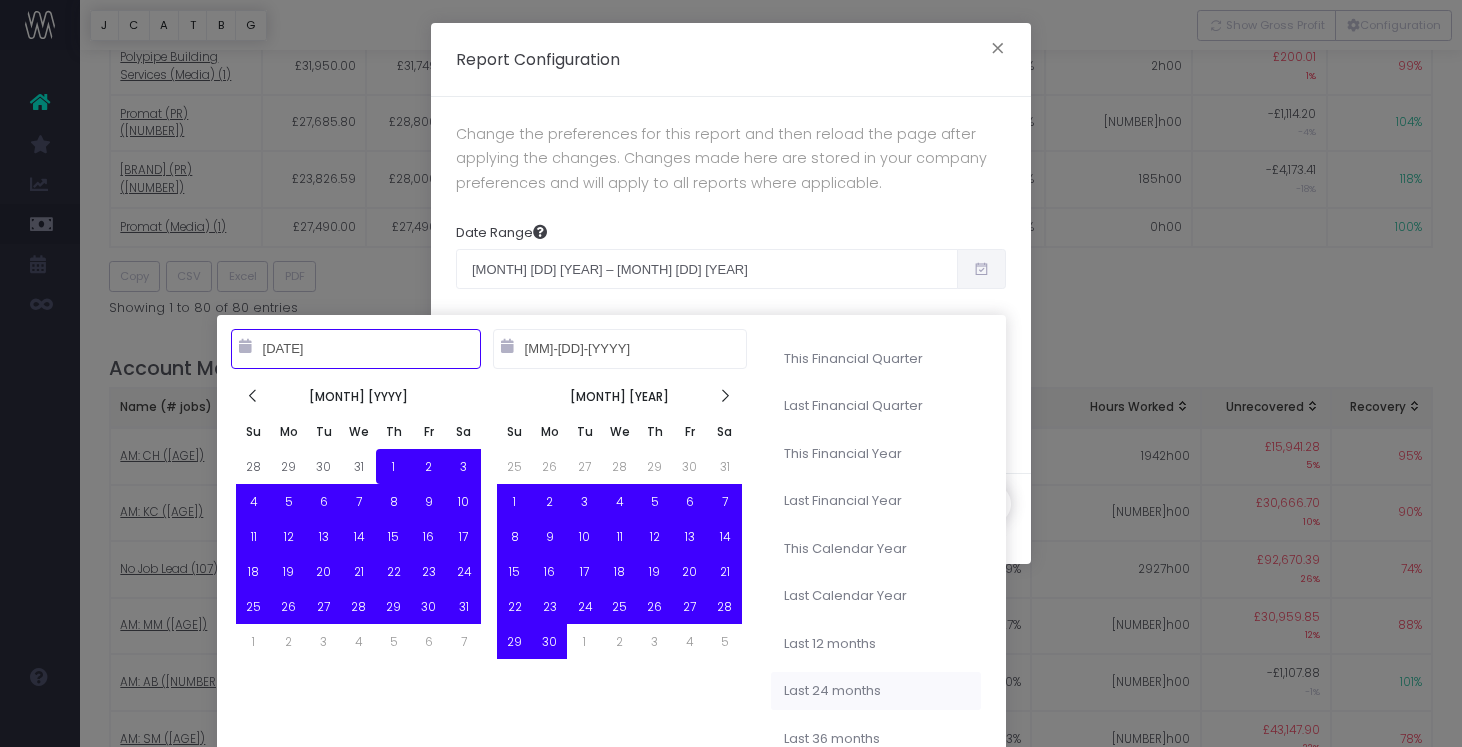 type on "01-01-2023" 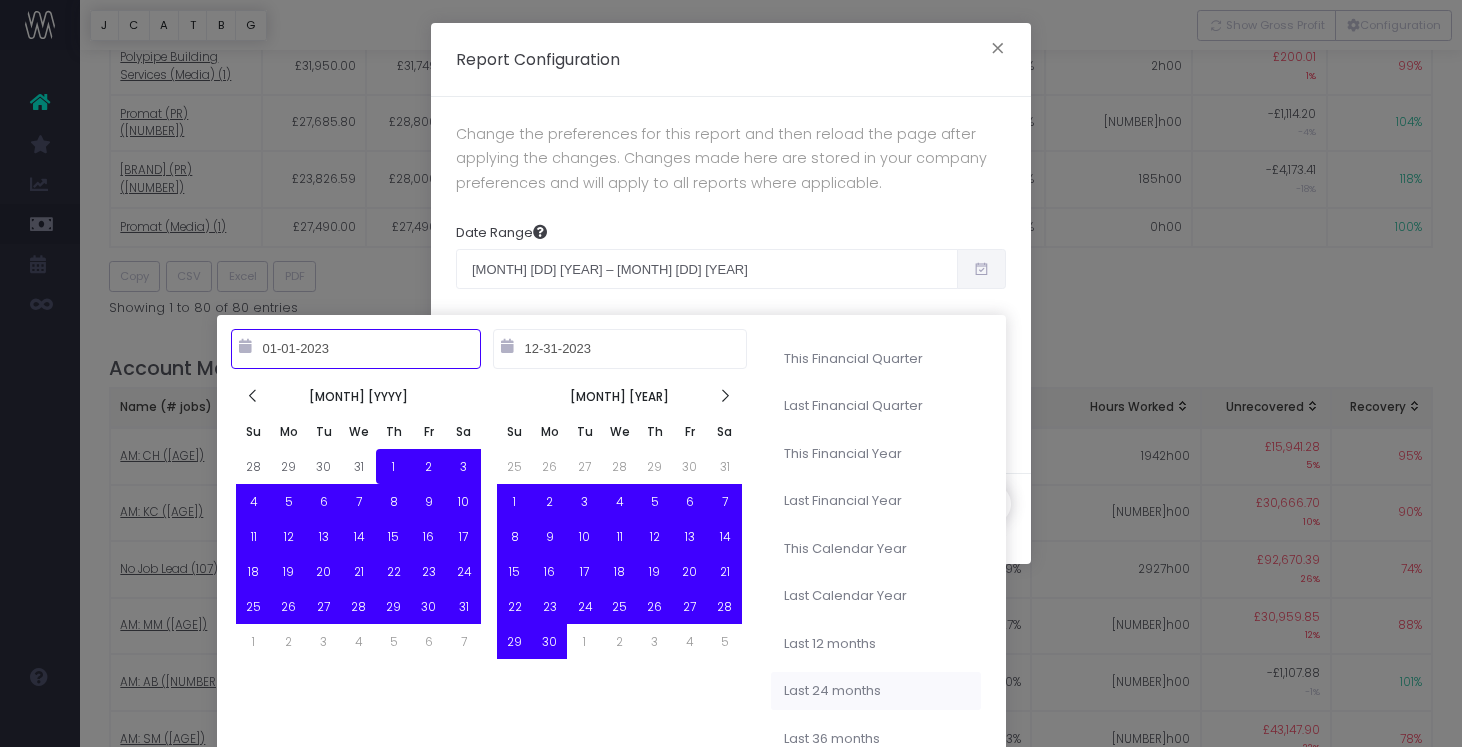 type on "[MM]-[DD]-[YEAR]" 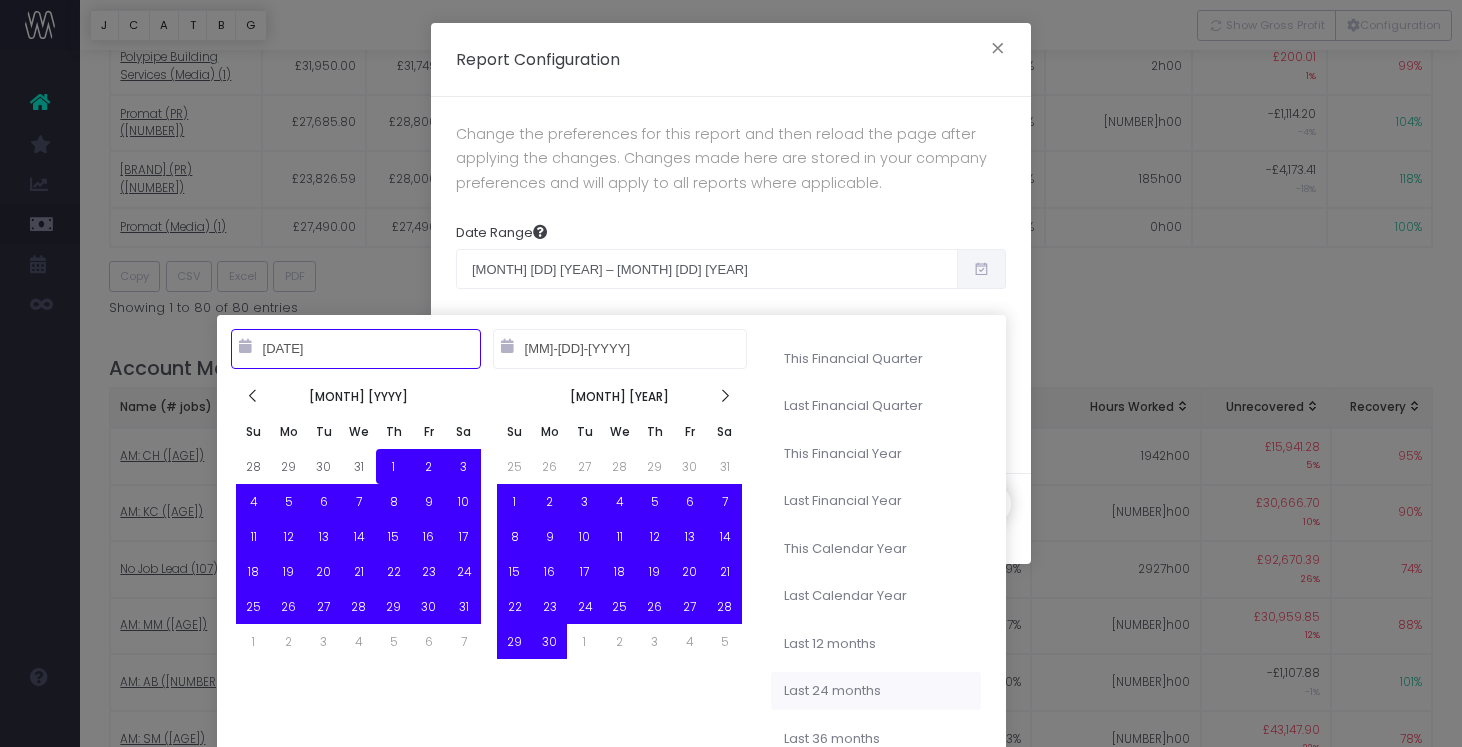 type on "[MM]-[DD]-[YEAR]" 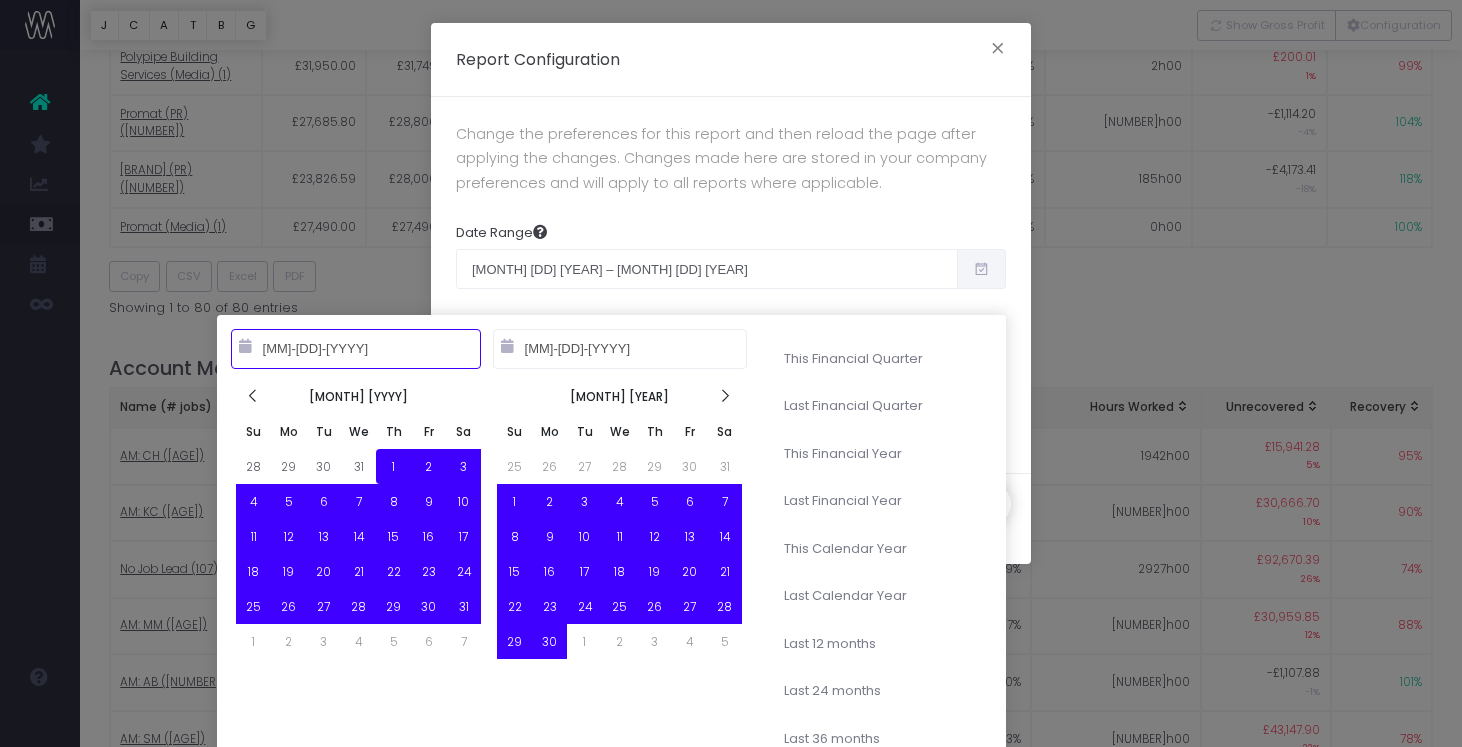 type on "[MM]-[DD]-[YEAR]" 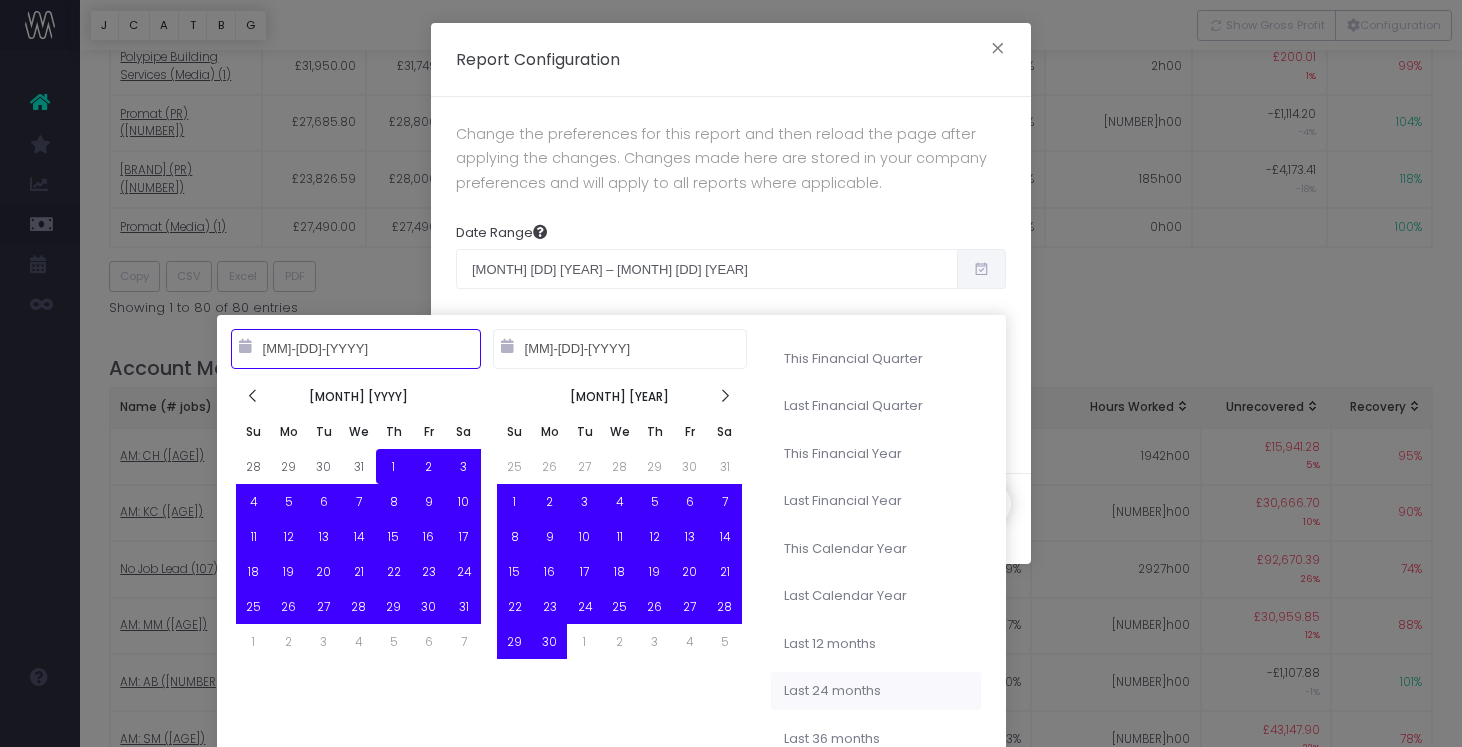 type on "[MM]-[DD]-[YEAR]" 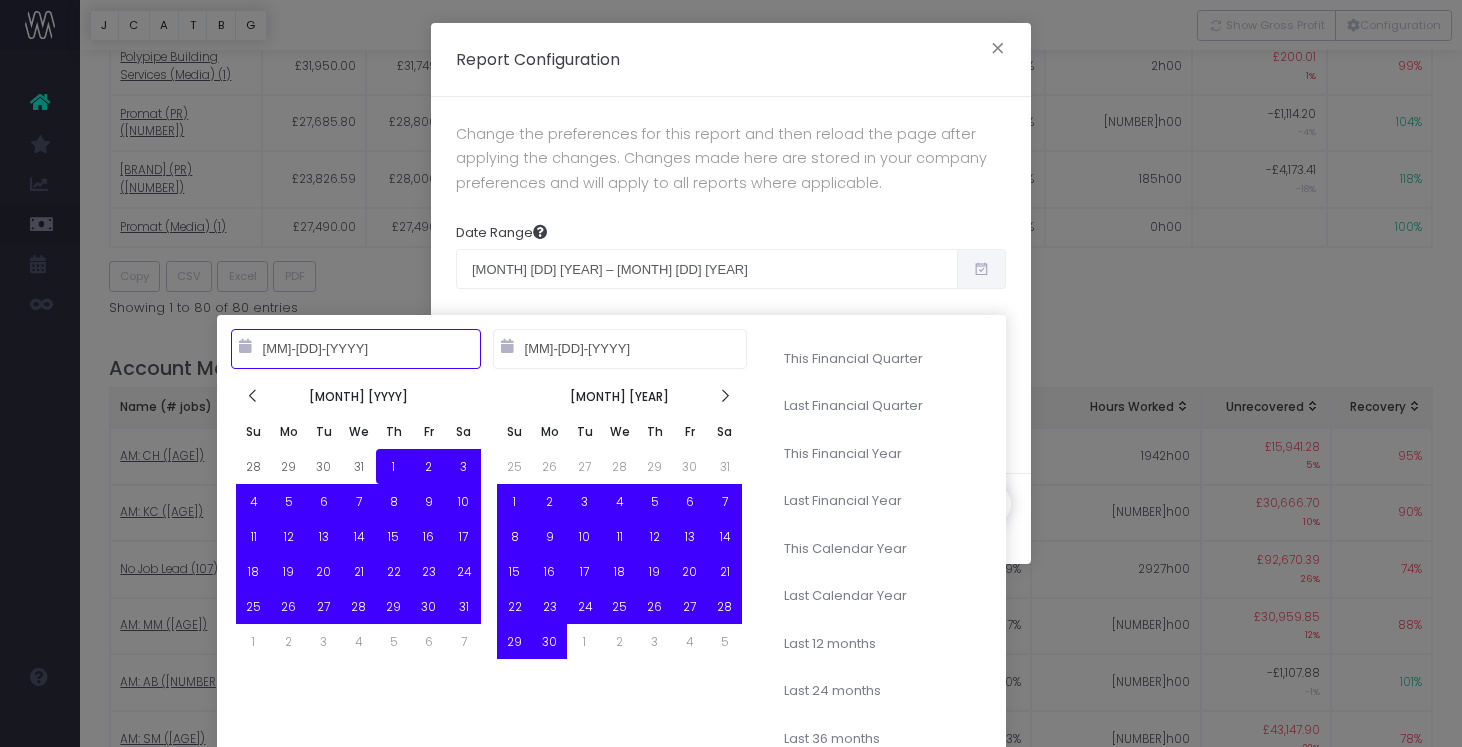 type on "[MM]-[DD]-[YEAR]" 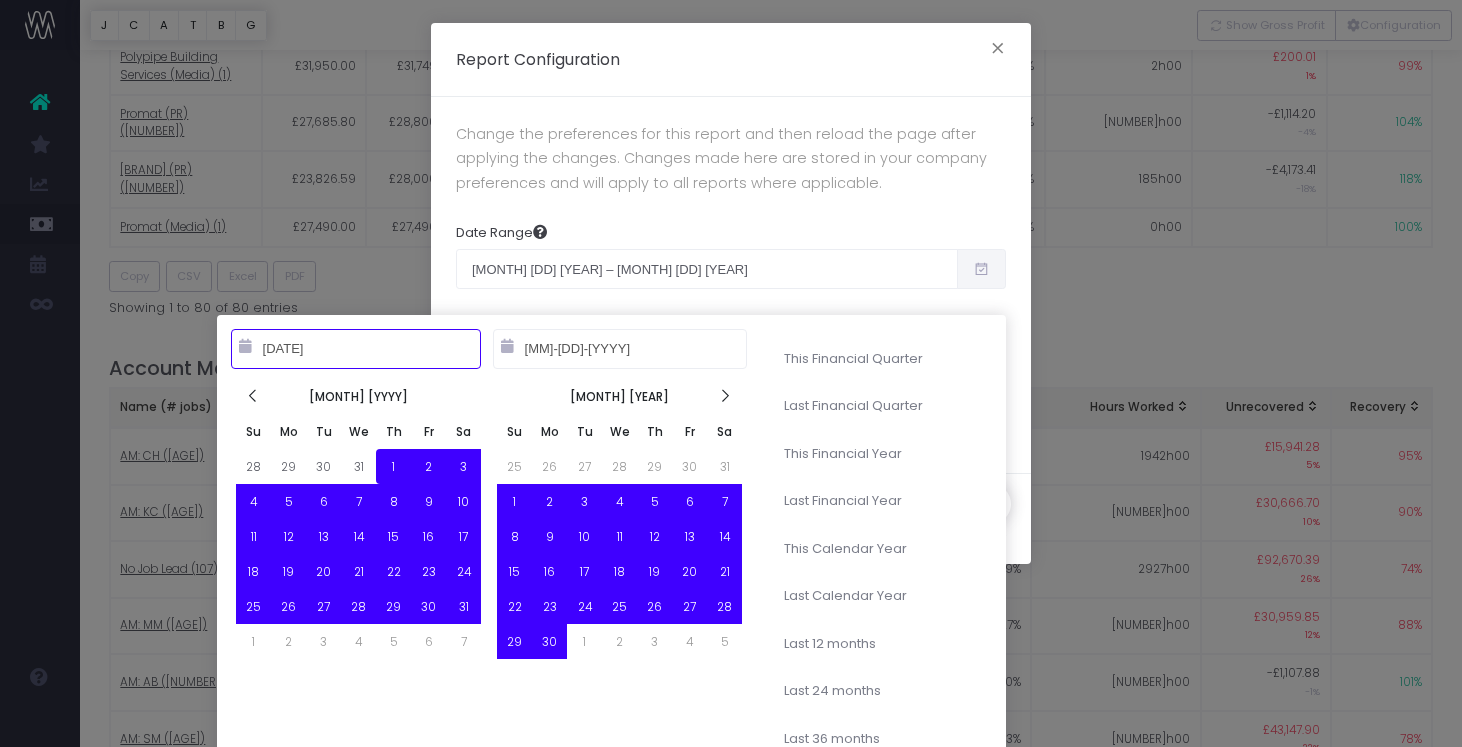 type on "01-01-2023" 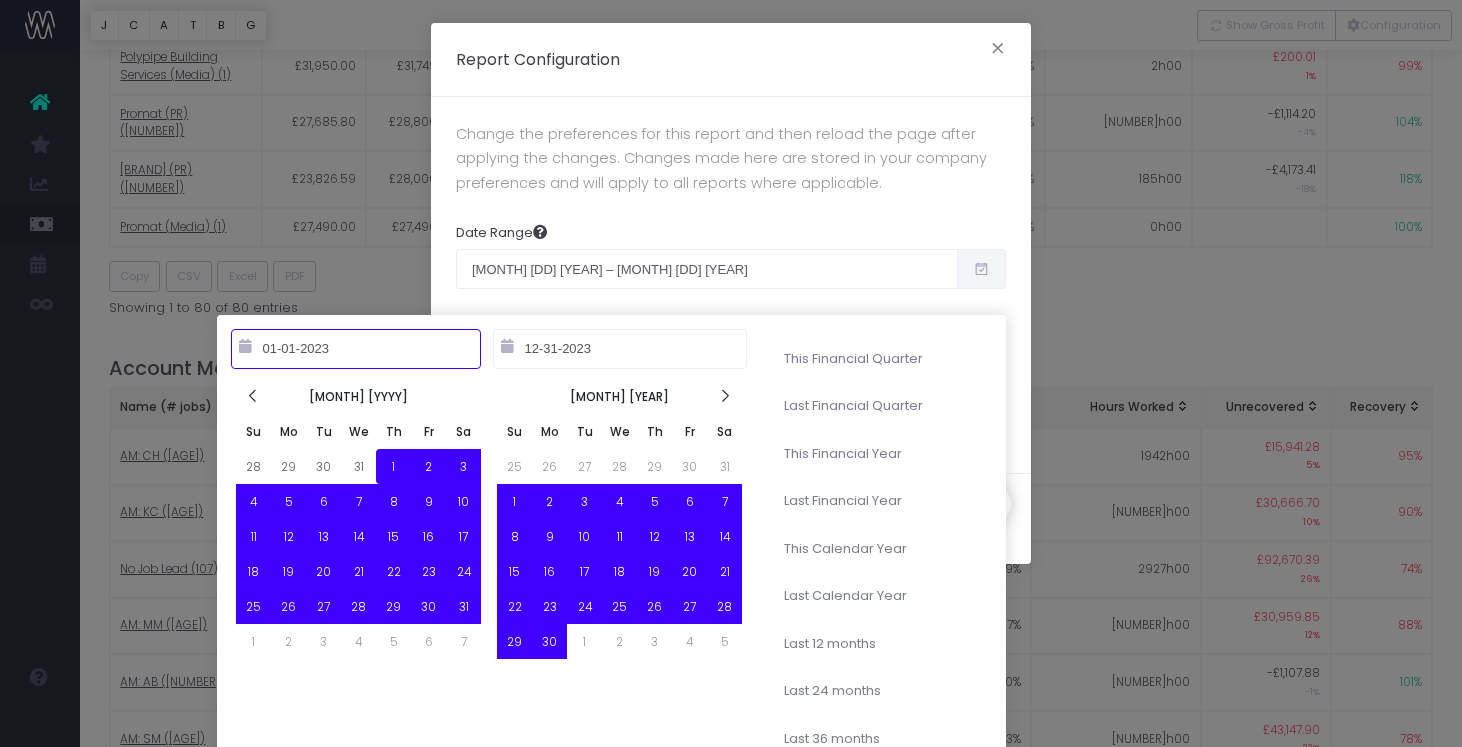 type on "01-01-2025" 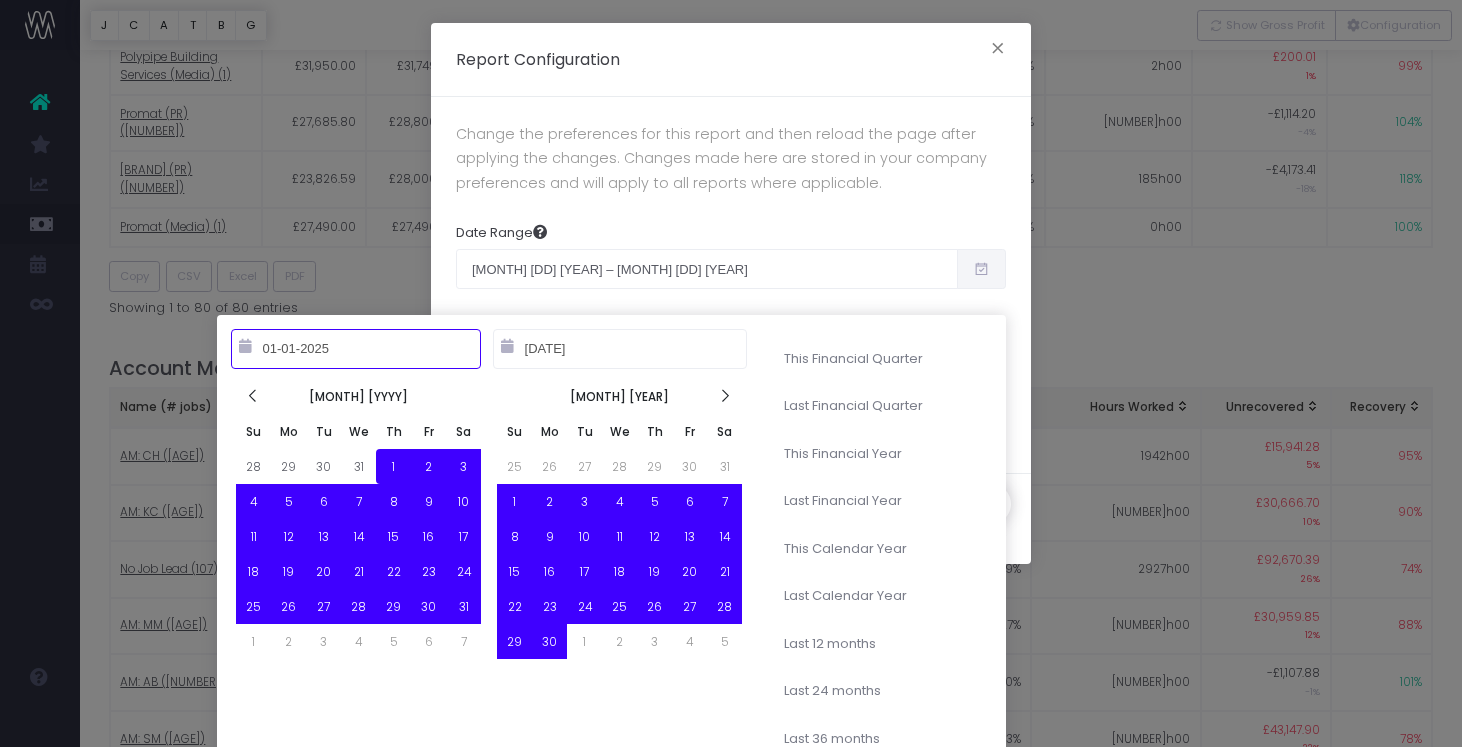 type on "[MM]-[DD]-[YEAR]" 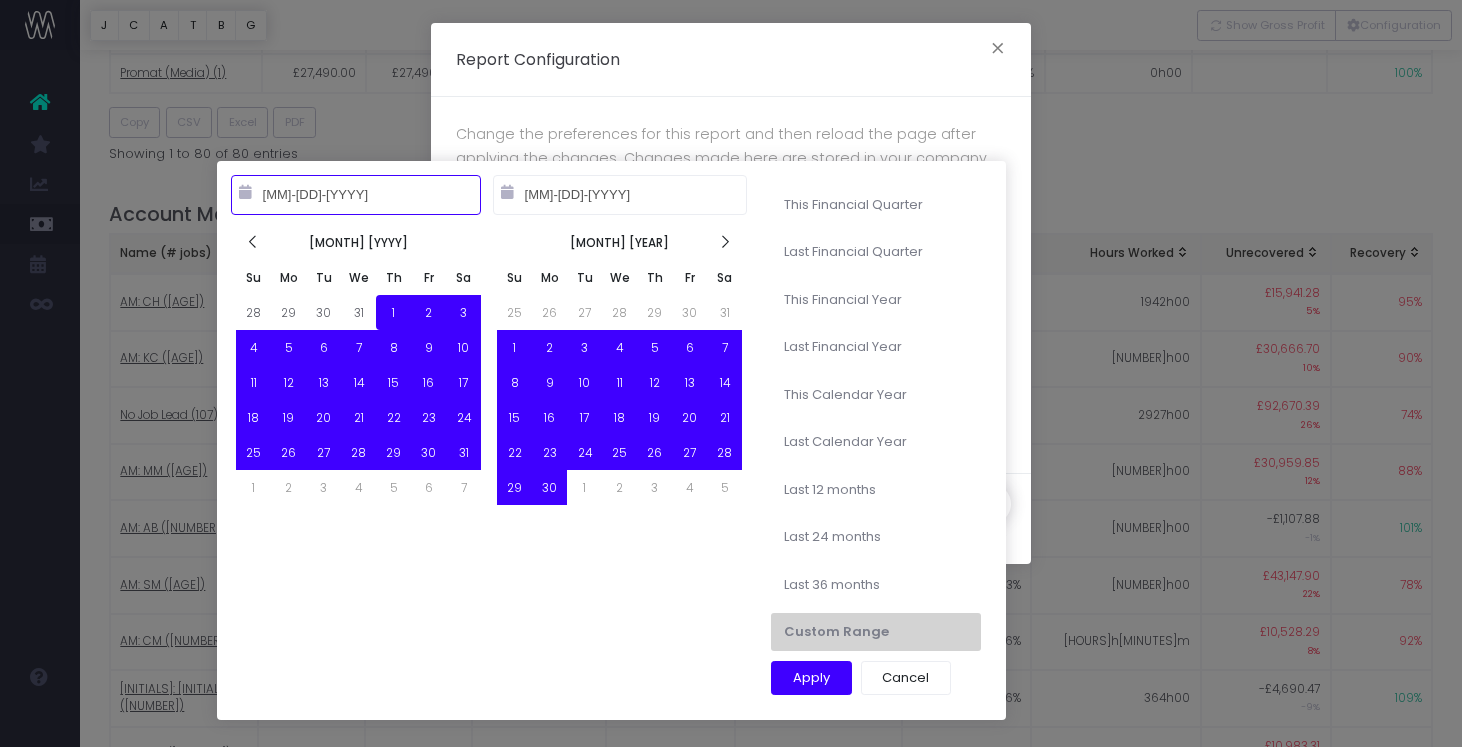 scroll, scrollTop: 1364, scrollLeft: 0, axis: vertical 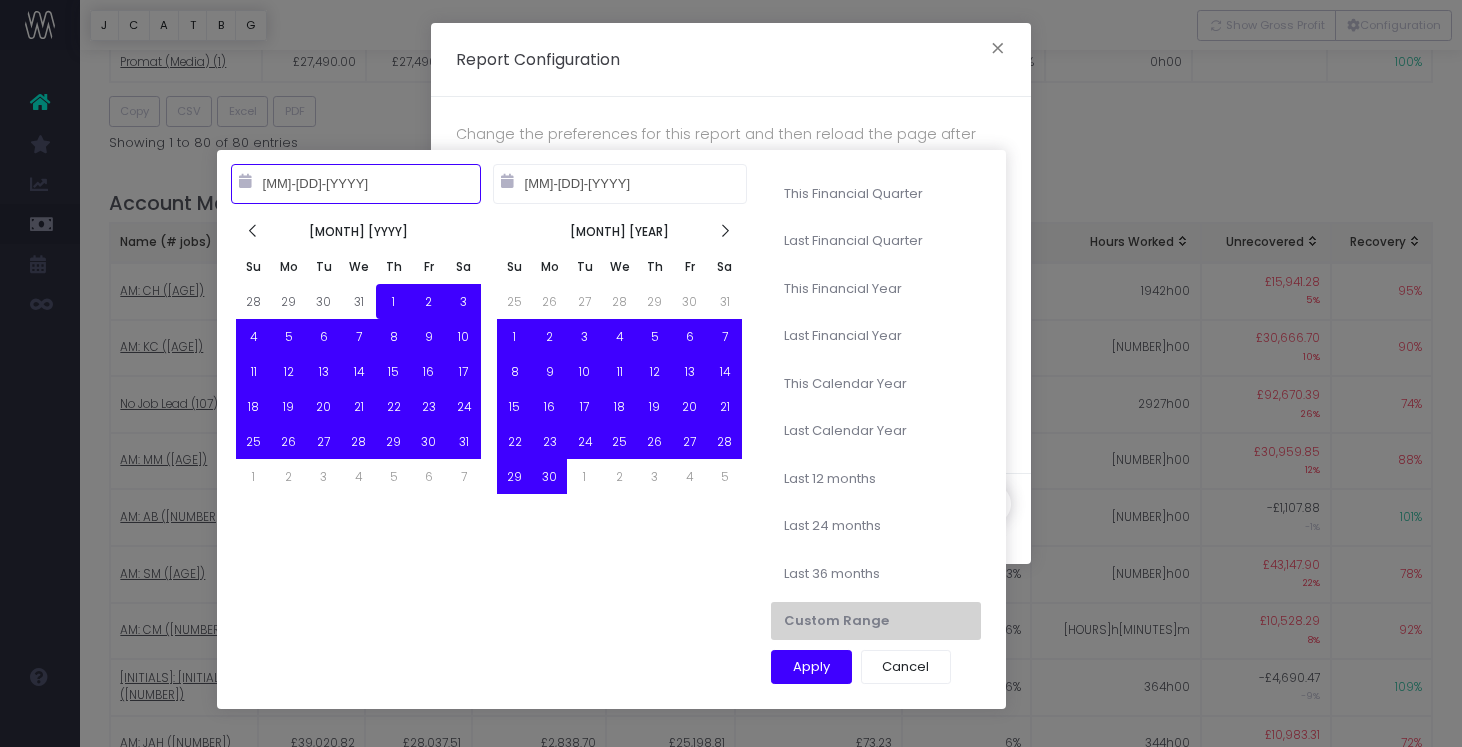 type on "01-01-2023" 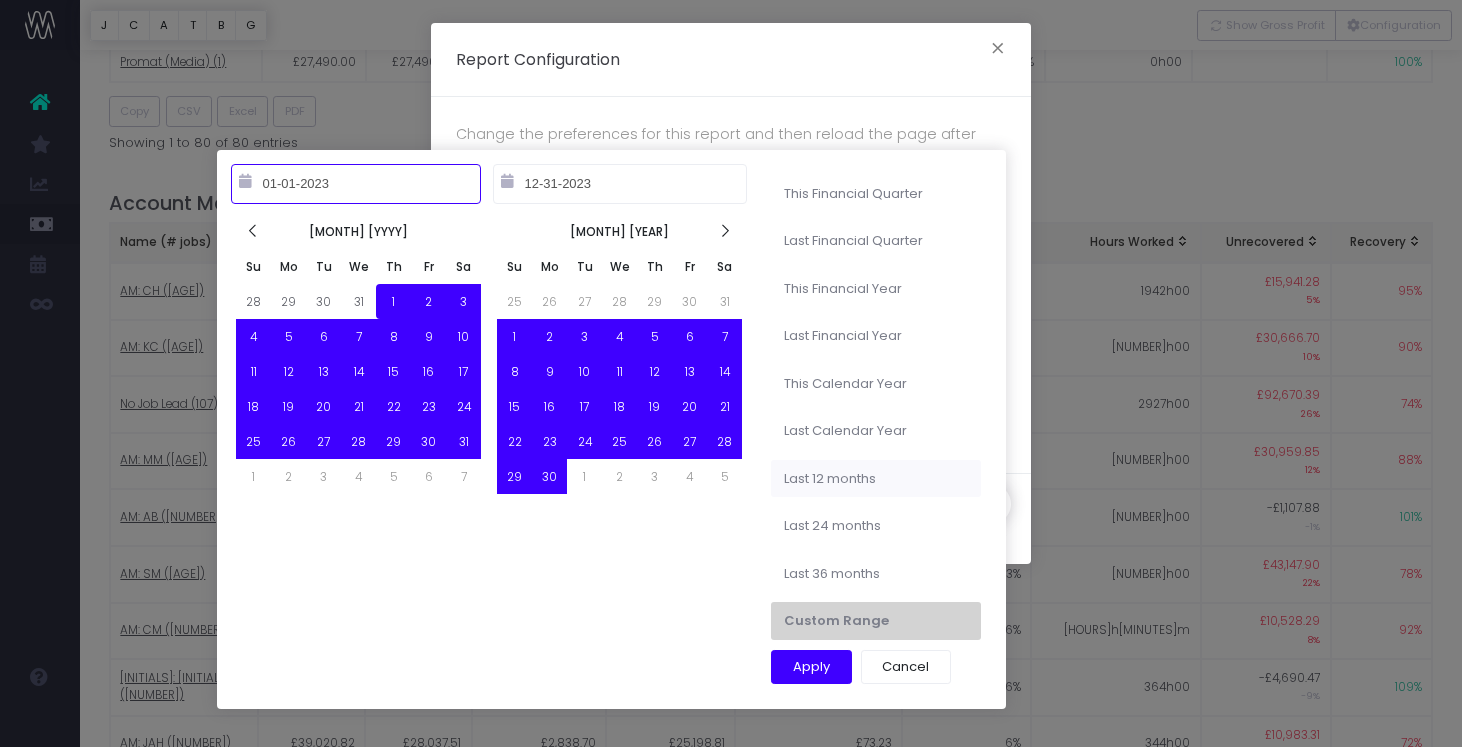 type on "[MM]-[DD]-[YEAR]" 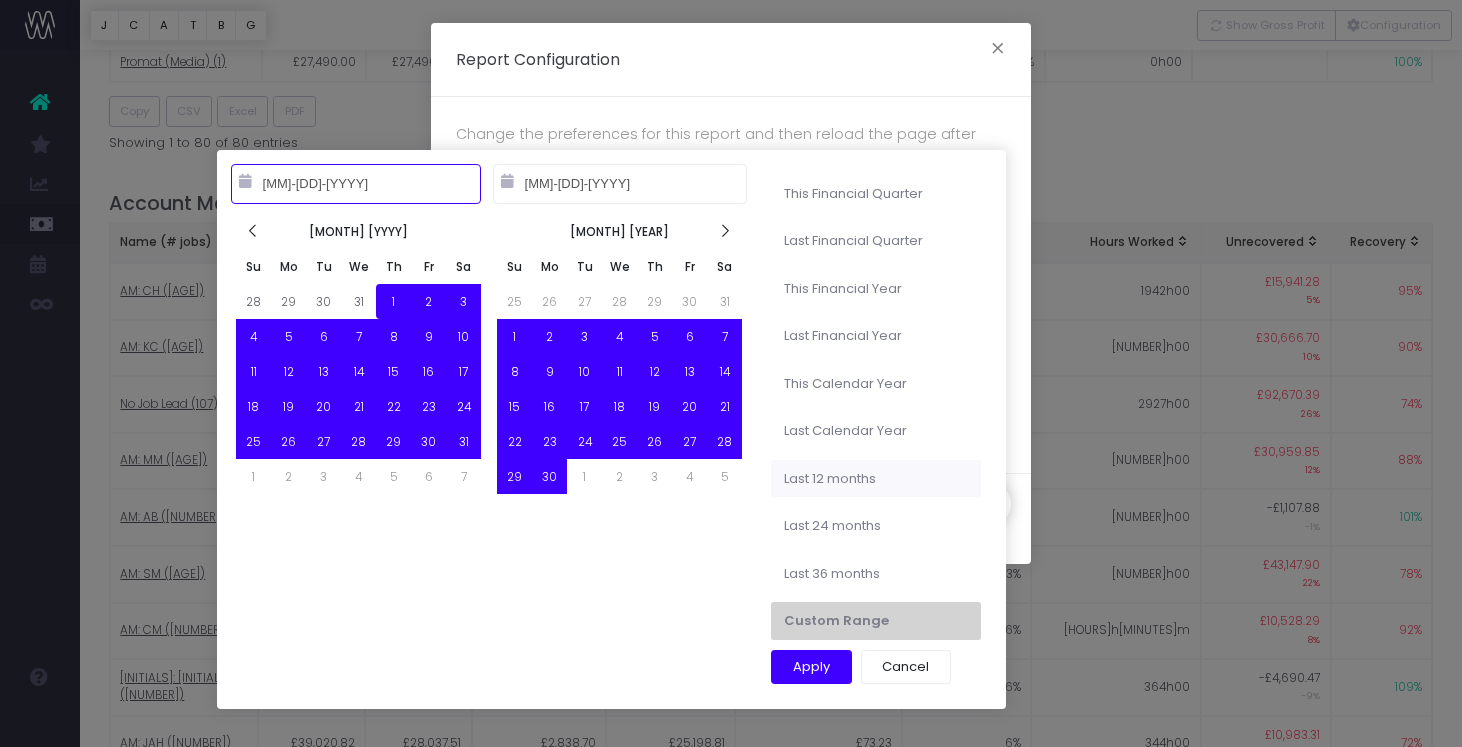 type on "[MM]-[DD]-[YEAR]" 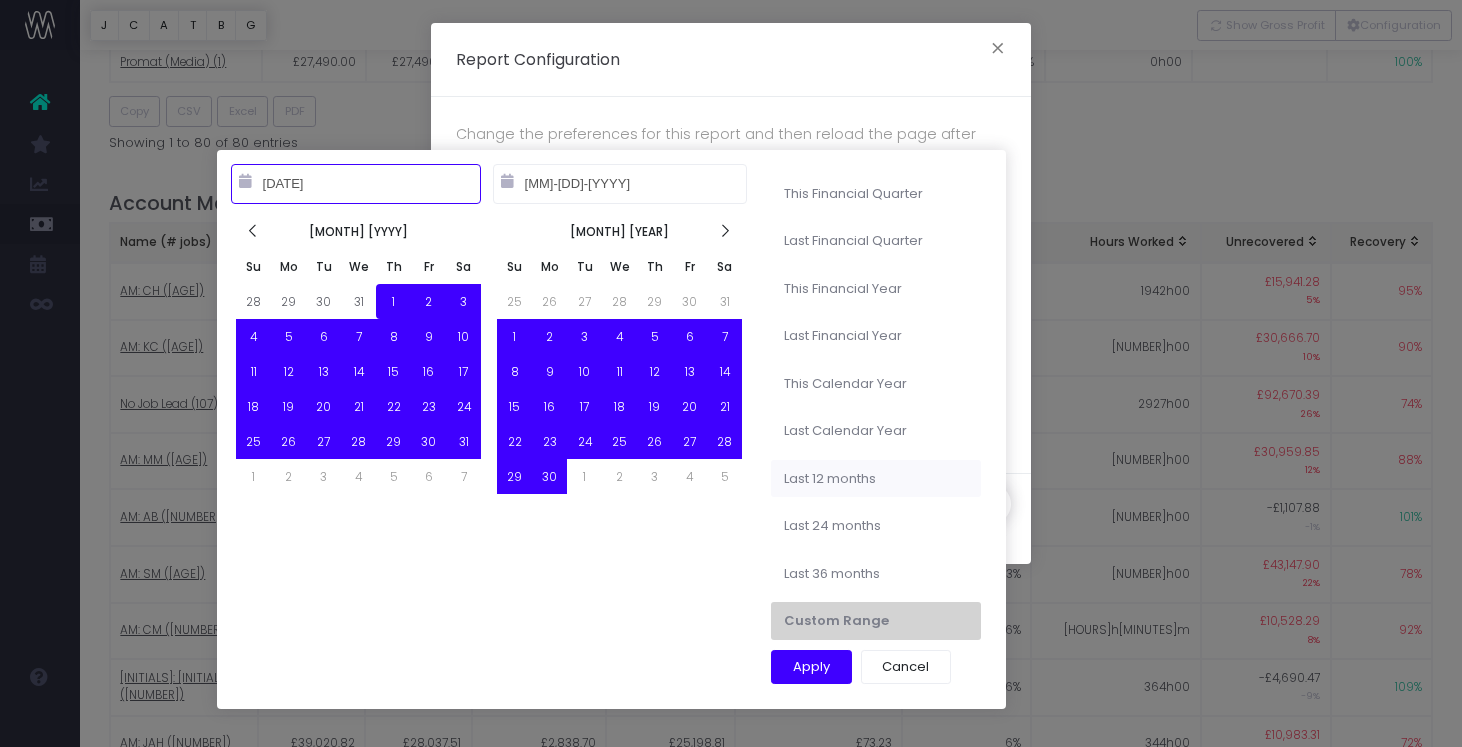 type on "[MM]-[DD]-[YEAR]" 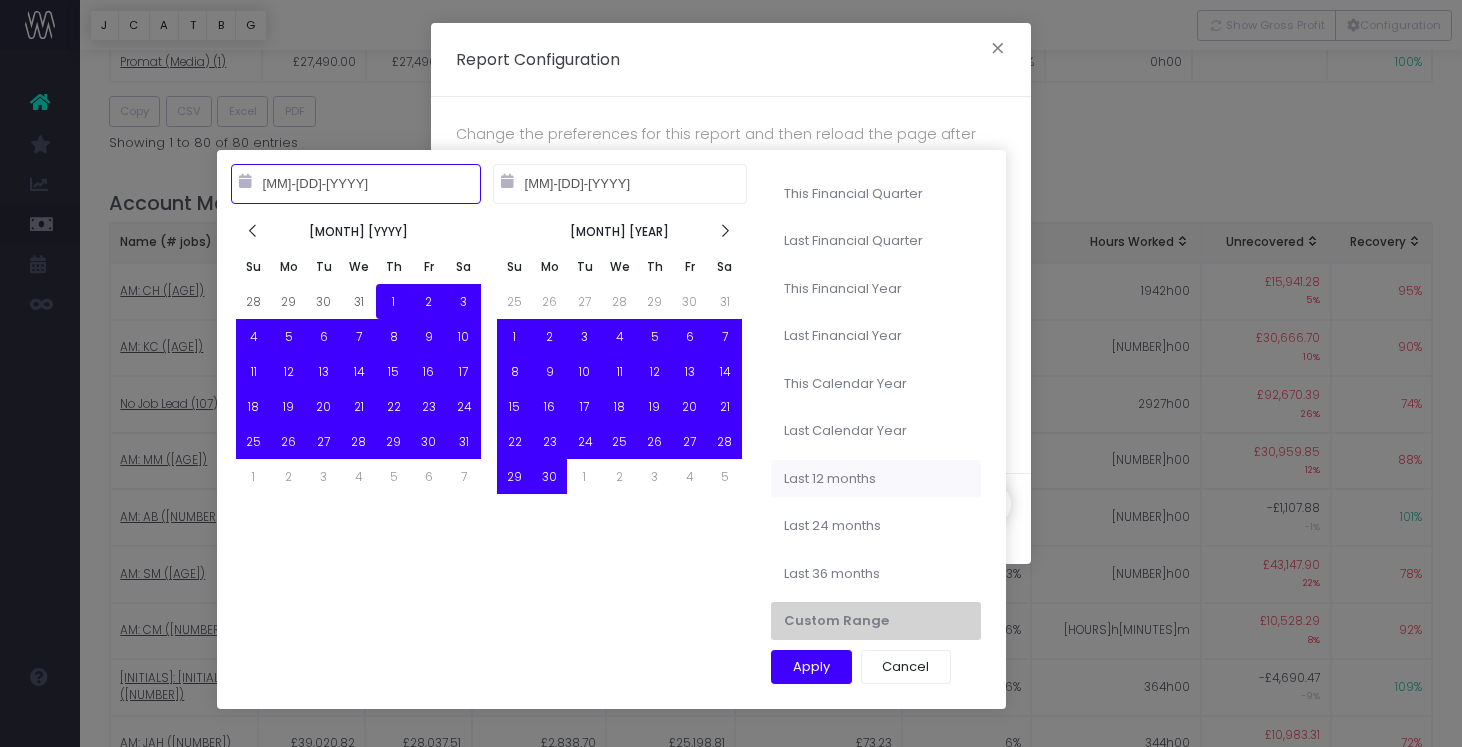 type on "[MM]-[DD]-[YEAR]" 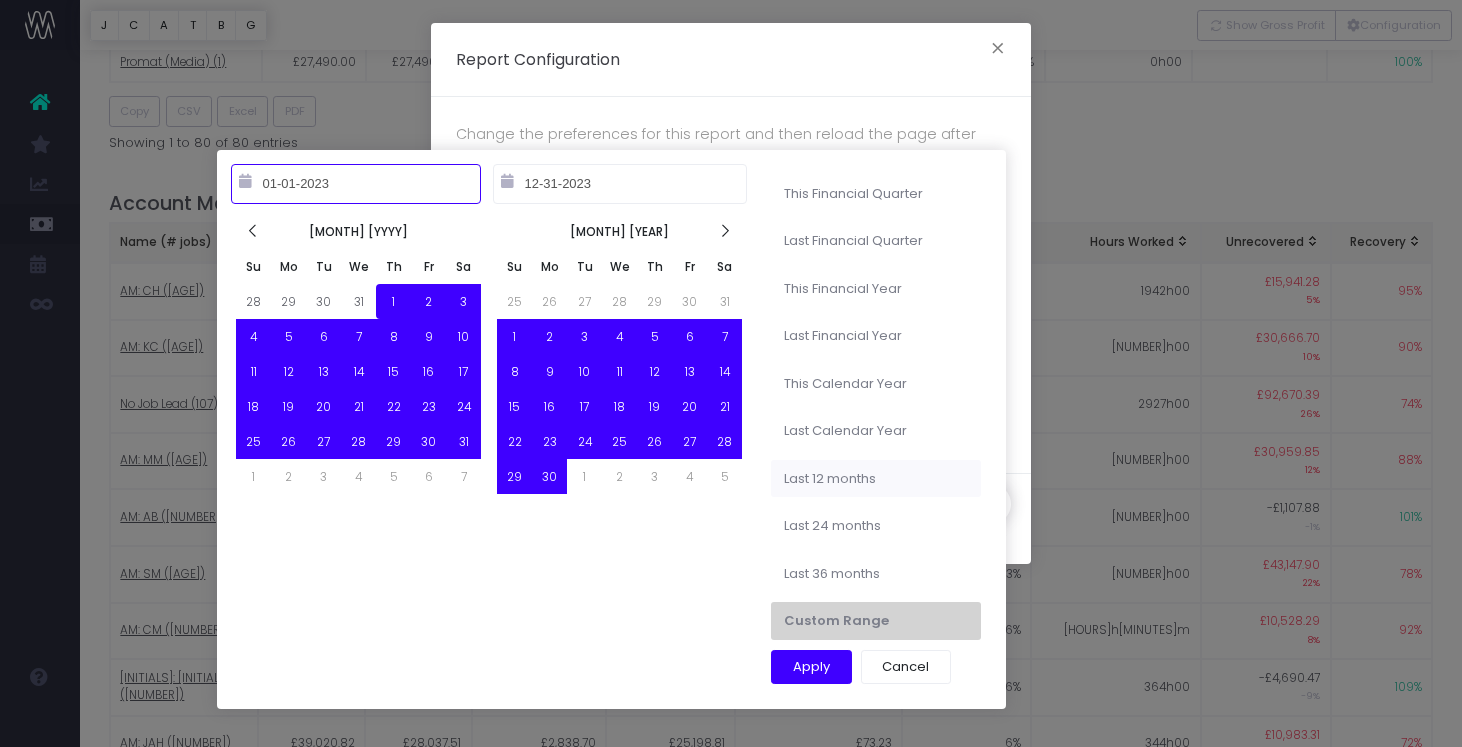 type on "[MM]-[DD]-[YEAR]" 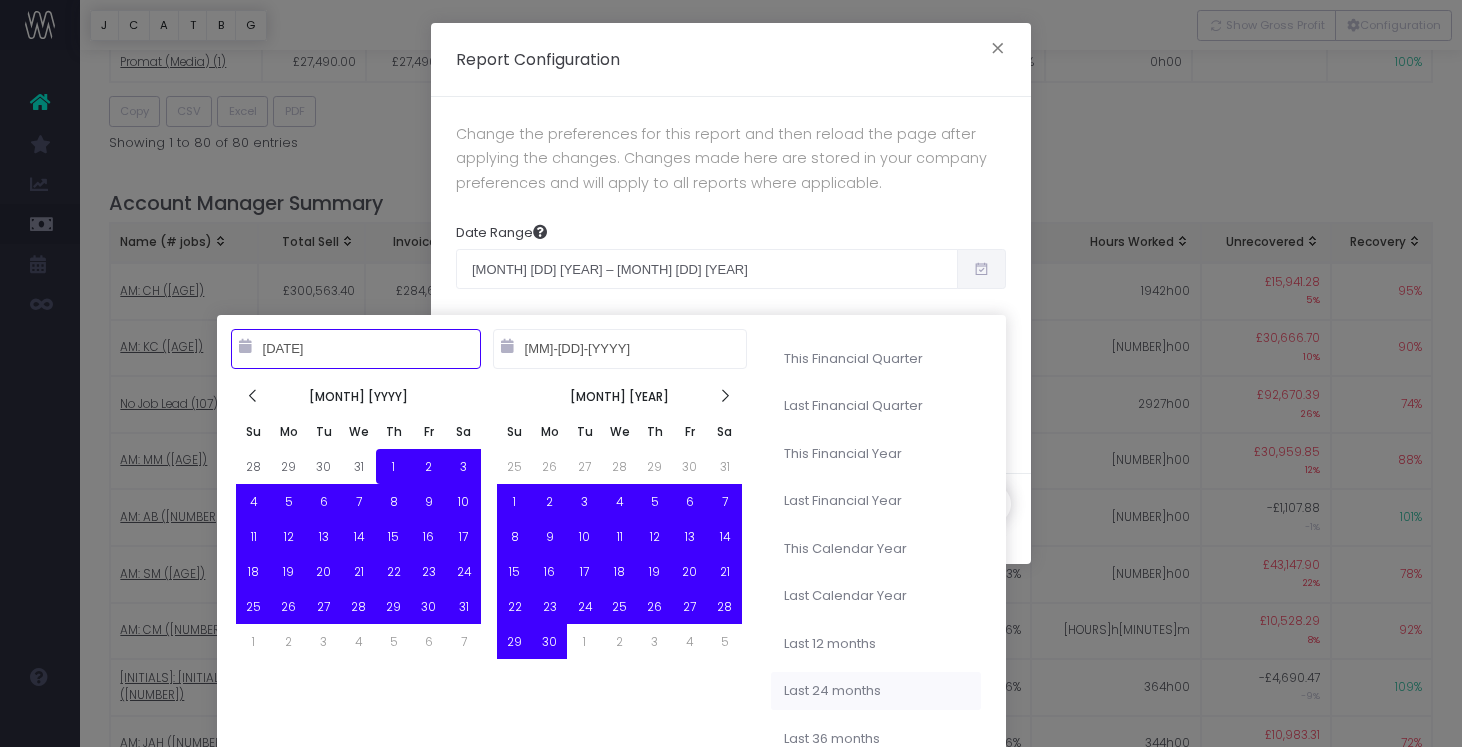 type on "[MM]-[DD]-[YEAR]" 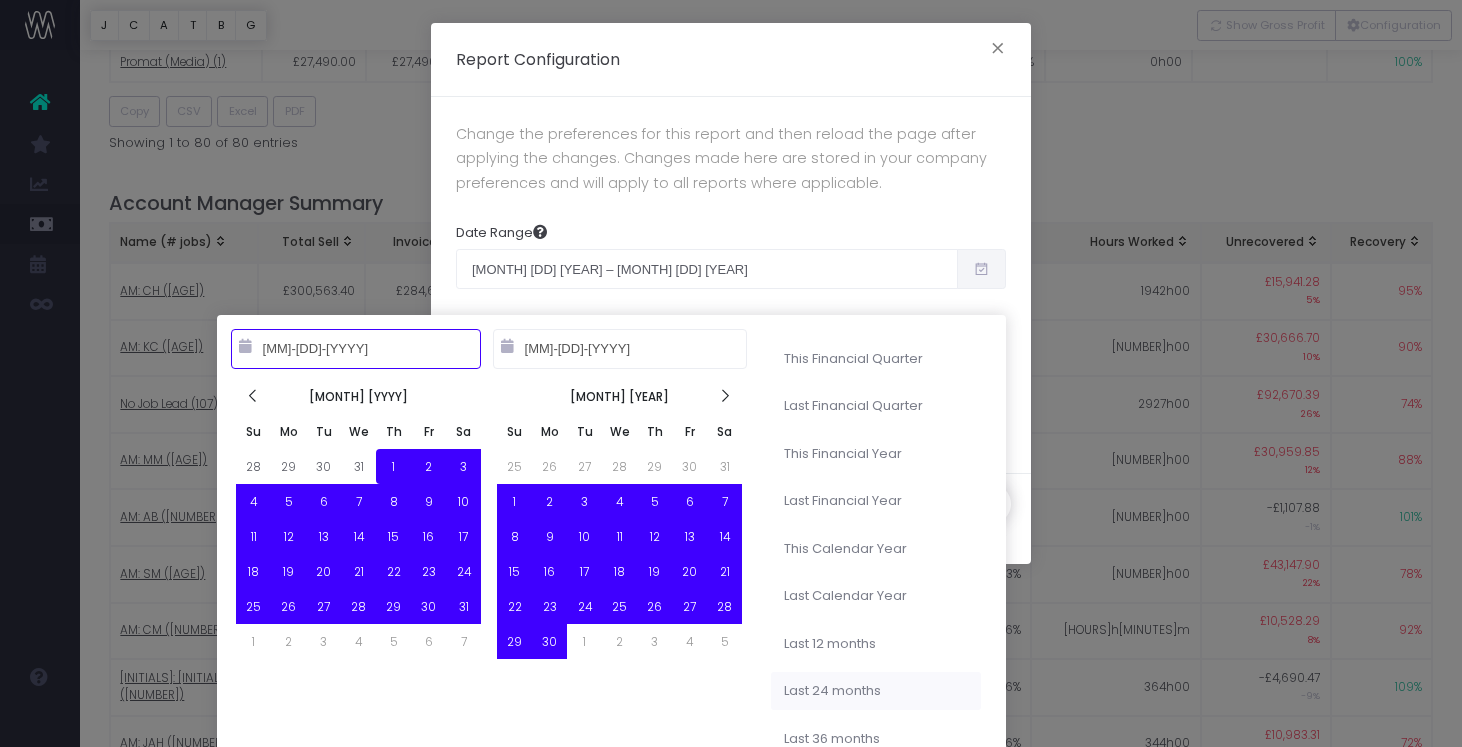 type on "[MM]-[DD]-[YEAR]" 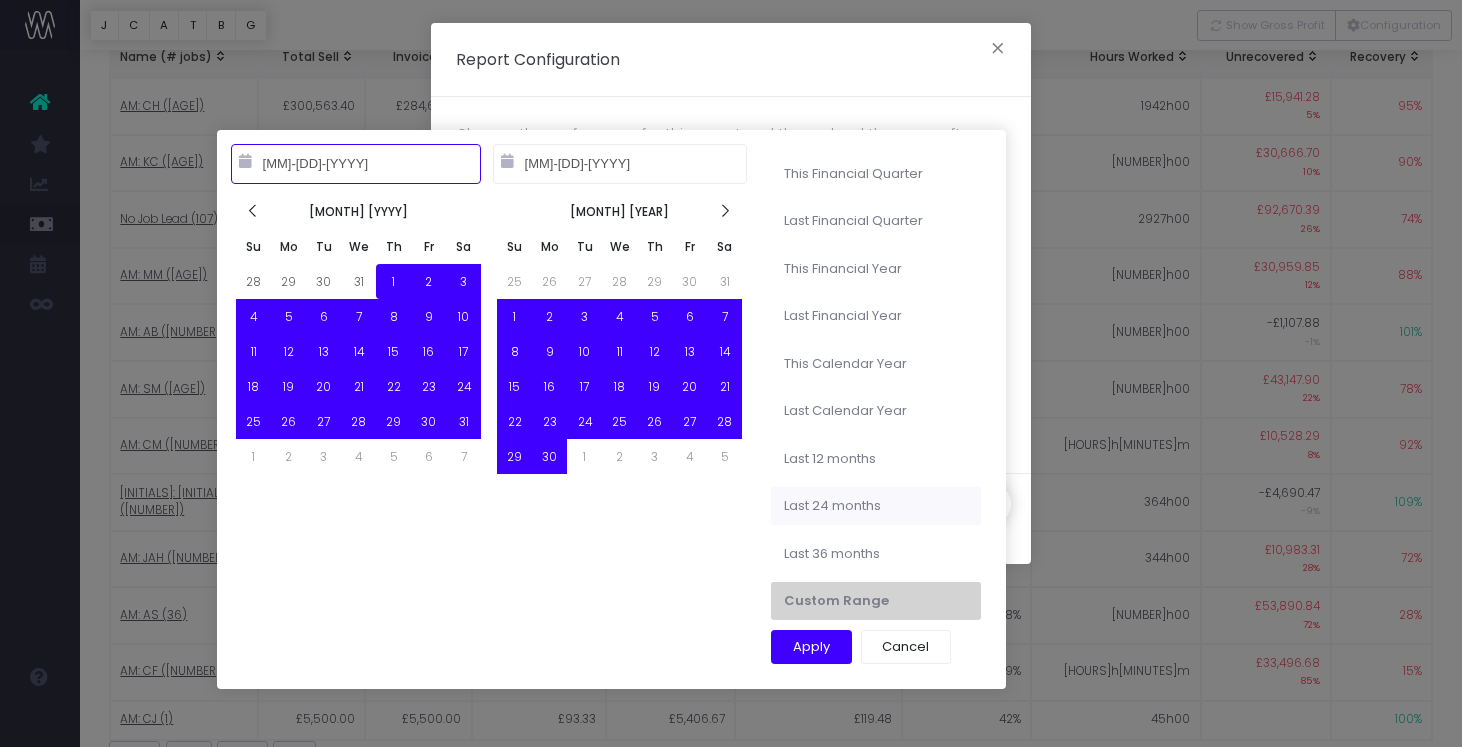 type on "[MM]-[DD]-[YEAR]" 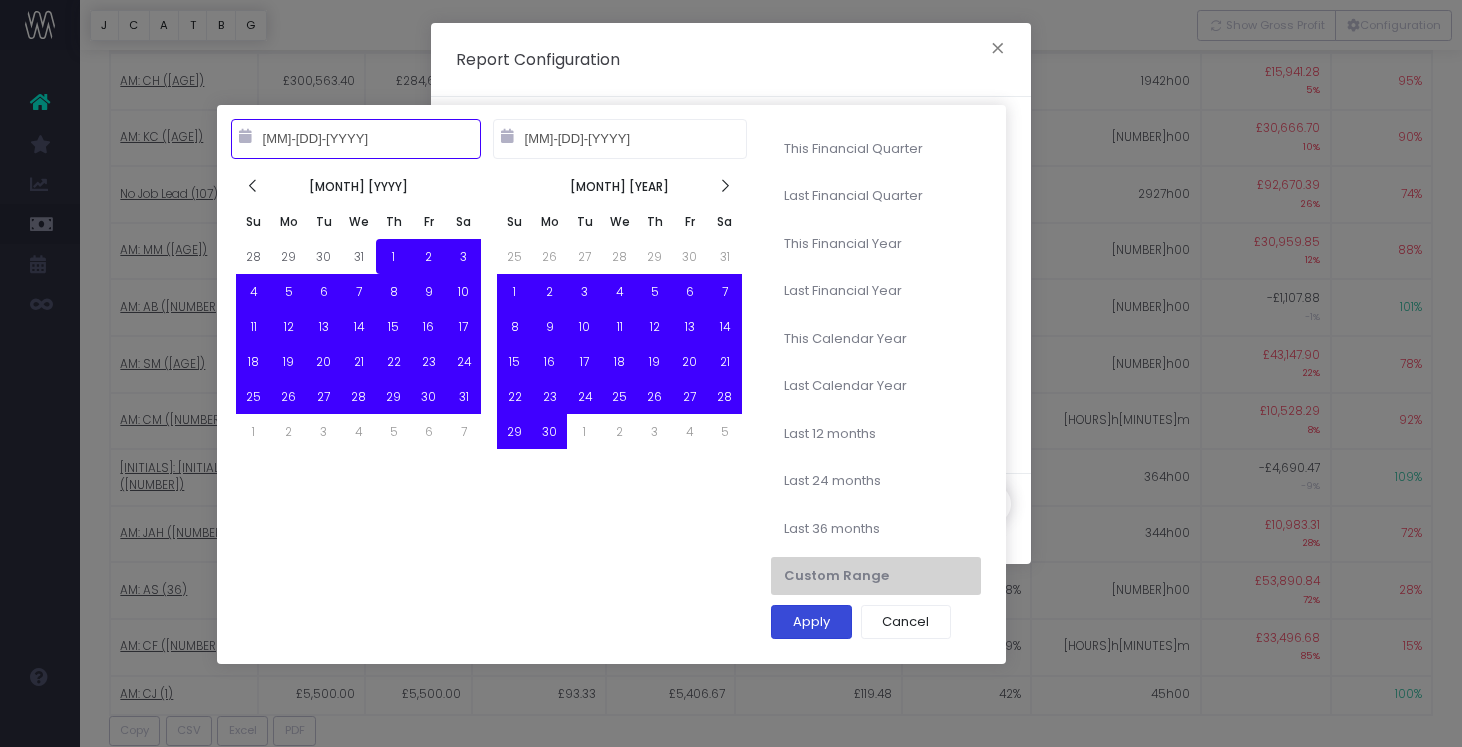 click on "Apply" at bounding box center [811, 622] 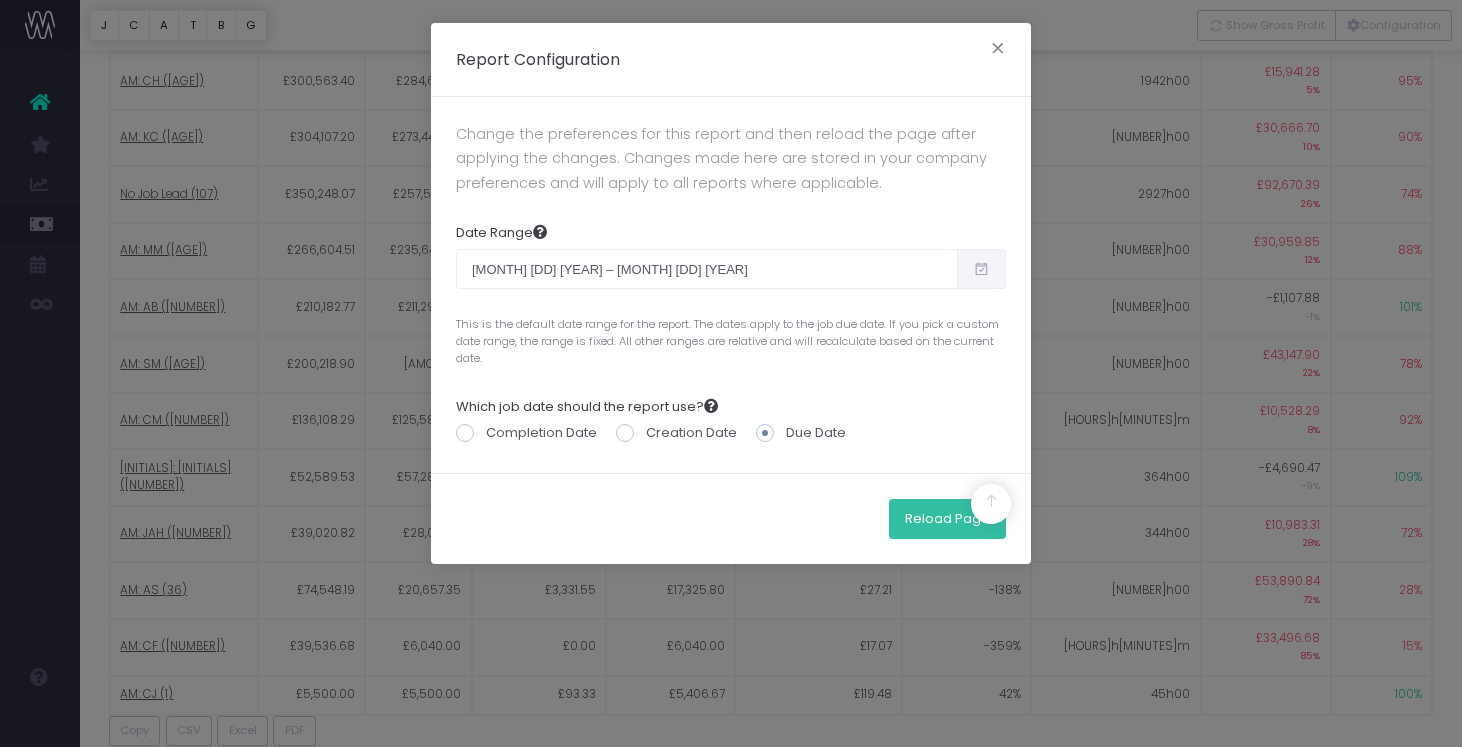 click on "Reload Page" at bounding box center [947, 519] 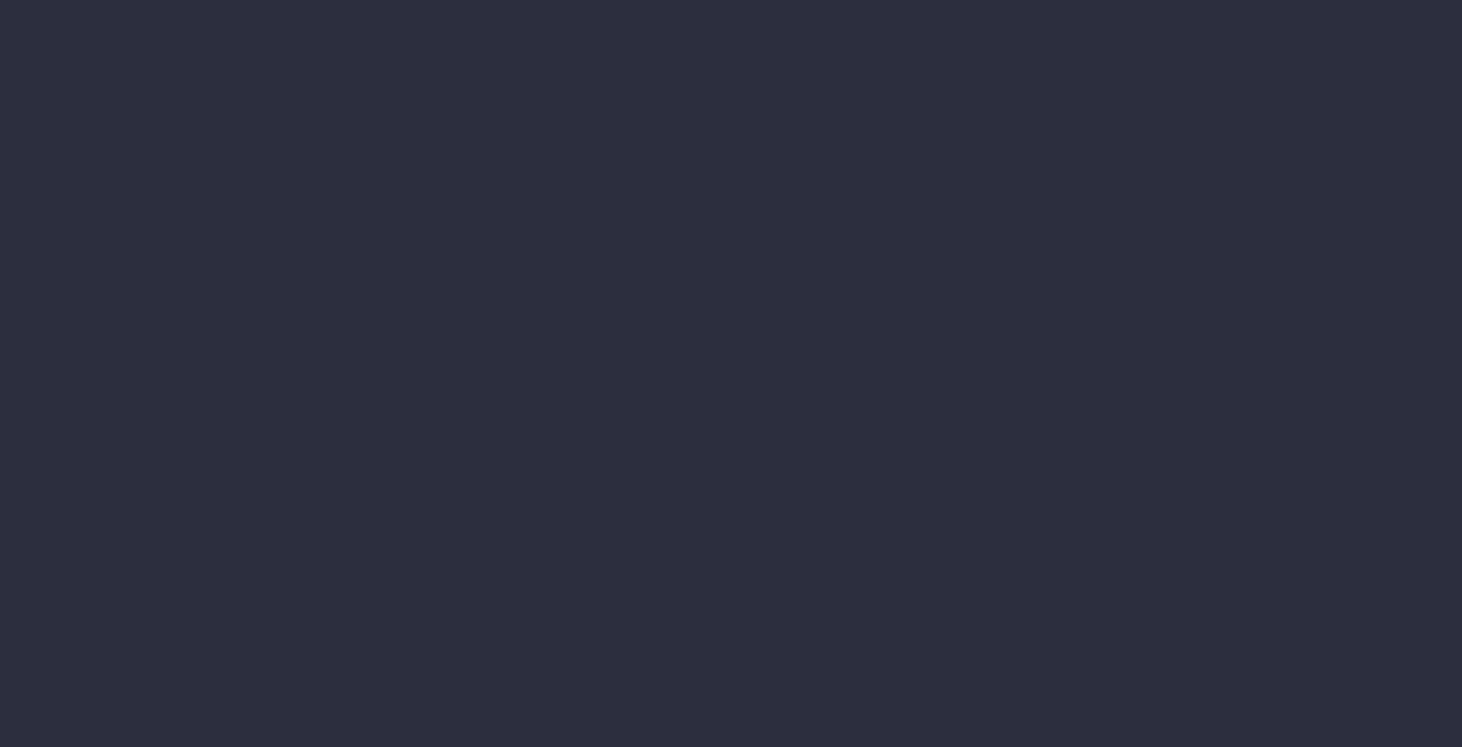 scroll, scrollTop: 0, scrollLeft: 0, axis: both 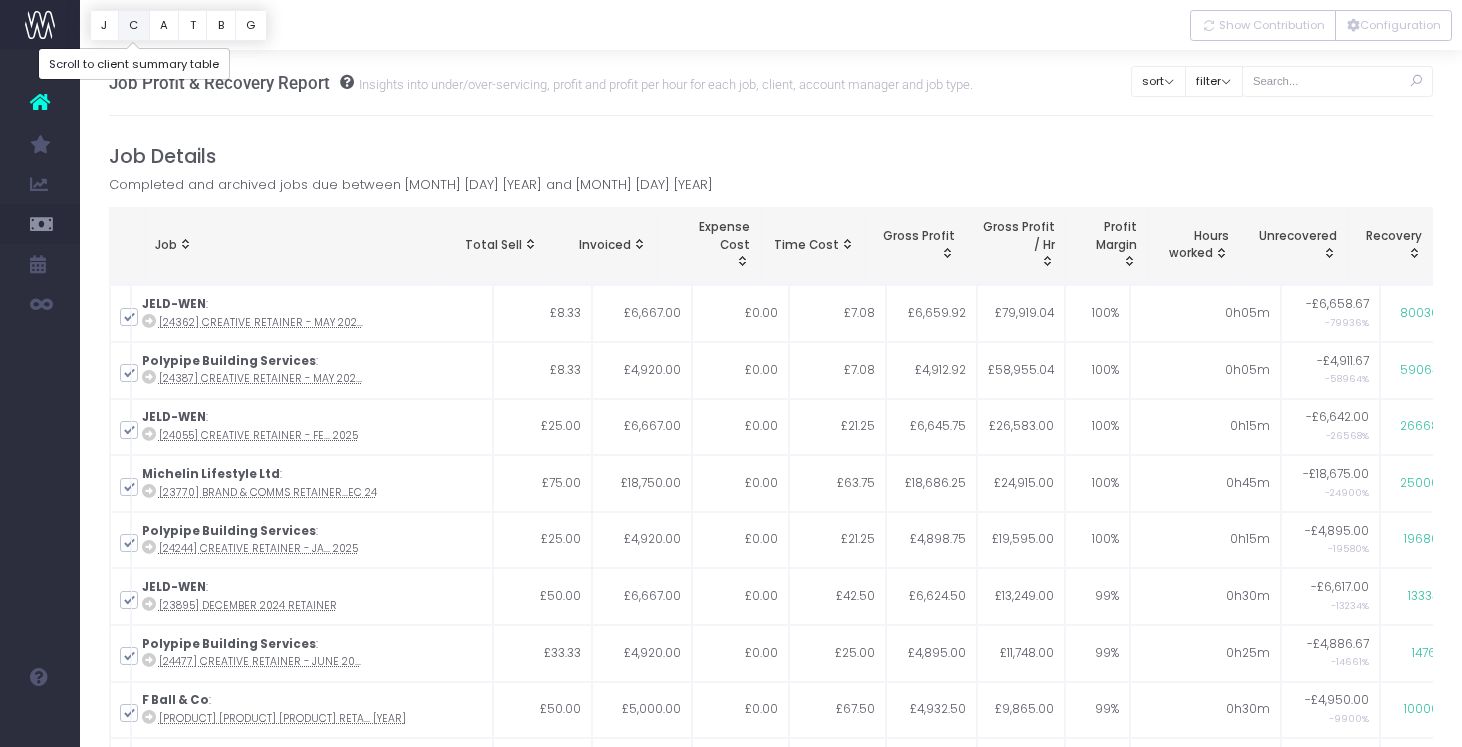 click on "C" at bounding box center [134, 25] 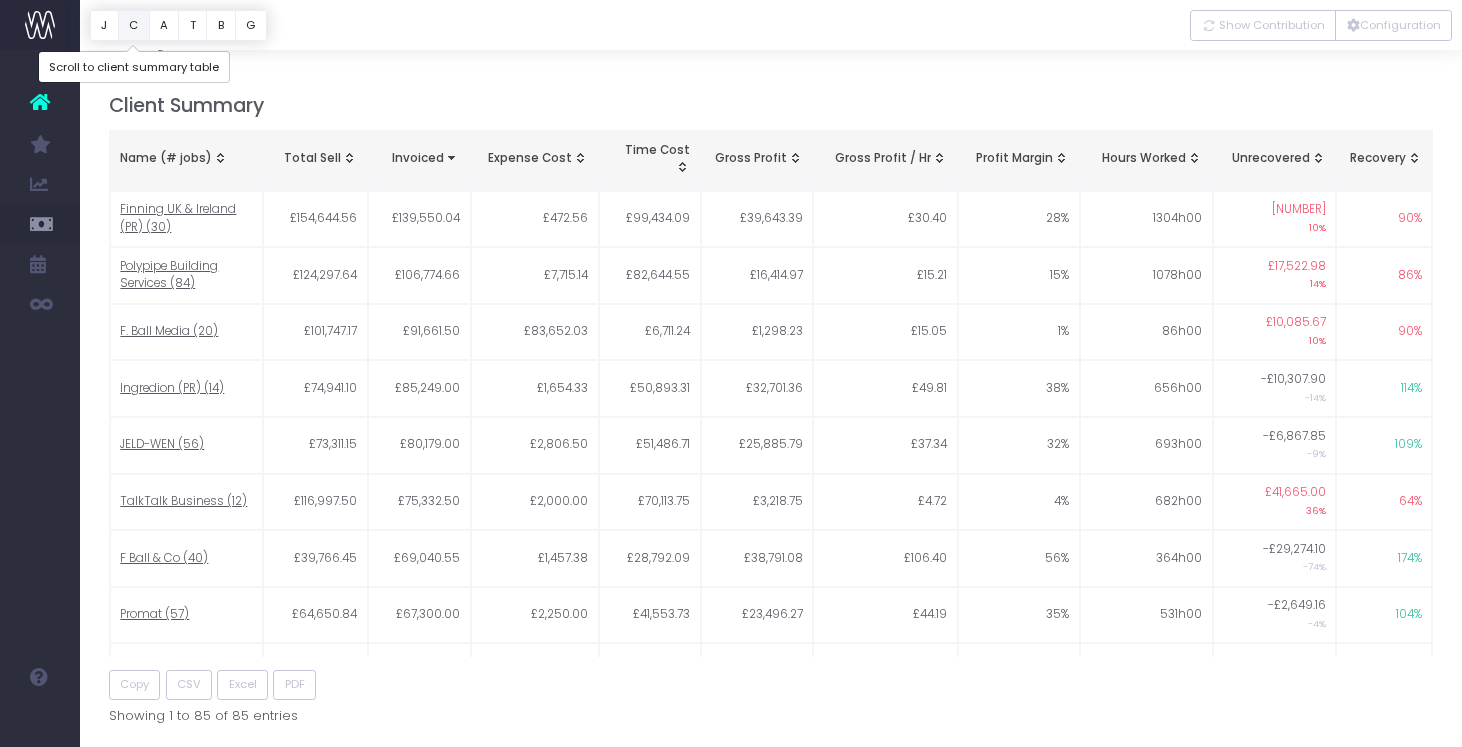 scroll, scrollTop: 811, scrollLeft: 0, axis: vertical 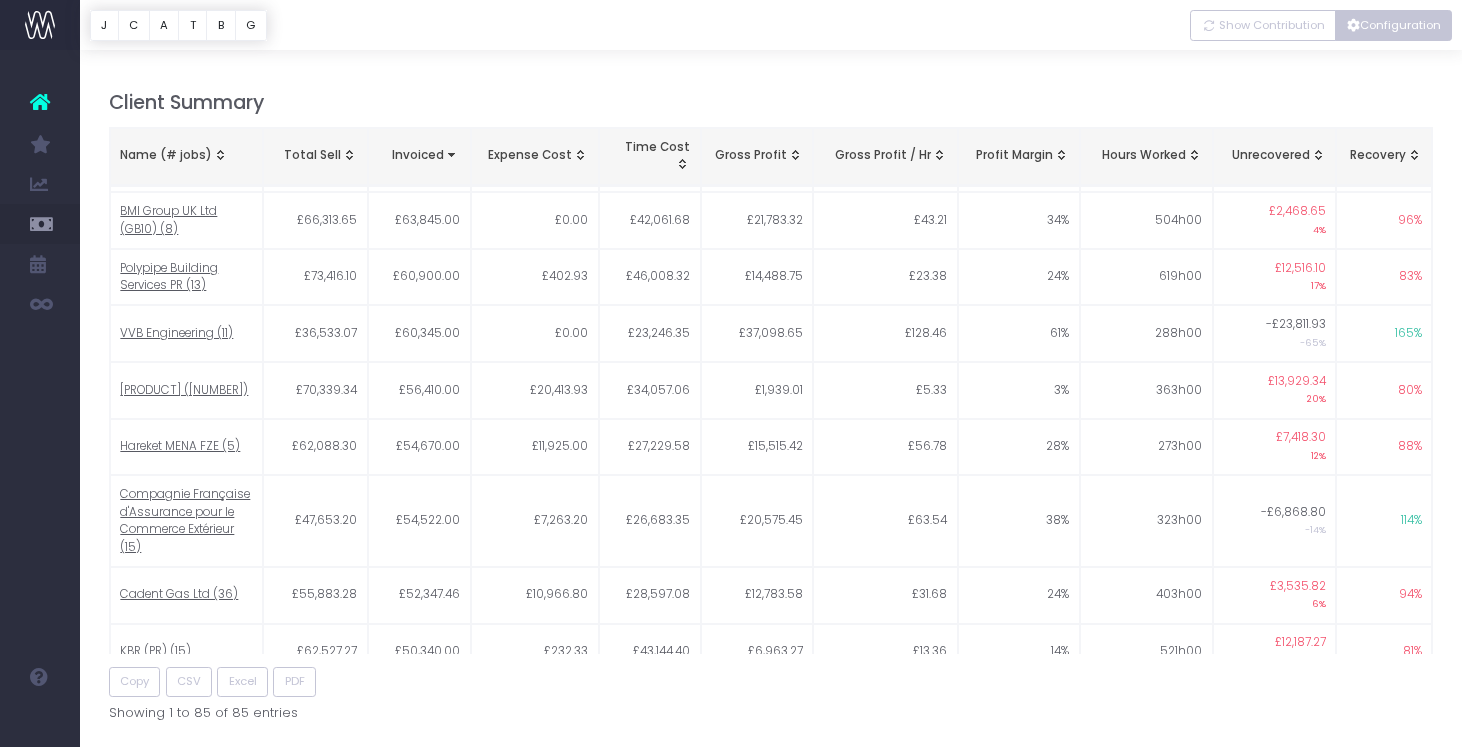 click on "Configuration" at bounding box center (1393, 25) 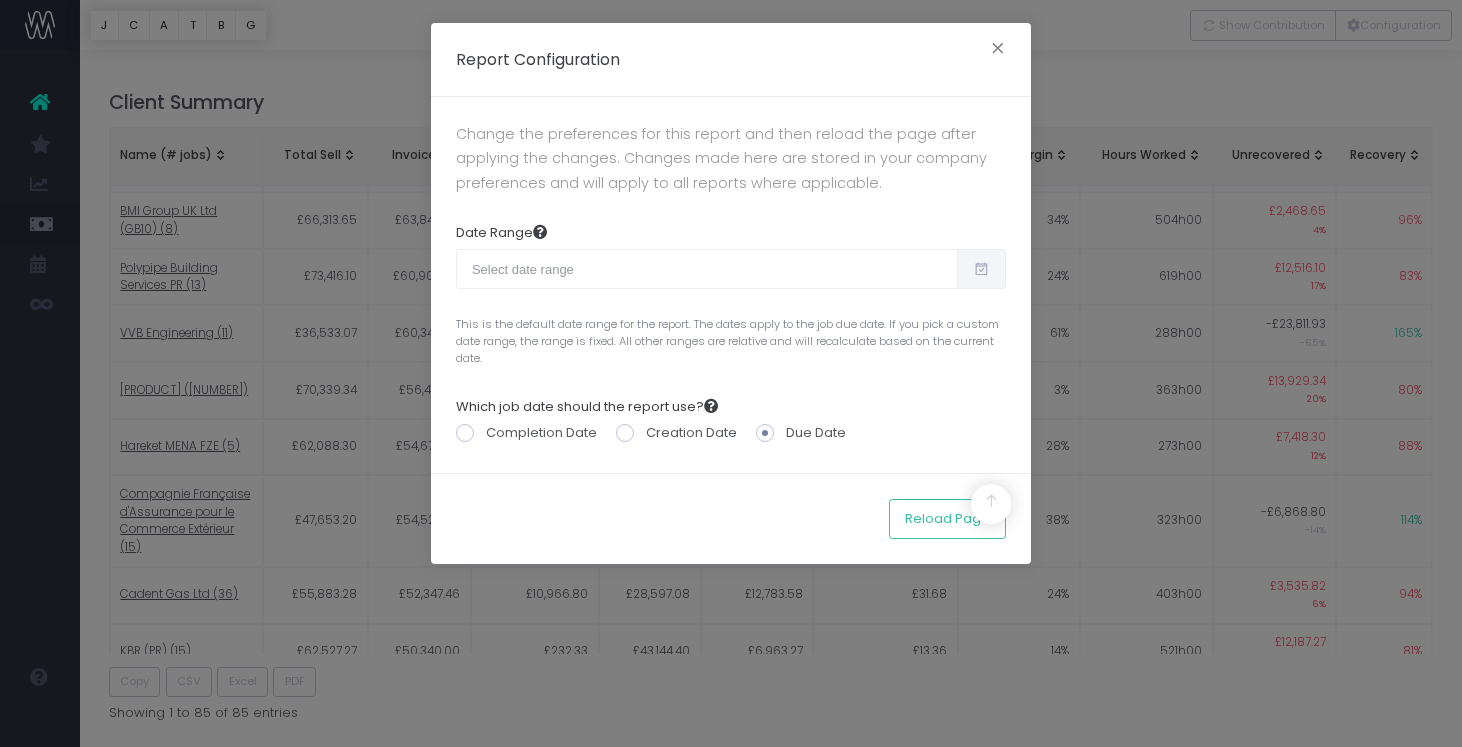 click at bounding box center [981, 269] 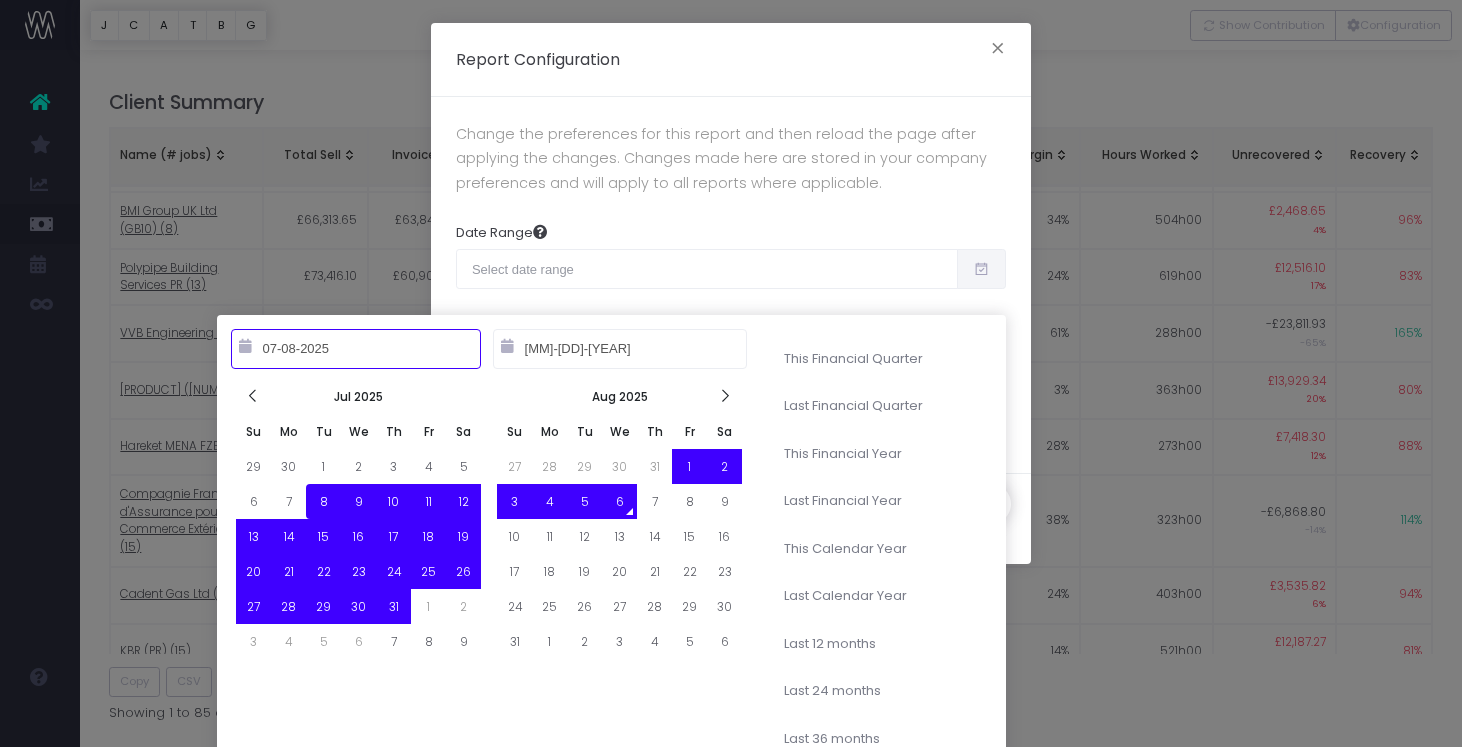 type on "07-01-2025" 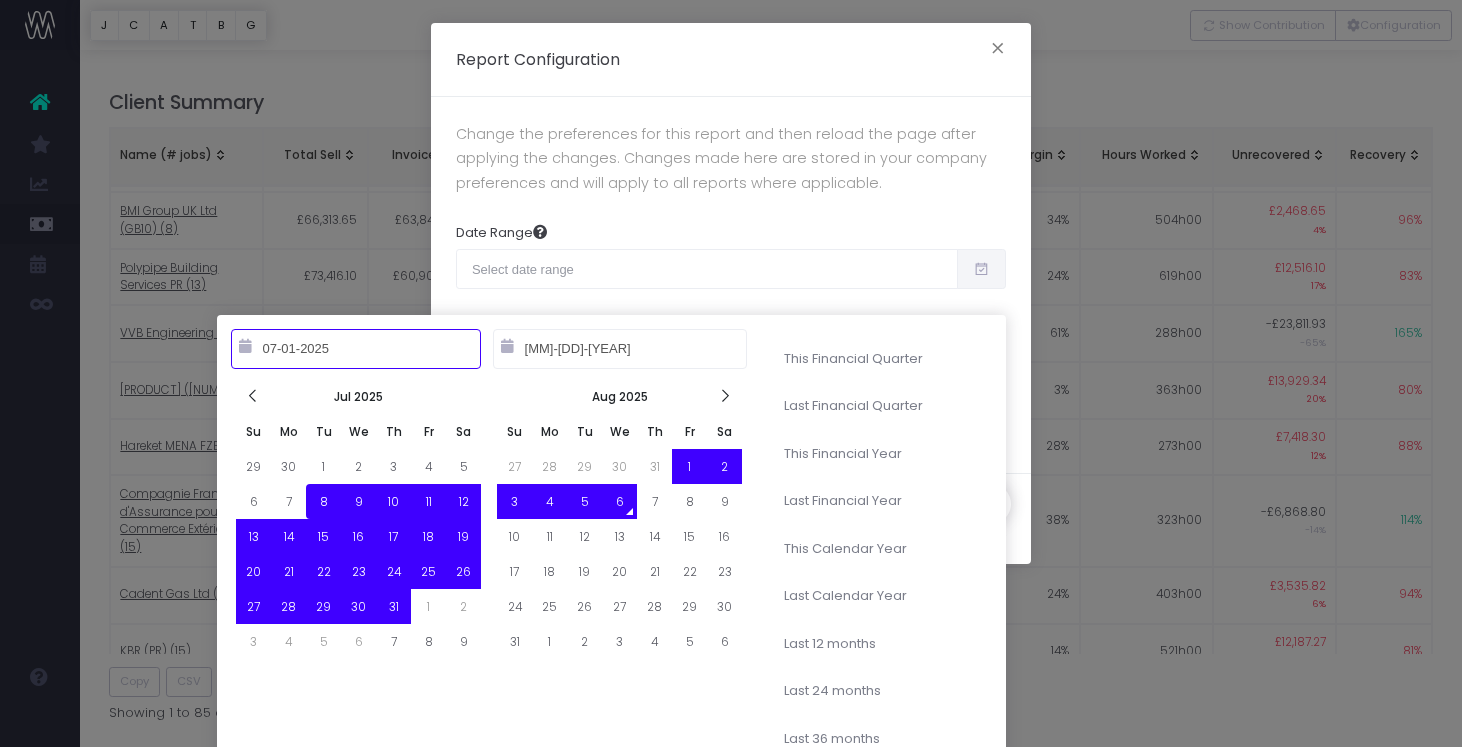 type on "07-08-2025" 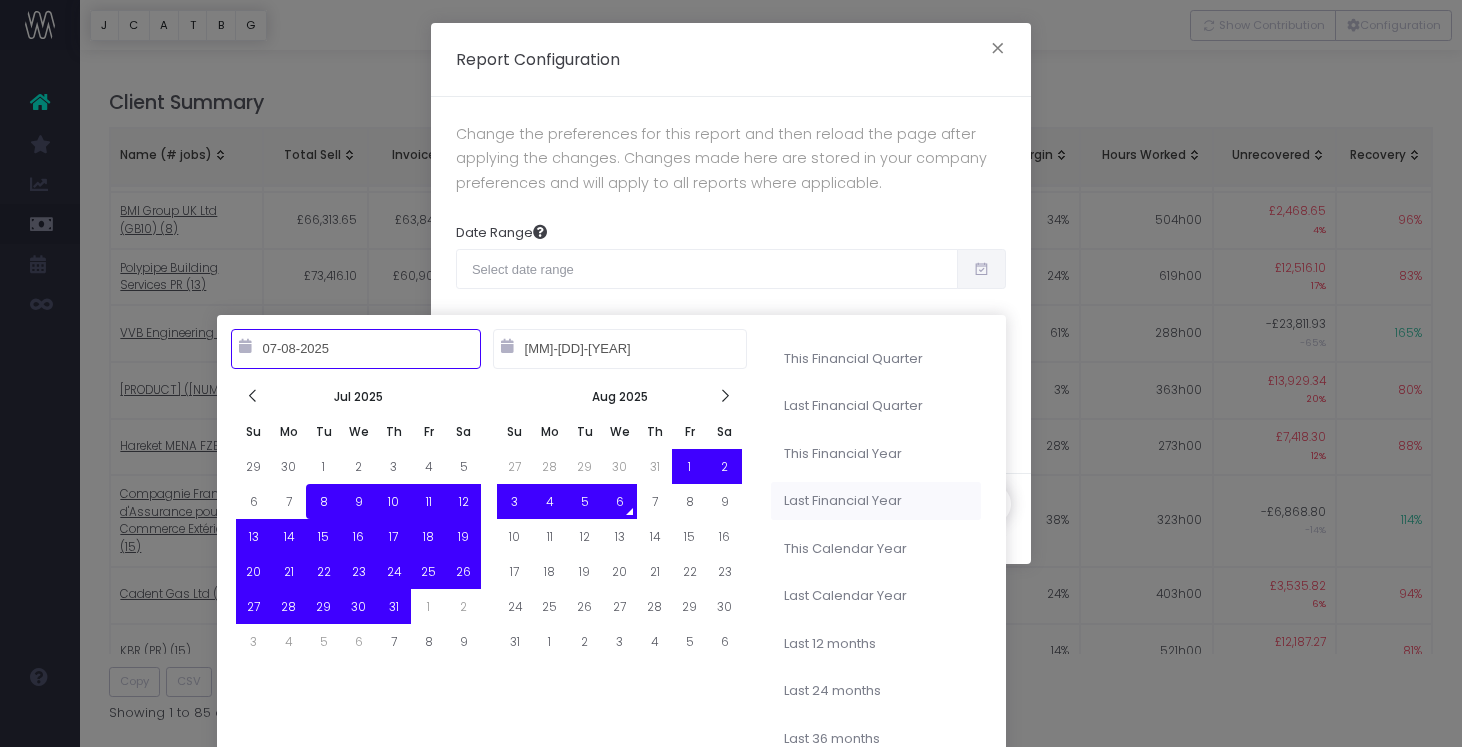 type on "[MM]-[DD]-[YEAR]" 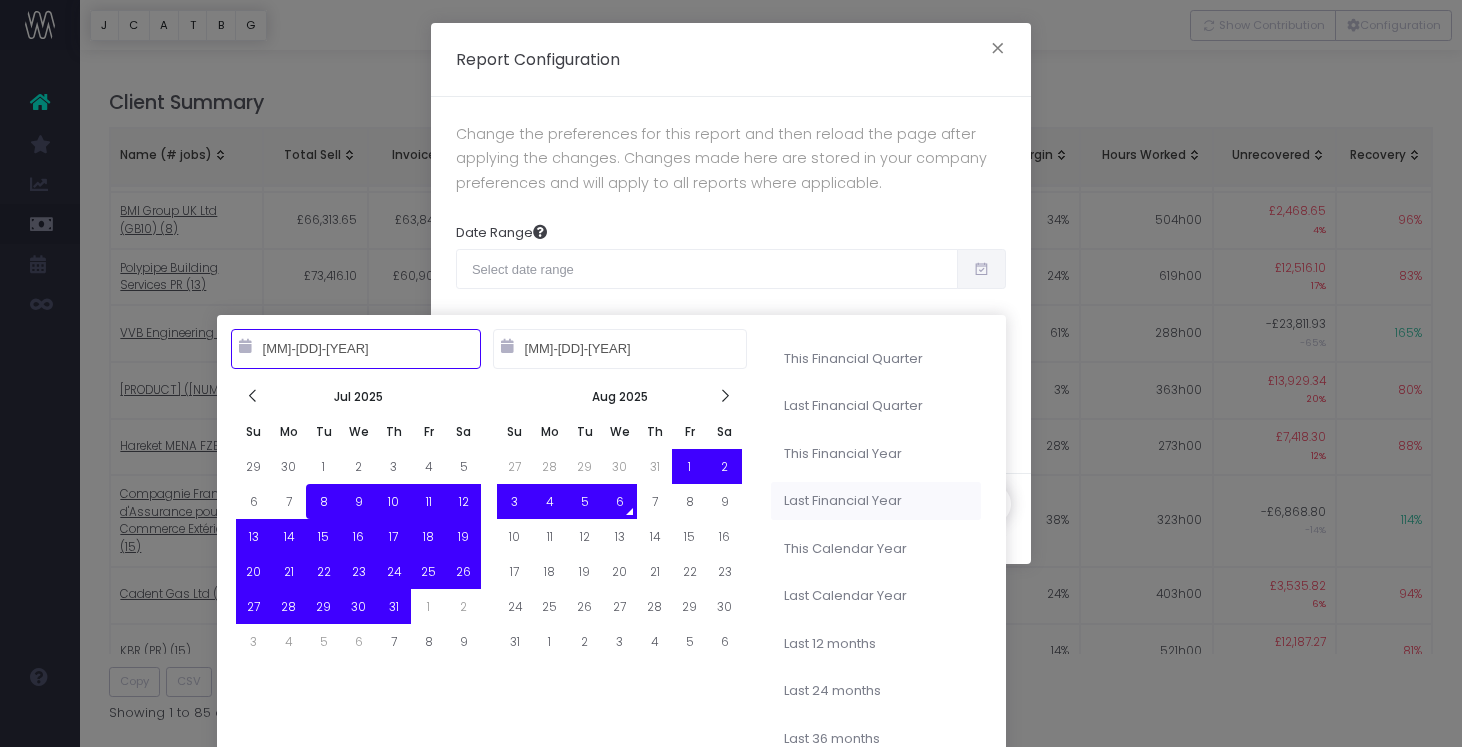 type on "07-08-2025" 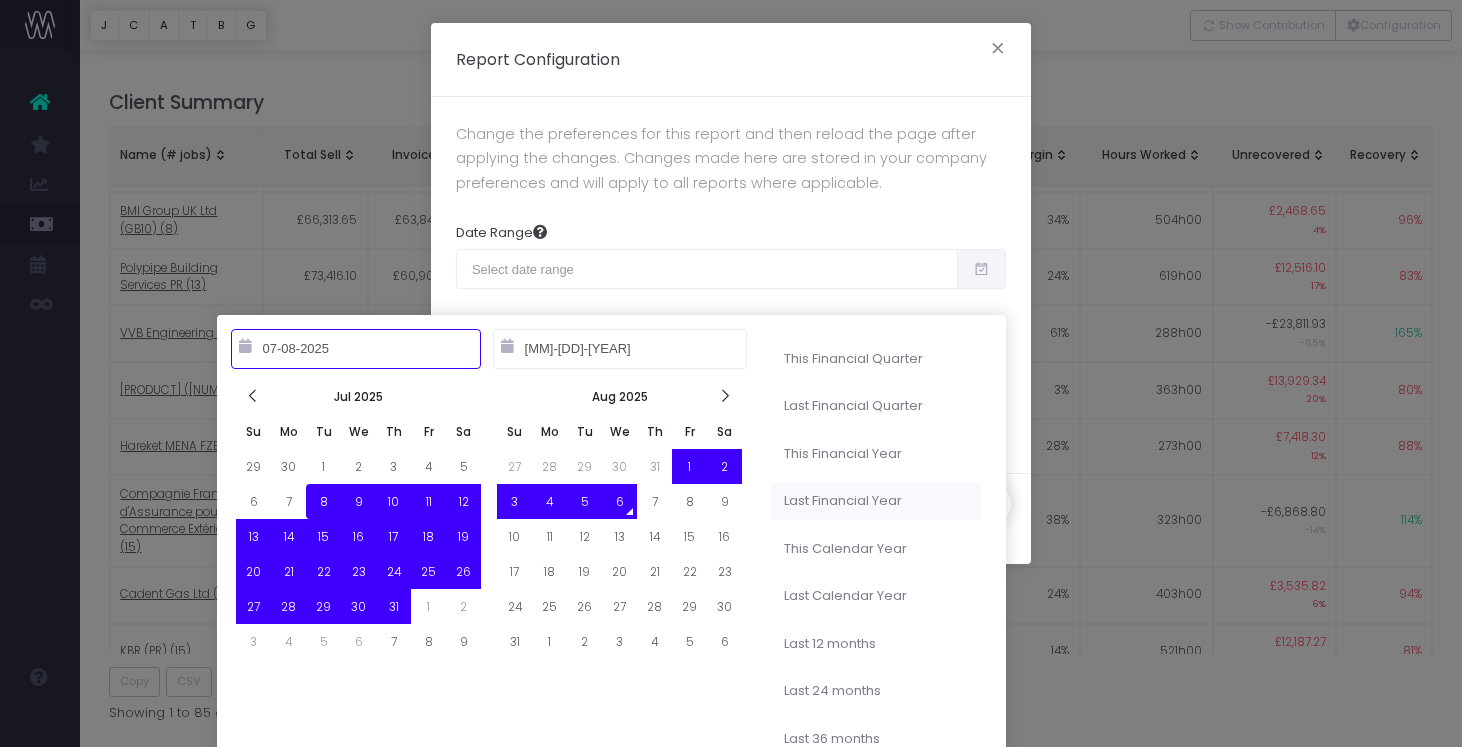 type on "01-01-2025" 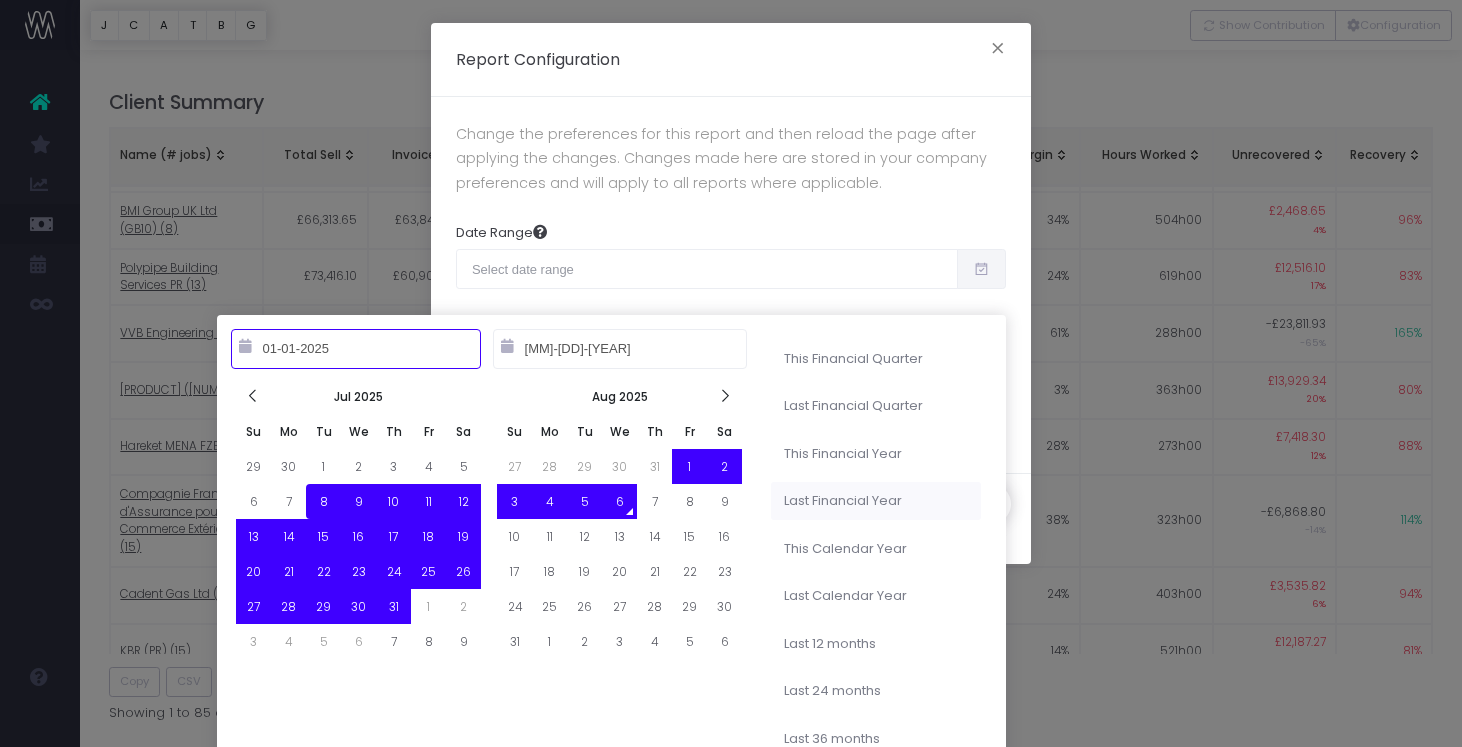 type on "07-08-2025" 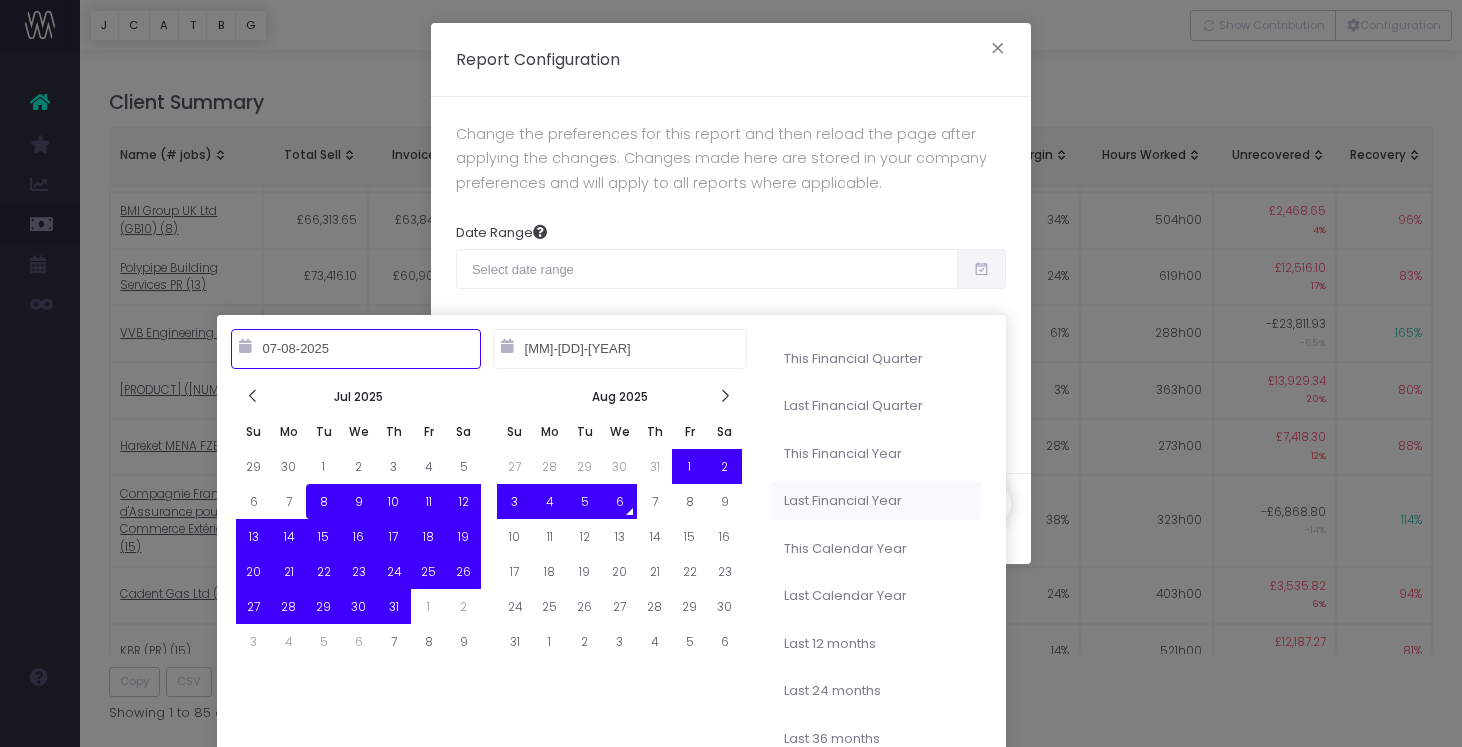 type on "[MM]-[DD]-[YEAR]" 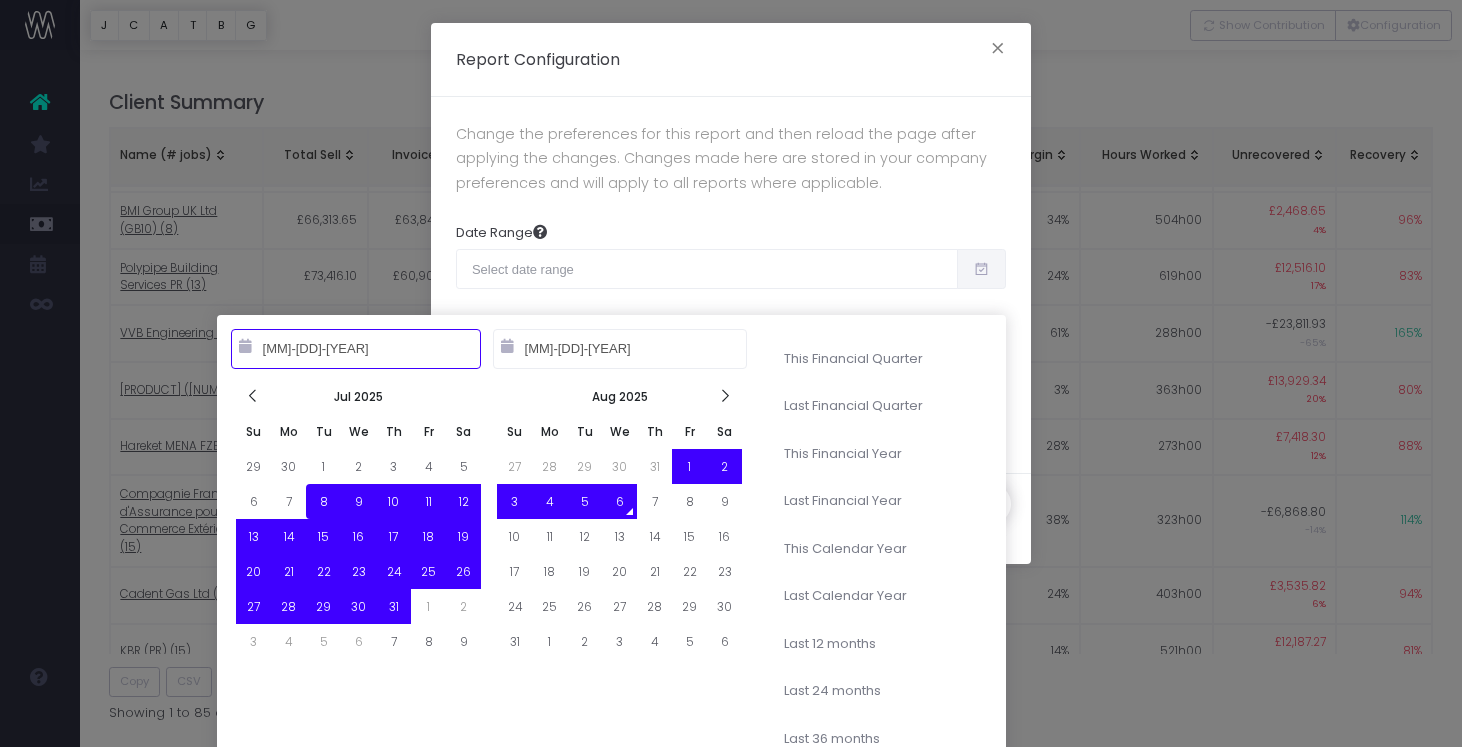 type on "07-08-2025" 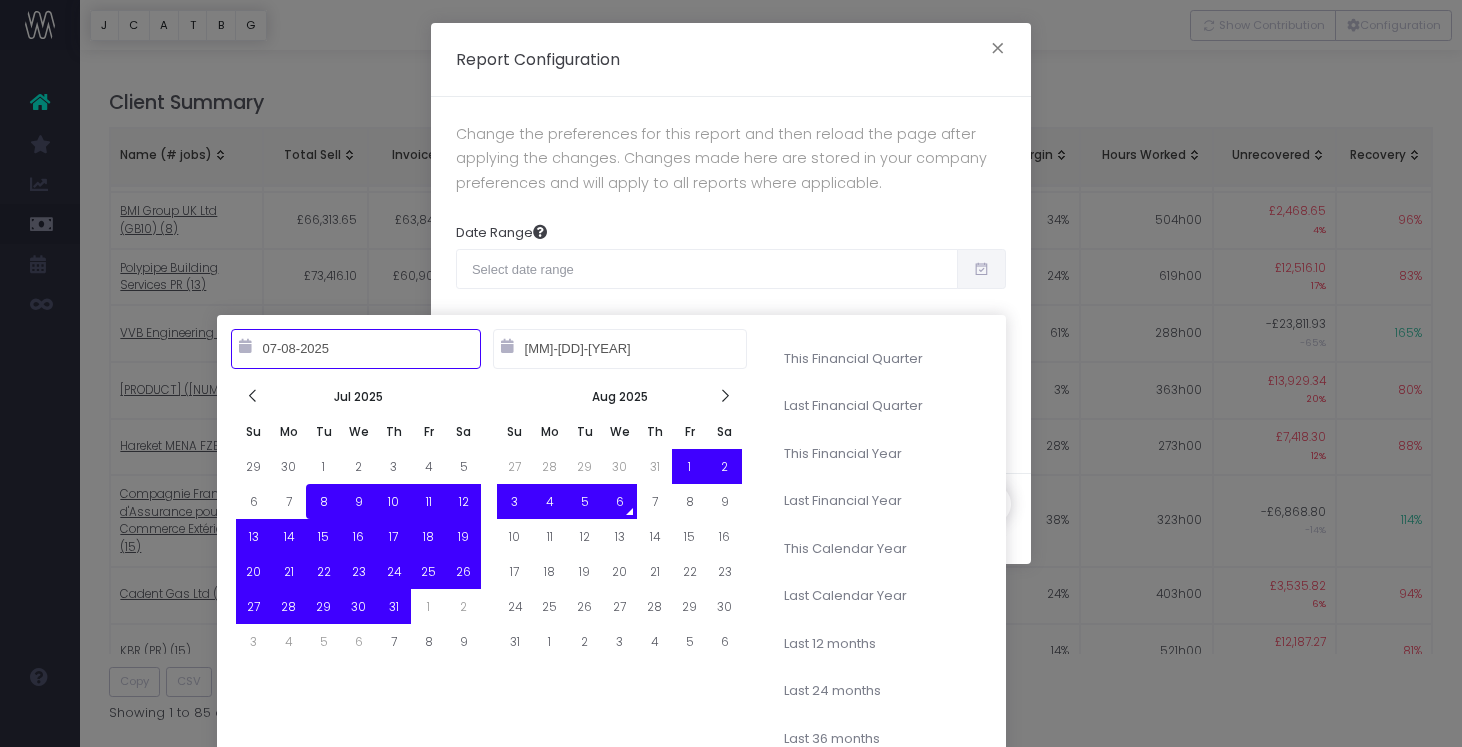 type on "[MM]-[DD]-[YEAR]" 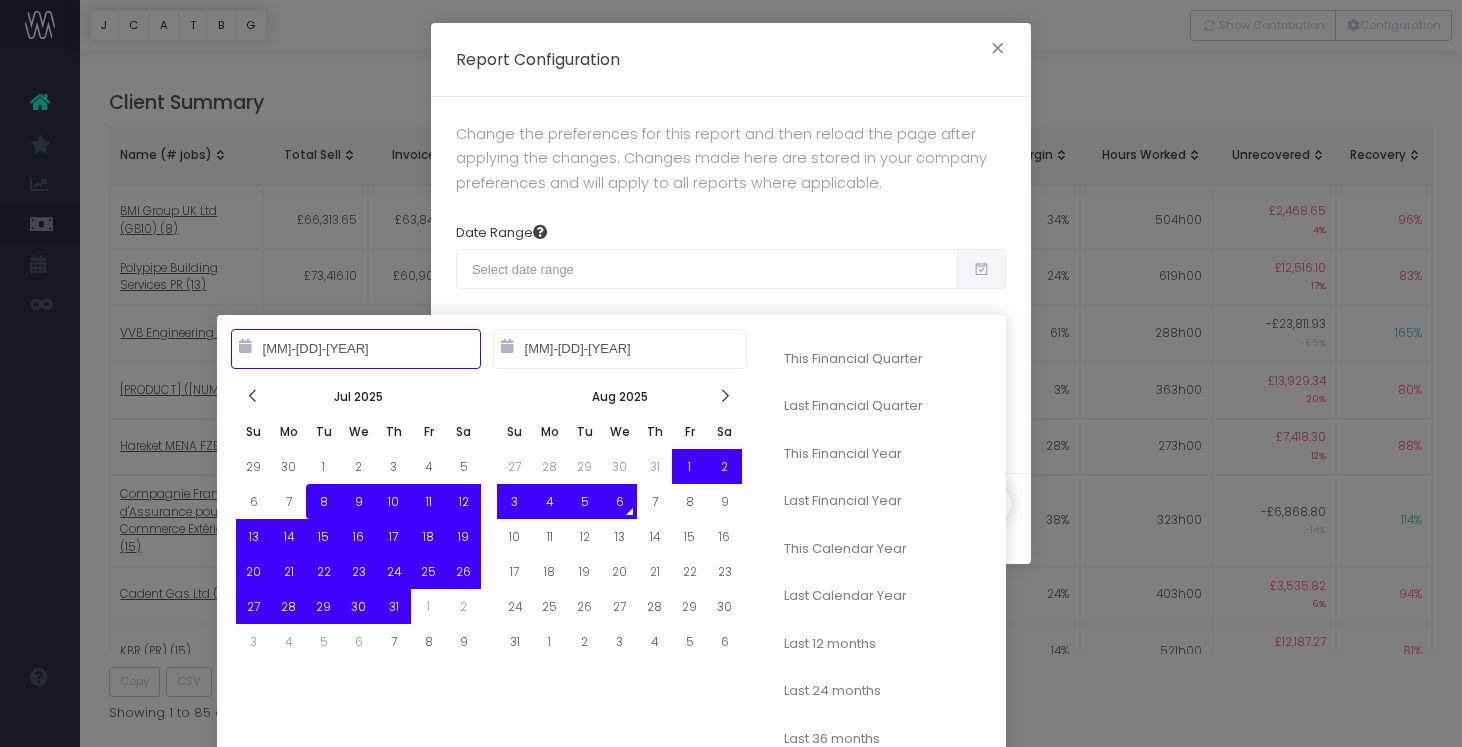 type on "07-08-2025" 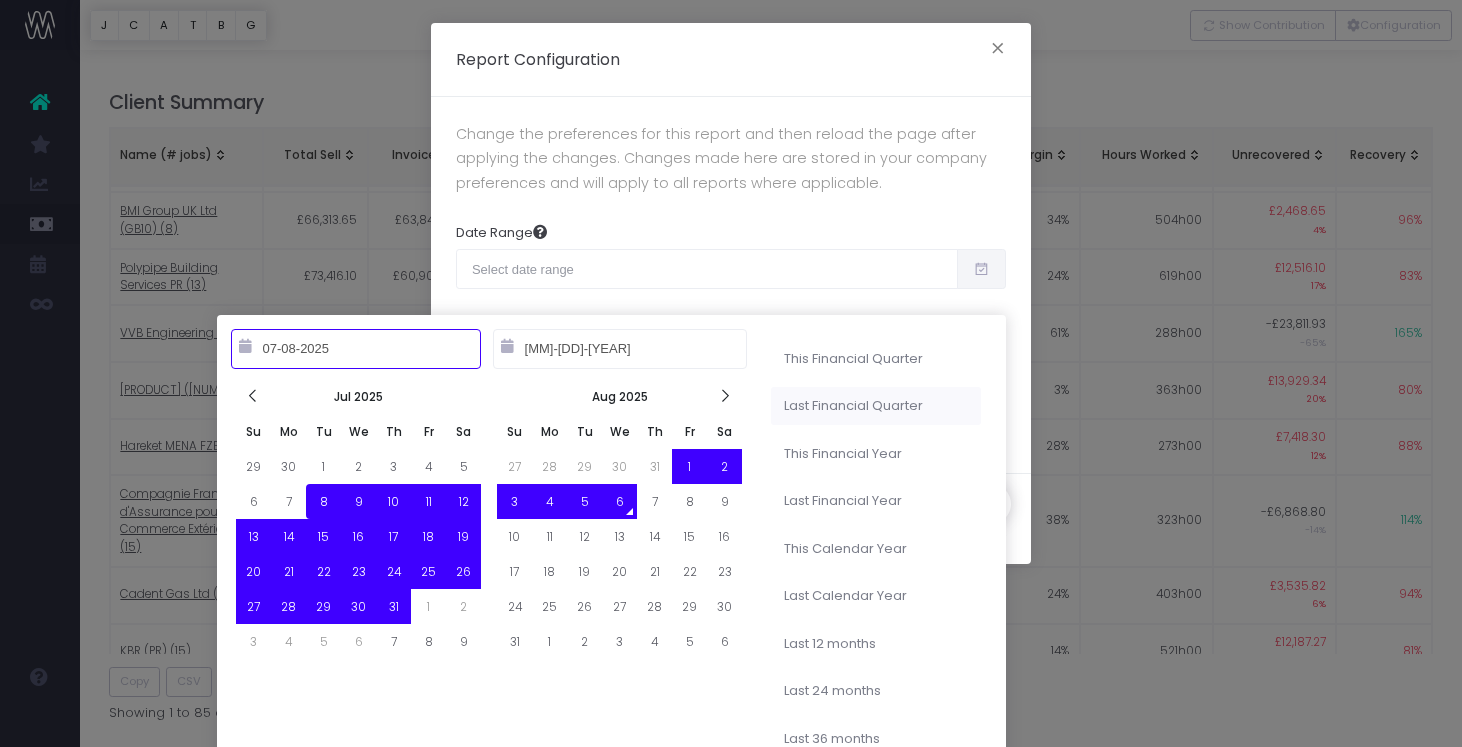type on "07-01-2025" 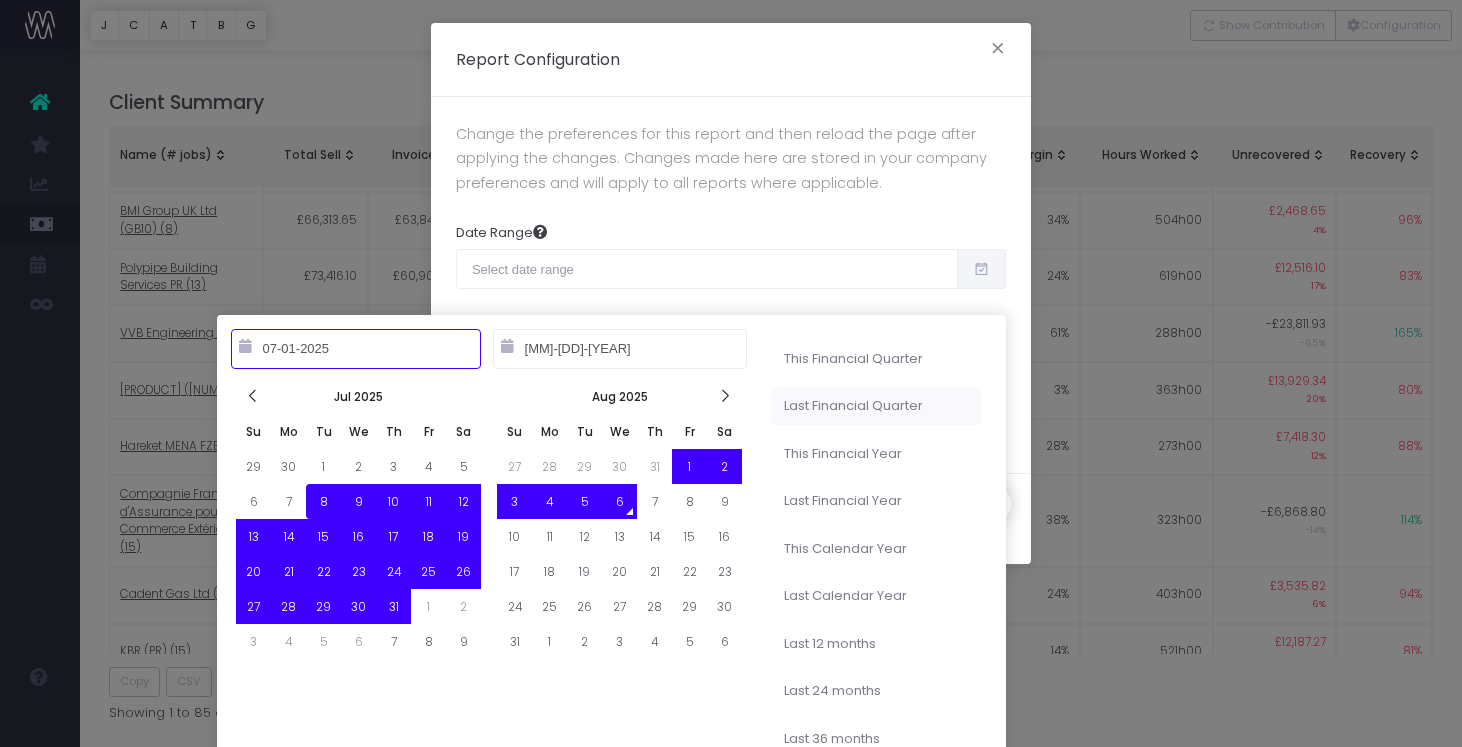 type on "[MM]-[DD]-[YEAR]" 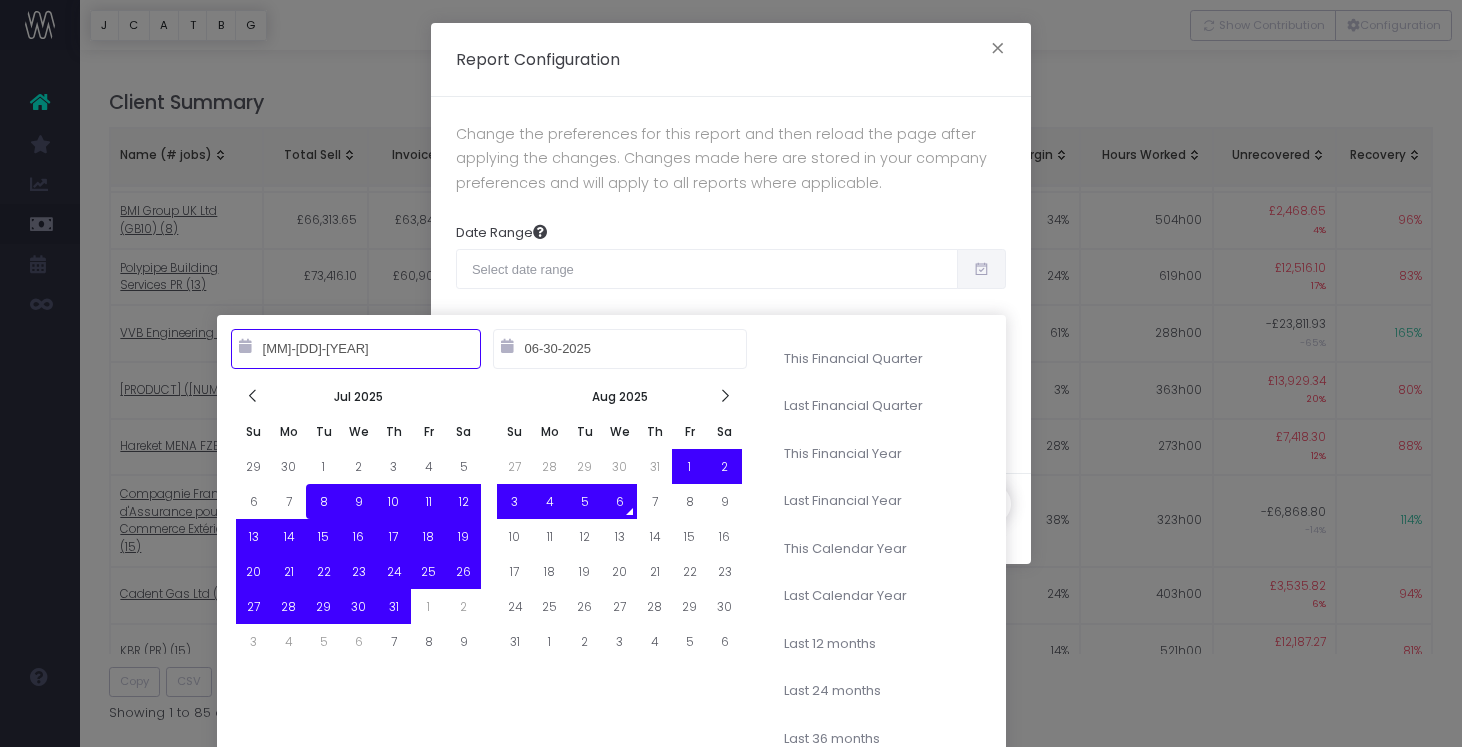 type on "07-08-2025" 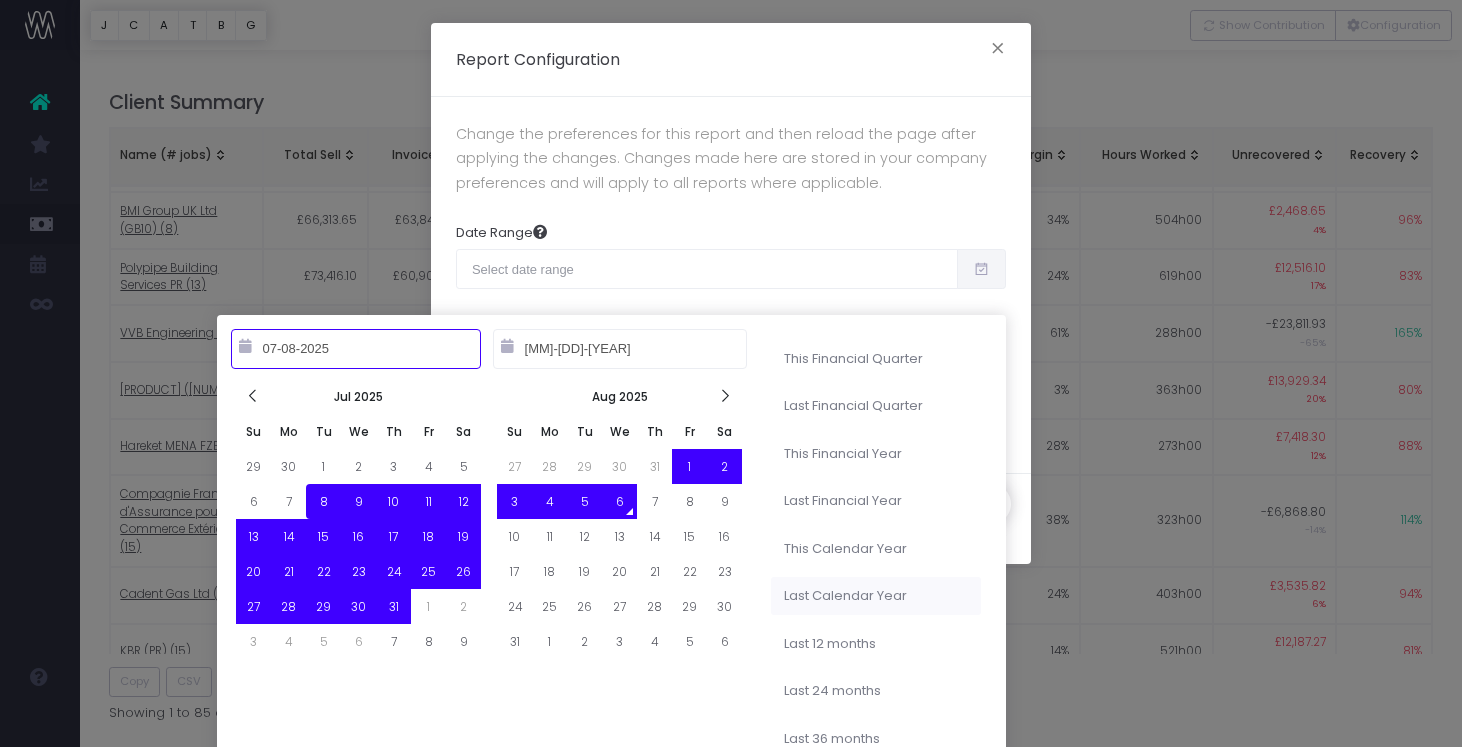 type on "[MM]-[DD]-[YEAR]" 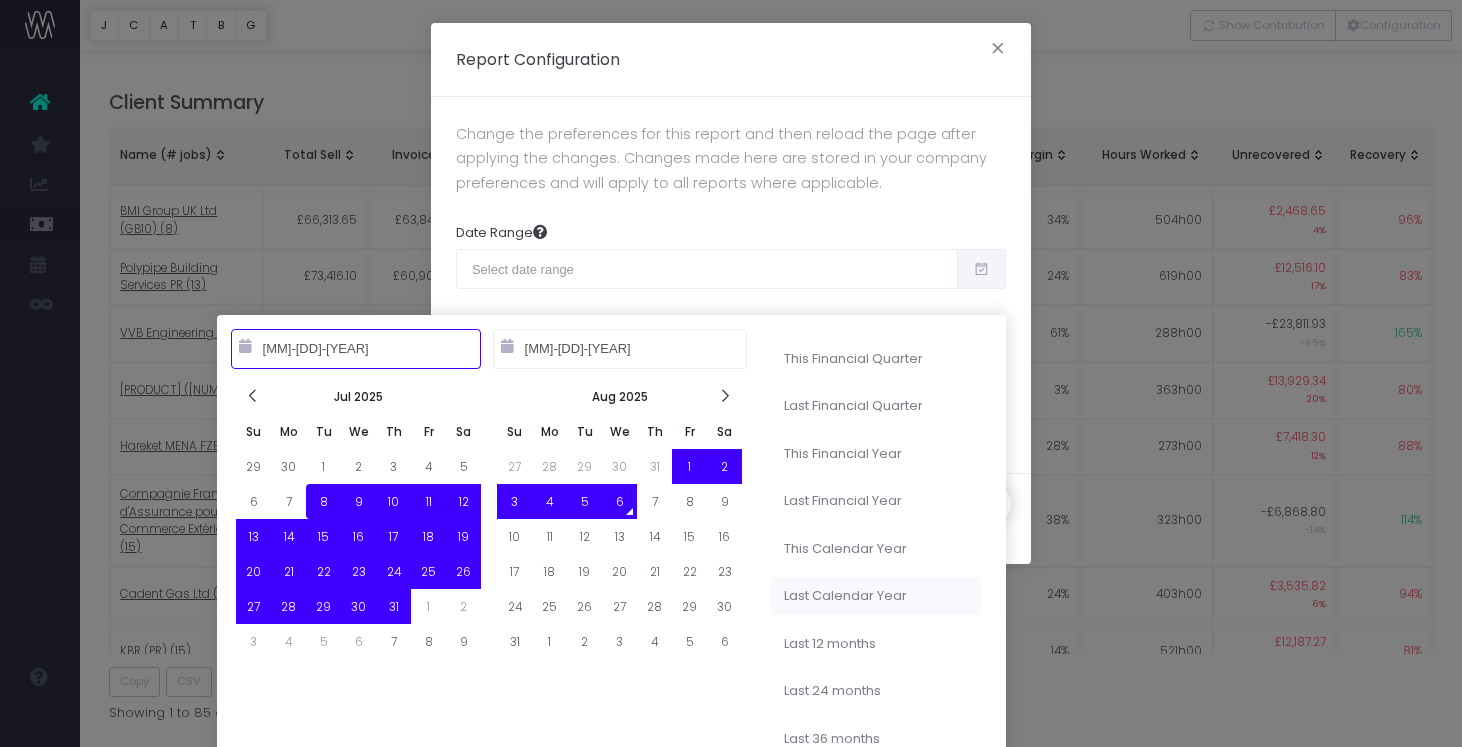 type on "07-08-2025" 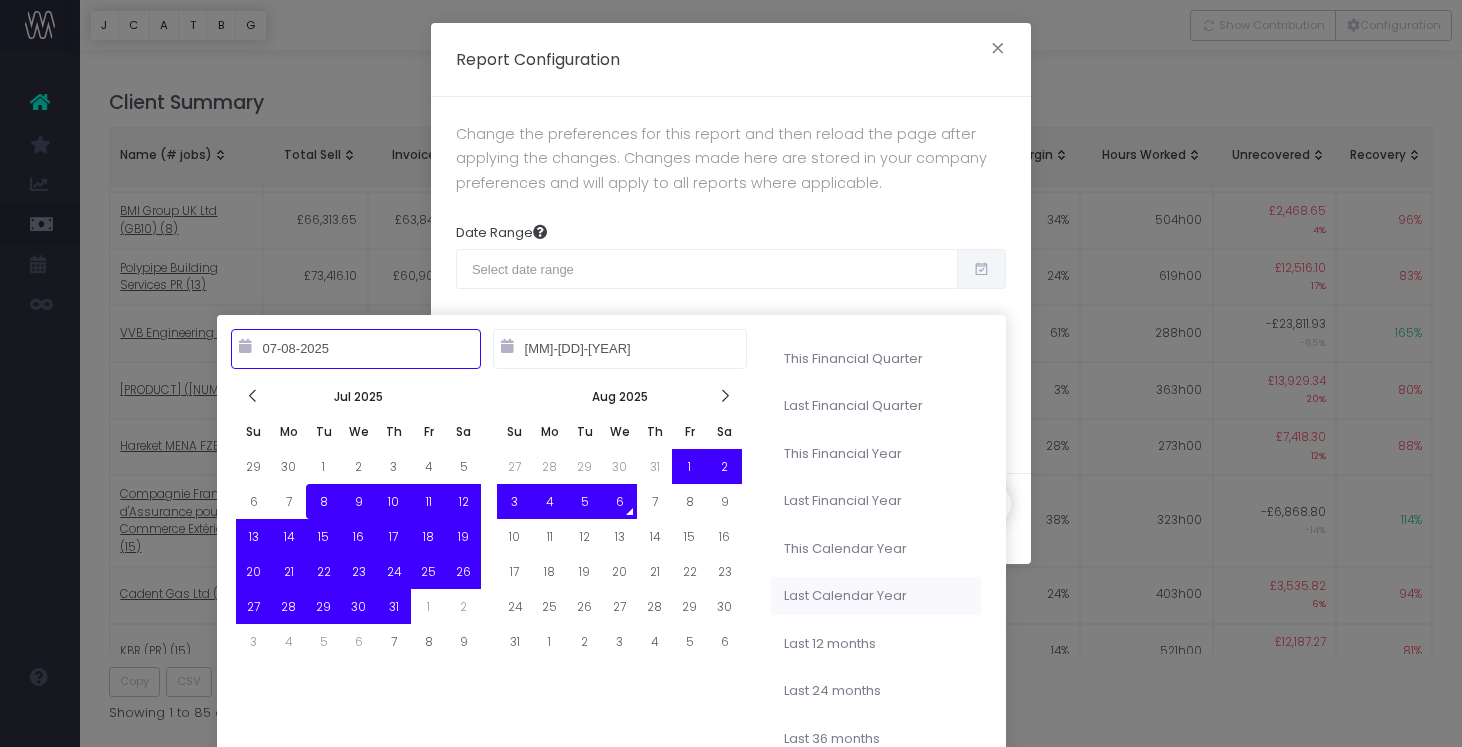 type on "01-01-2025" 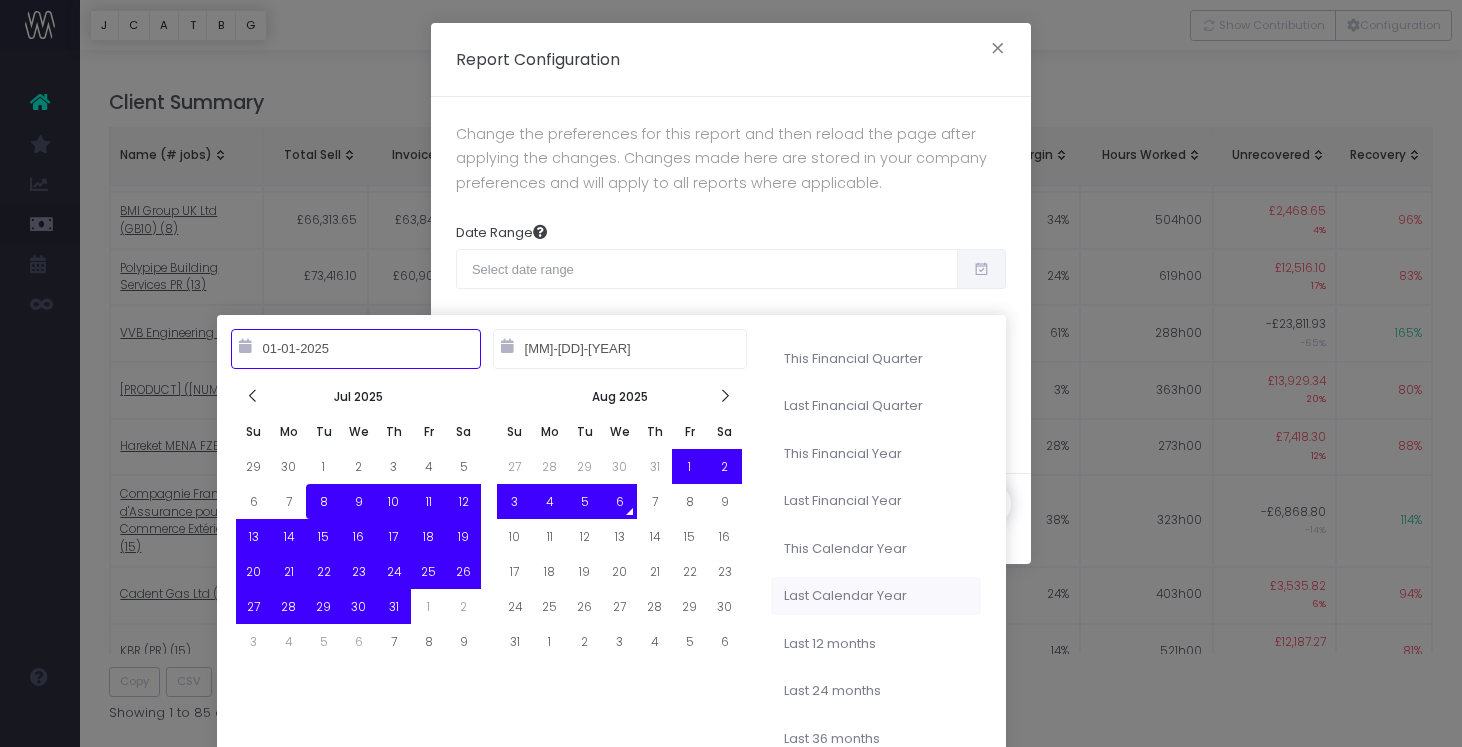 type on "01-01-2023" 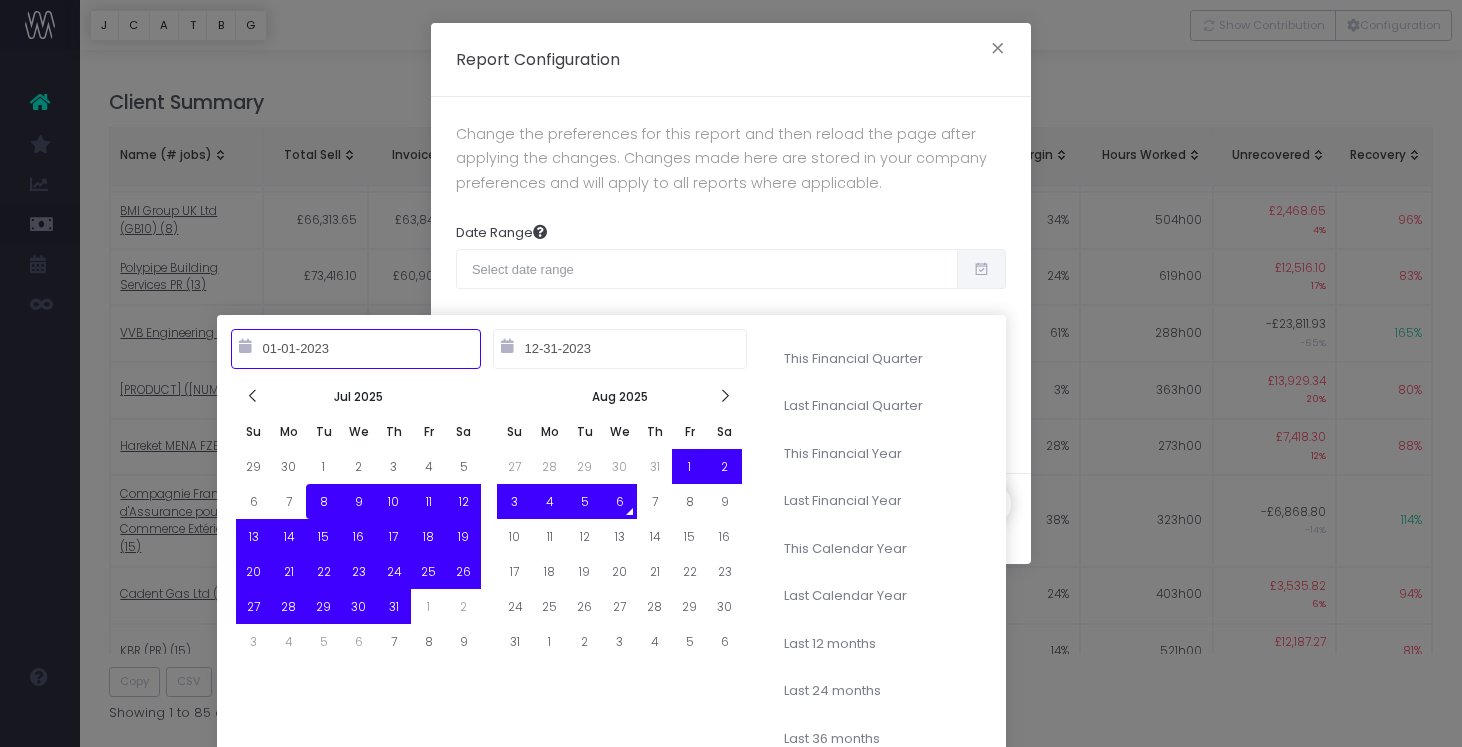 type on "07-08-2025" 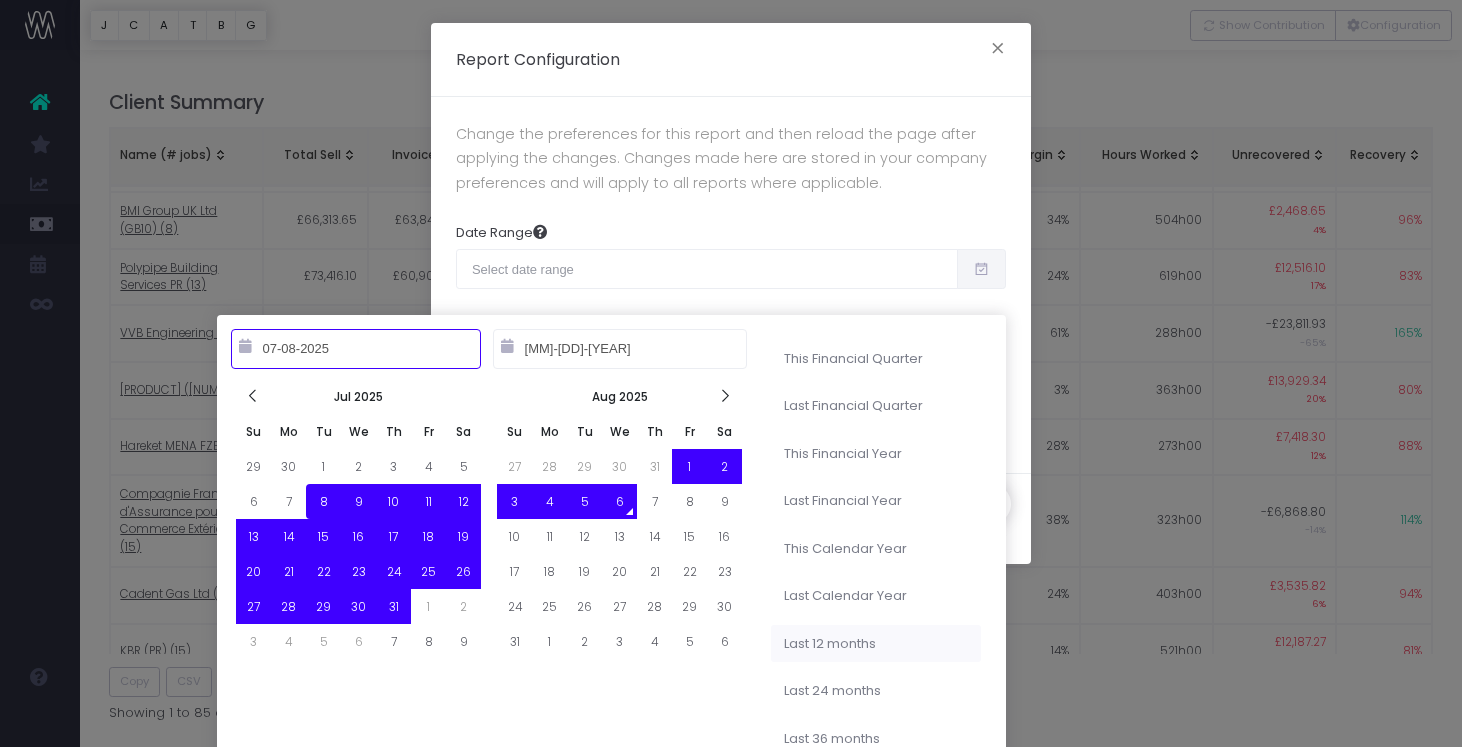 type on "[MM]-[DD]-[YEAR]" 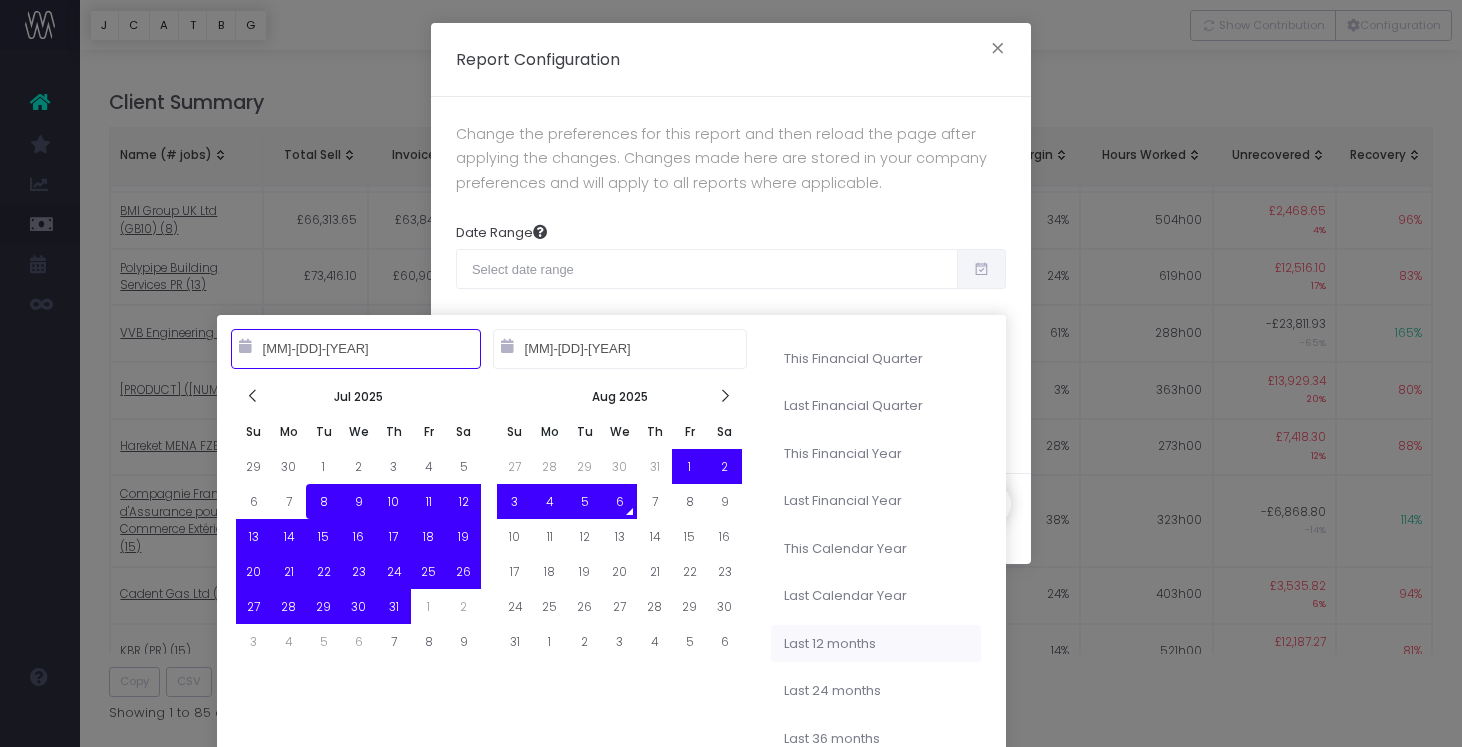 click on "Last 12 months" at bounding box center (876, 644) 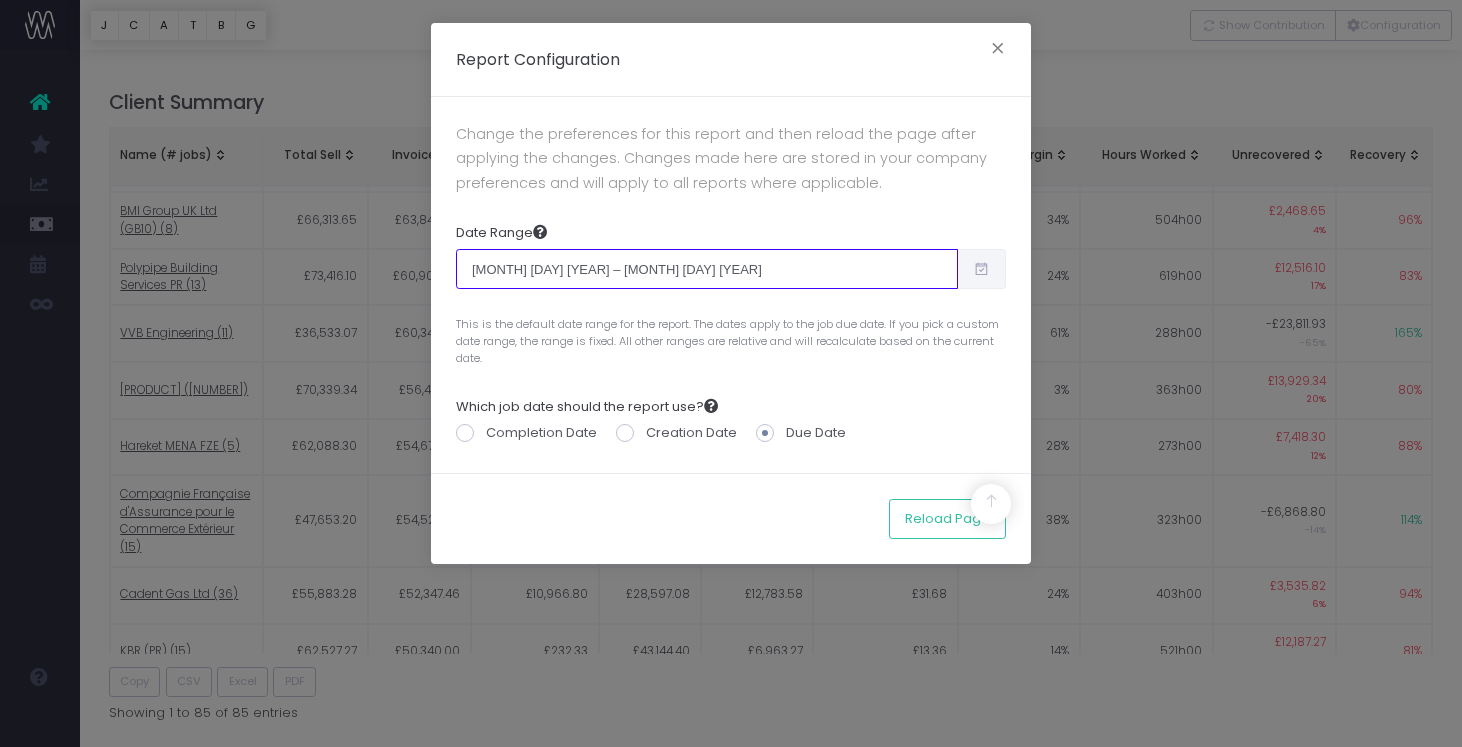 click on "Aug 6th 2024 – Aug 5th 2025" at bounding box center [707, 269] 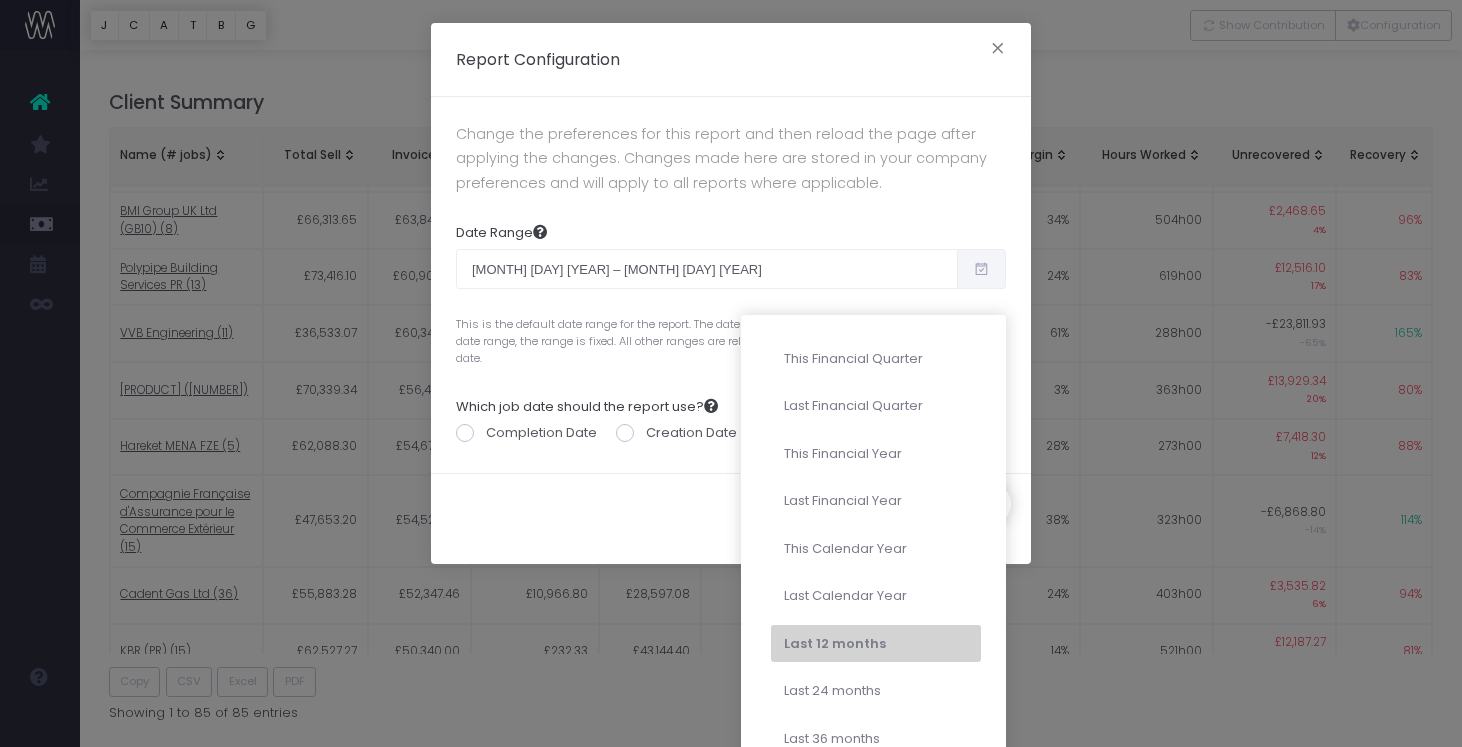 click at bounding box center (981, 269) 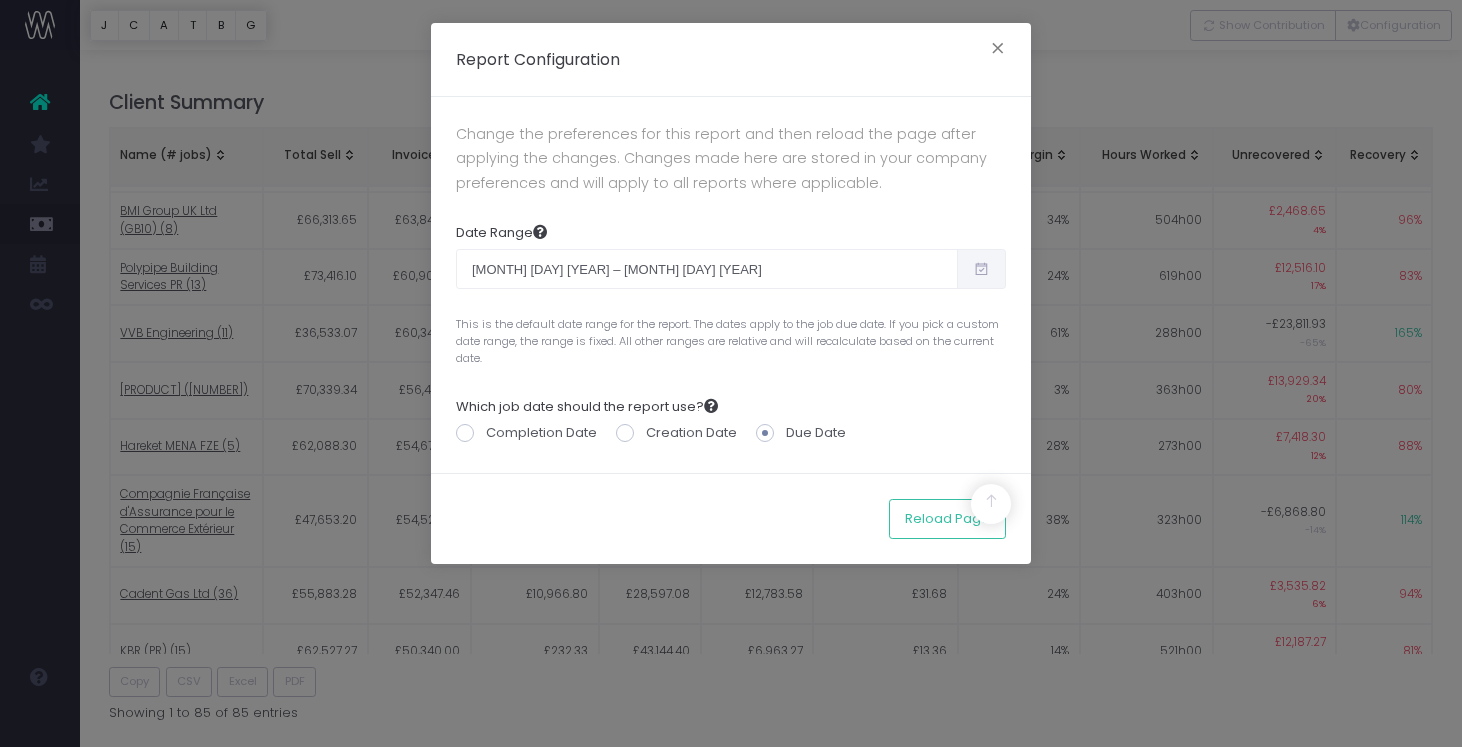 click at bounding box center (981, 269) 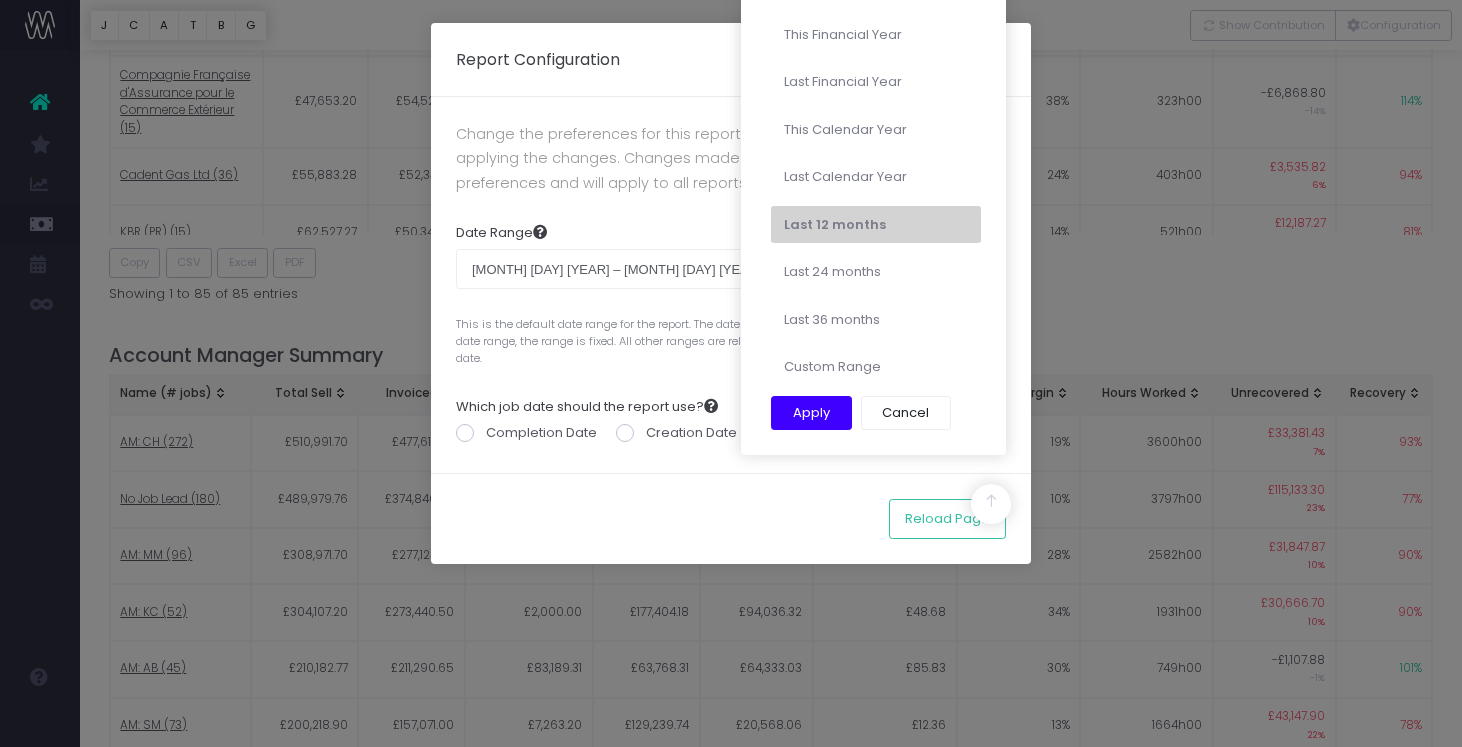 scroll, scrollTop: 1277, scrollLeft: 0, axis: vertical 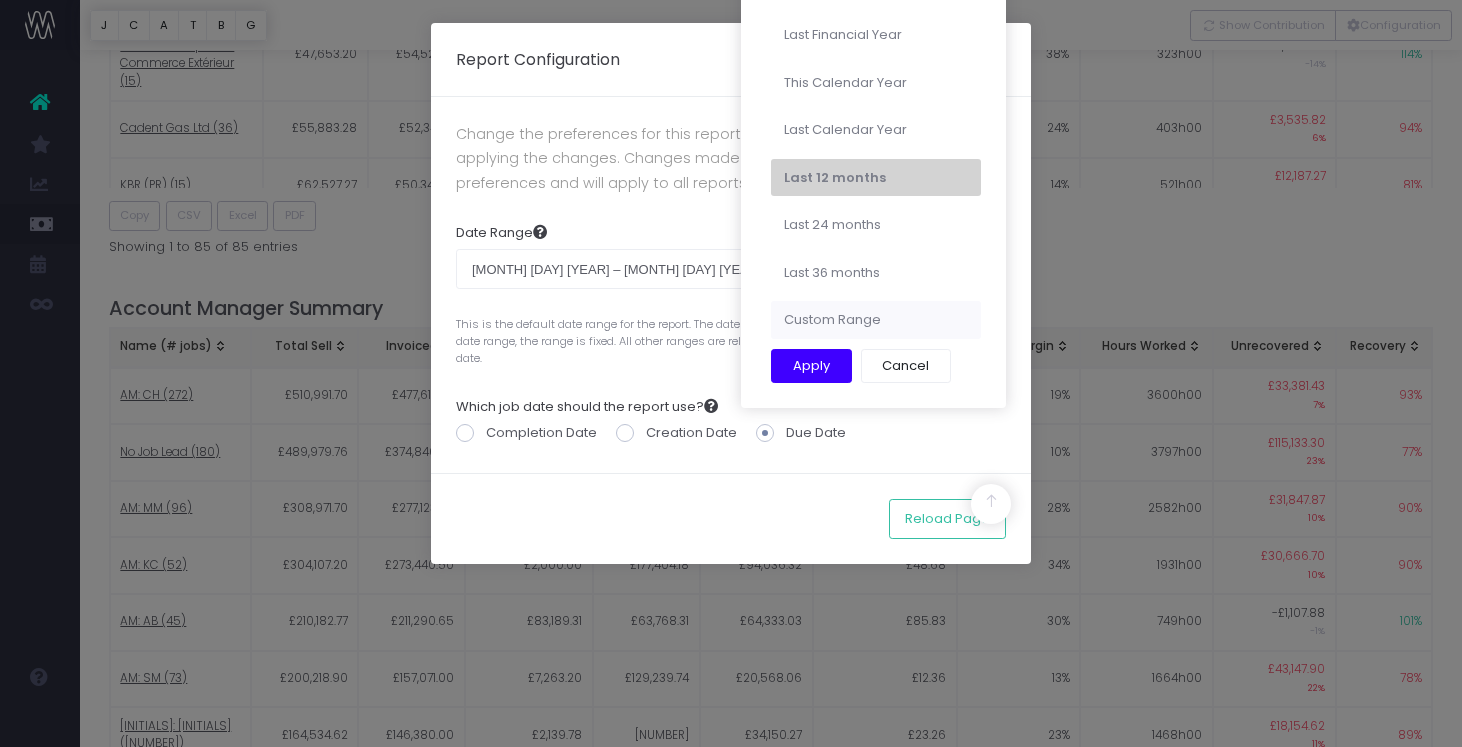 click on "Custom Range" at bounding box center (876, 320) 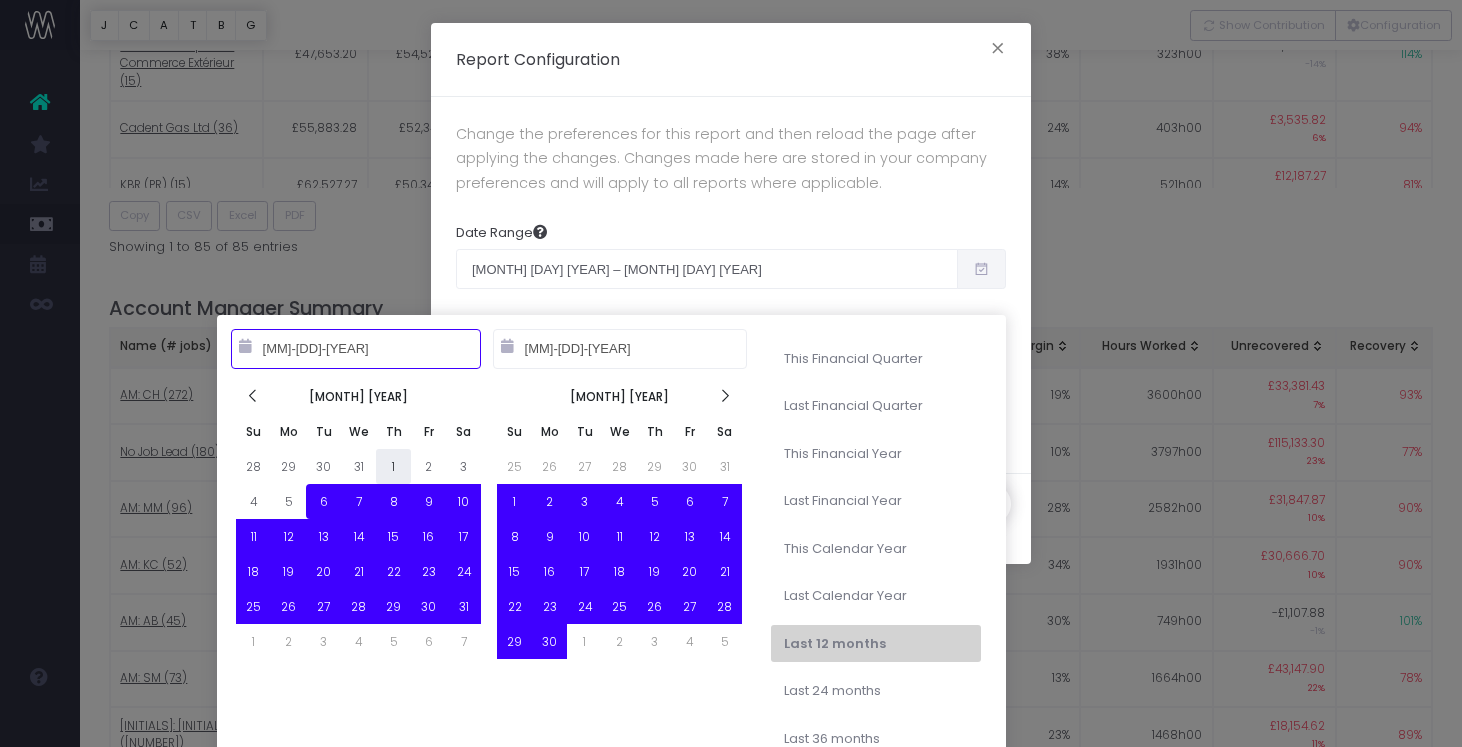 type on "08-01-2024" 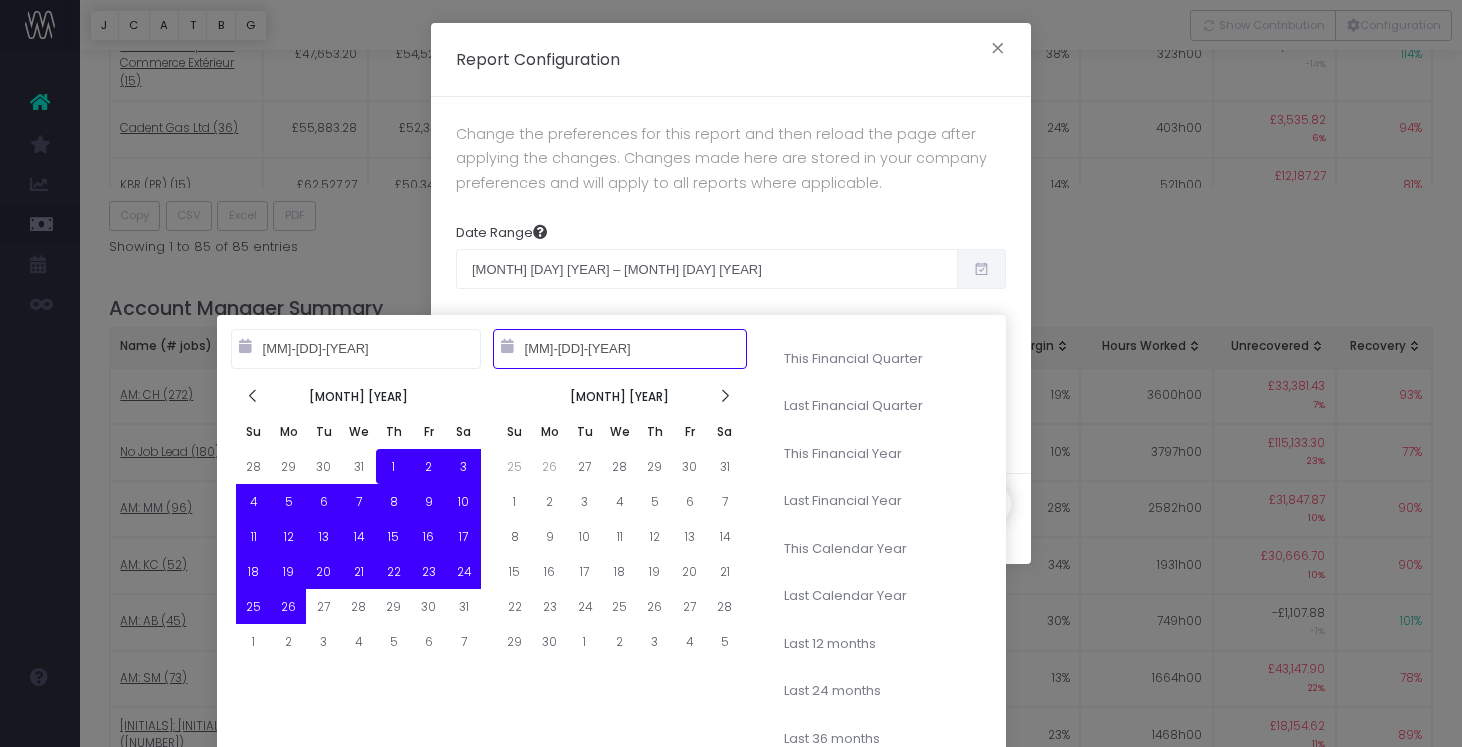 type on "08-31-2024" 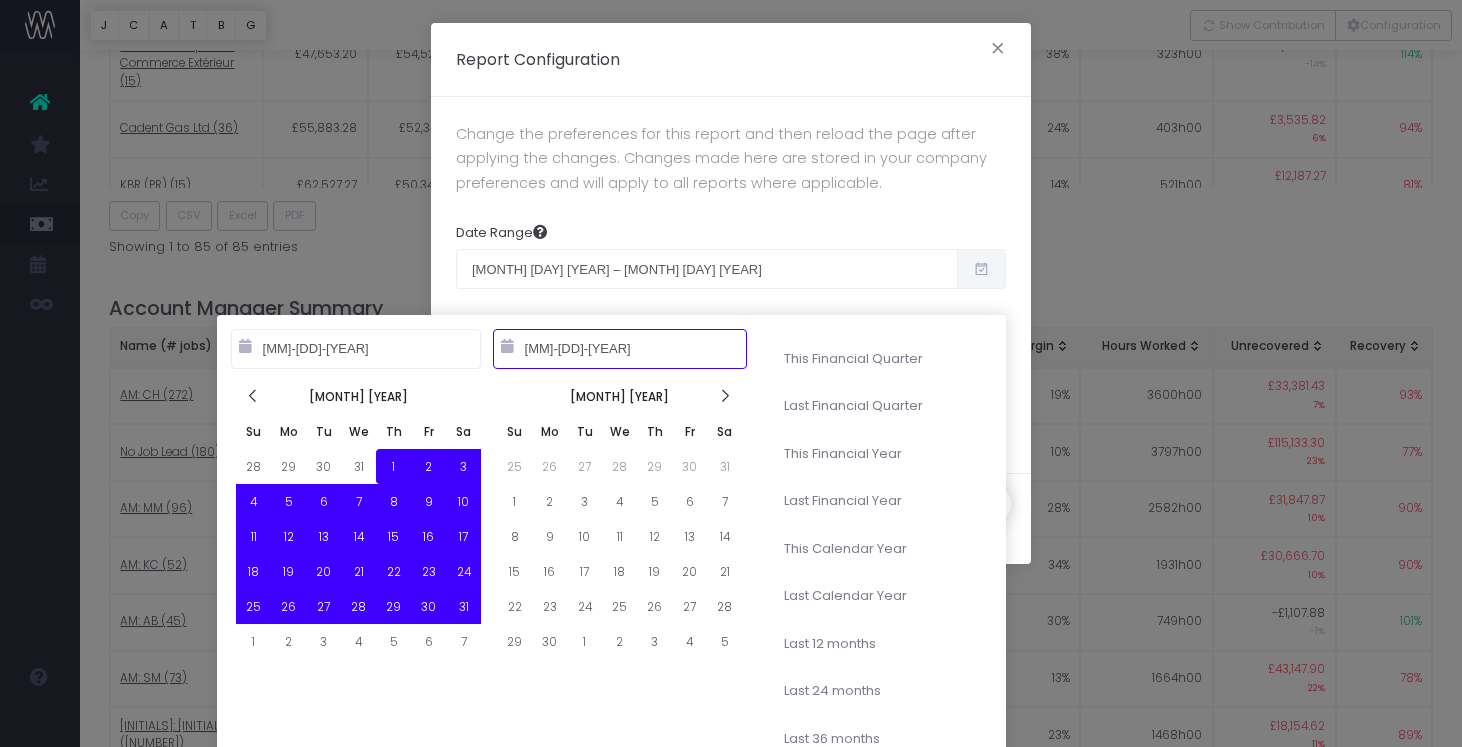 type on "10-01-2024" 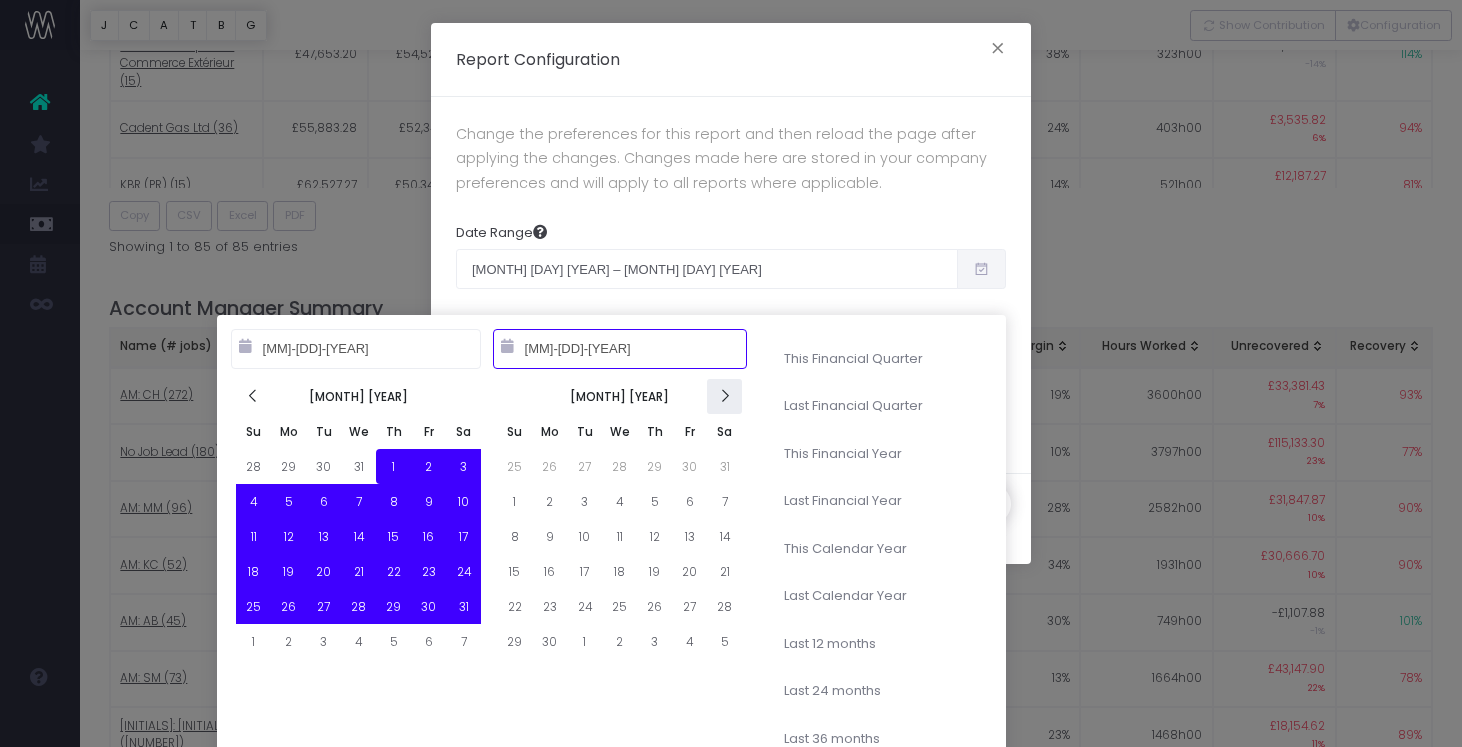 click at bounding box center (724, 396) 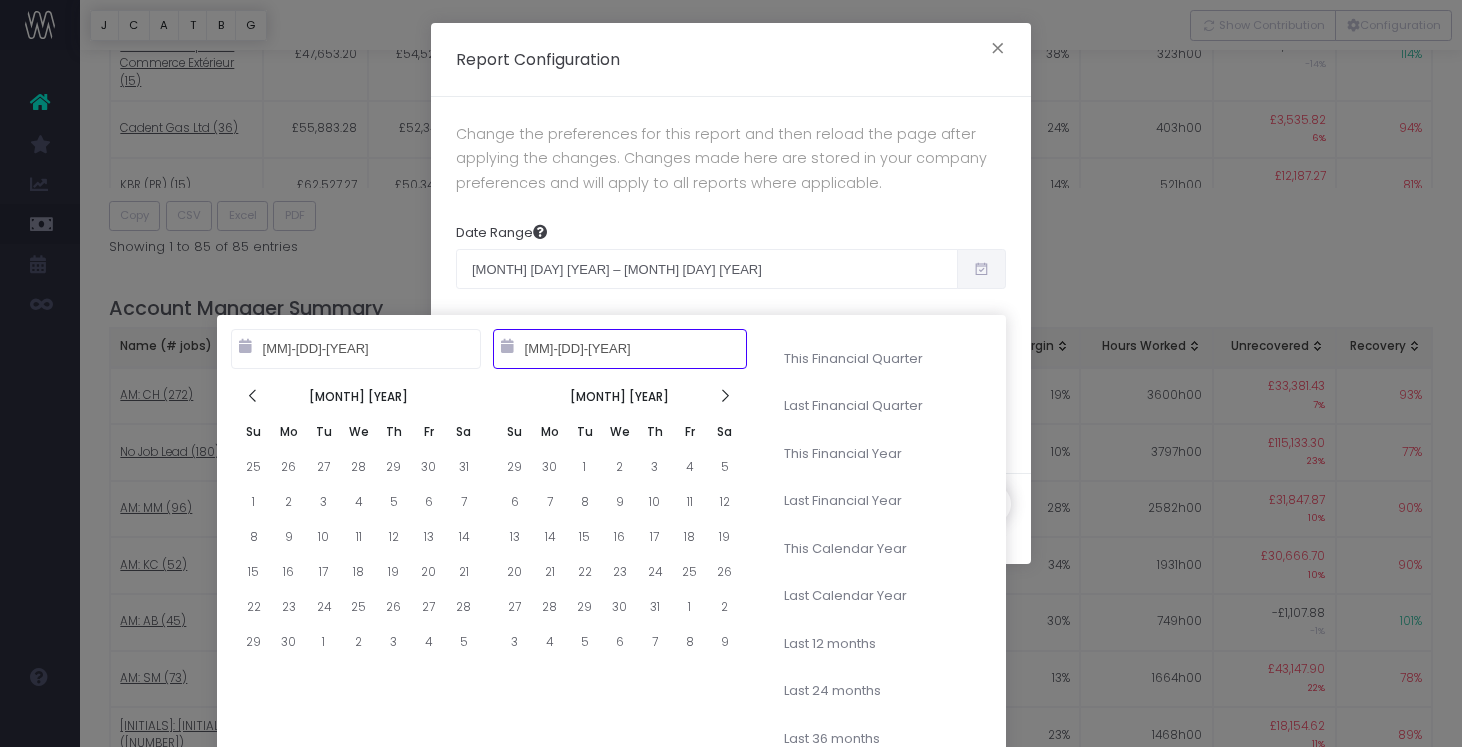 click at bounding box center [724, 396] 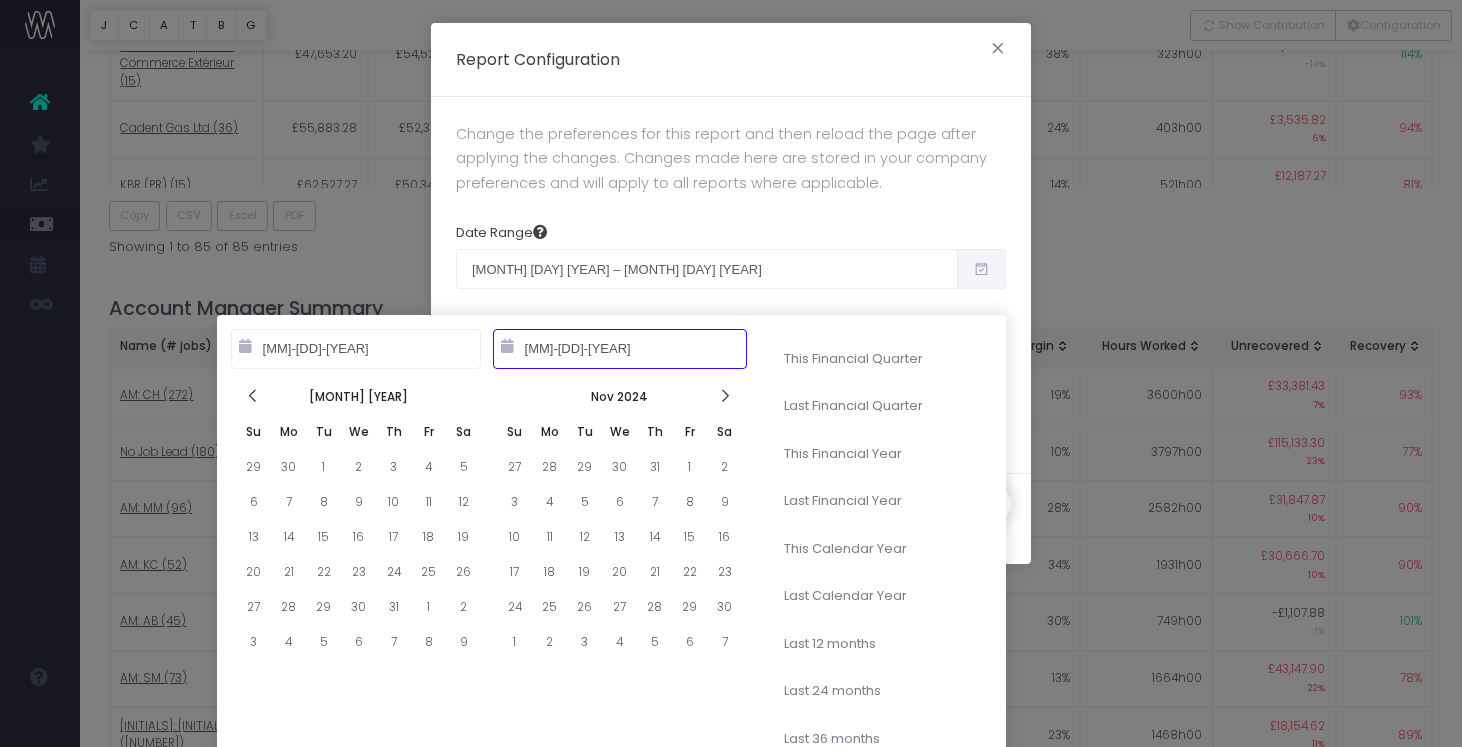 click at bounding box center (724, 396) 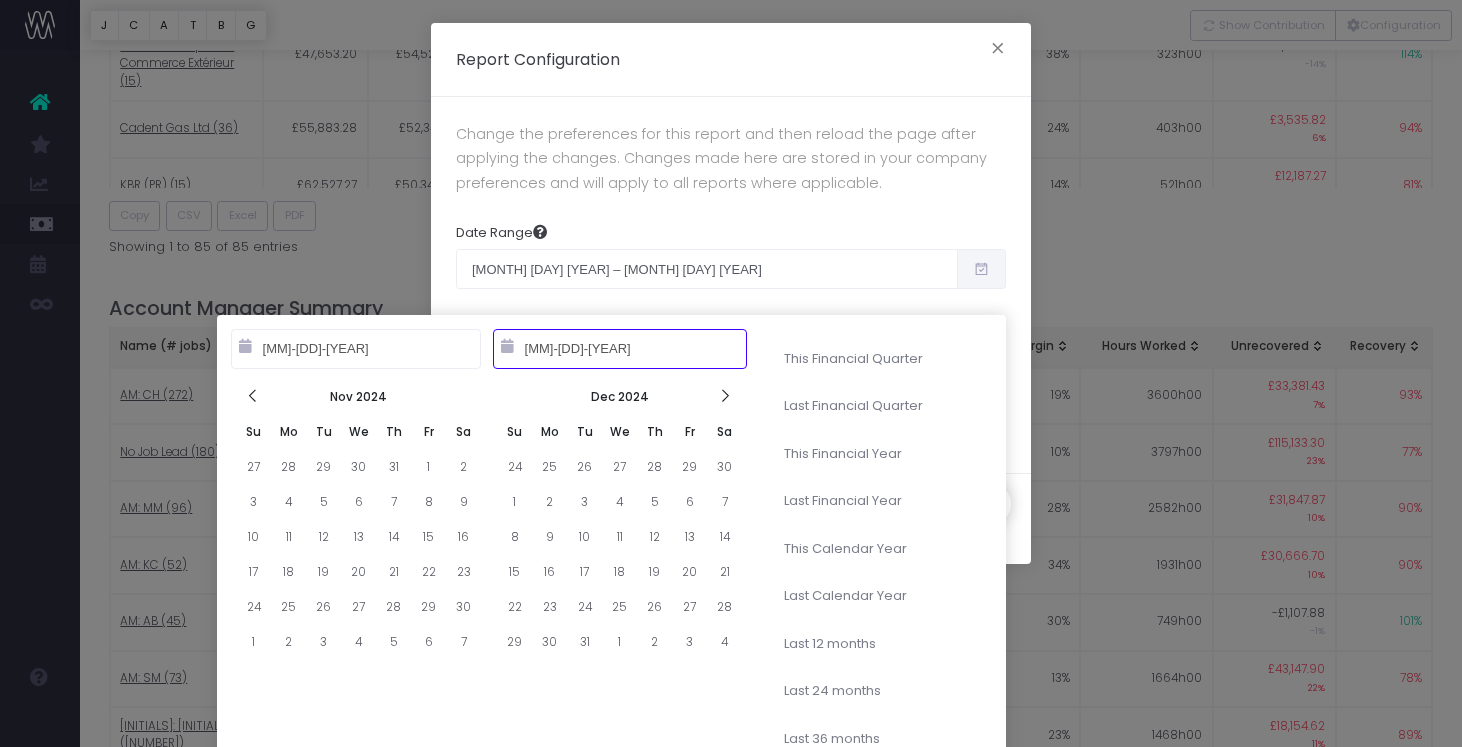 click at bounding box center [724, 396] 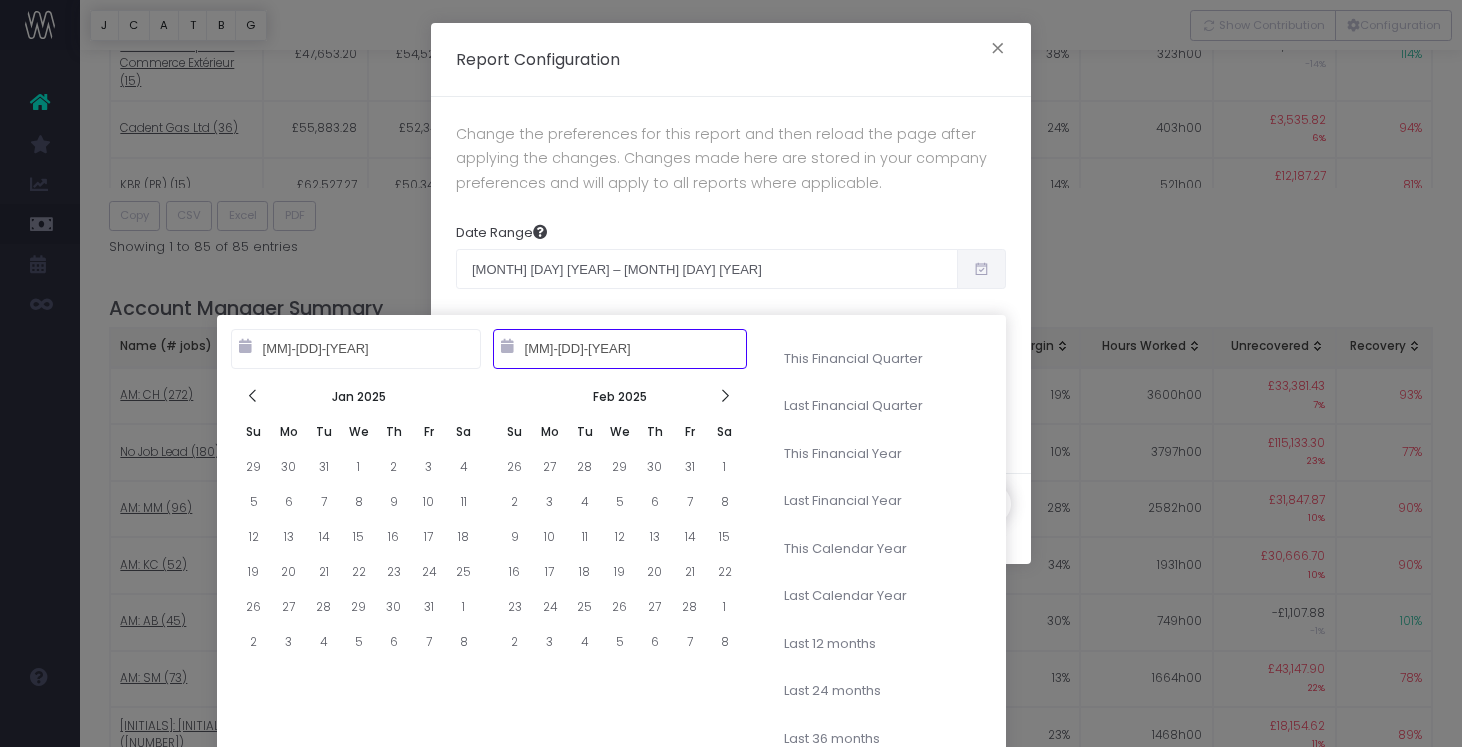 click at bounding box center [724, 396] 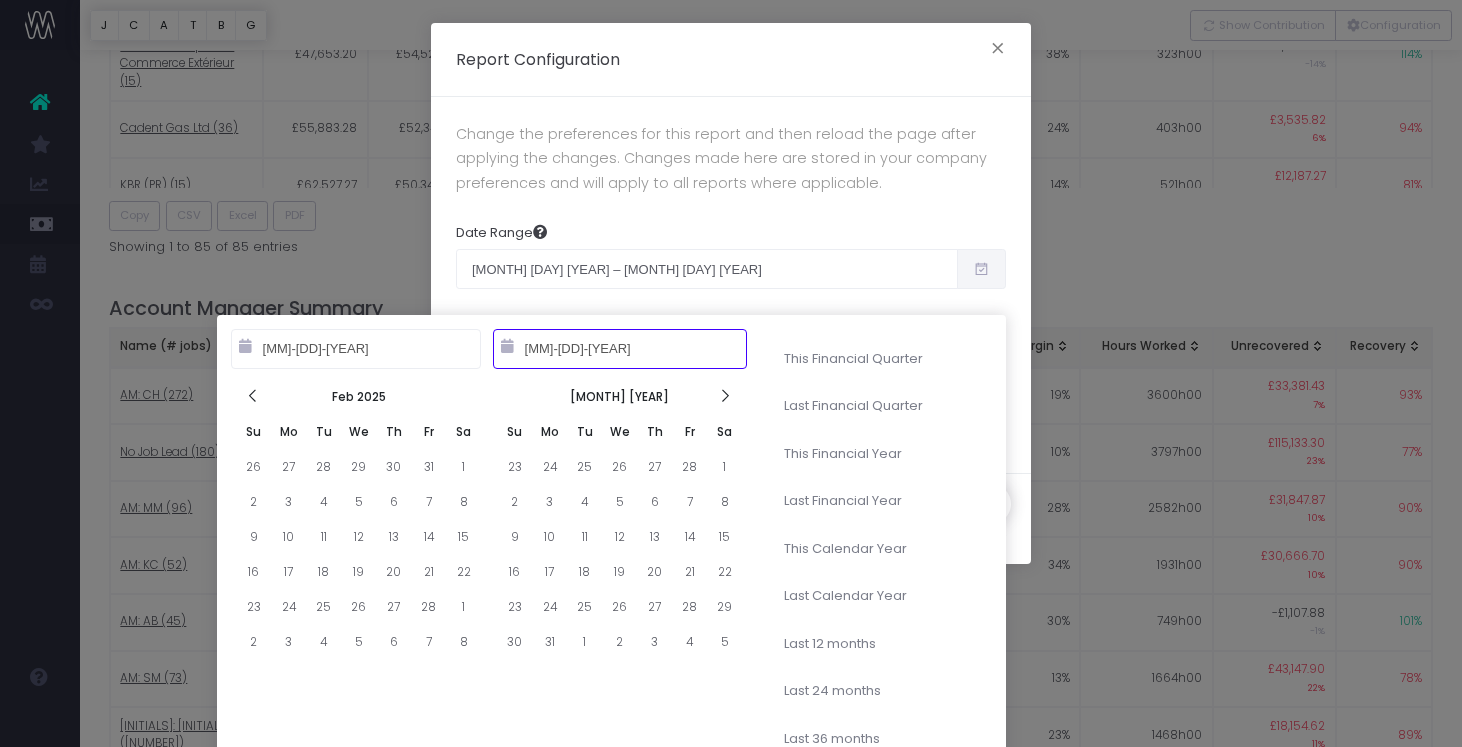 click at bounding box center [724, 396] 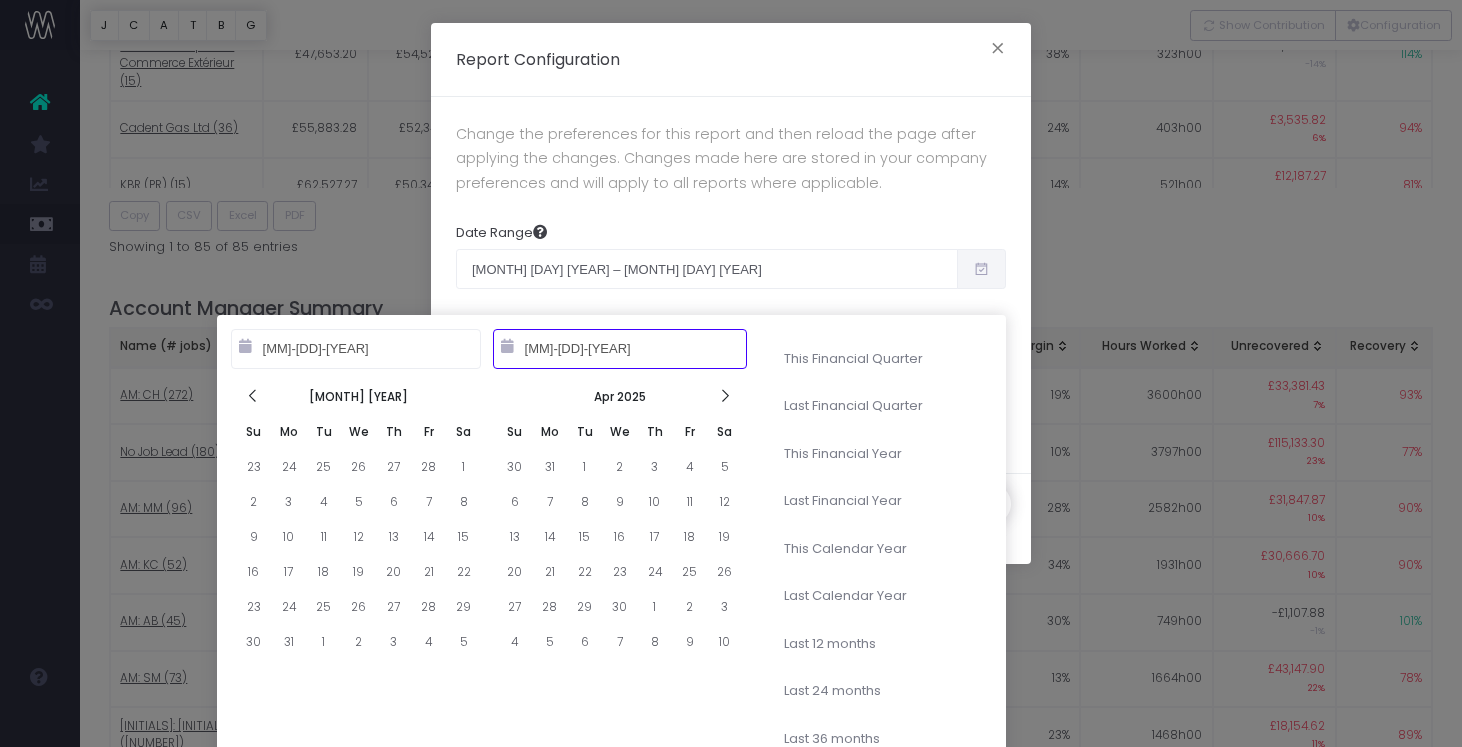 click at bounding box center (724, 396) 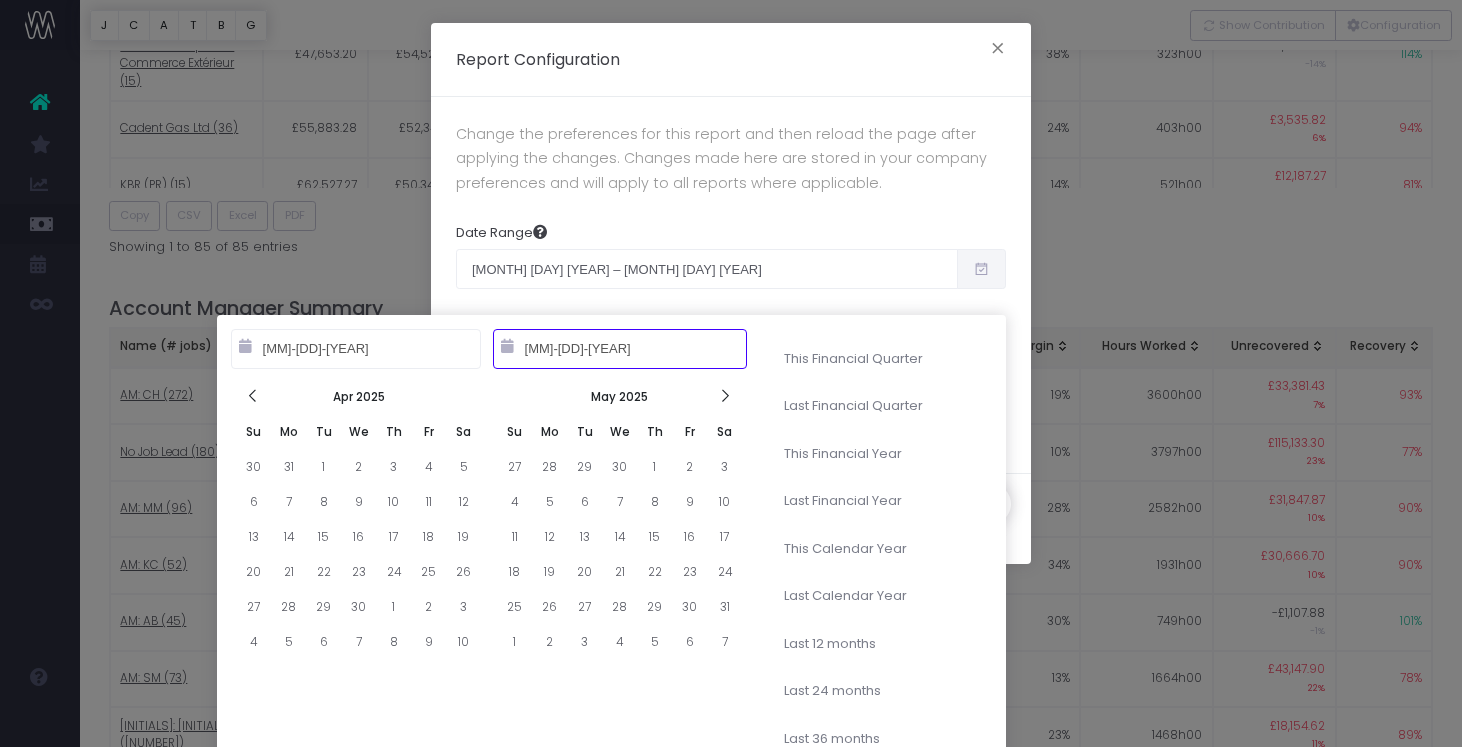 click at bounding box center [724, 396] 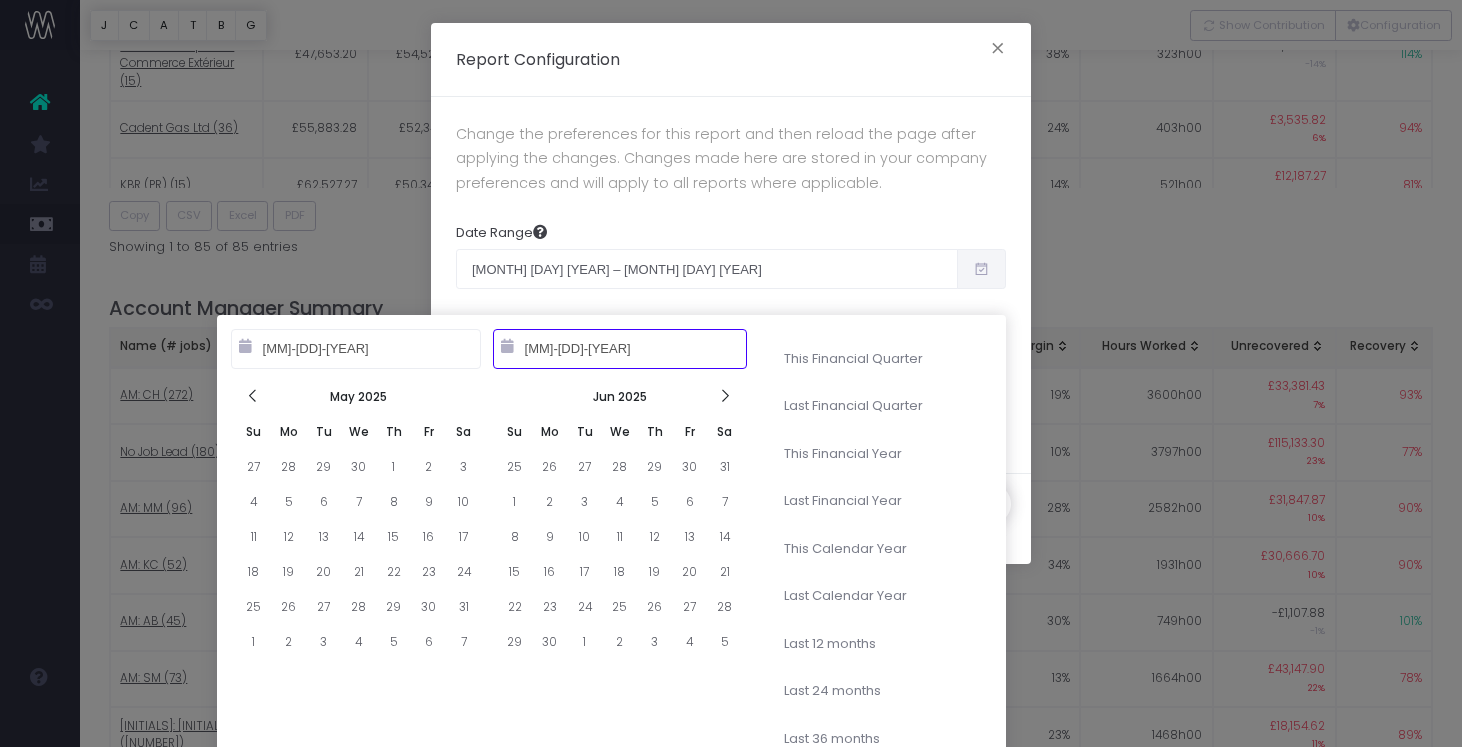 click at bounding box center [724, 396] 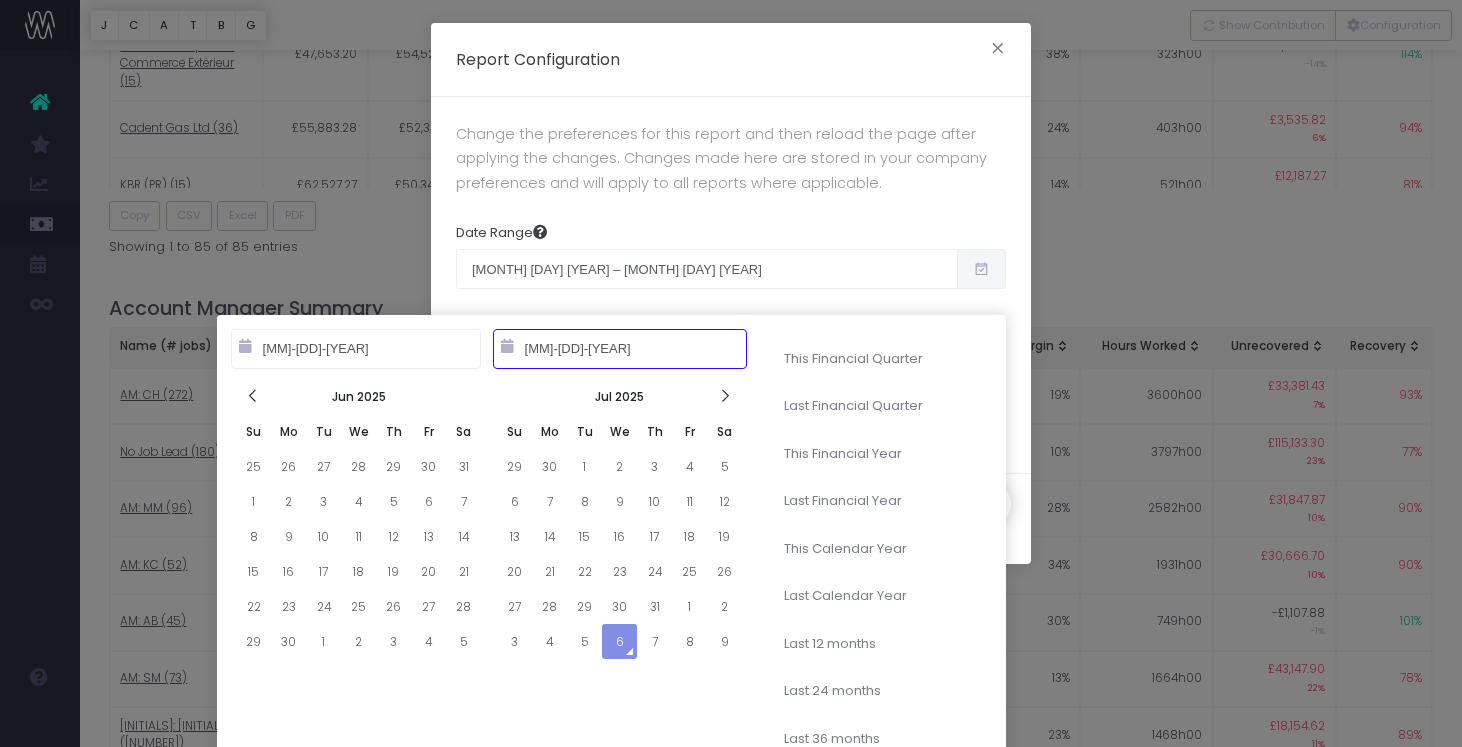 click at bounding box center (724, 396) 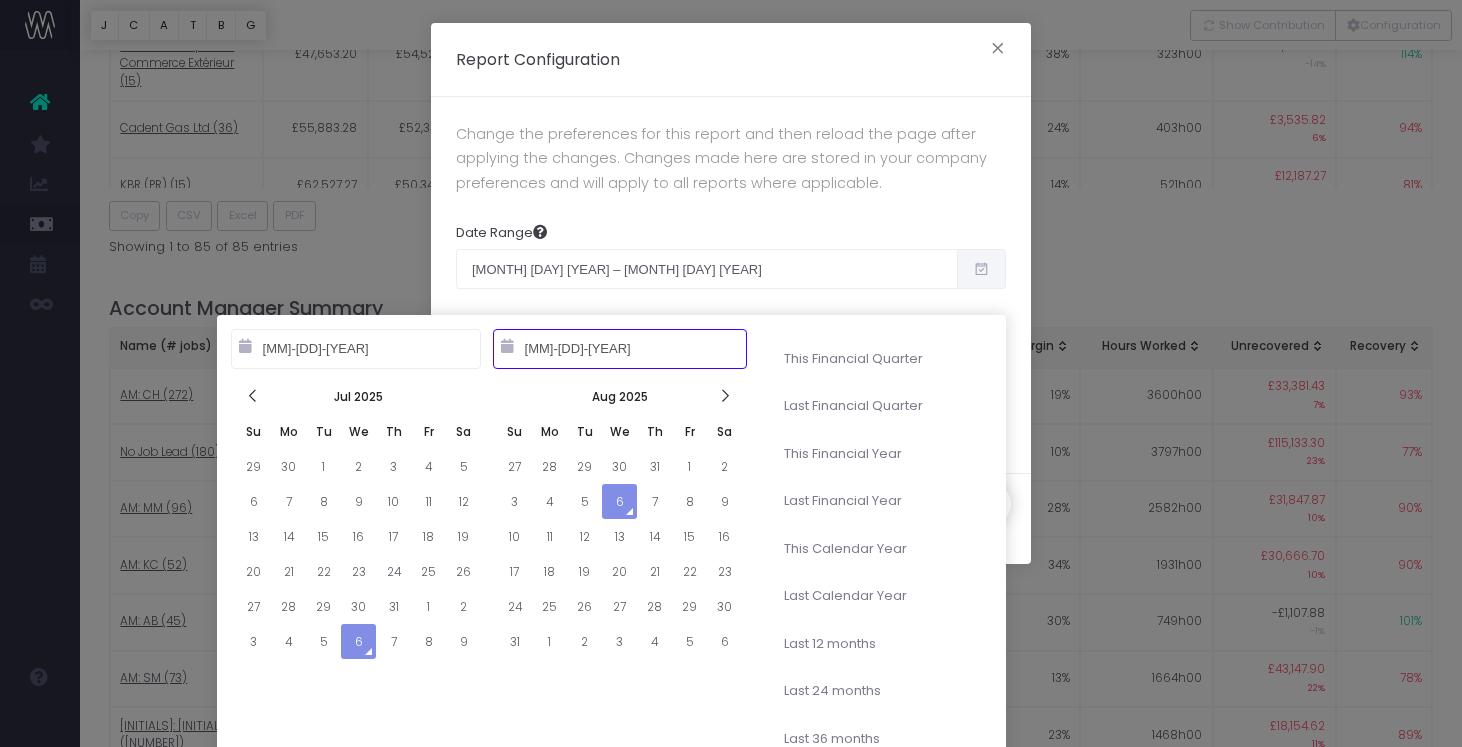 type on "01-01-2025" 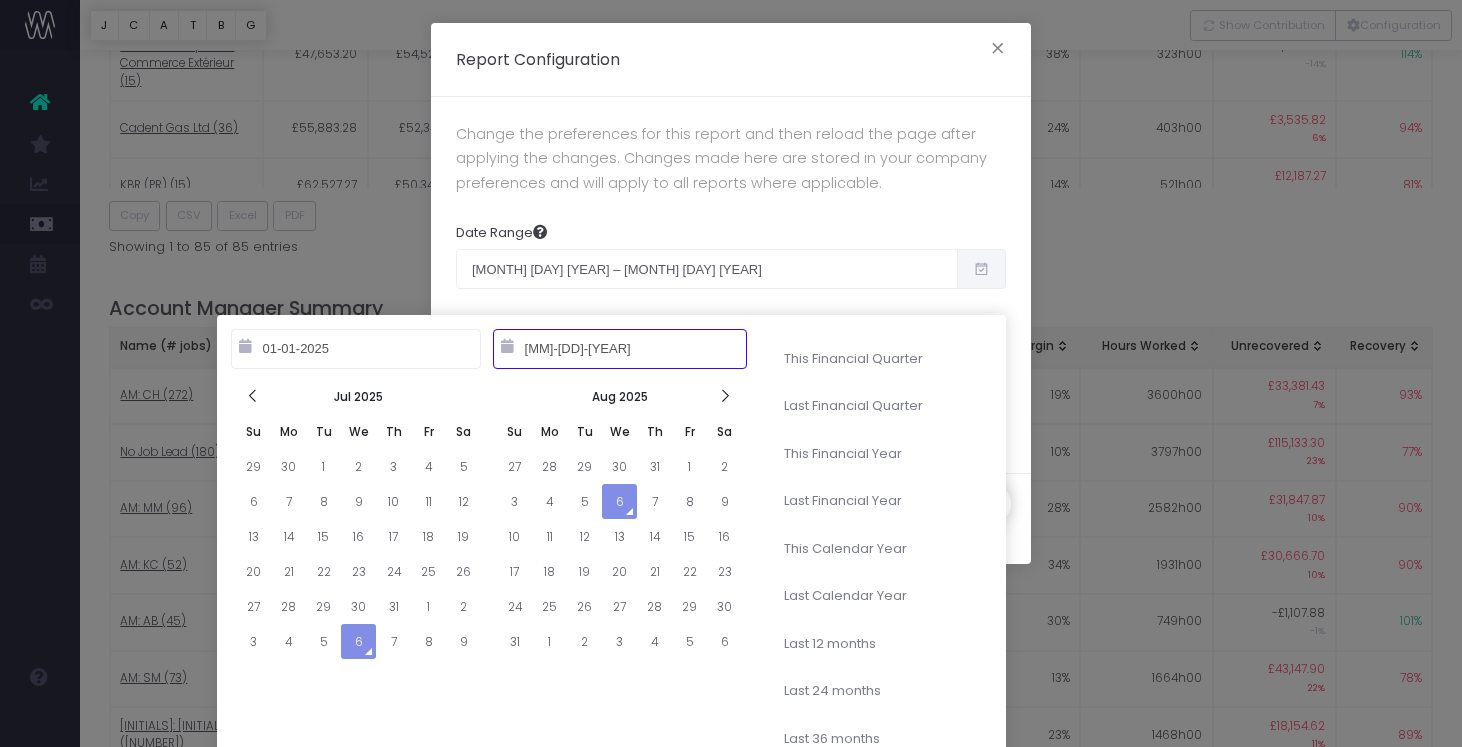 type on "01-01-2023" 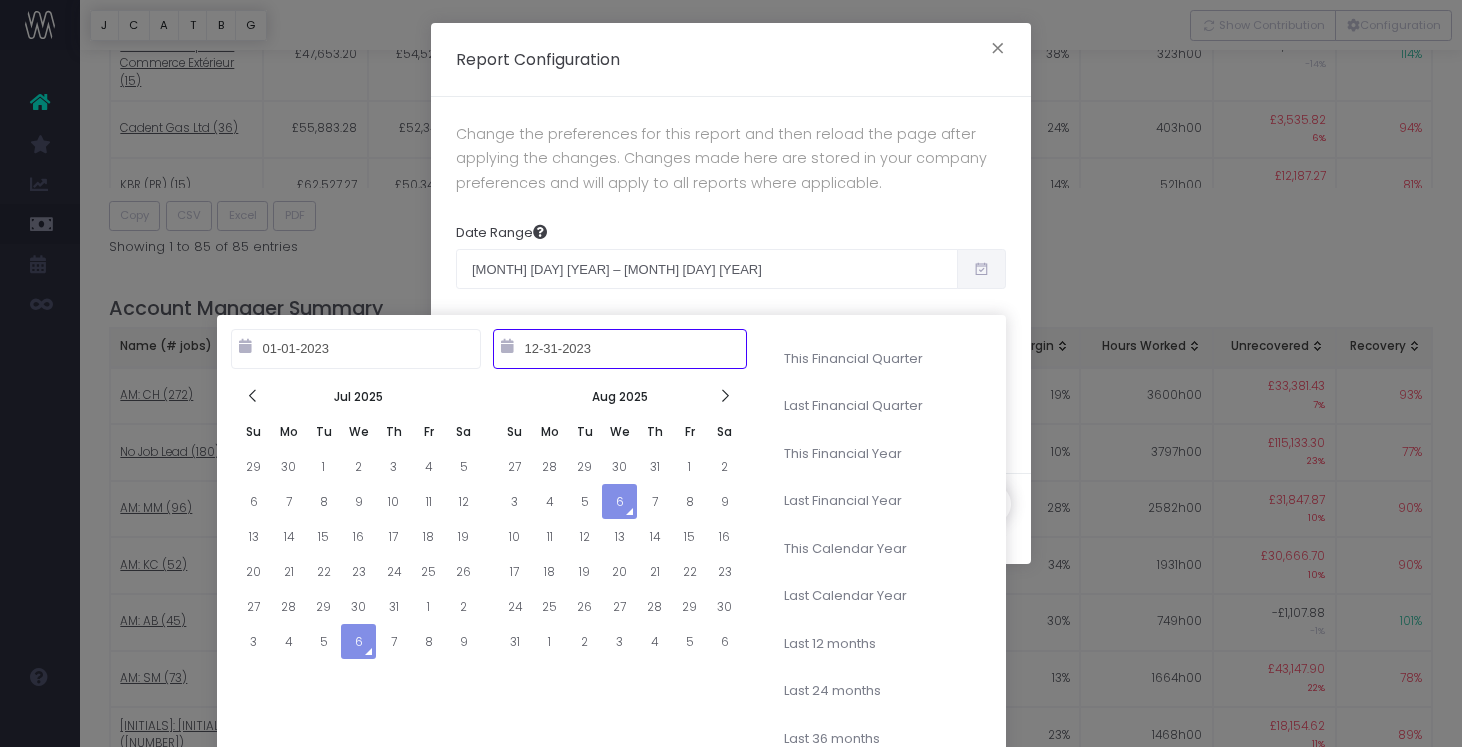 type on "08-01-2024" 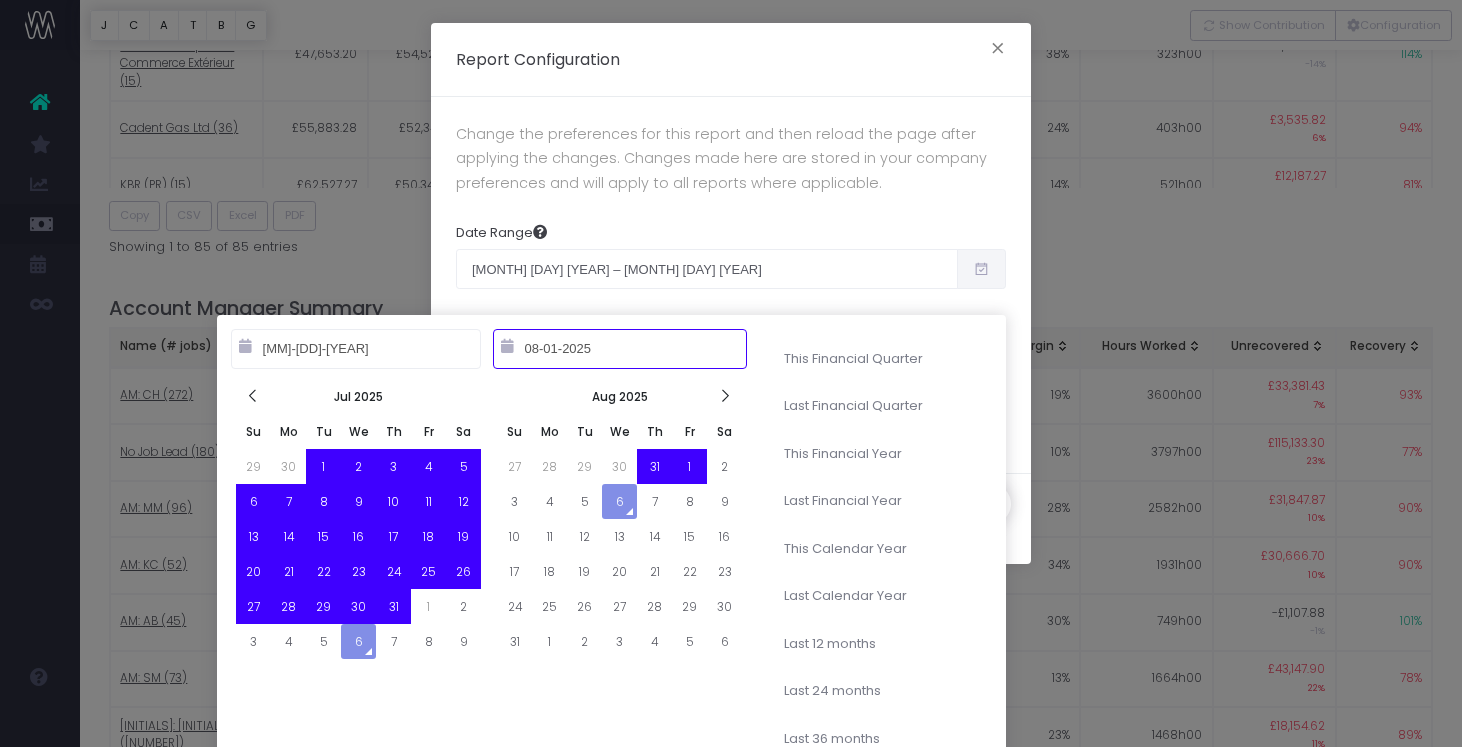 type on "07-31-2025" 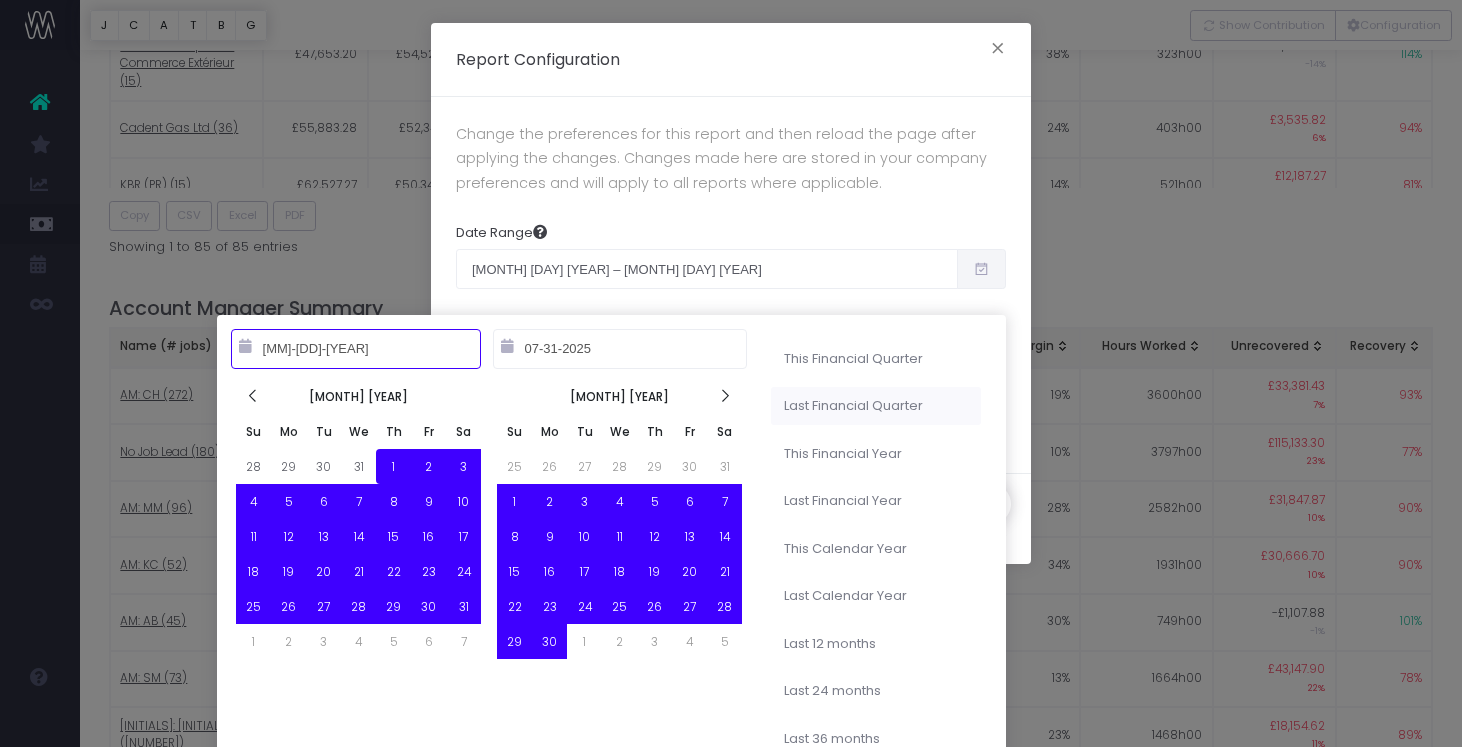 type on "04-01-2025" 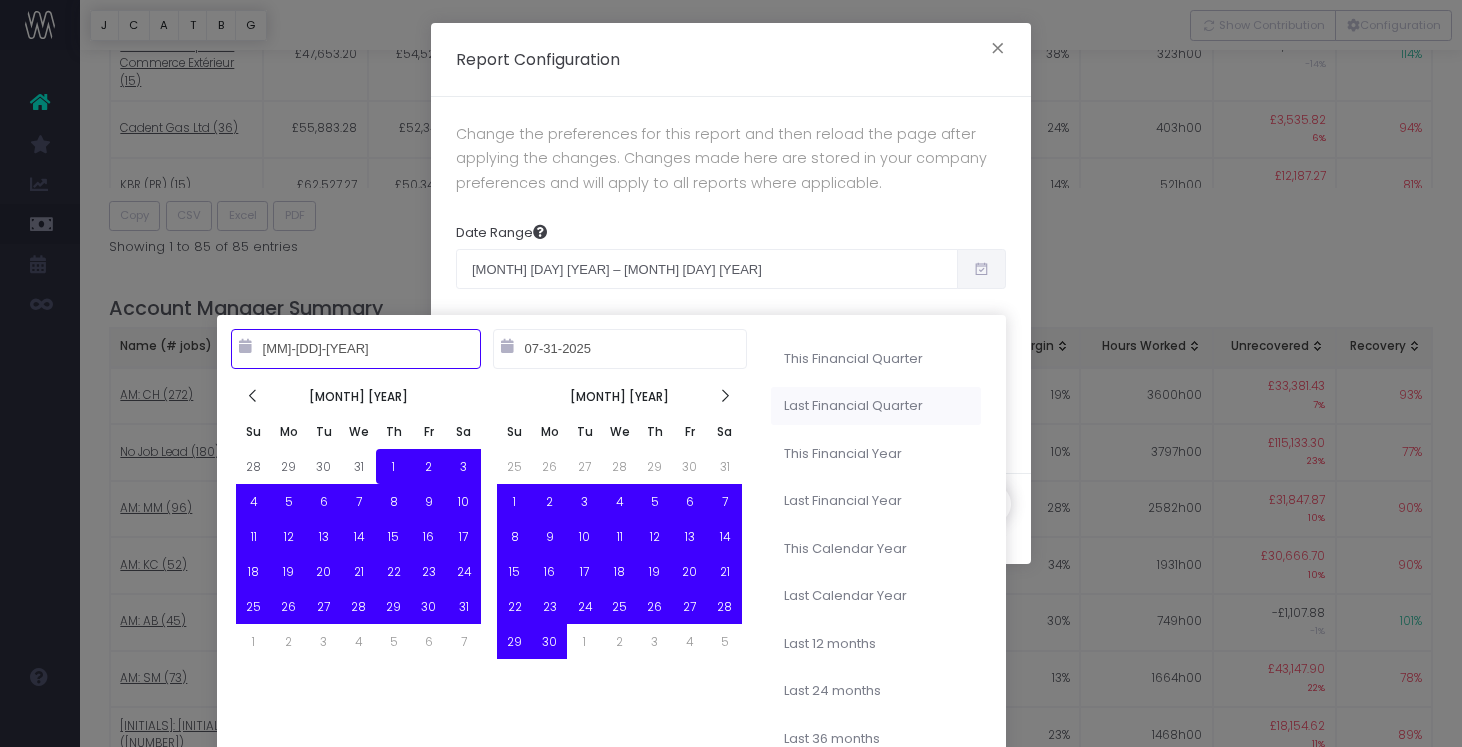 type on "06-30-2025" 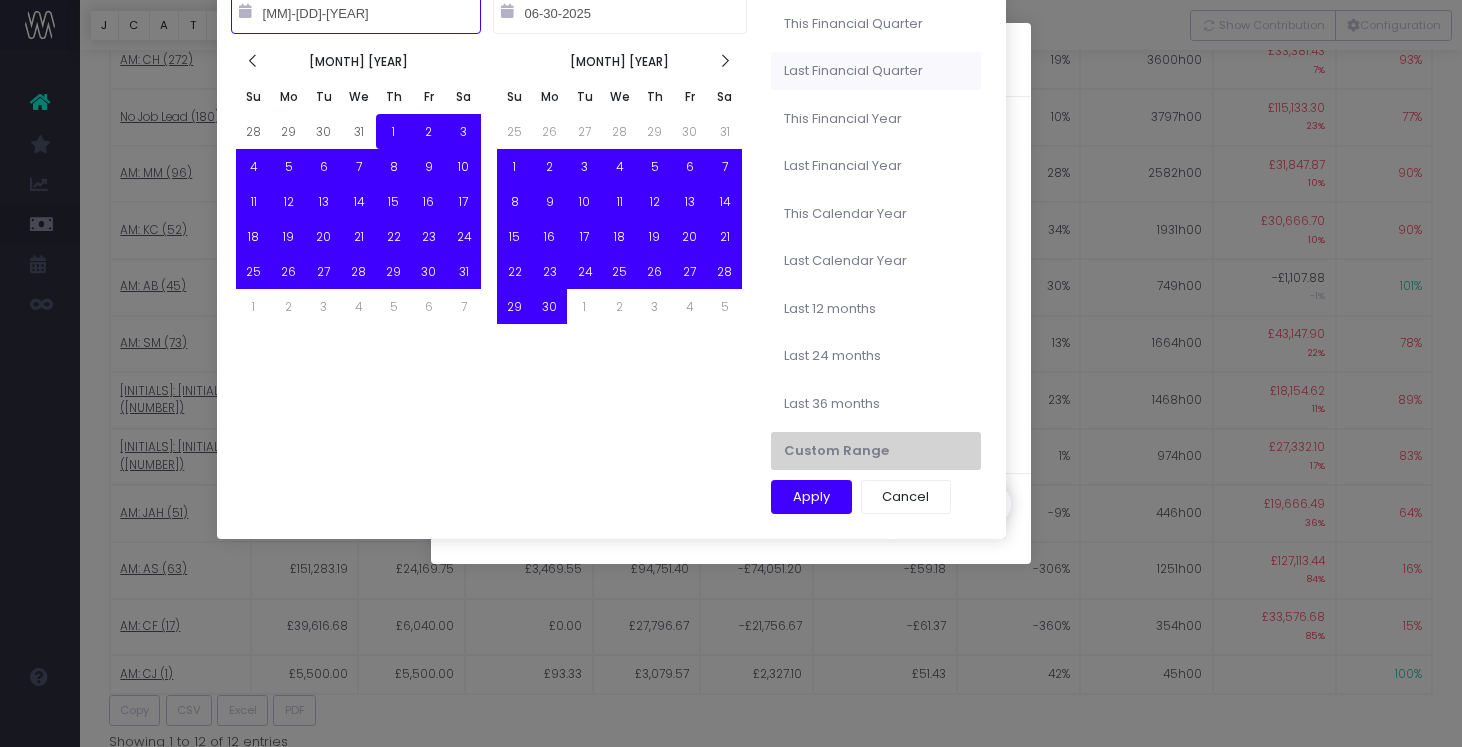 type on "08-06-2022" 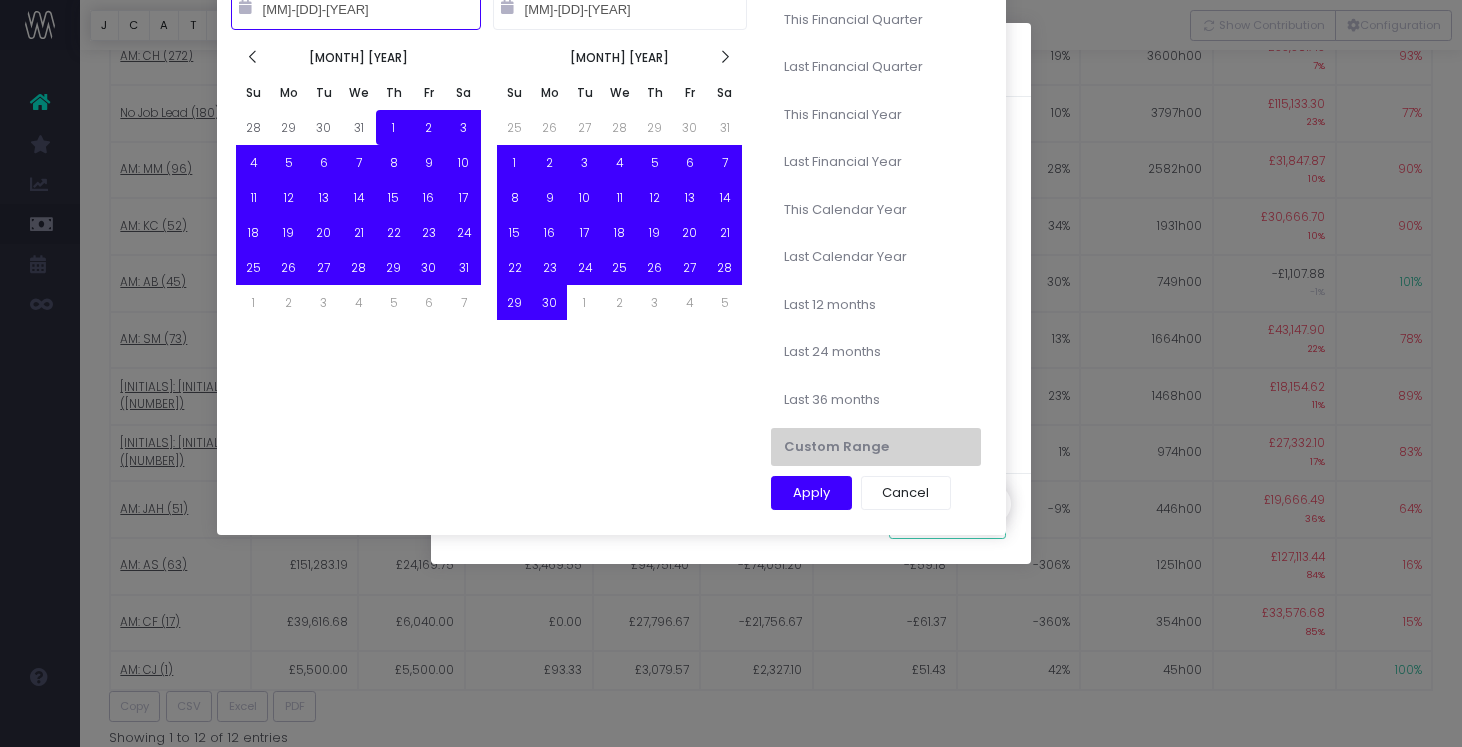 type on "08-01-2024" 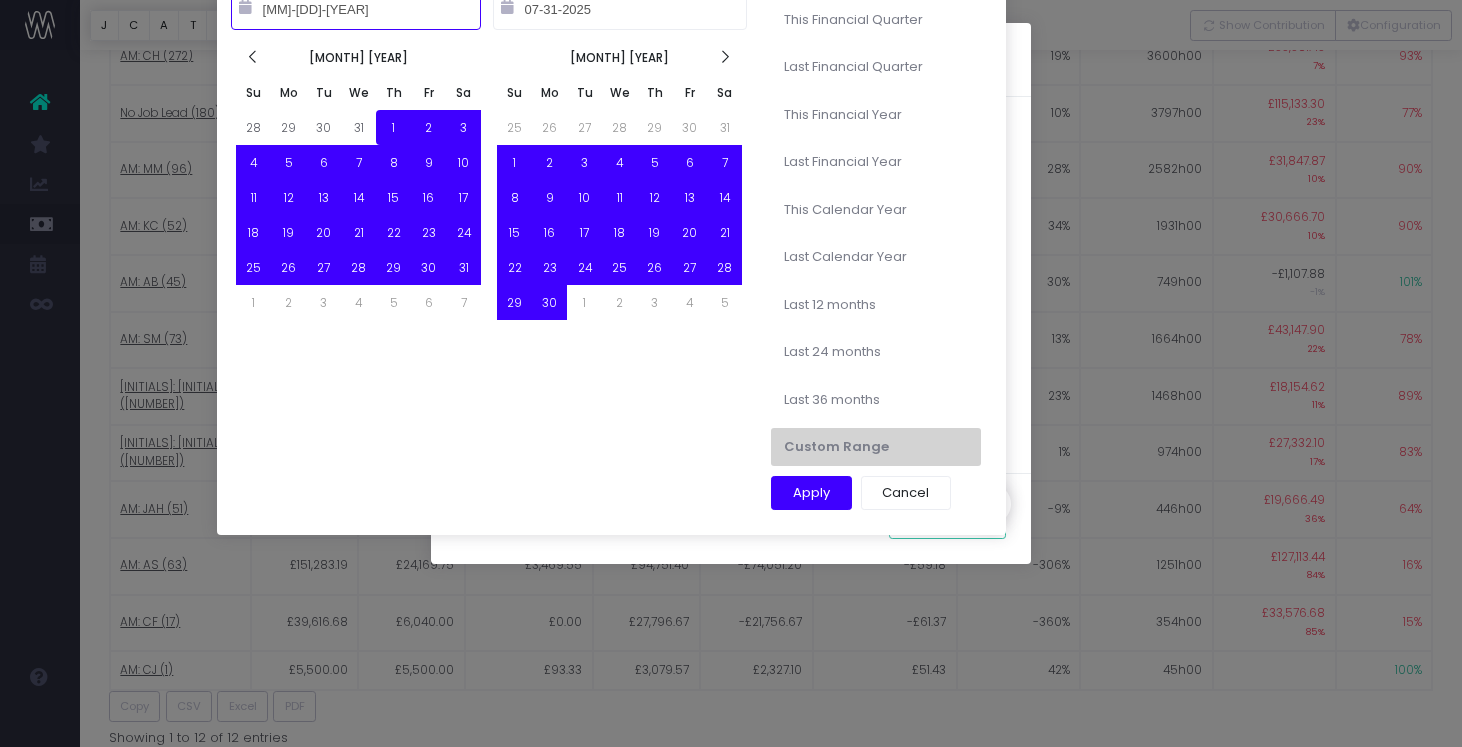 type on "10-01-2024" 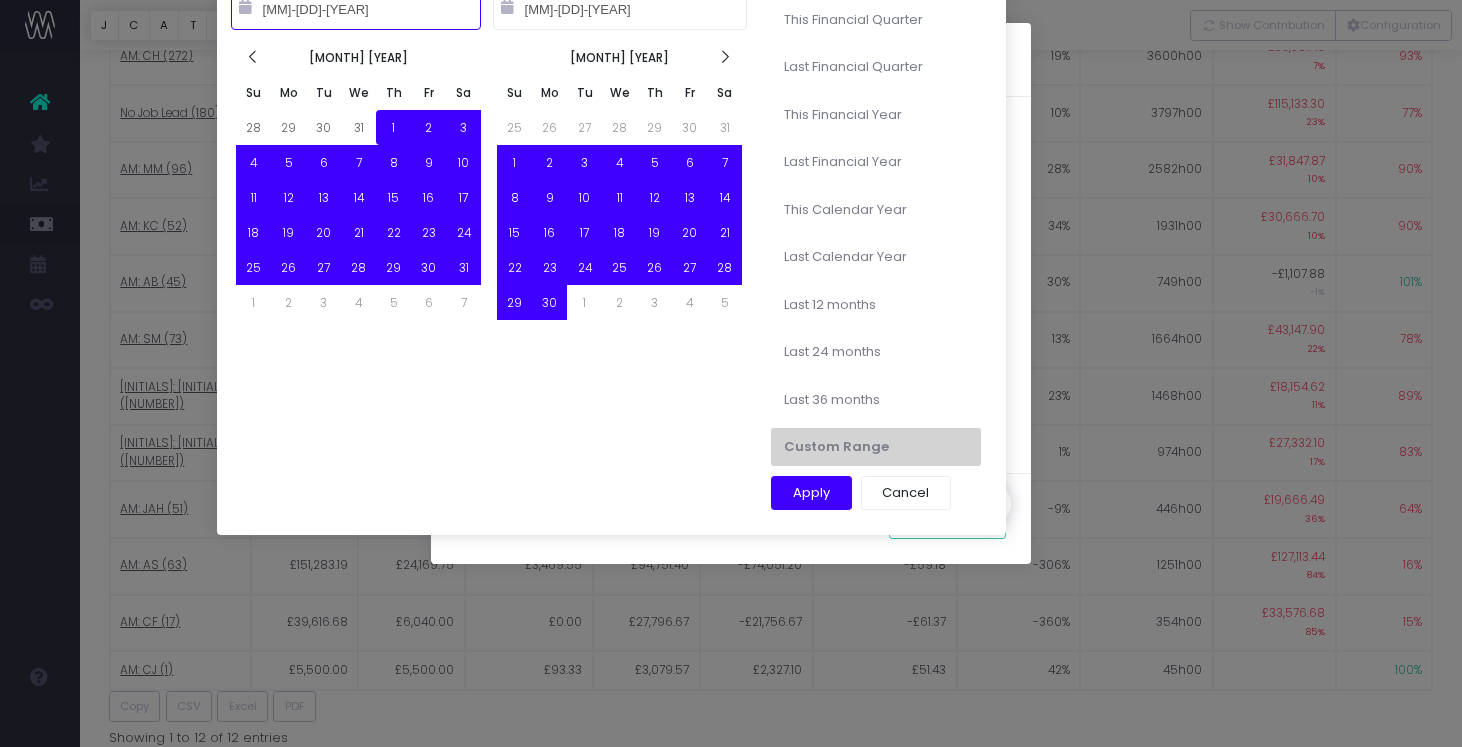 type on "08-01-2024" 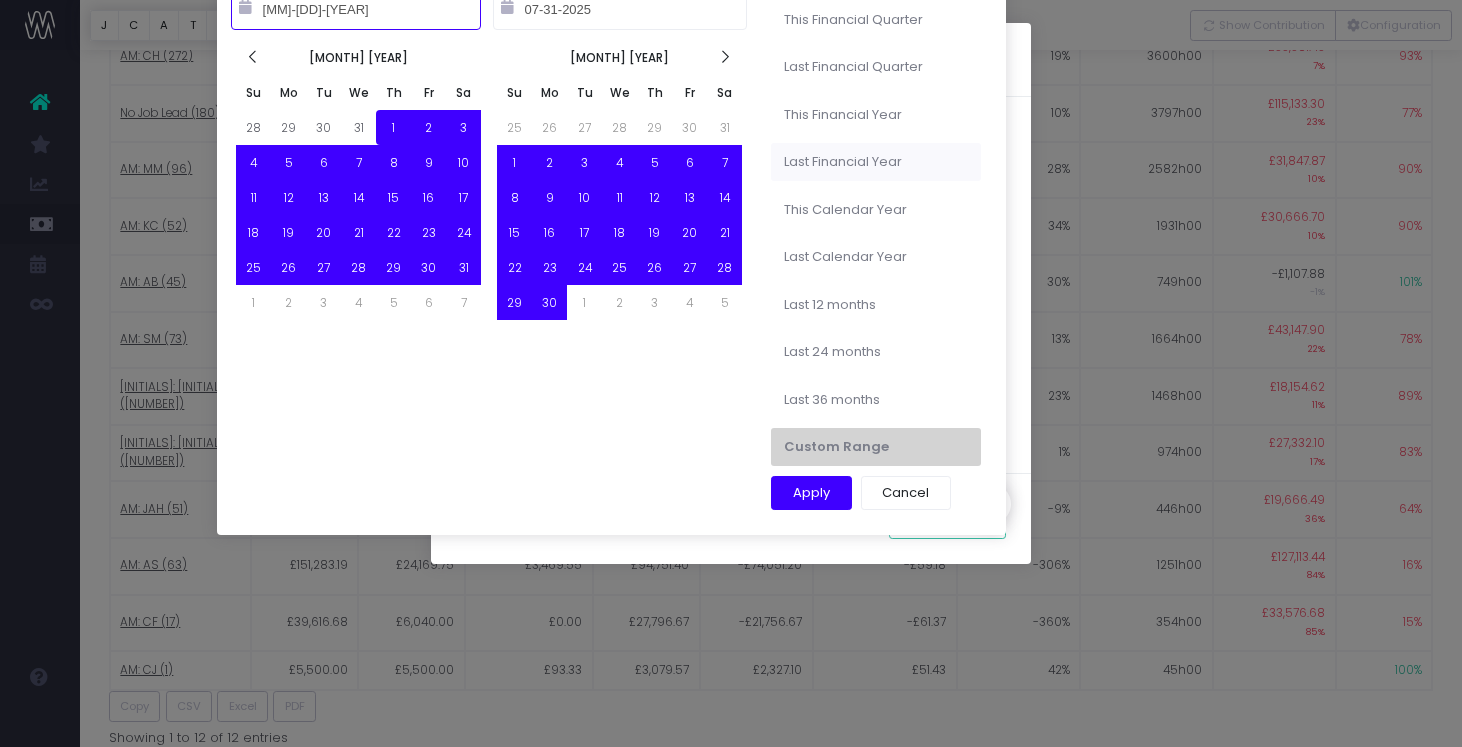 type on "10-01-2023" 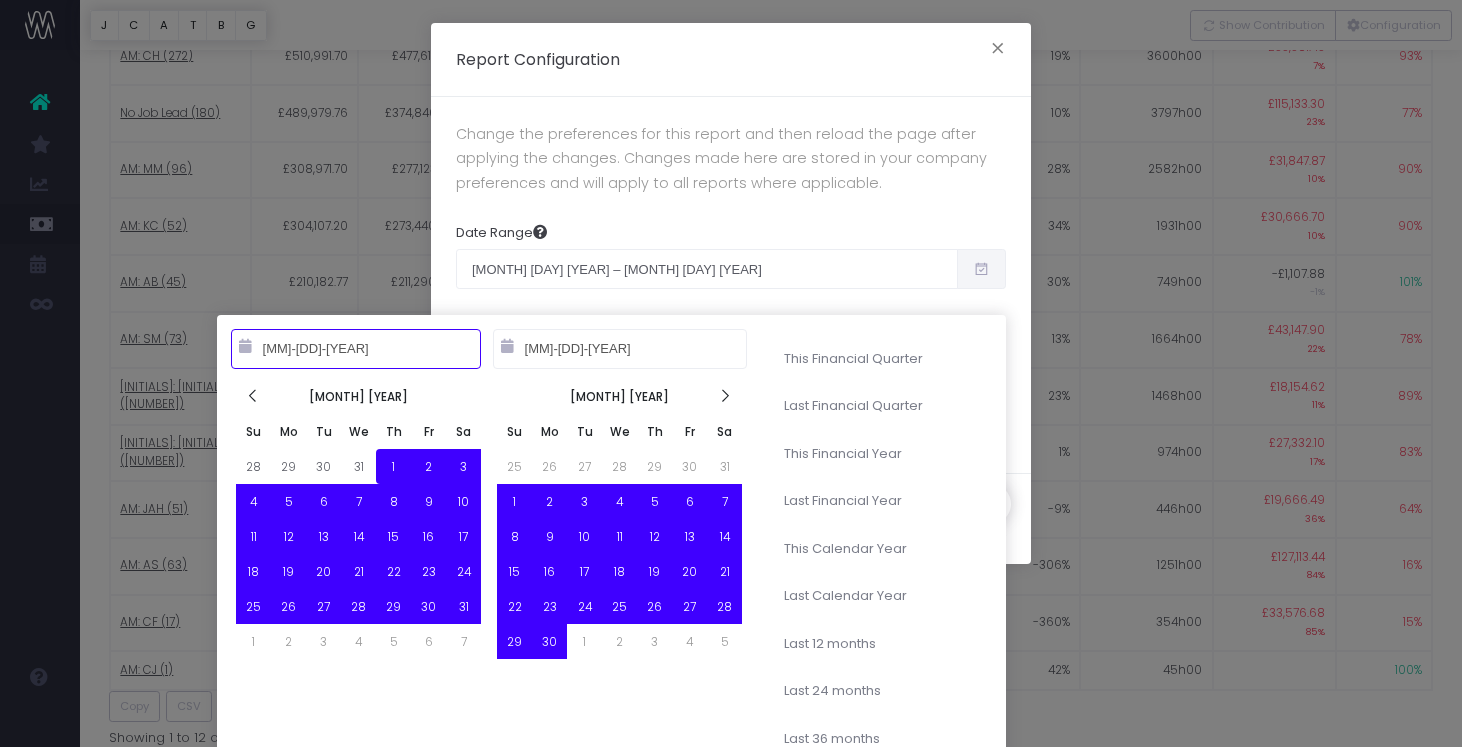 type on "08-01-2024" 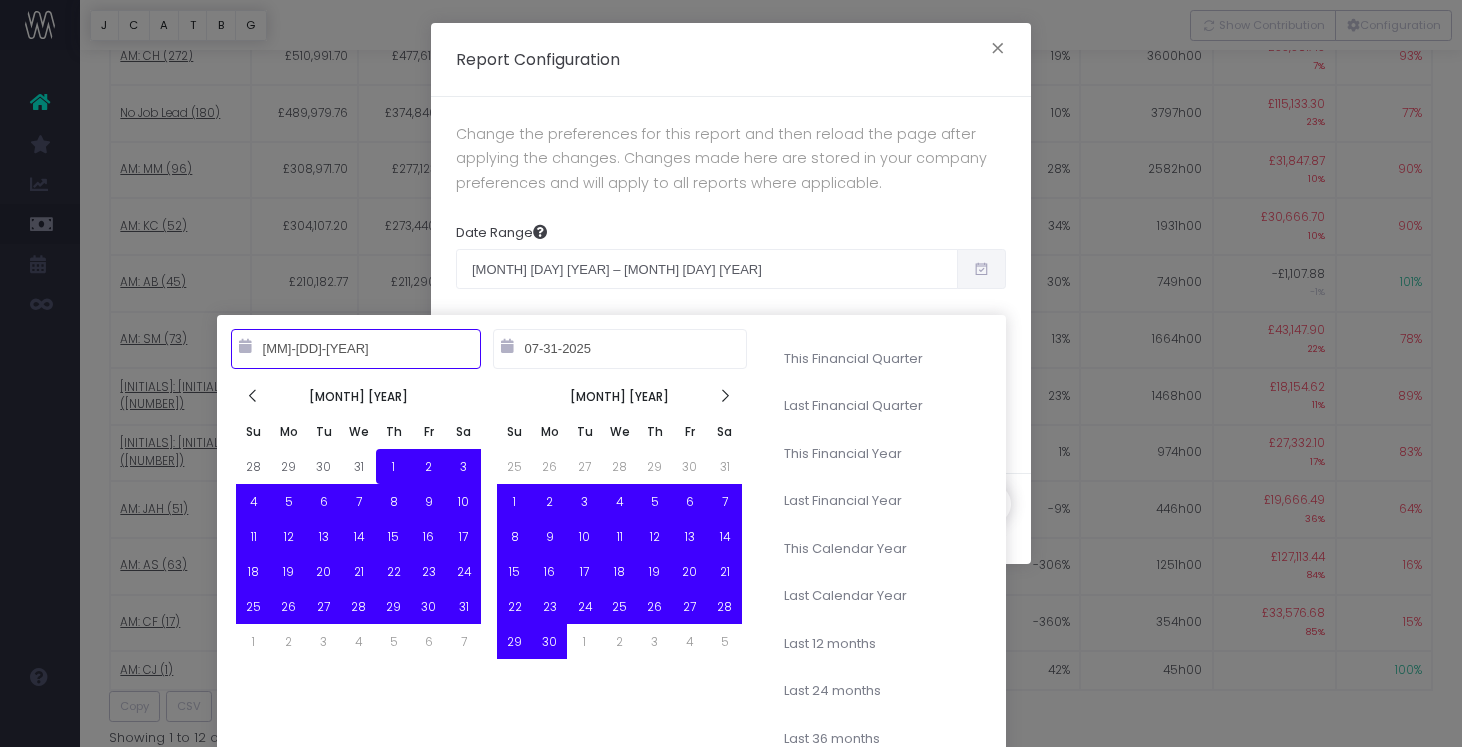 type on "01-01-2025" 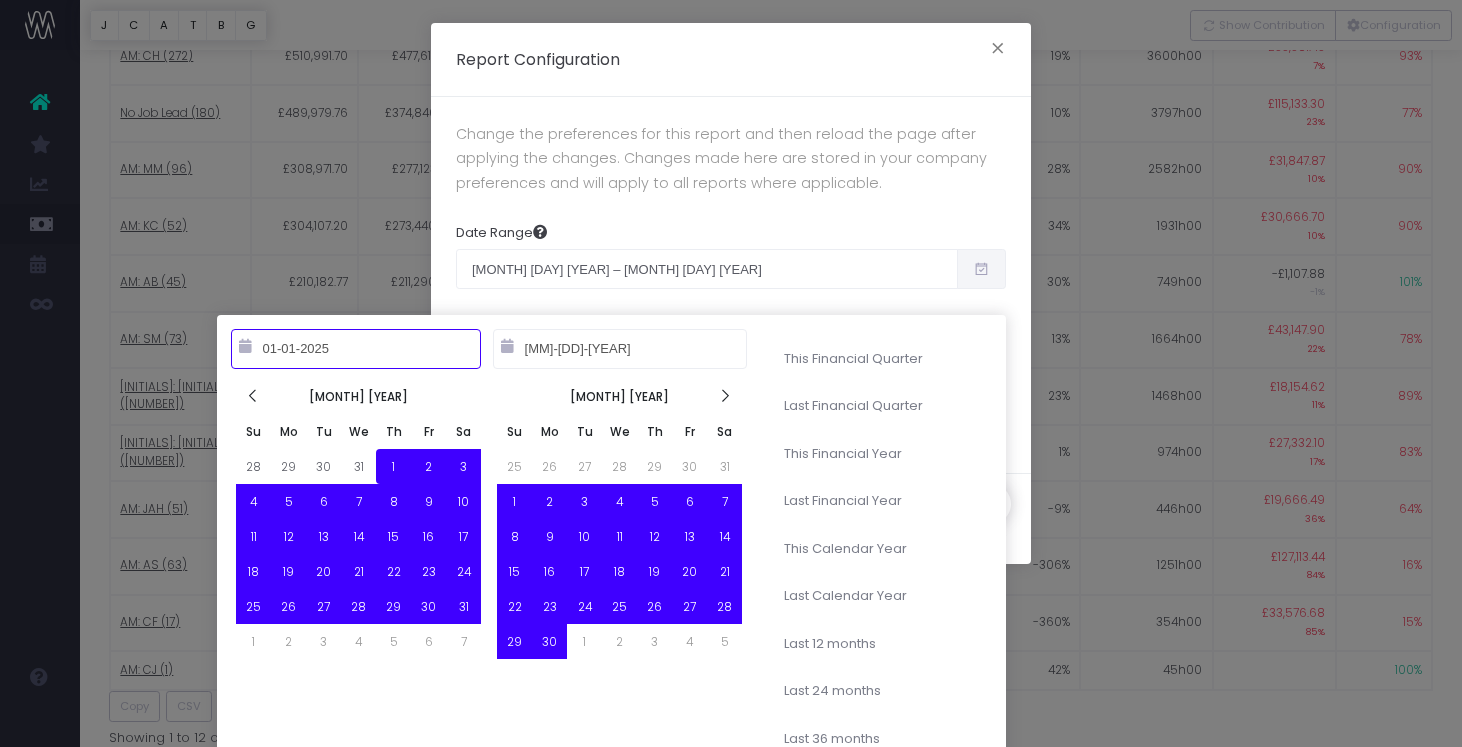 type on "08-01-2024" 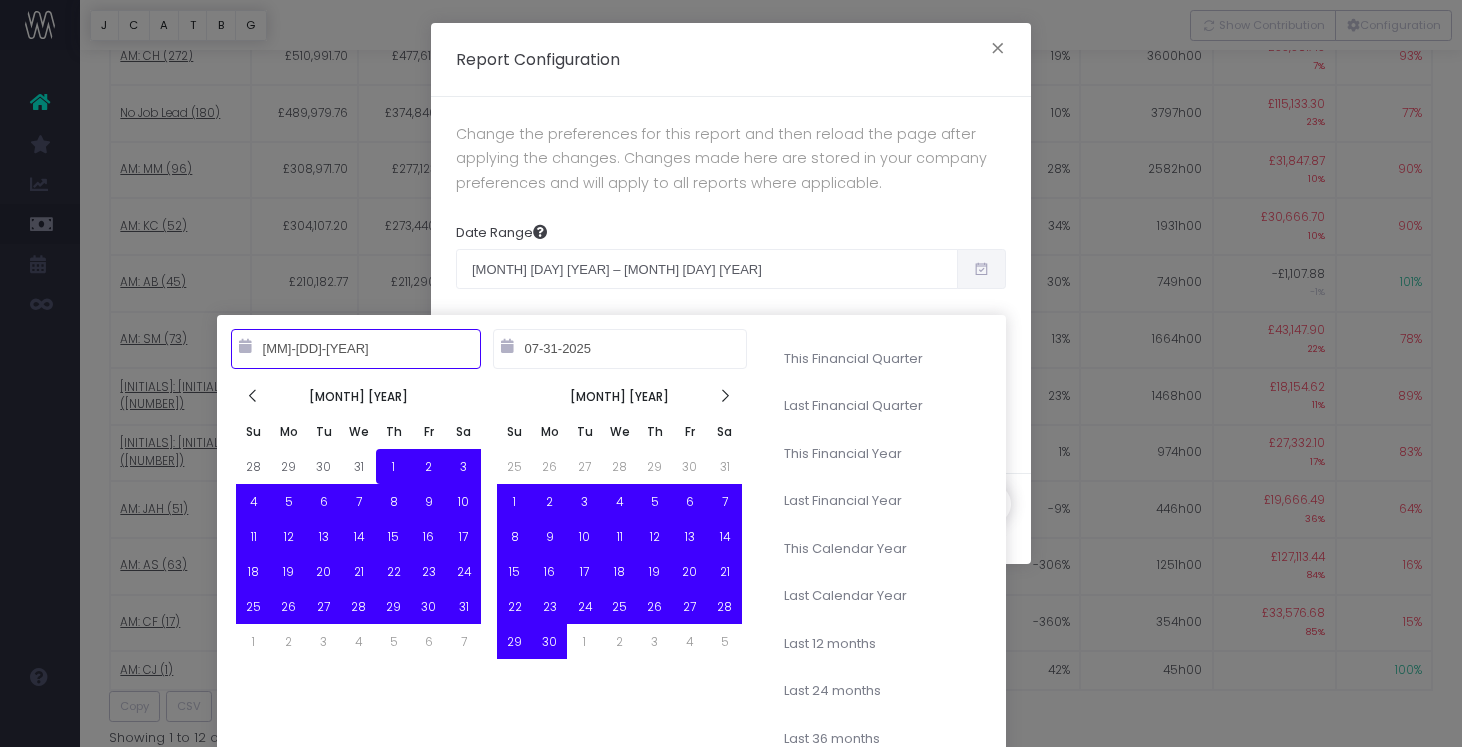 type on "01-01-2023" 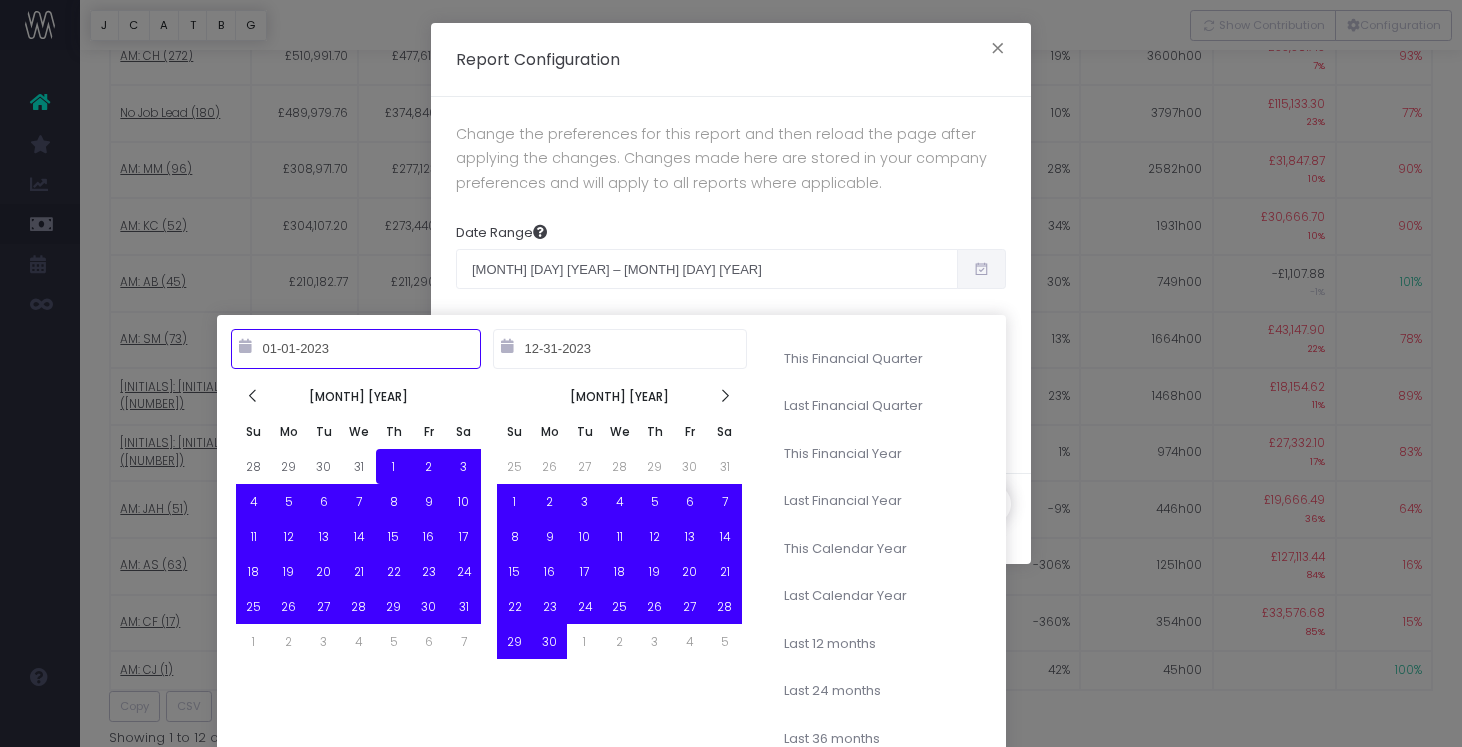 type on "08-01-2024" 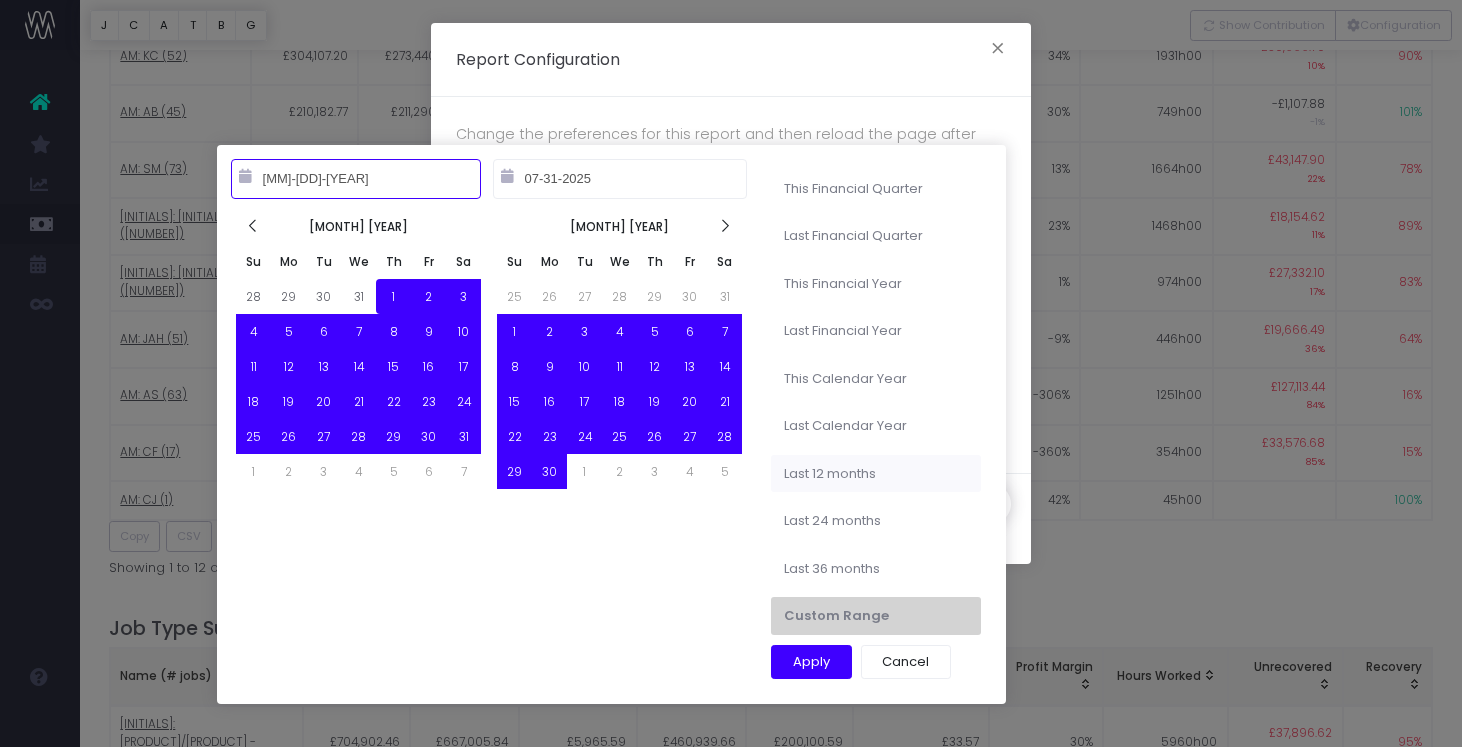type on "08-06-2024" 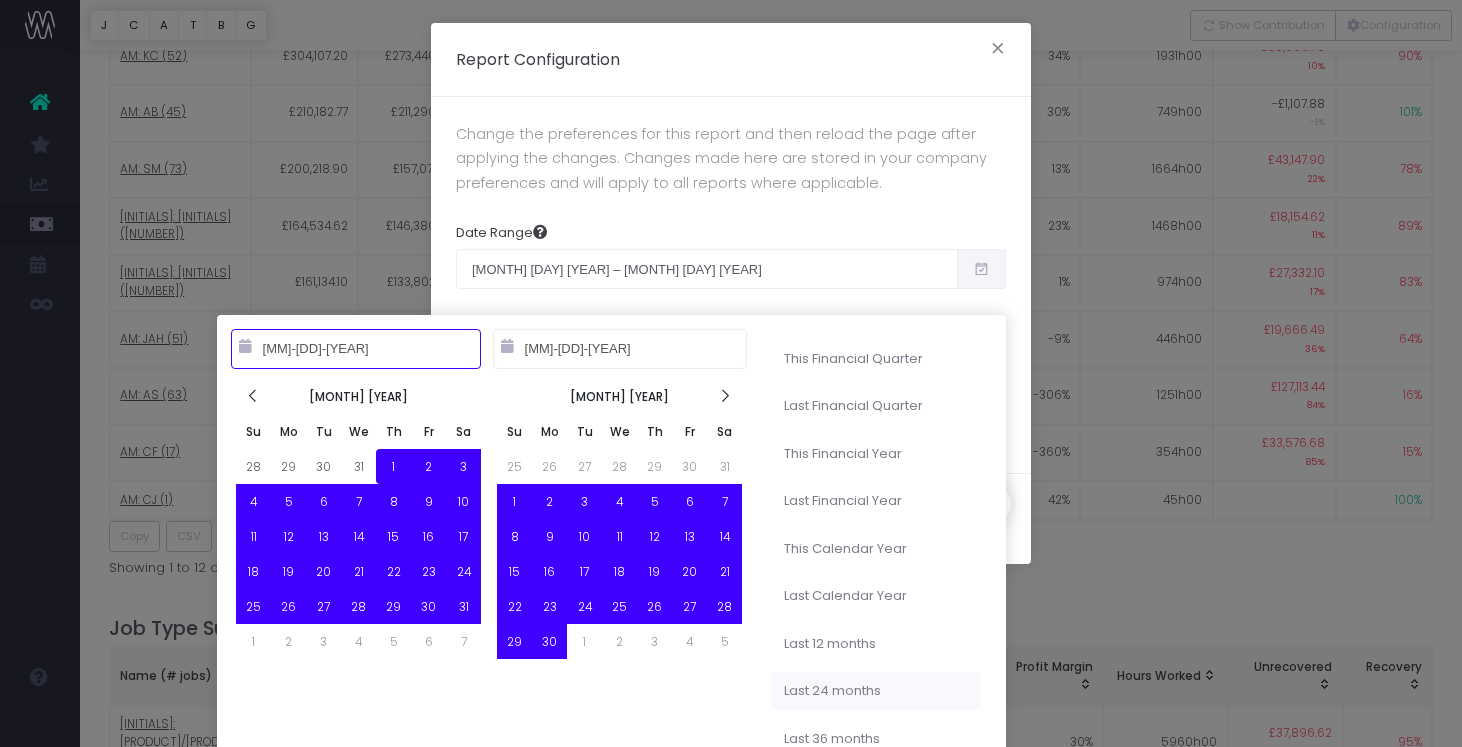 type on "08-01-2024" 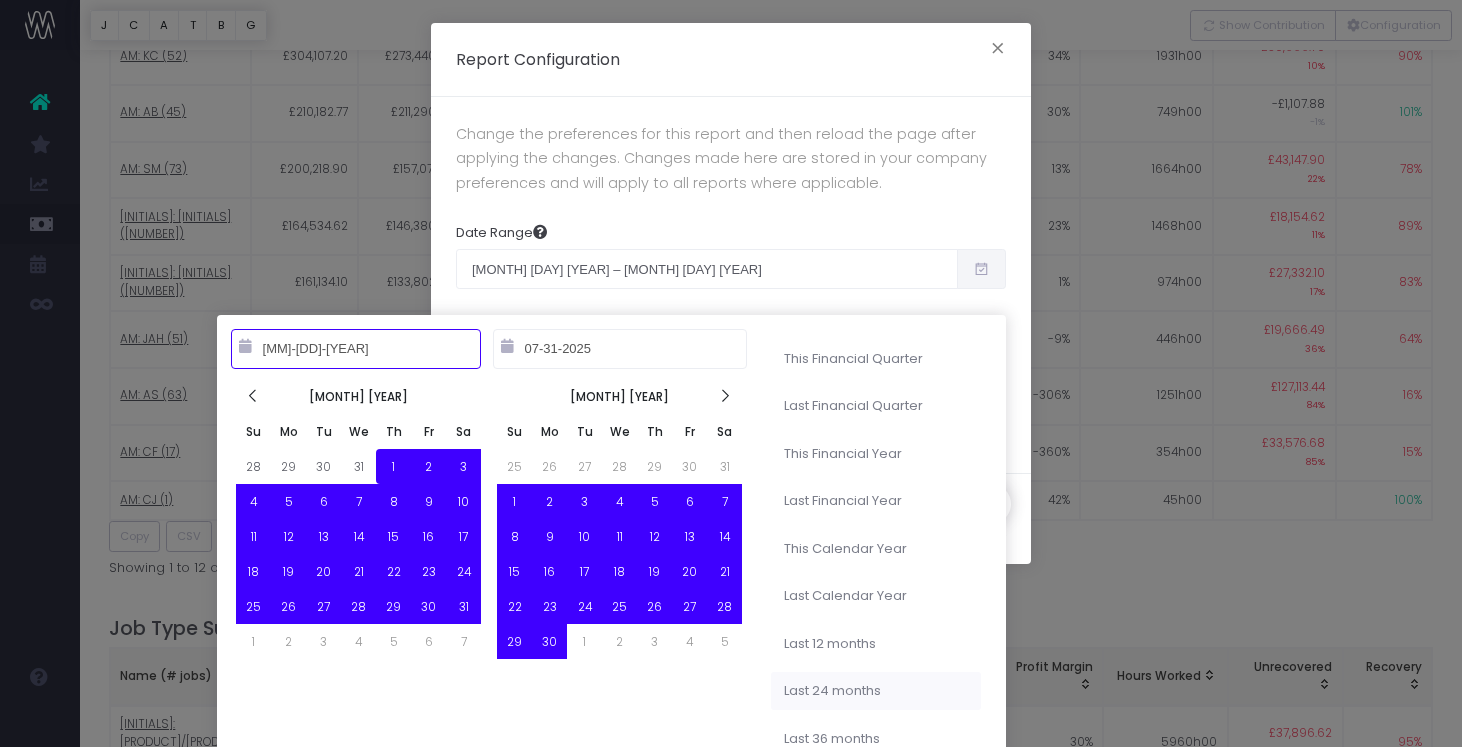 type on "08-06-2023" 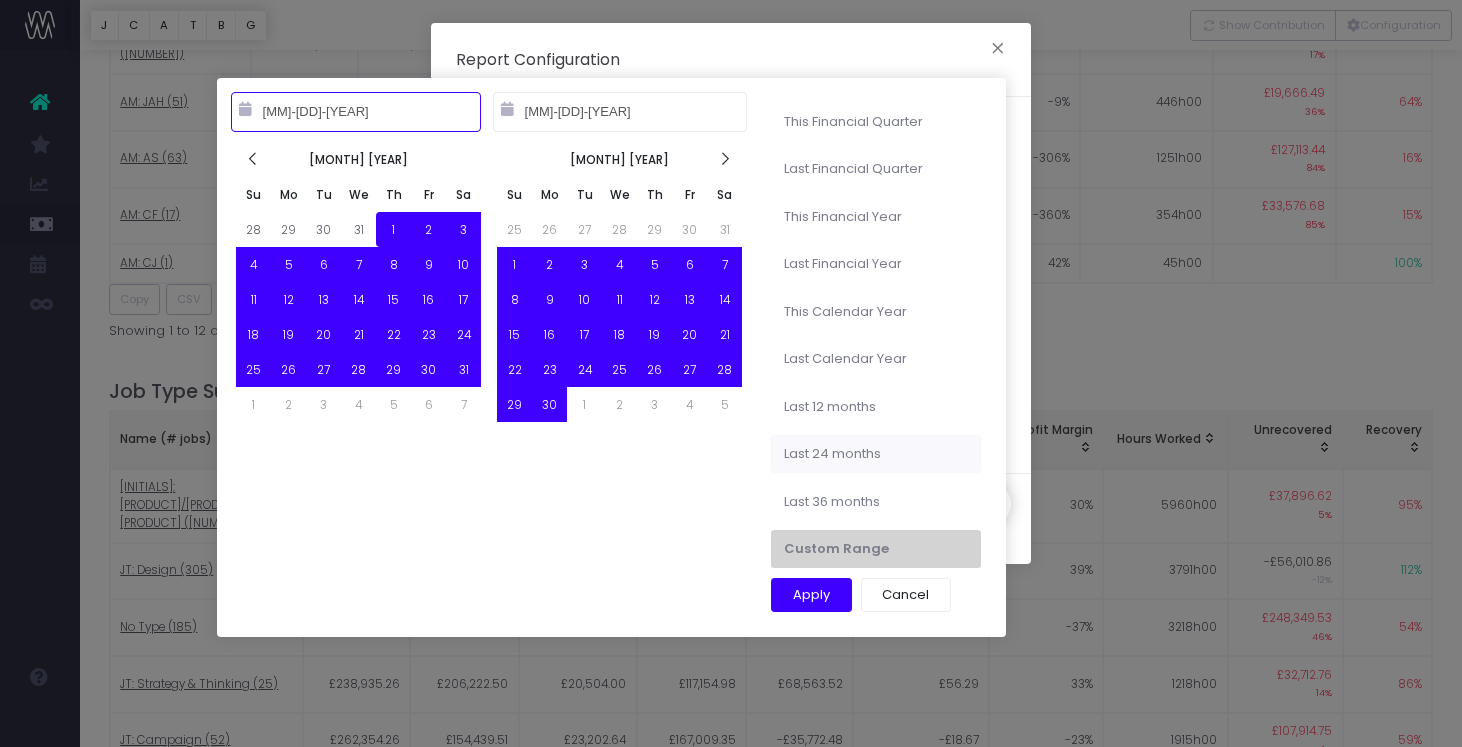 scroll, scrollTop: 2022, scrollLeft: 0, axis: vertical 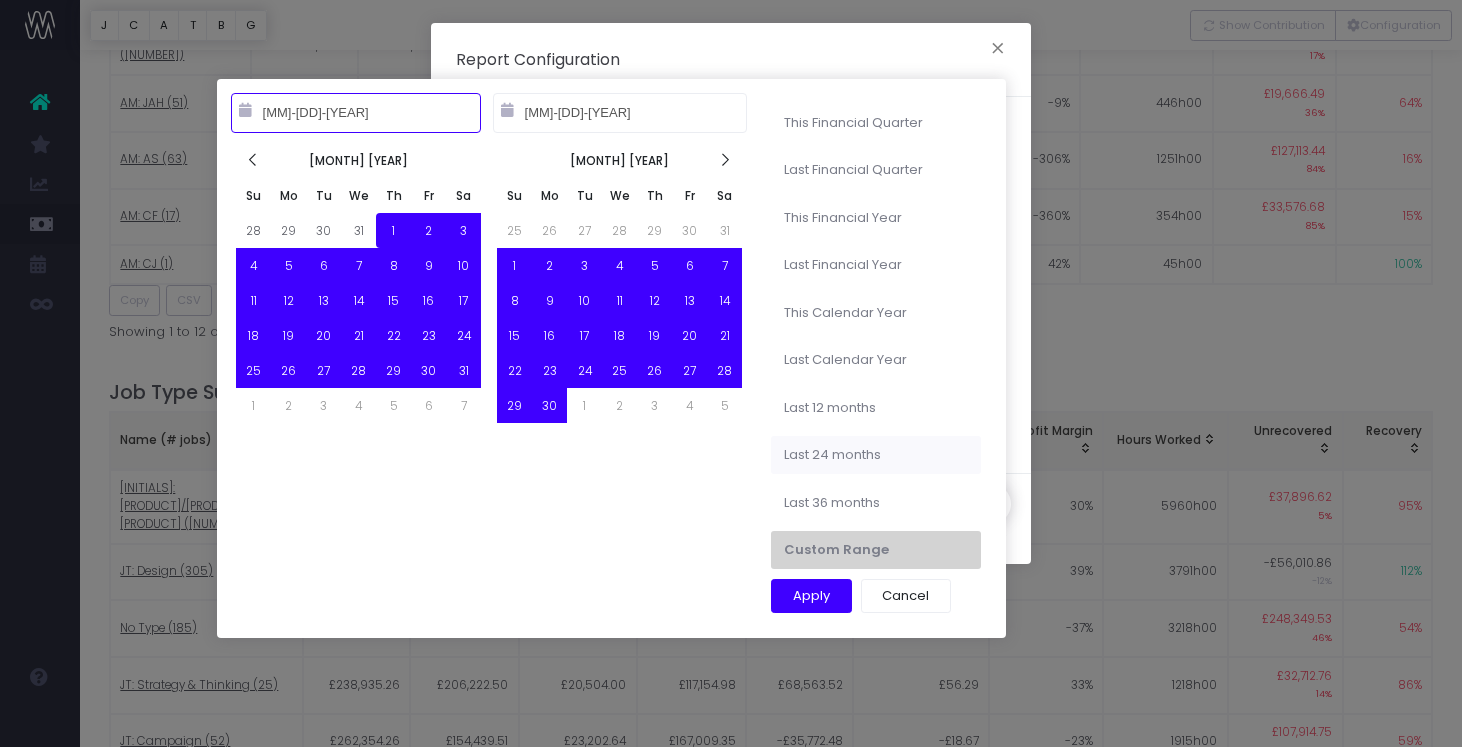 type on "08-01-2024" 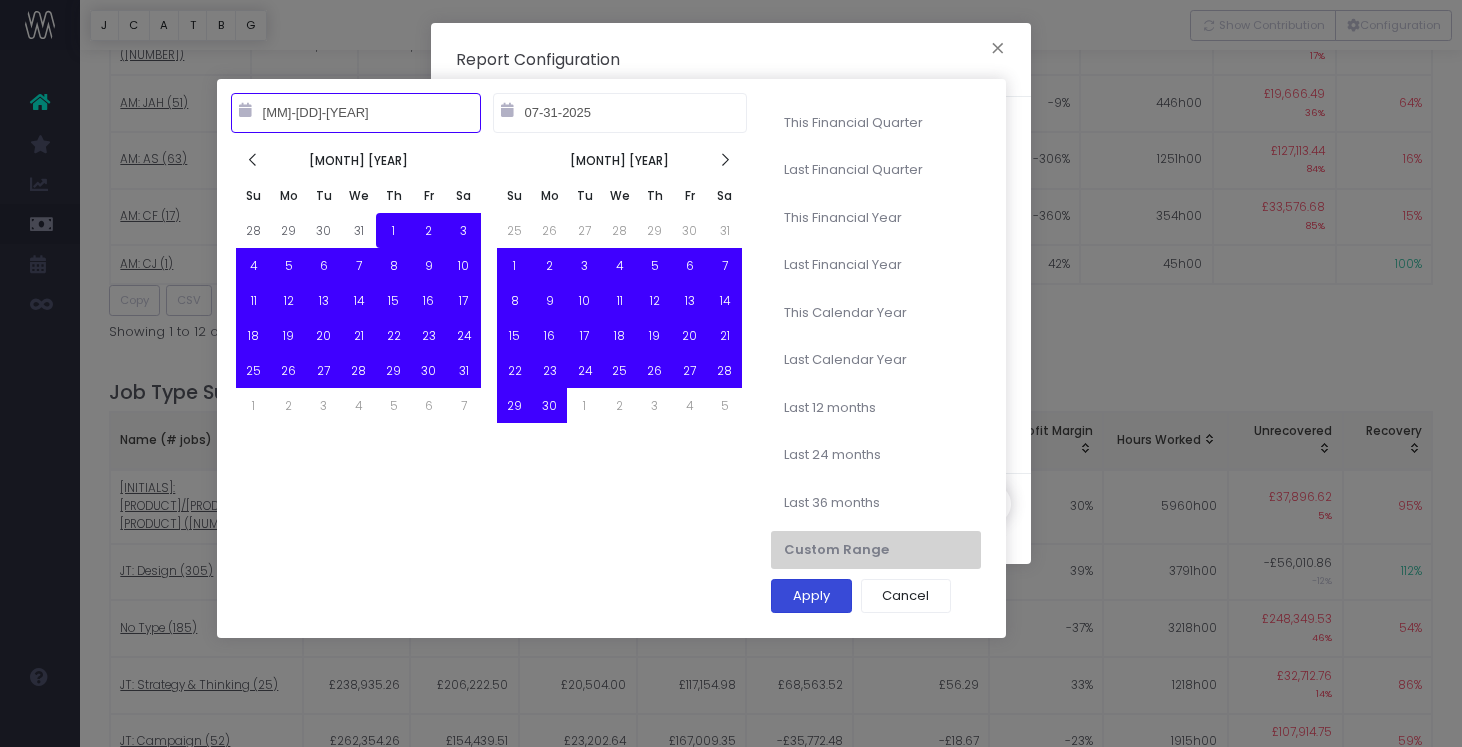 click on "Apply" at bounding box center (811, 596) 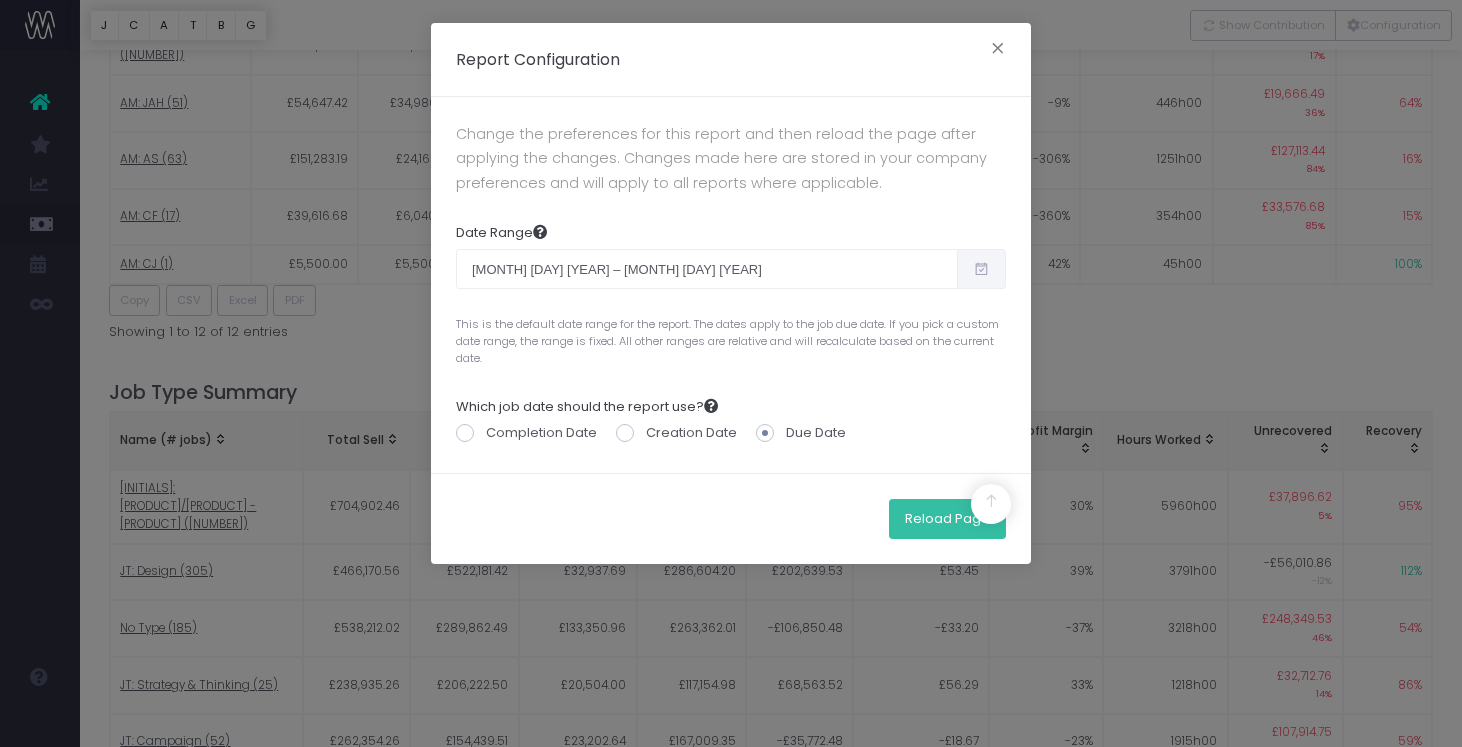 click on "Reload Page" at bounding box center [947, 519] 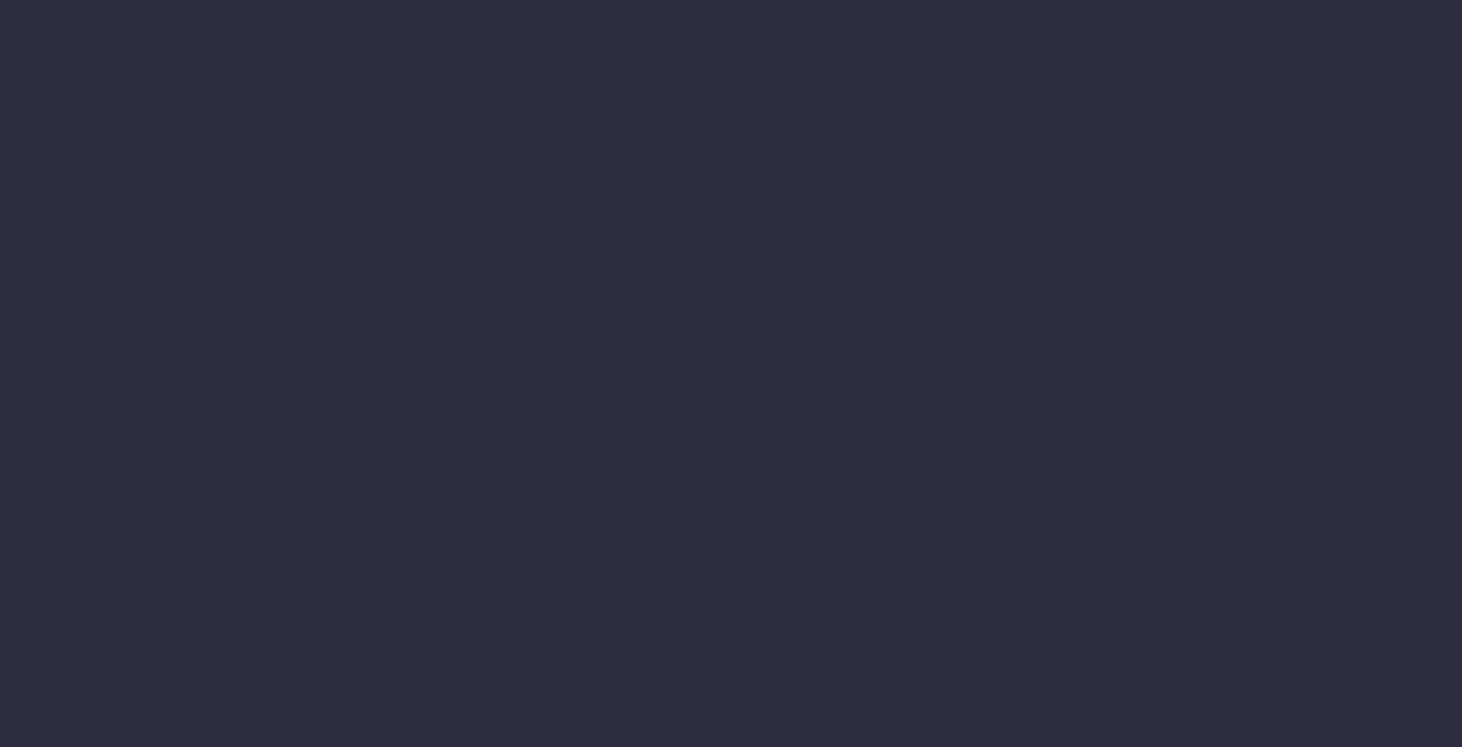 scroll, scrollTop: 0, scrollLeft: 0, axis: both 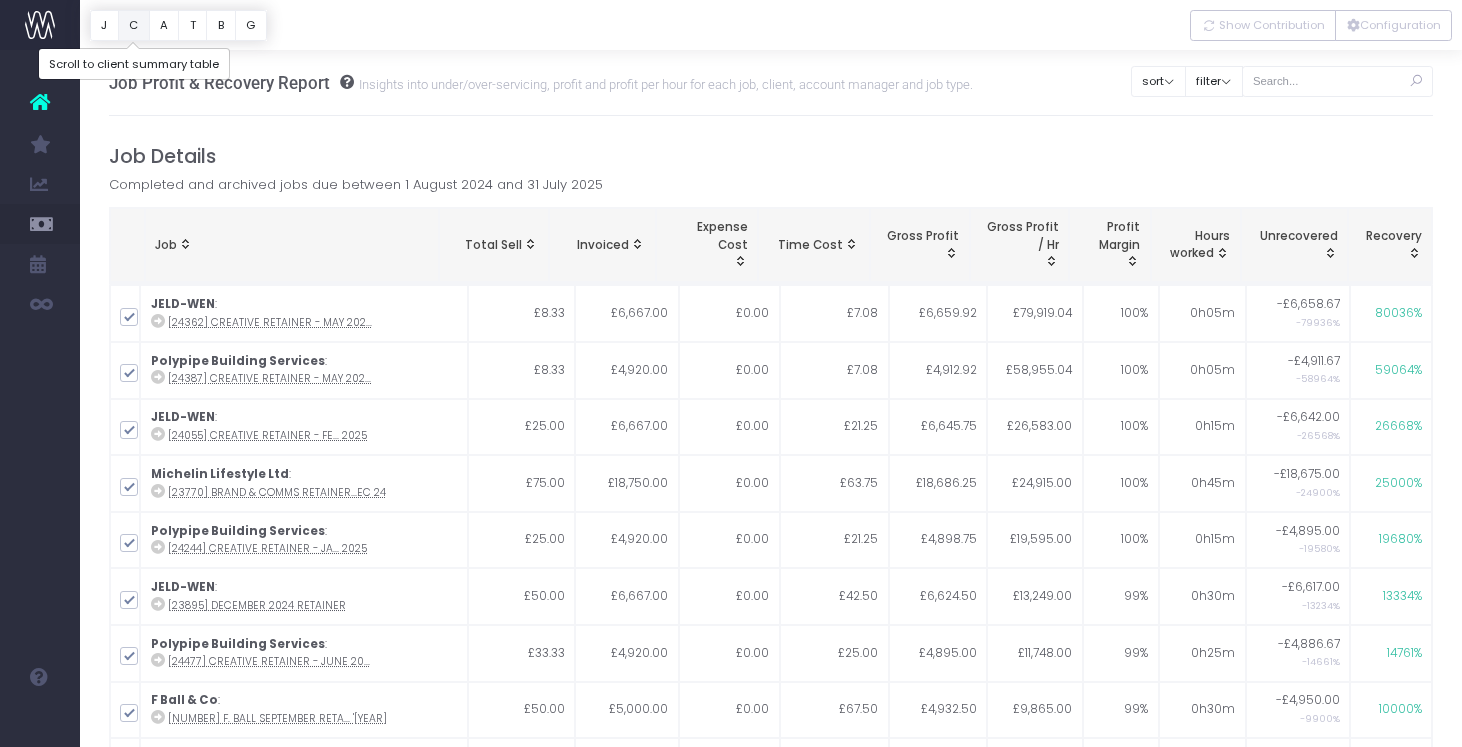 click on "C" at bounding box center (134, 25) 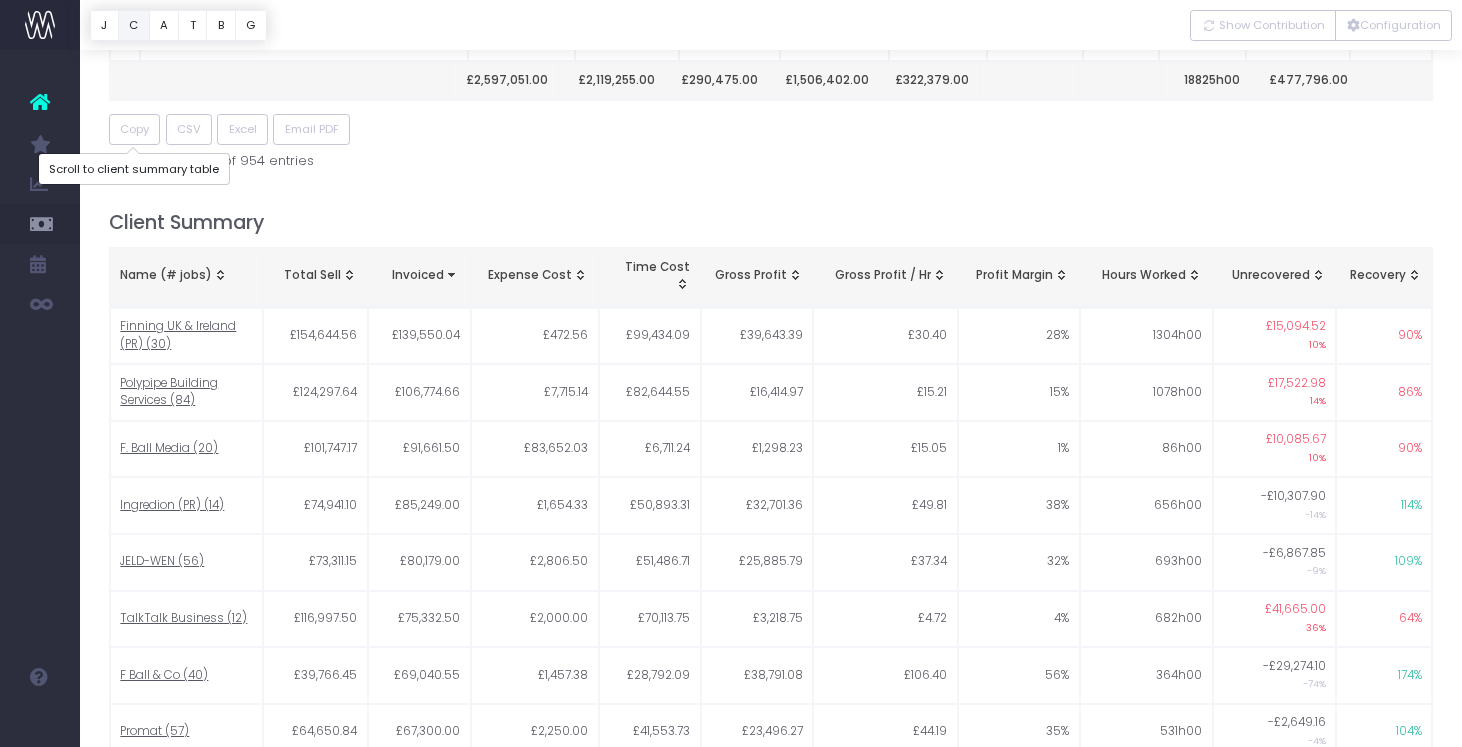 scroll, scrollTop: 811, scrollLeft: 0, axis: vertical 